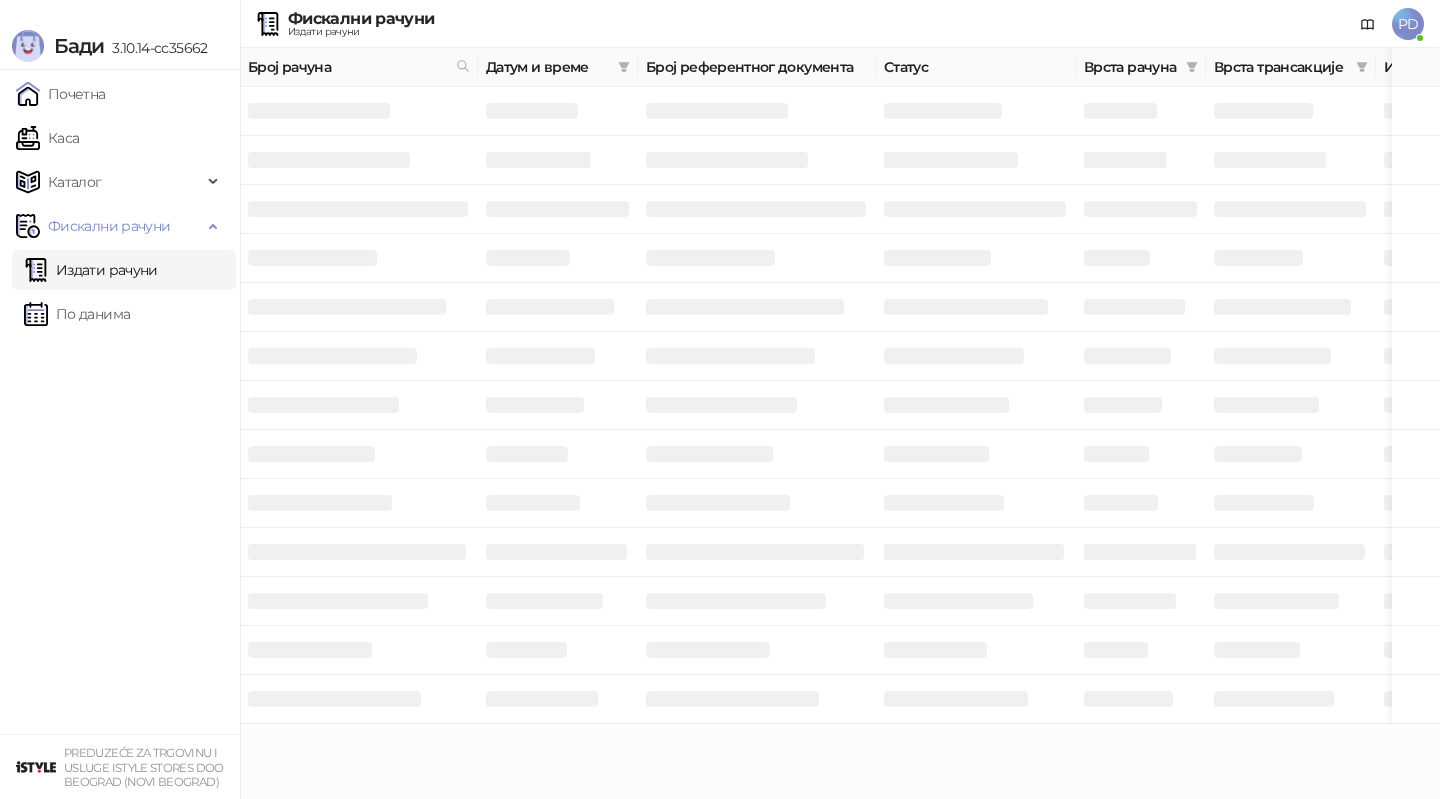 scroll, scrollTop: 0, scrollLeft: 0, axis: both 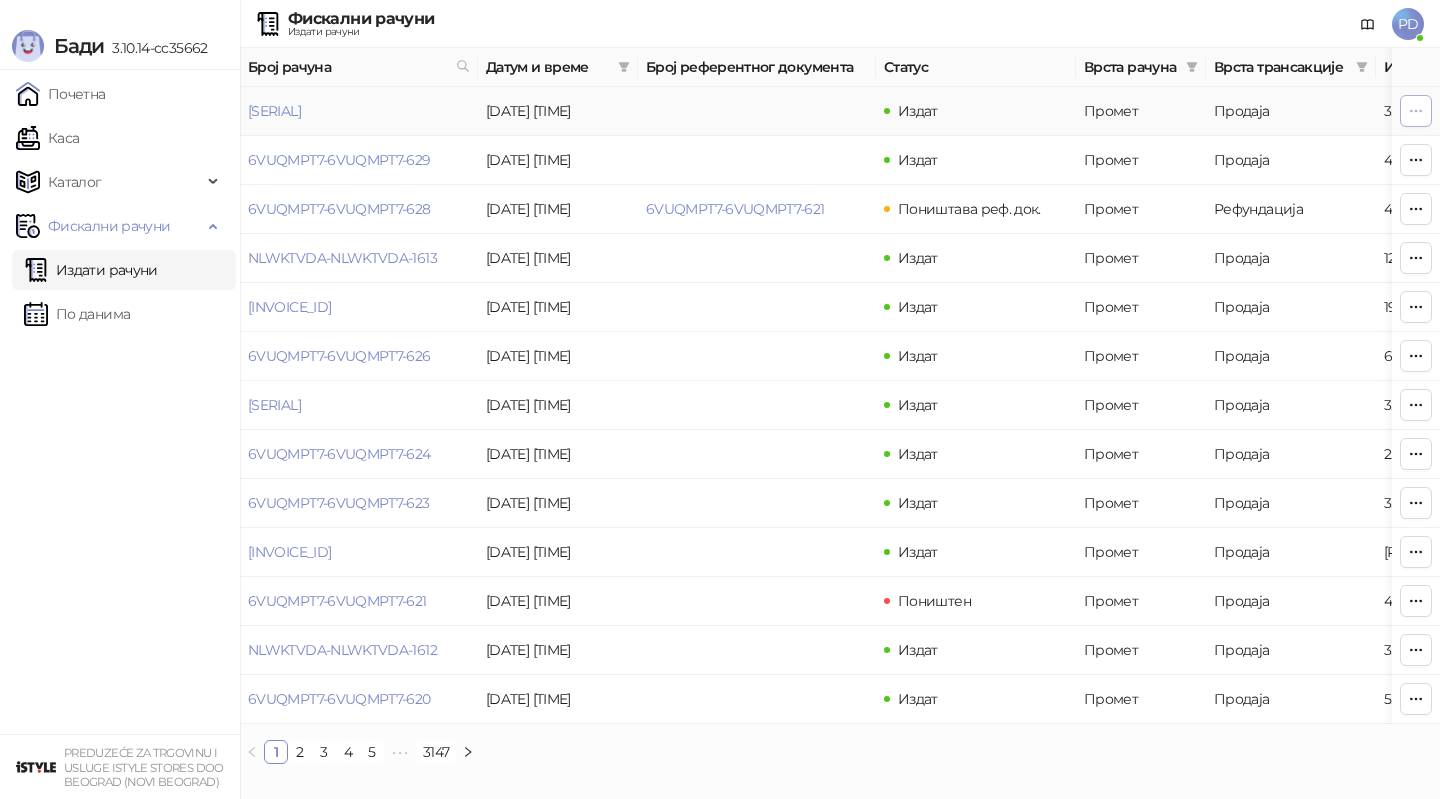 click 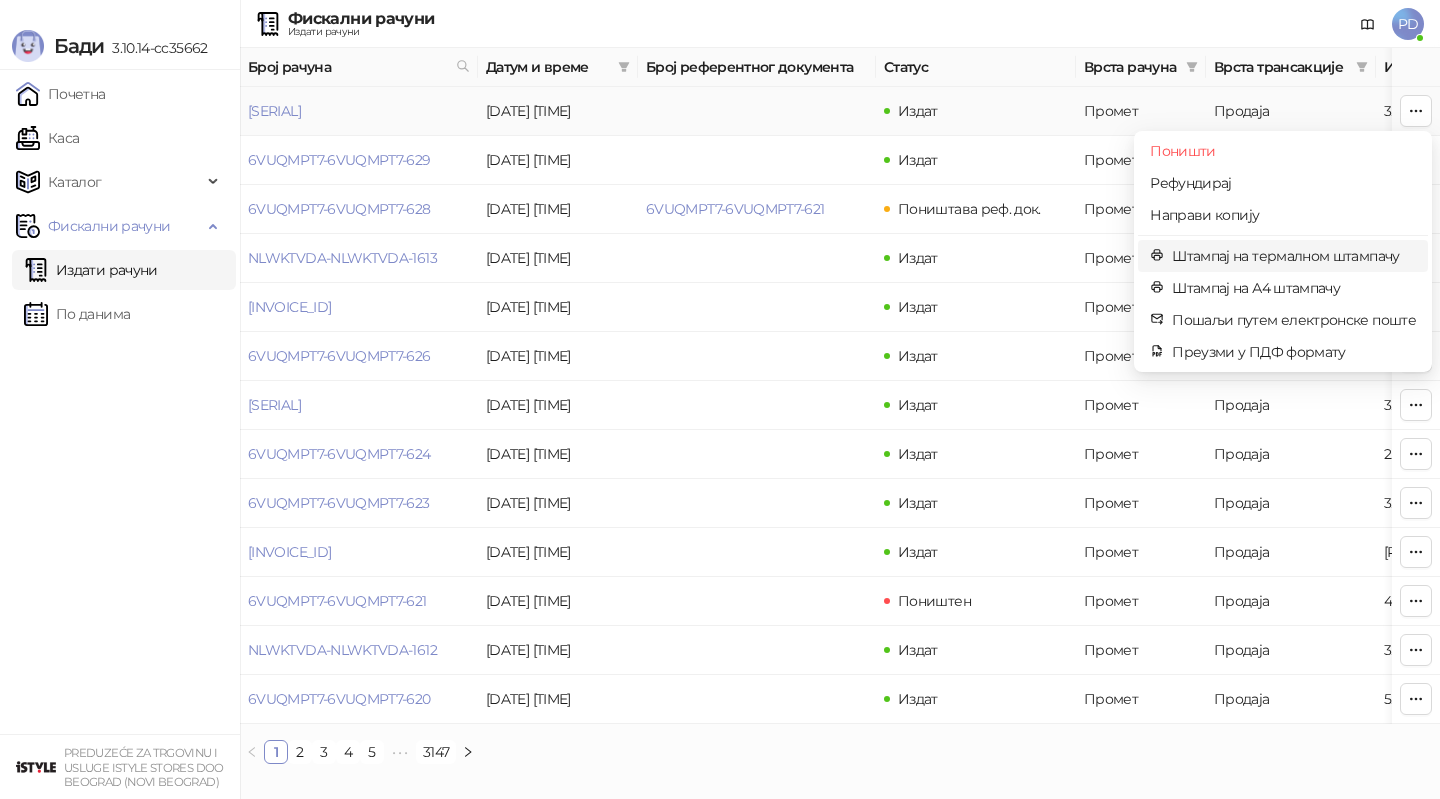 click on "Штампај на термалном штампачу" at bounding box center (1294, 256) 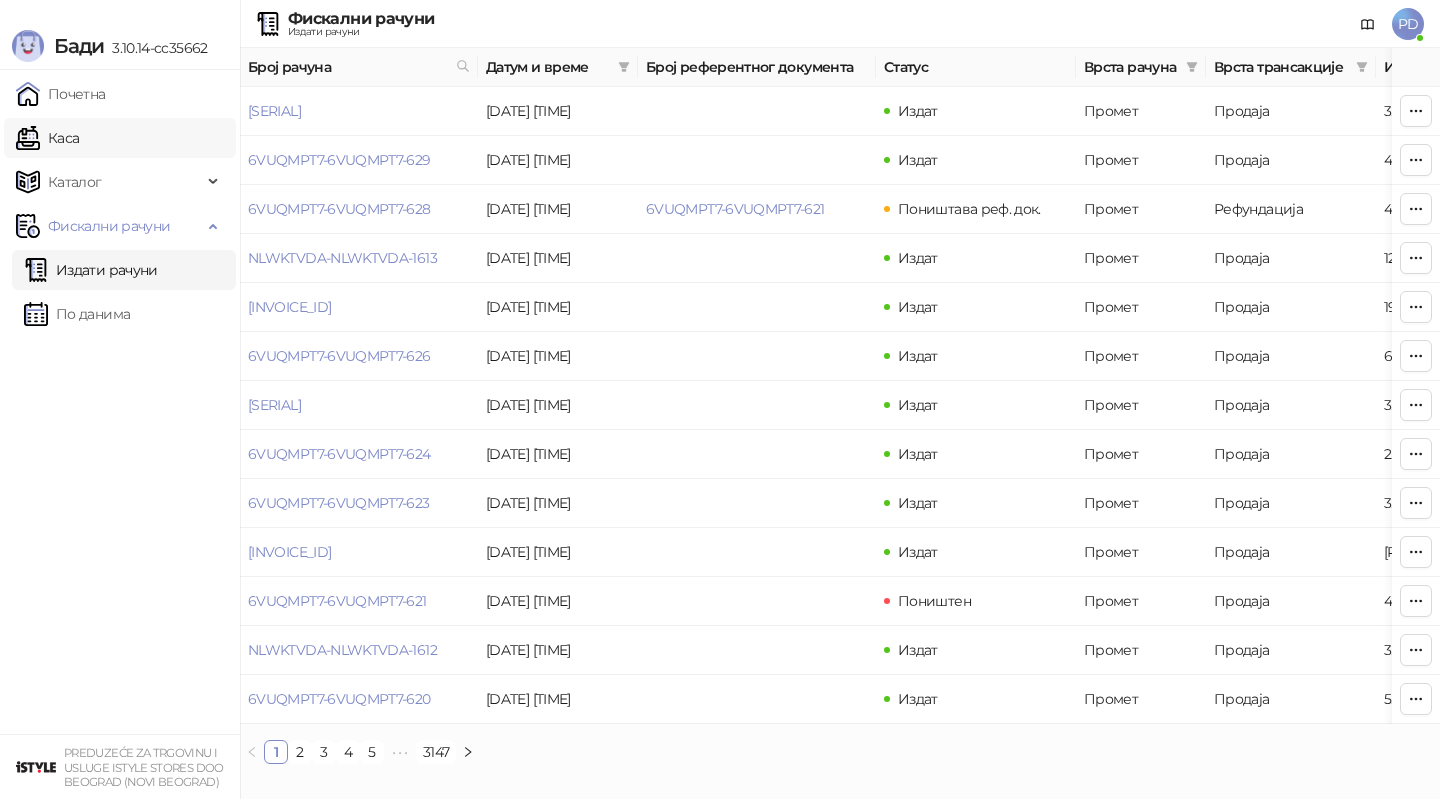 click on "Каса" at bounding box center [47, 138] 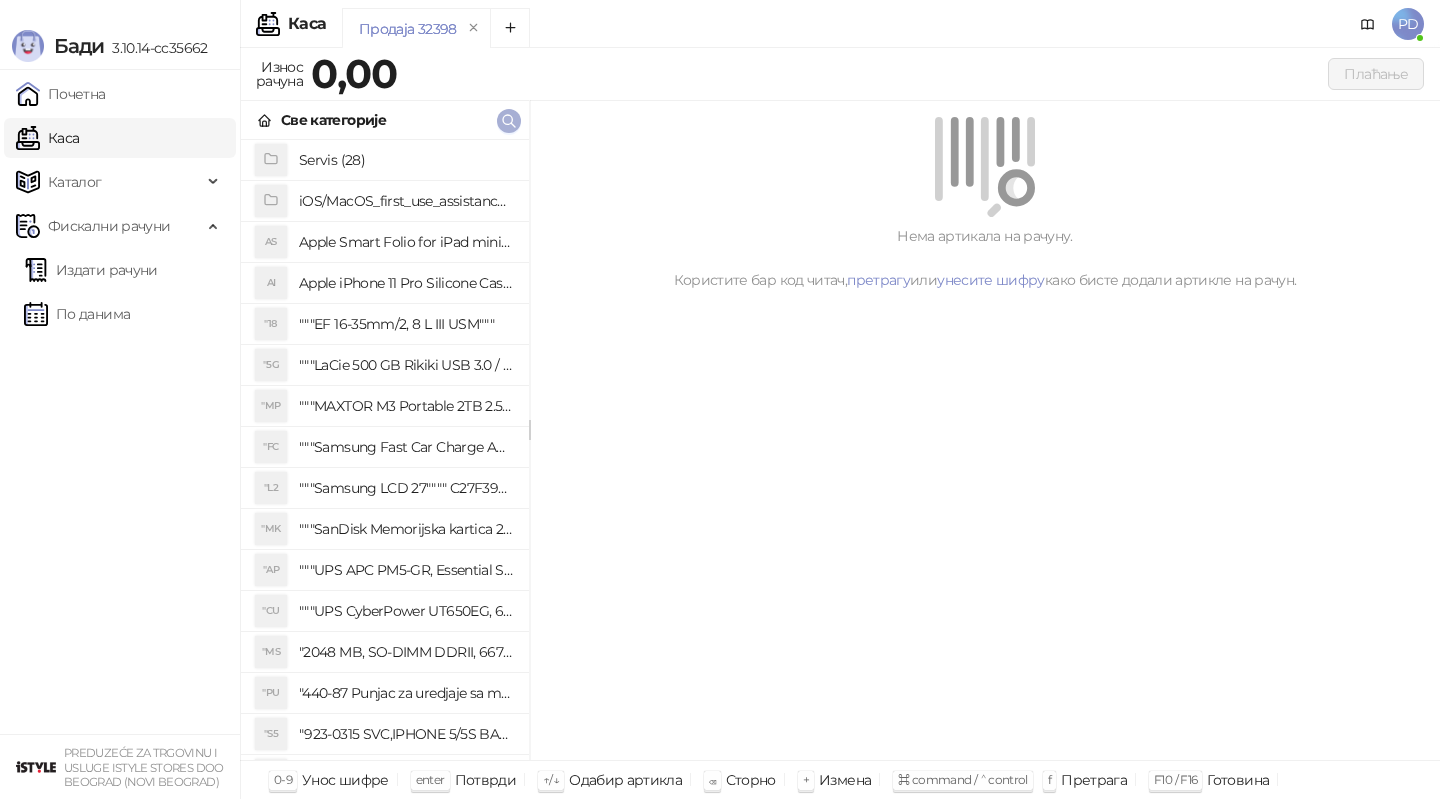 click 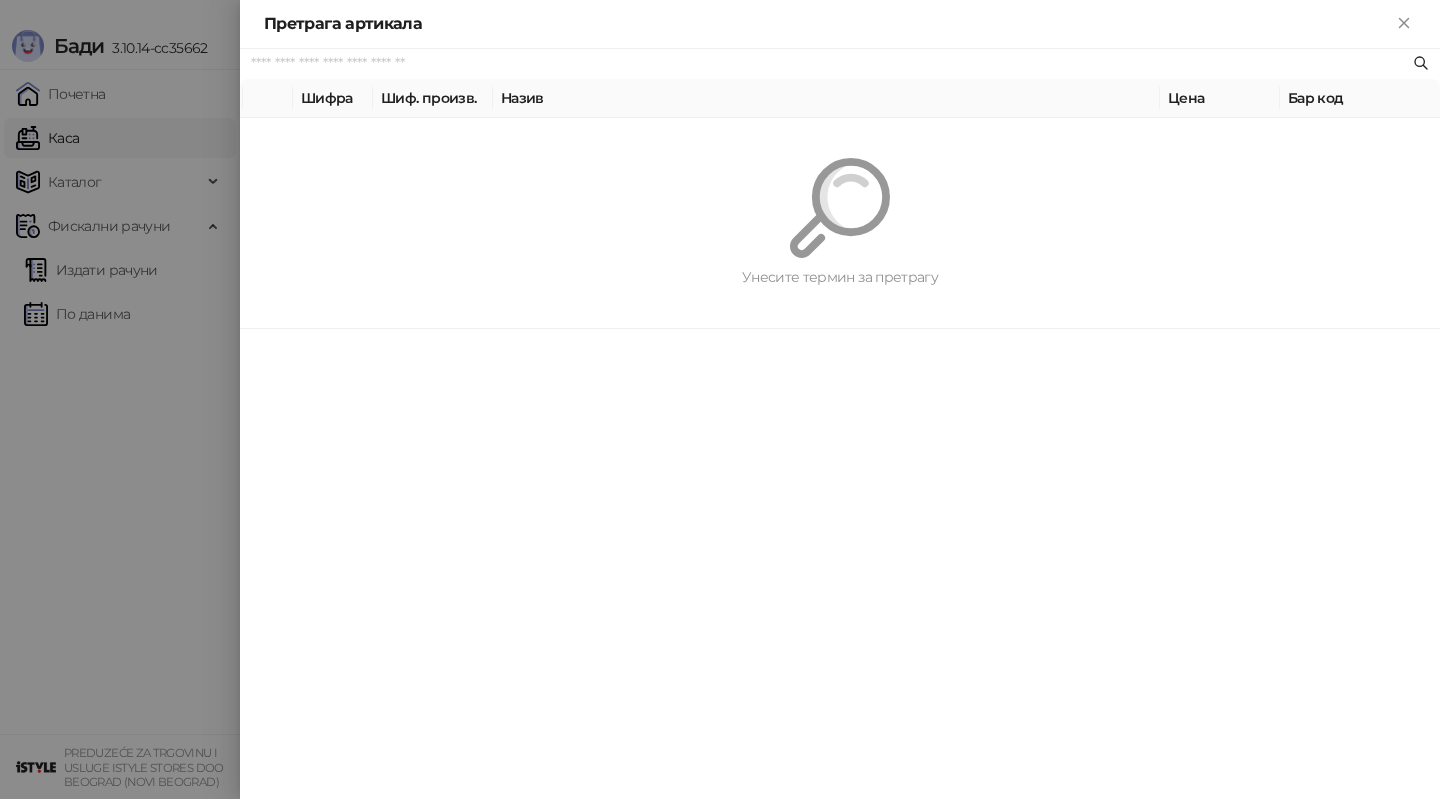 paste on "*********" 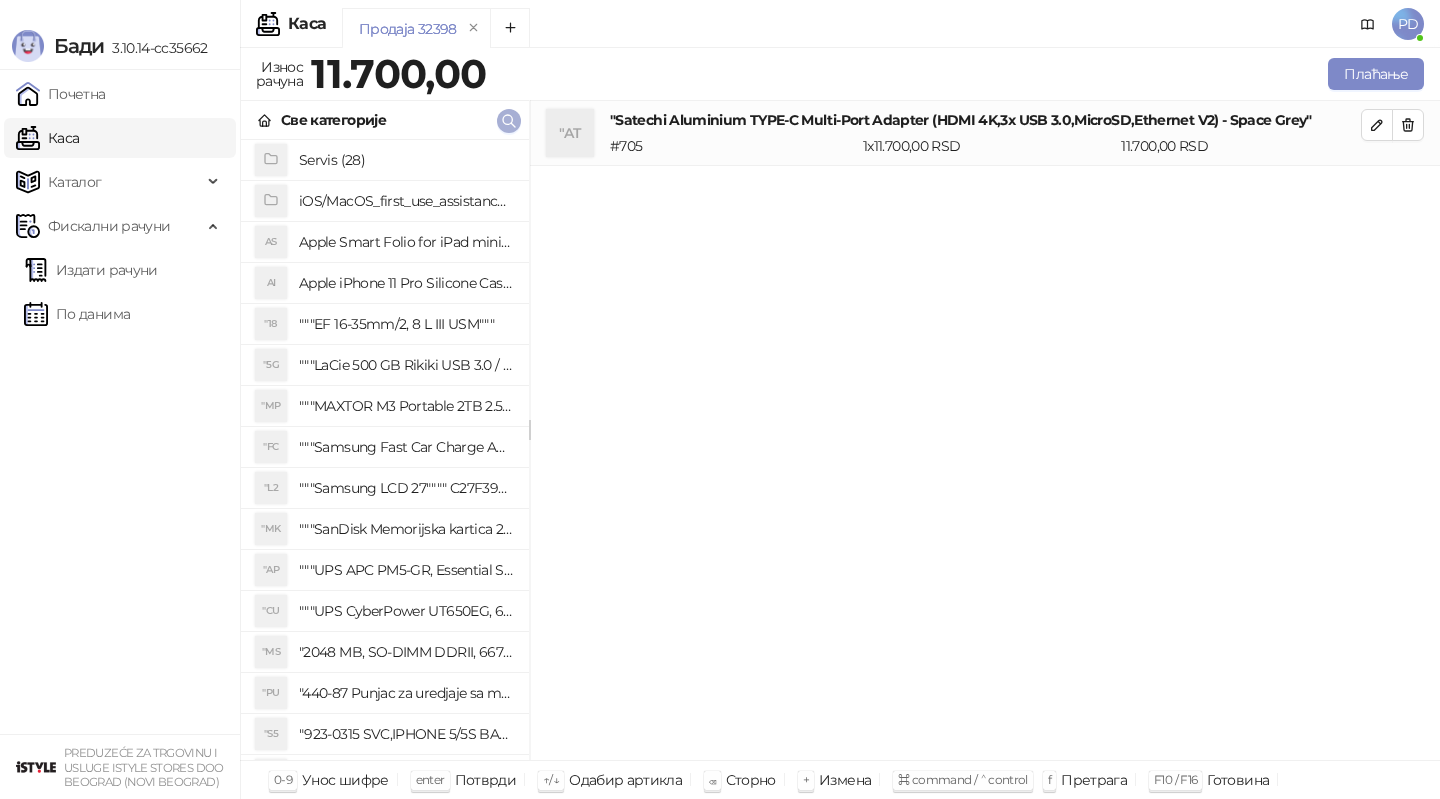 click at bounding box center [509, 121] 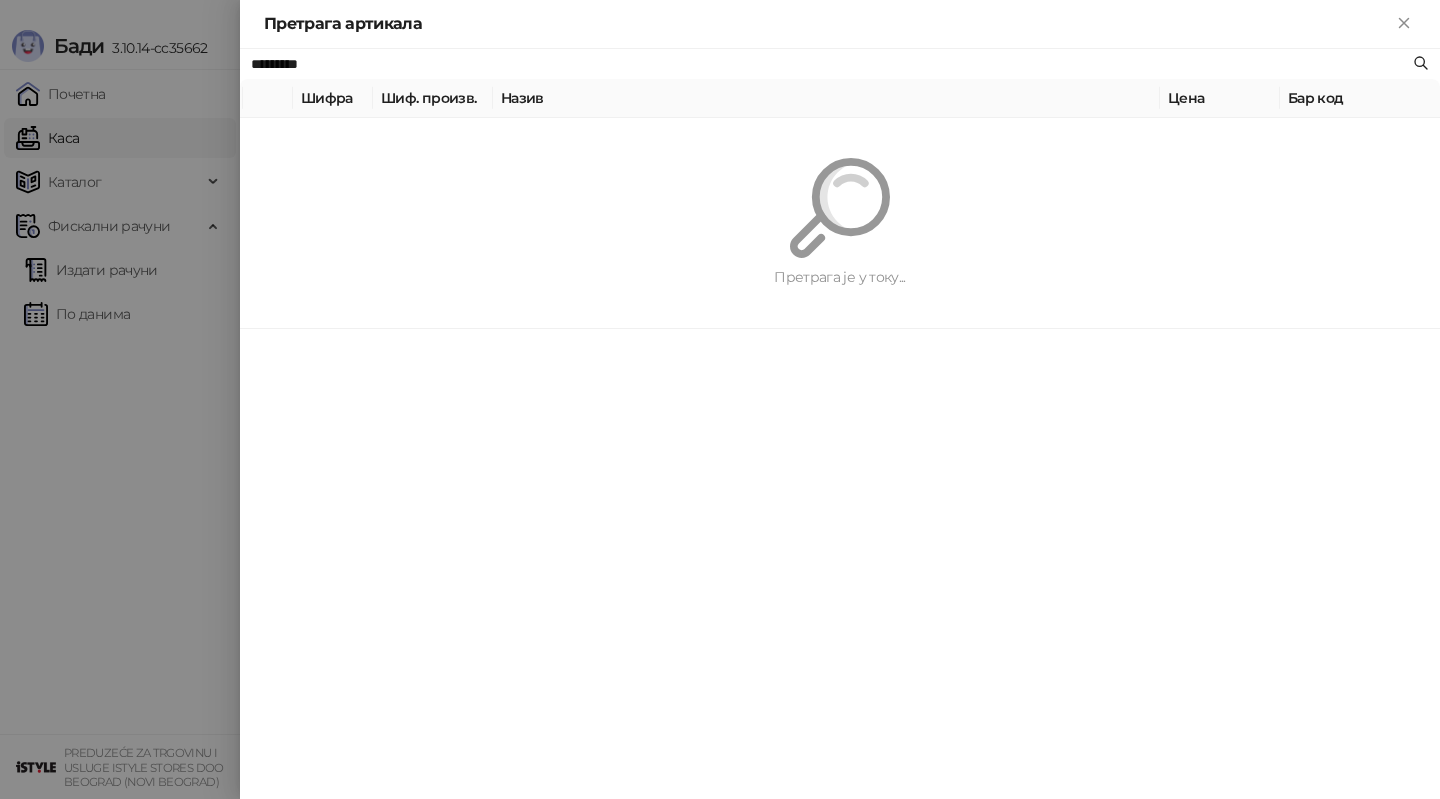 paste on "******" 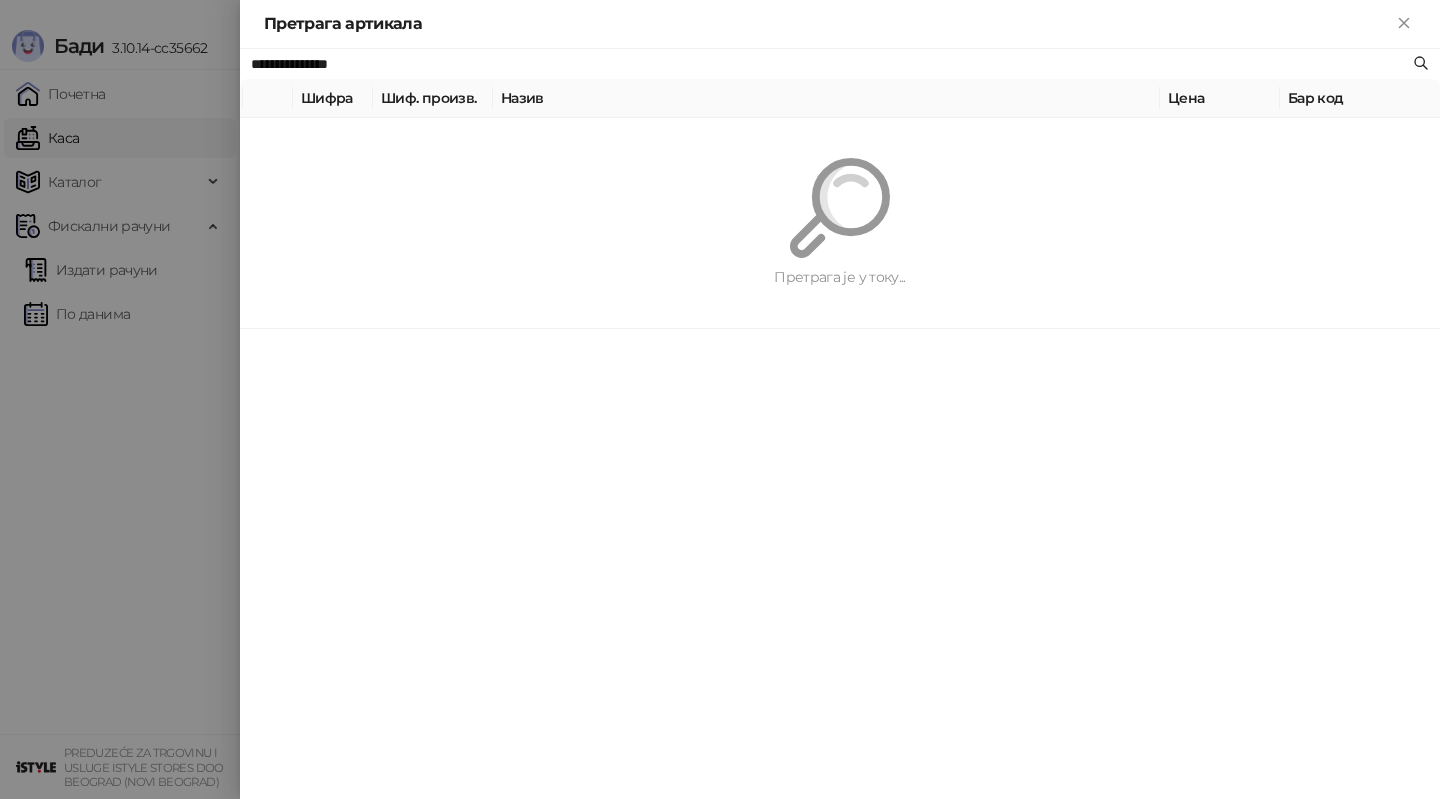 type on "**********" 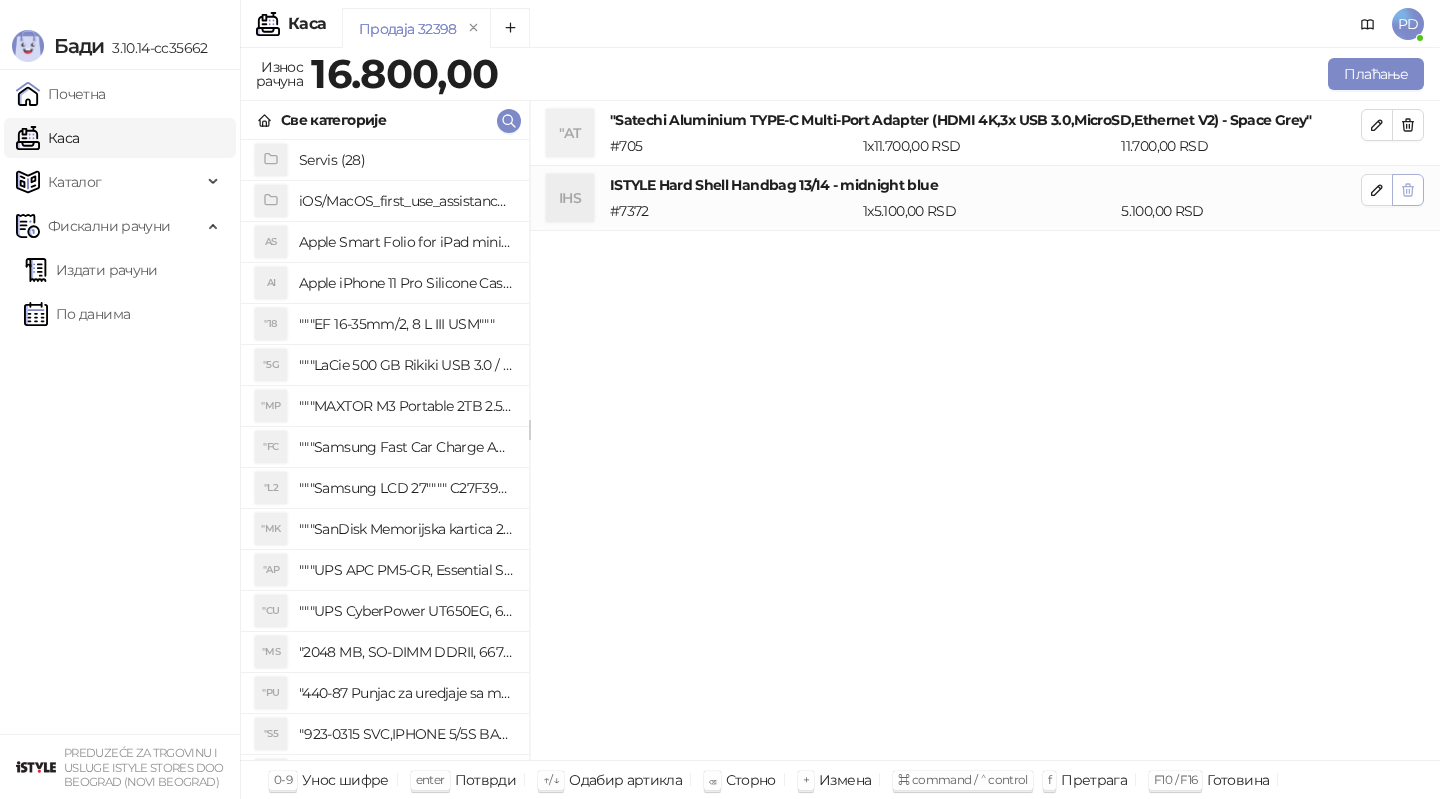 click 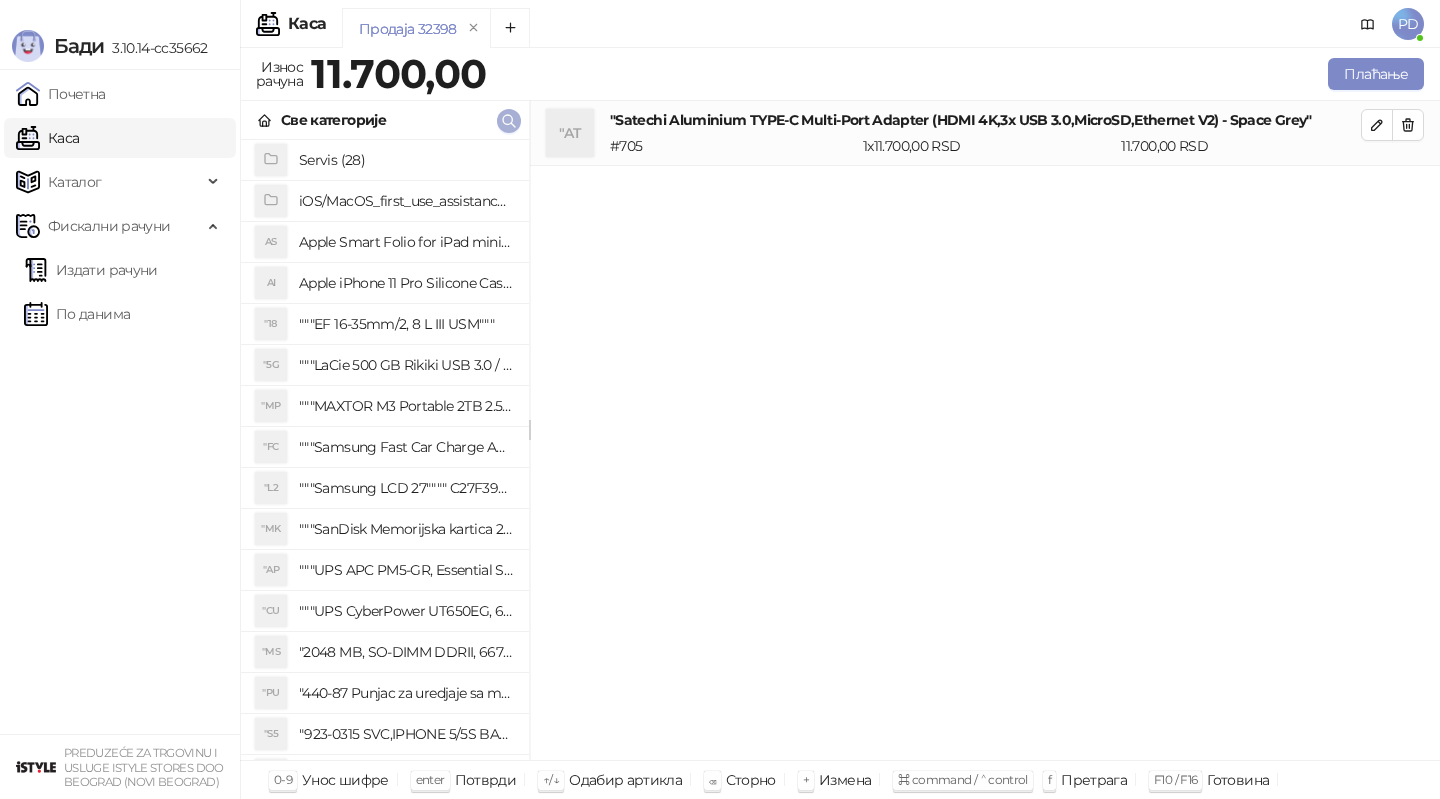 click 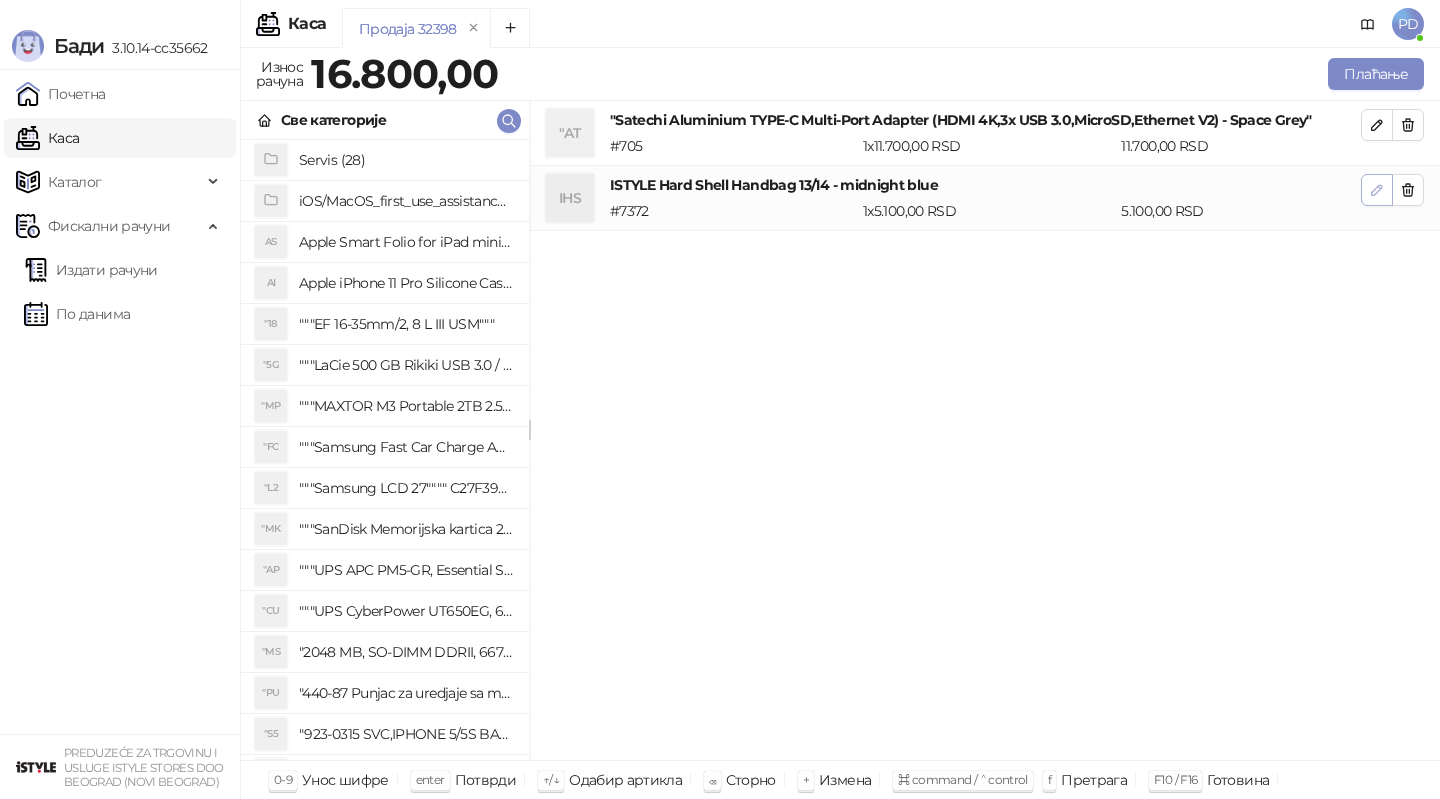 click 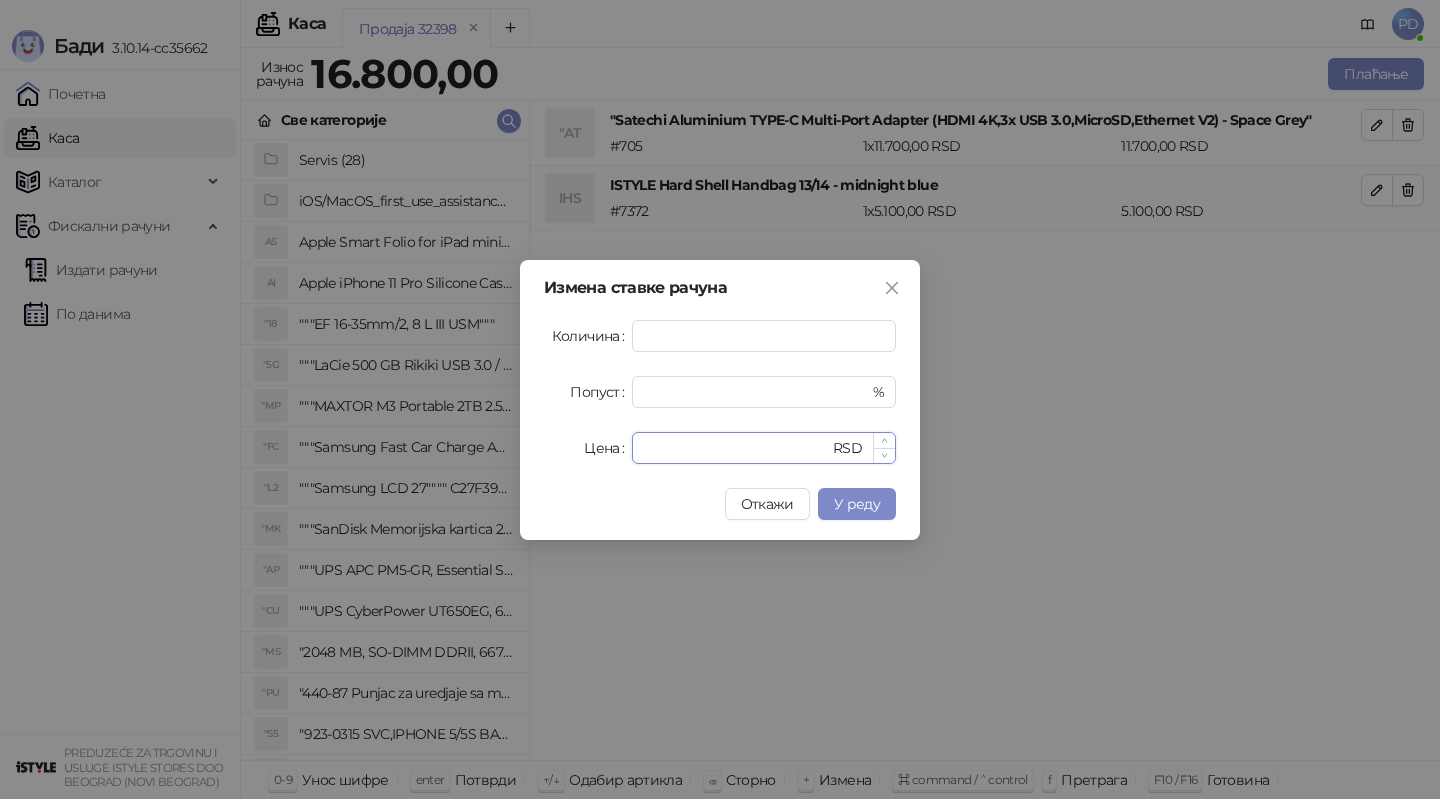 click on "****" at bounding box center [736, 448] 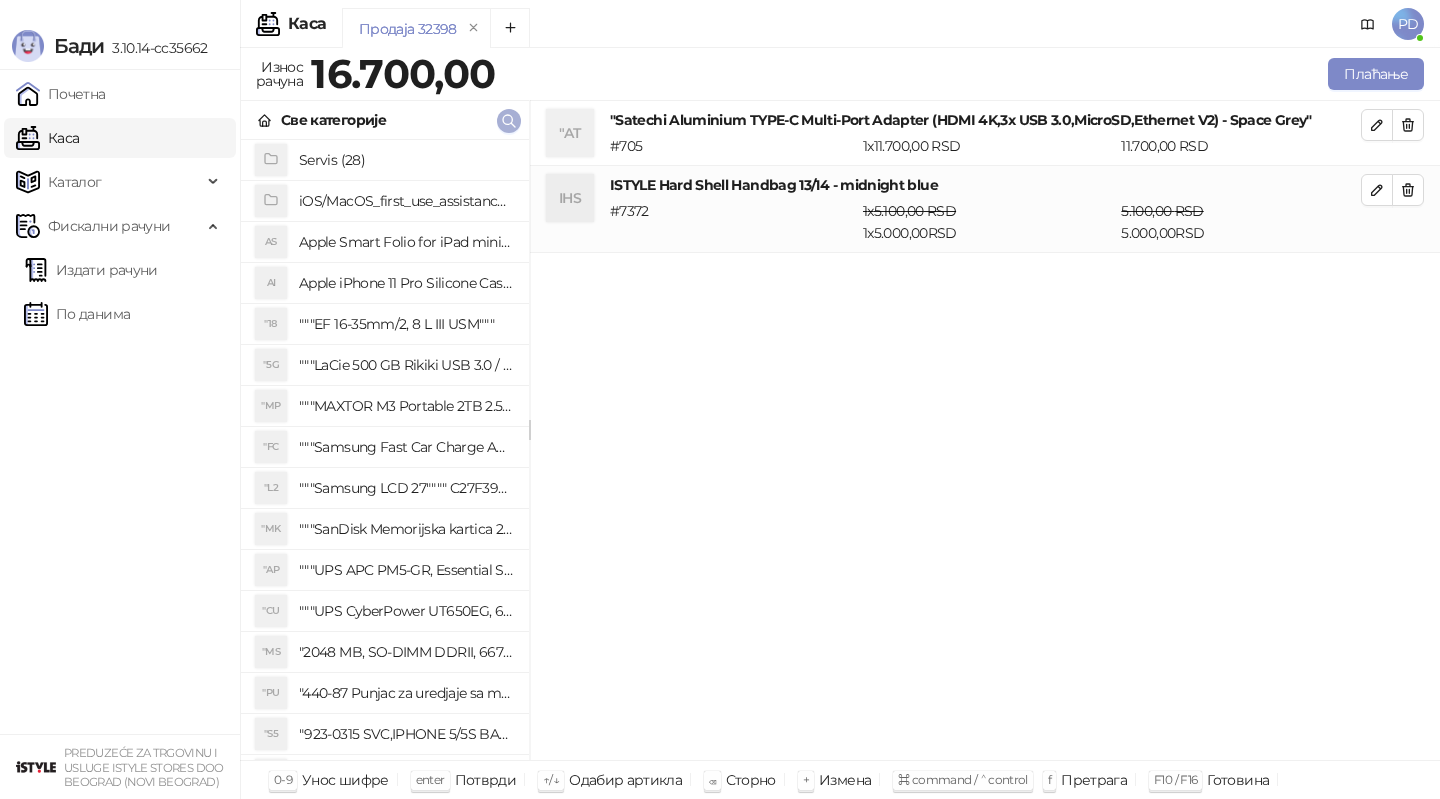 click 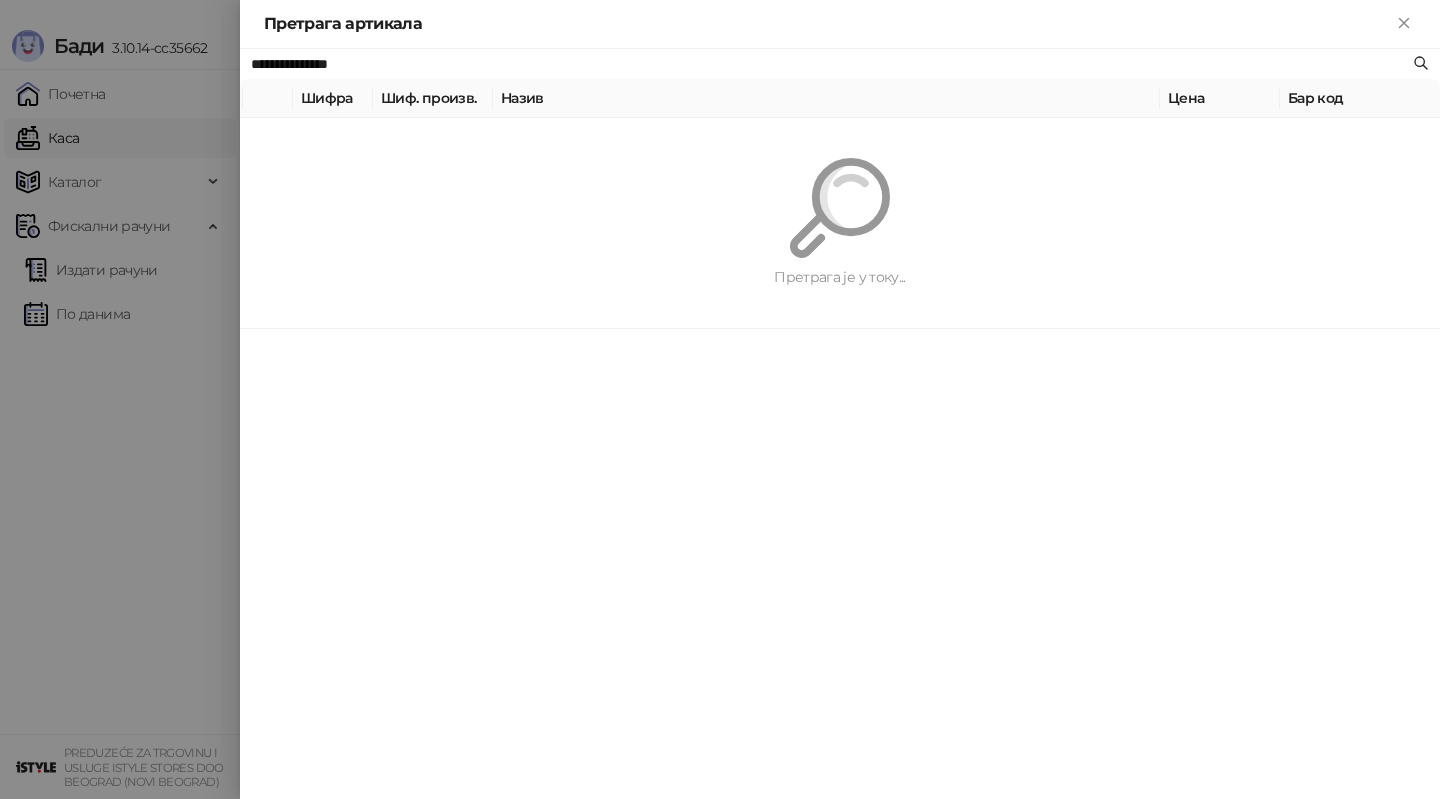 paste on "****" 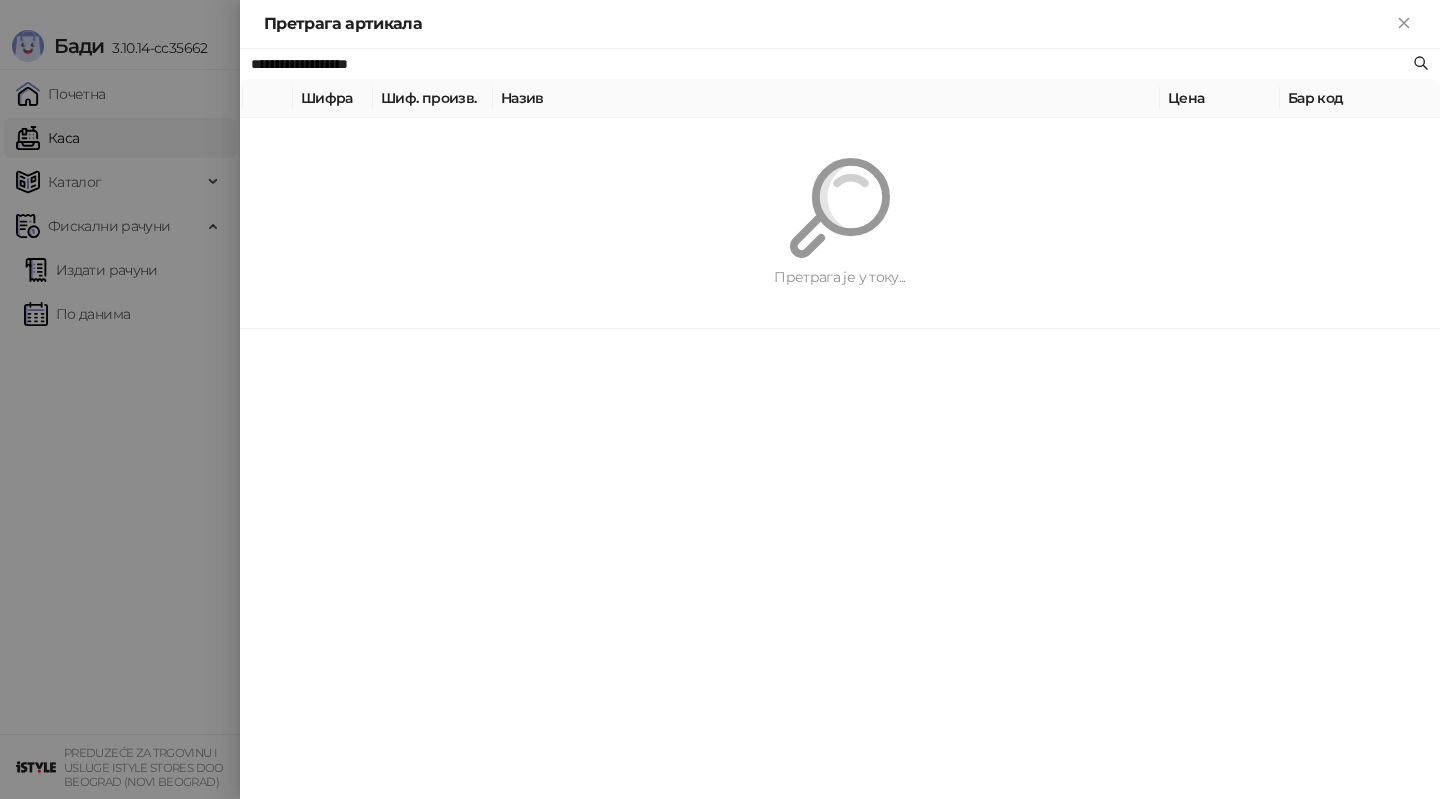 type on "**********" 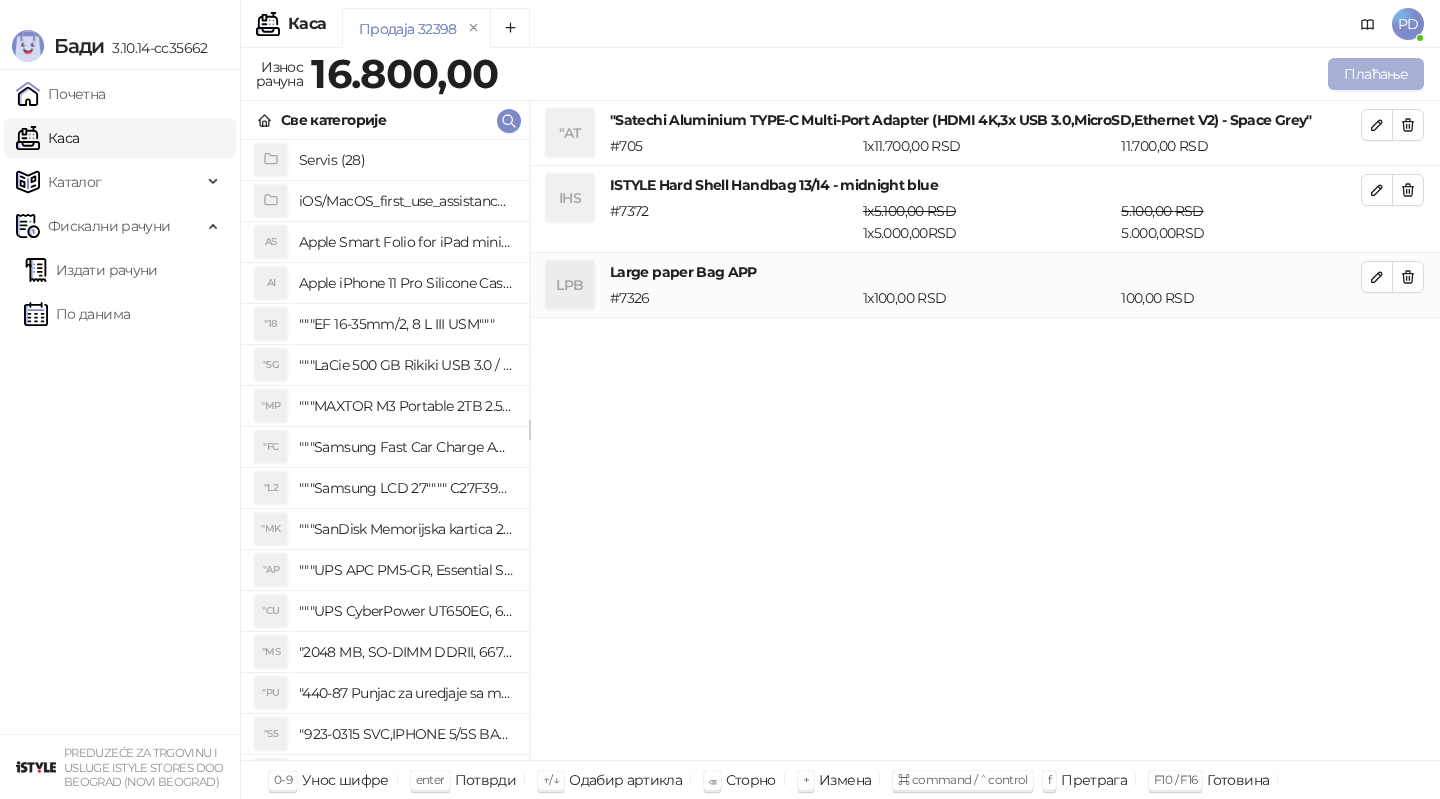 click on "Плаћање" at bounding box center (1376, 74) 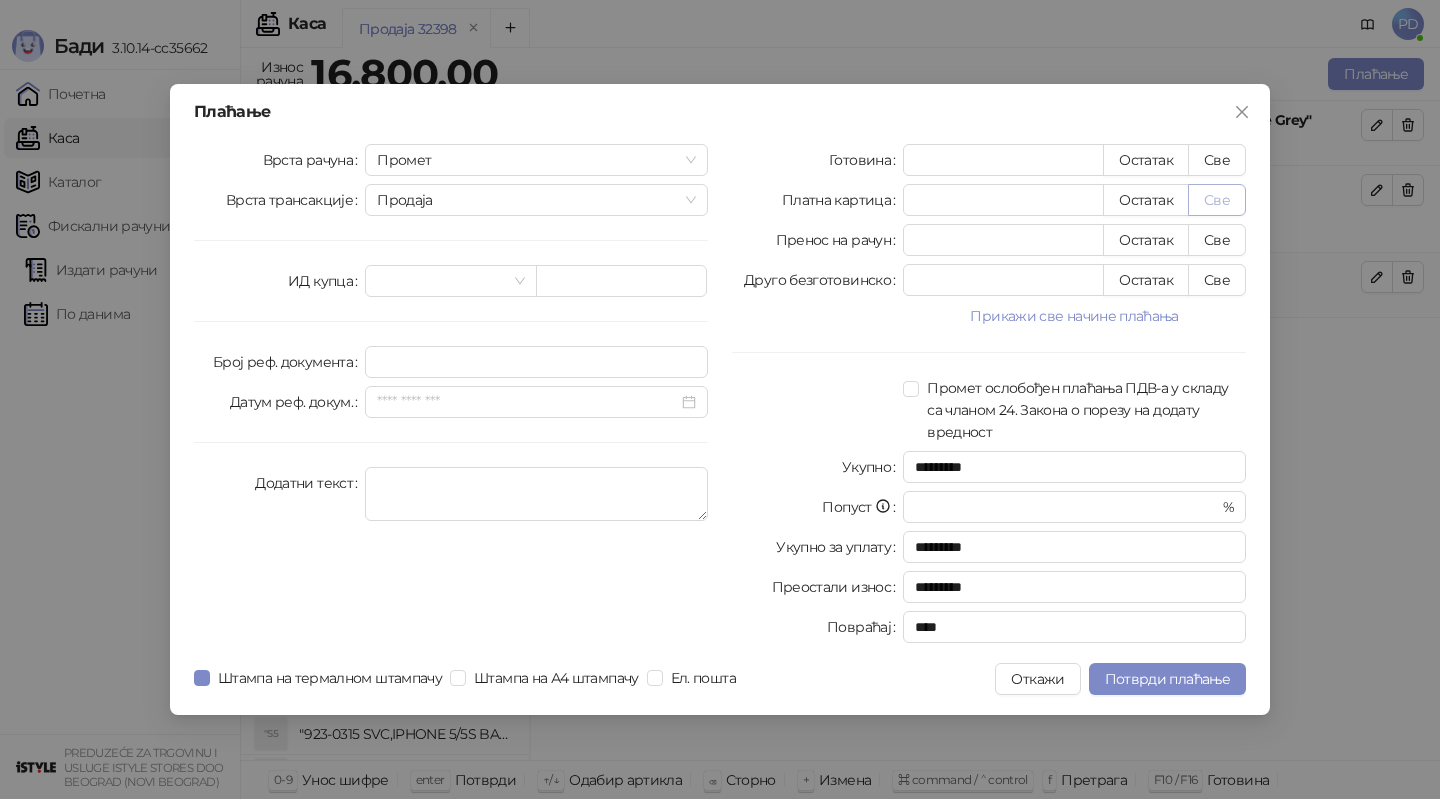click on "Све" at bounding box center [1217, 200] 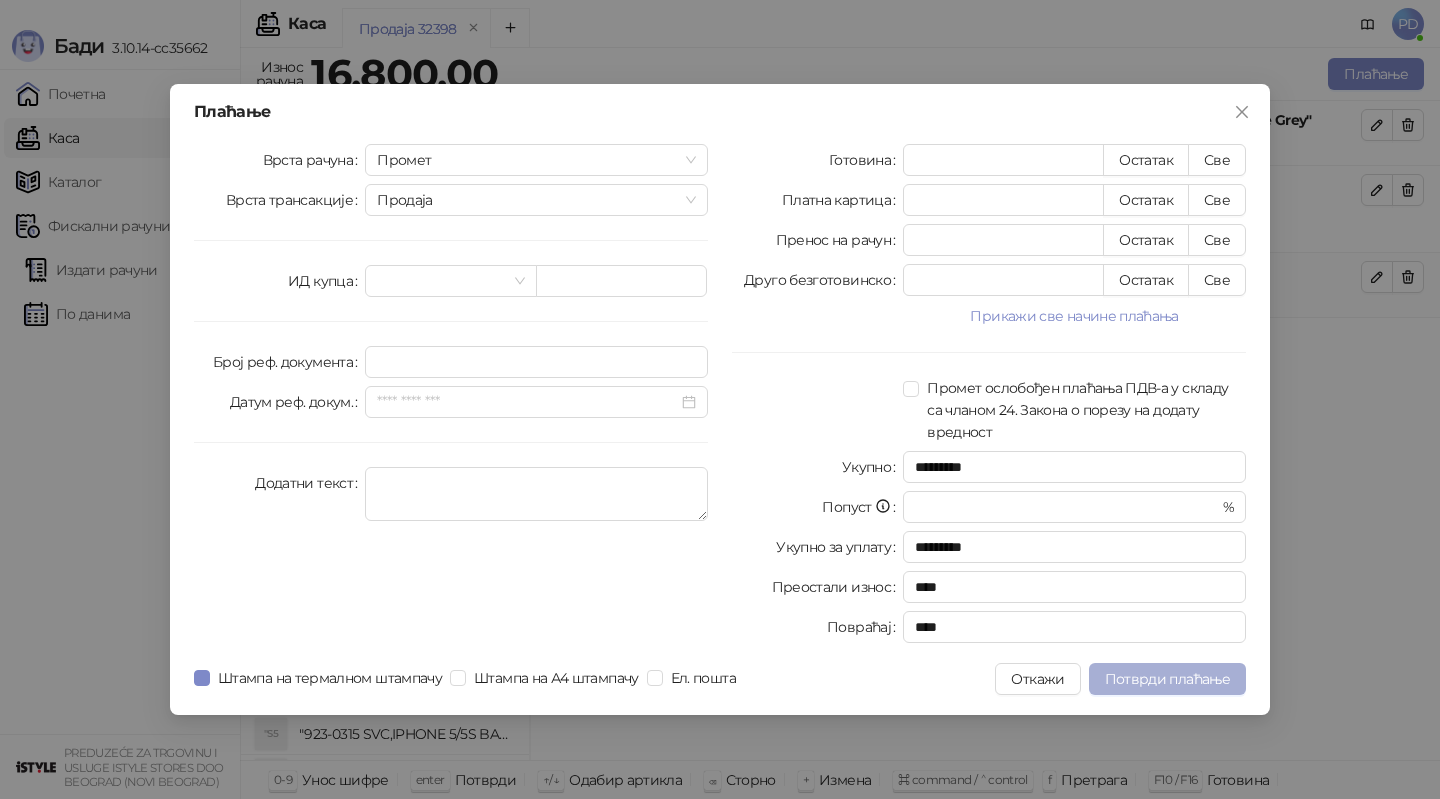 click on "Потврди плаћање" at bounding box center (1167, 679) 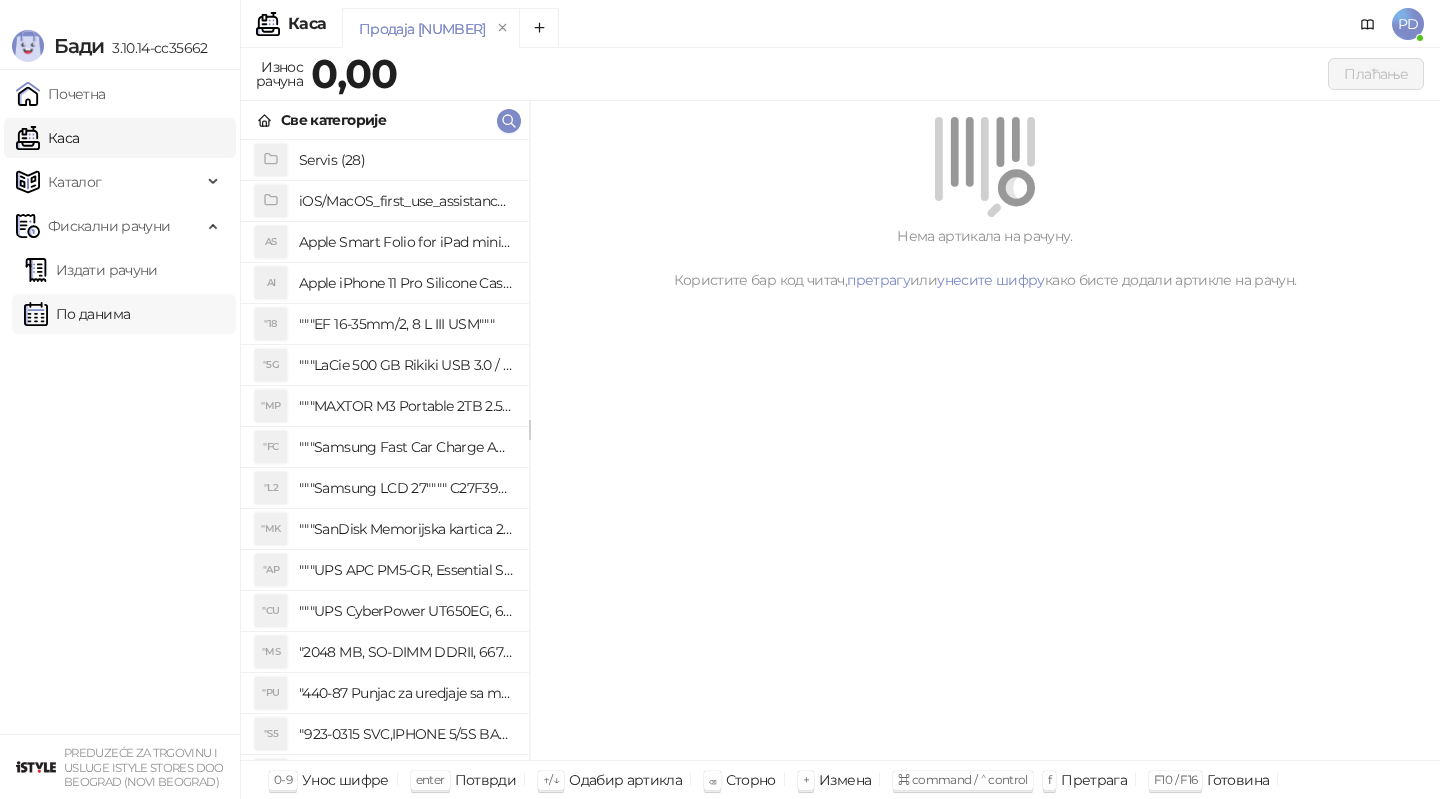 click on "По данима" at bounding box center (77, 314) 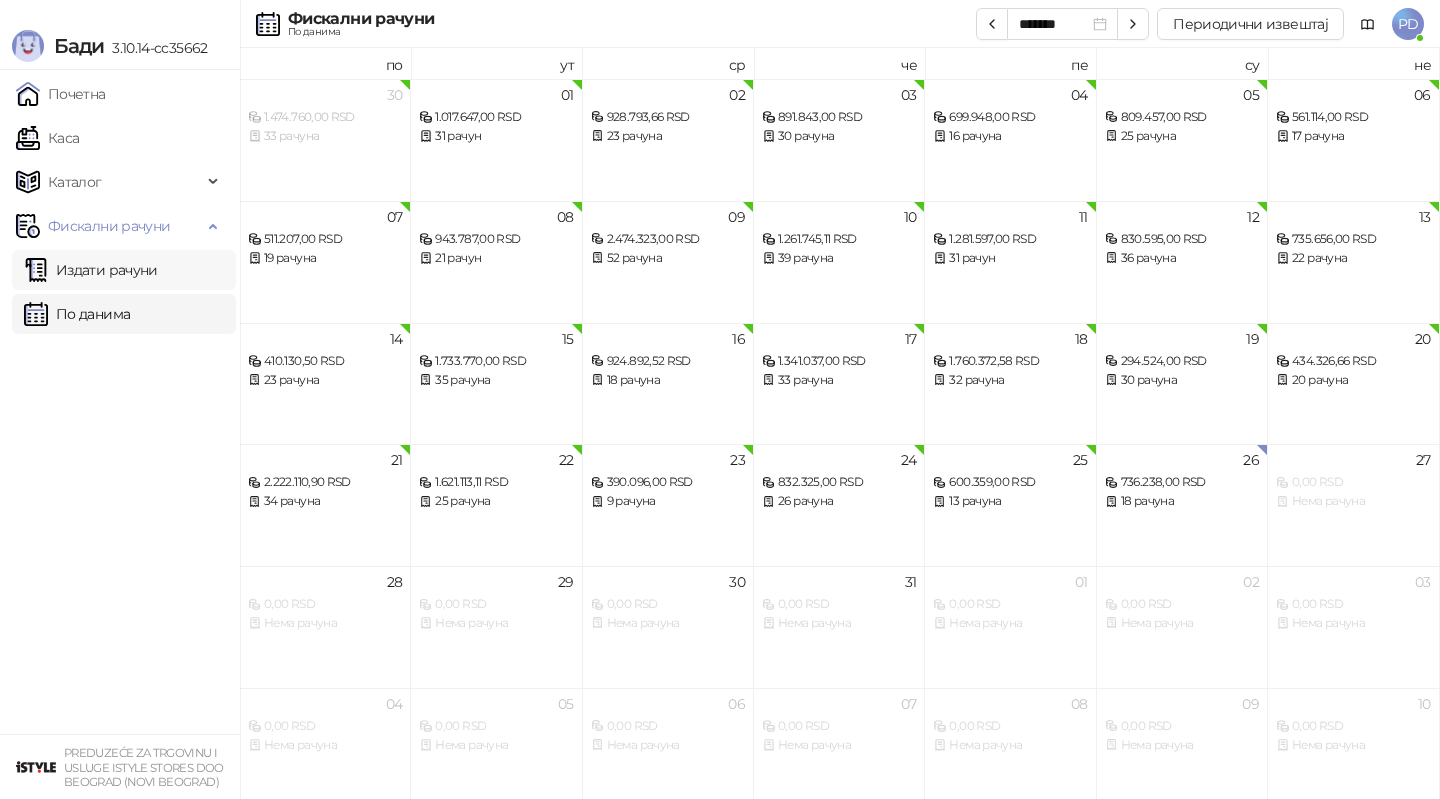 click on "Издати рачуни" at bounding box center [91, 270] 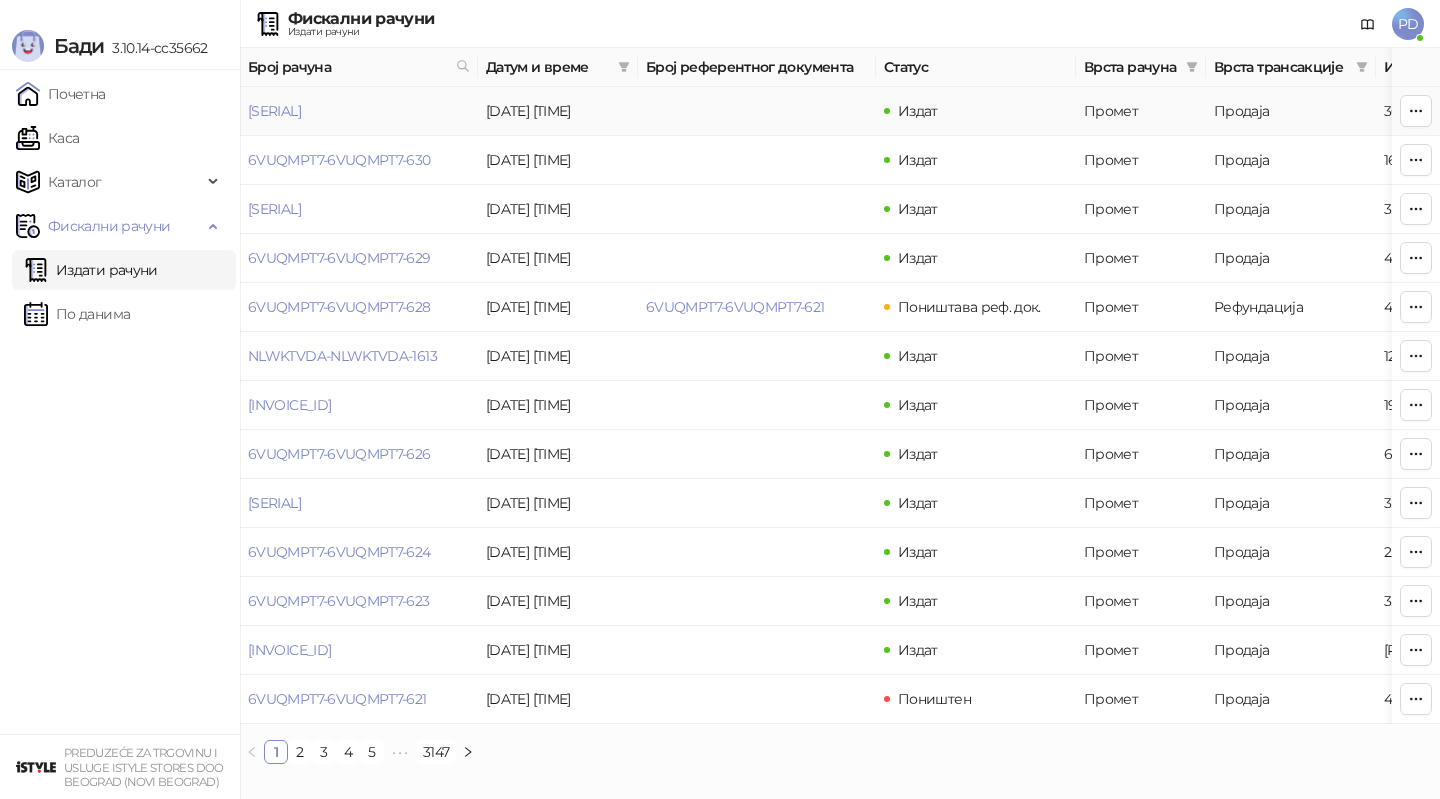click on "[SERIAL]" at bounding box center [274, 111] 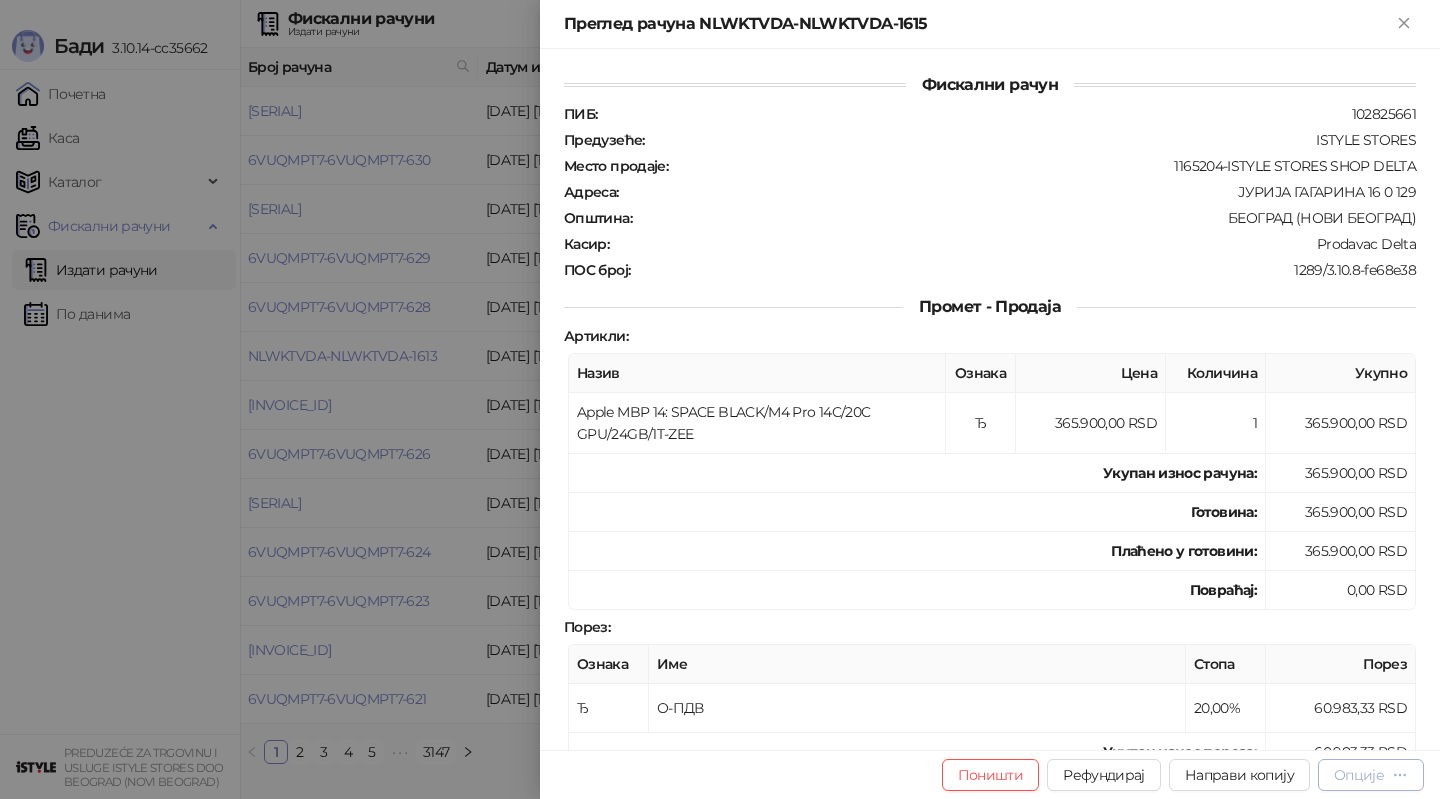 click 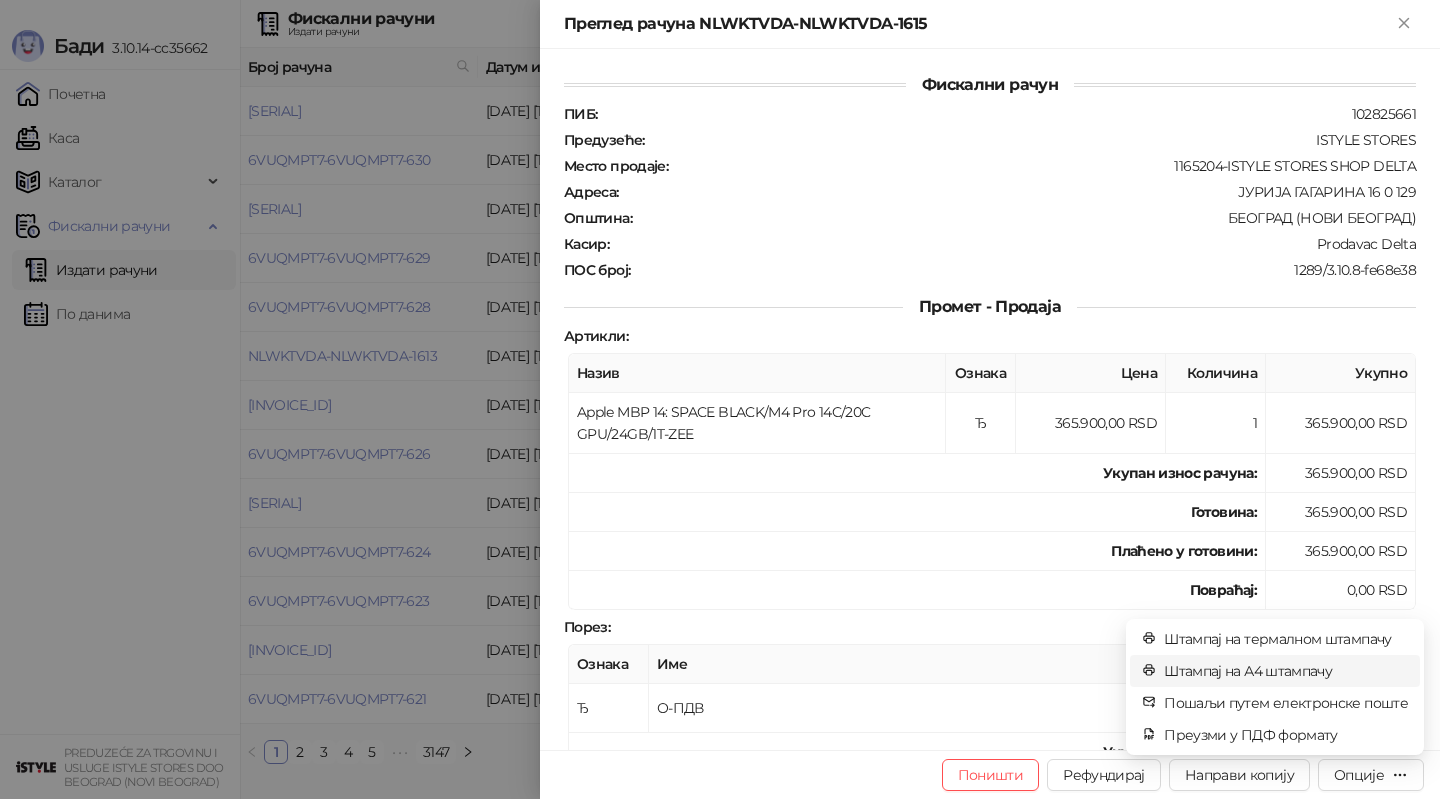 click on "Штампај на А4 штампачу" at bounding box center [1286, 671] 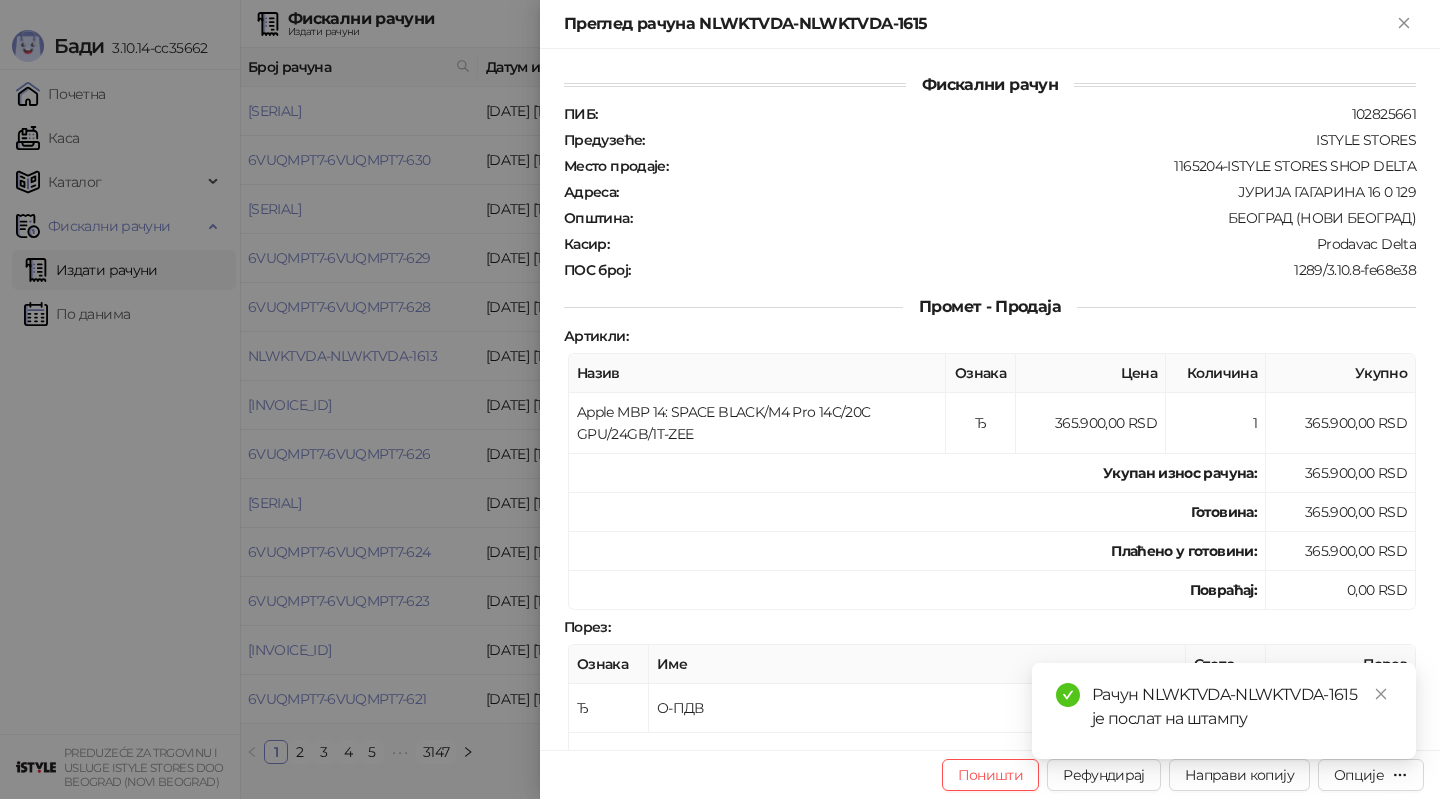 click at bounding box center (720, 399) 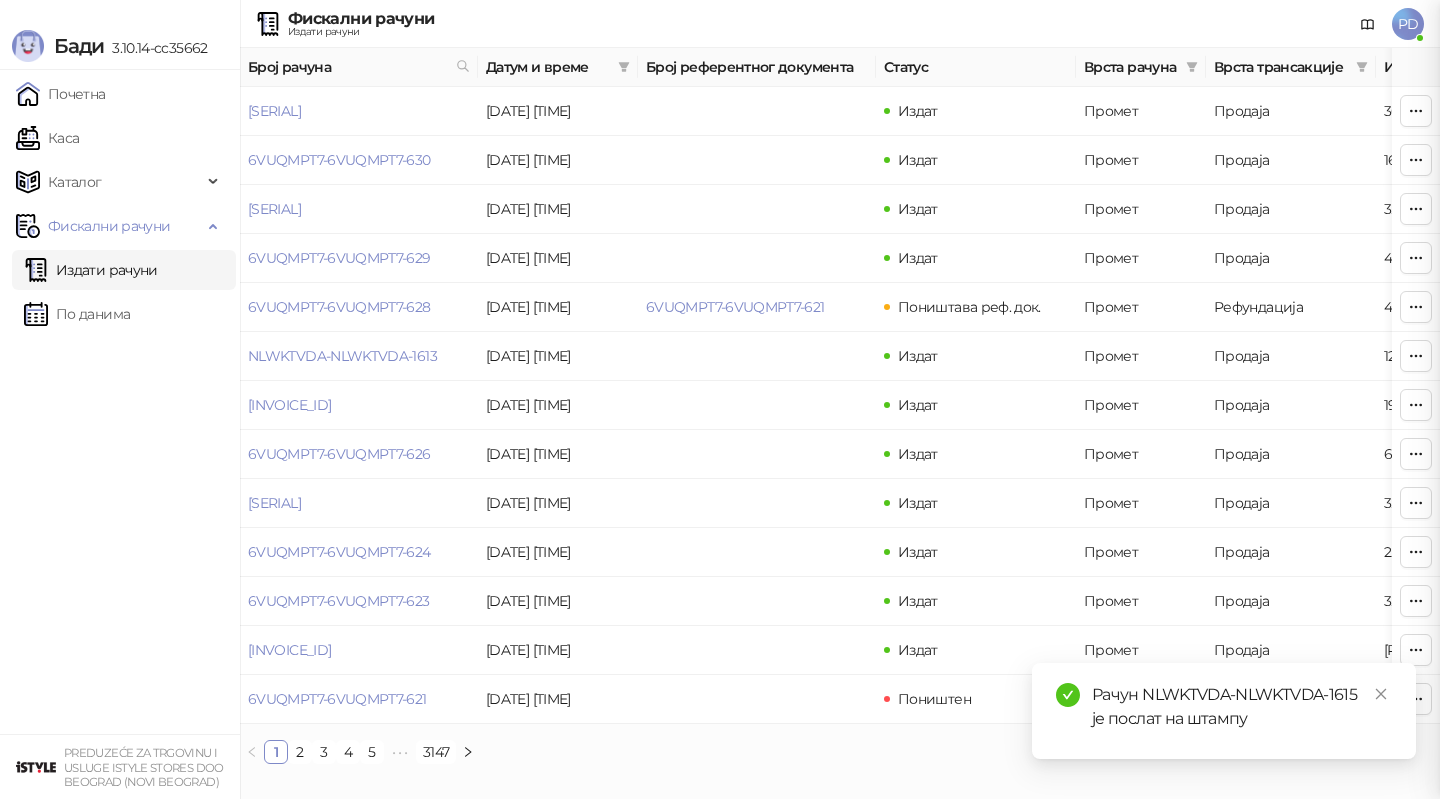 click at bounding box center (720, 399) 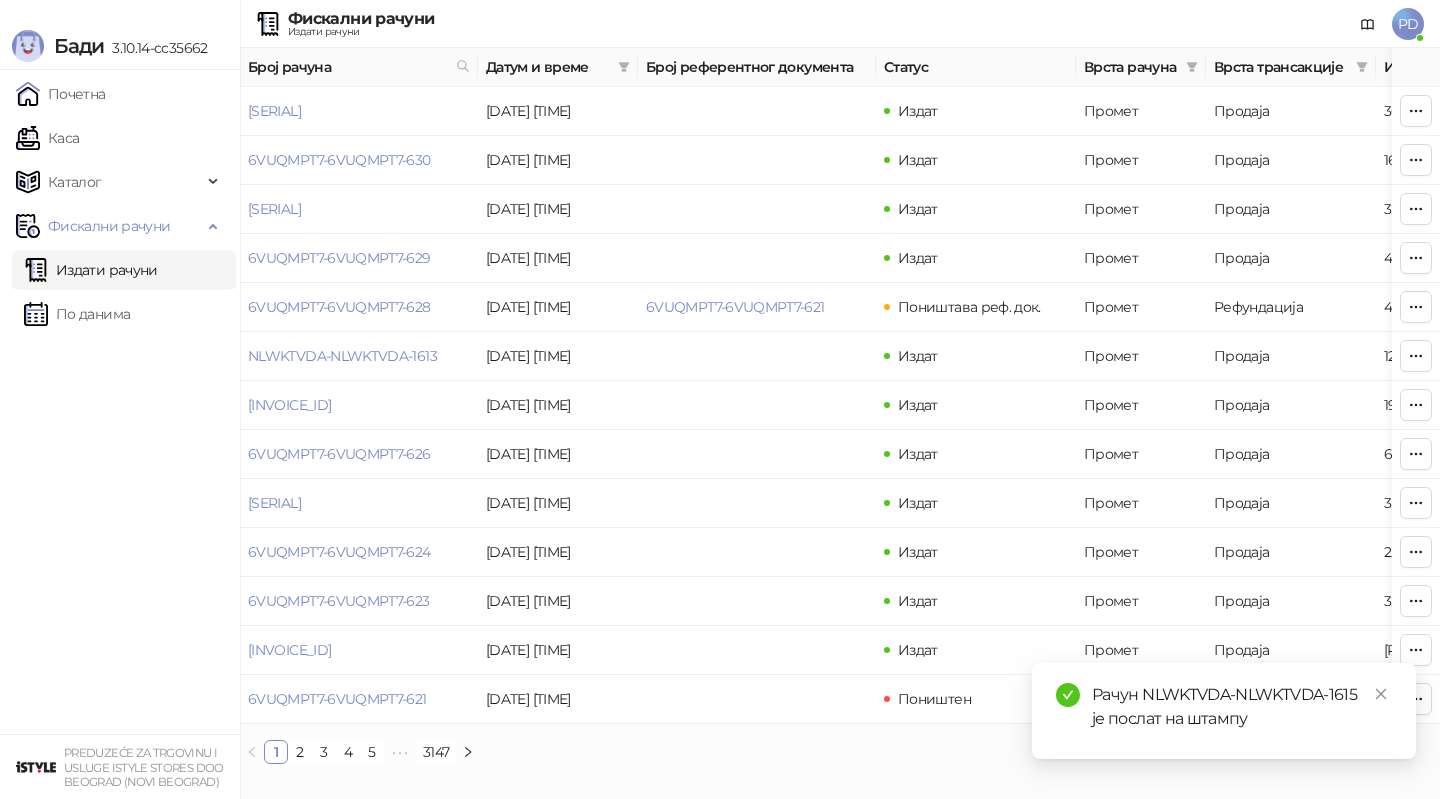 click on "По данима" at bounding box center (77, 314) 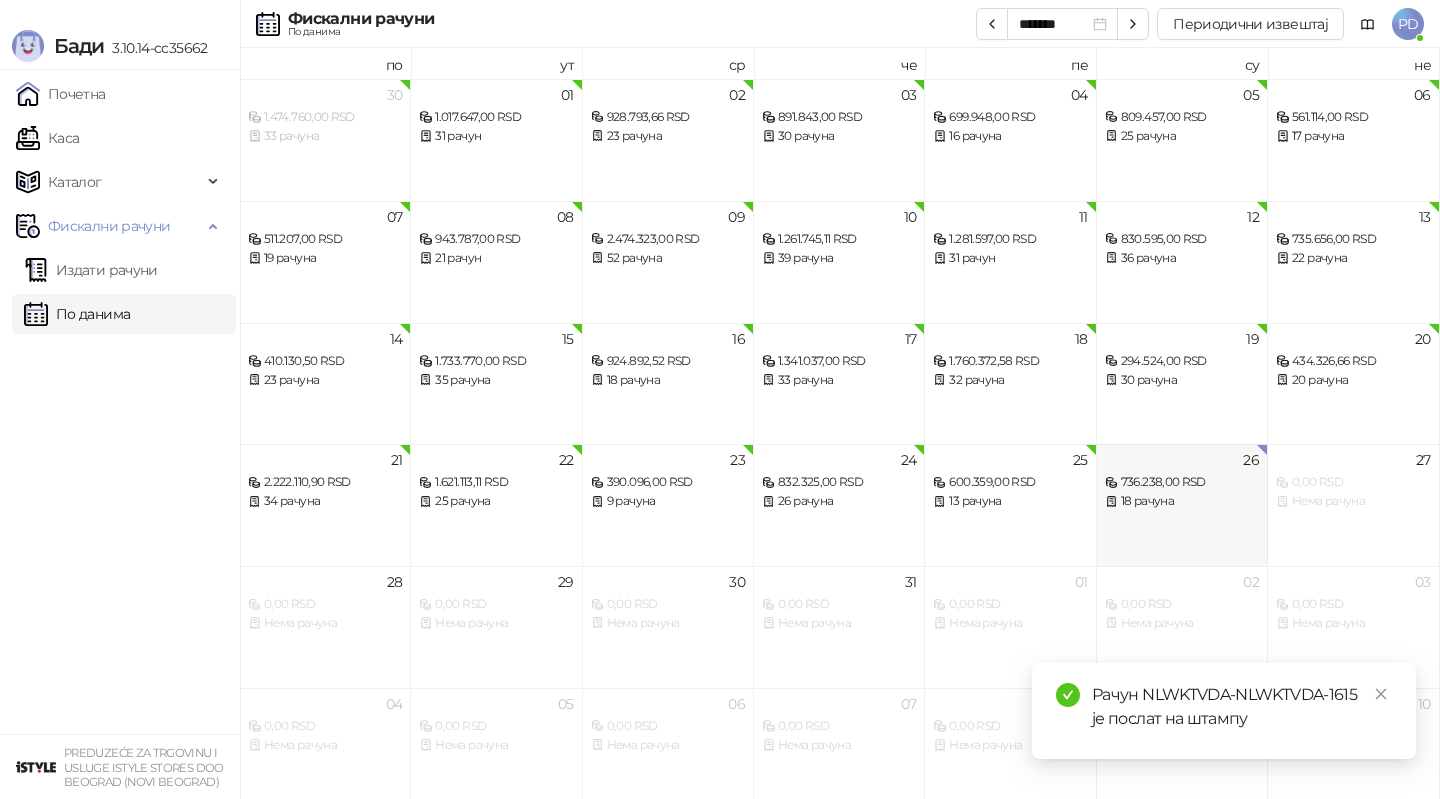 click on "18 рачуна" at bounding box center (1182, 501) 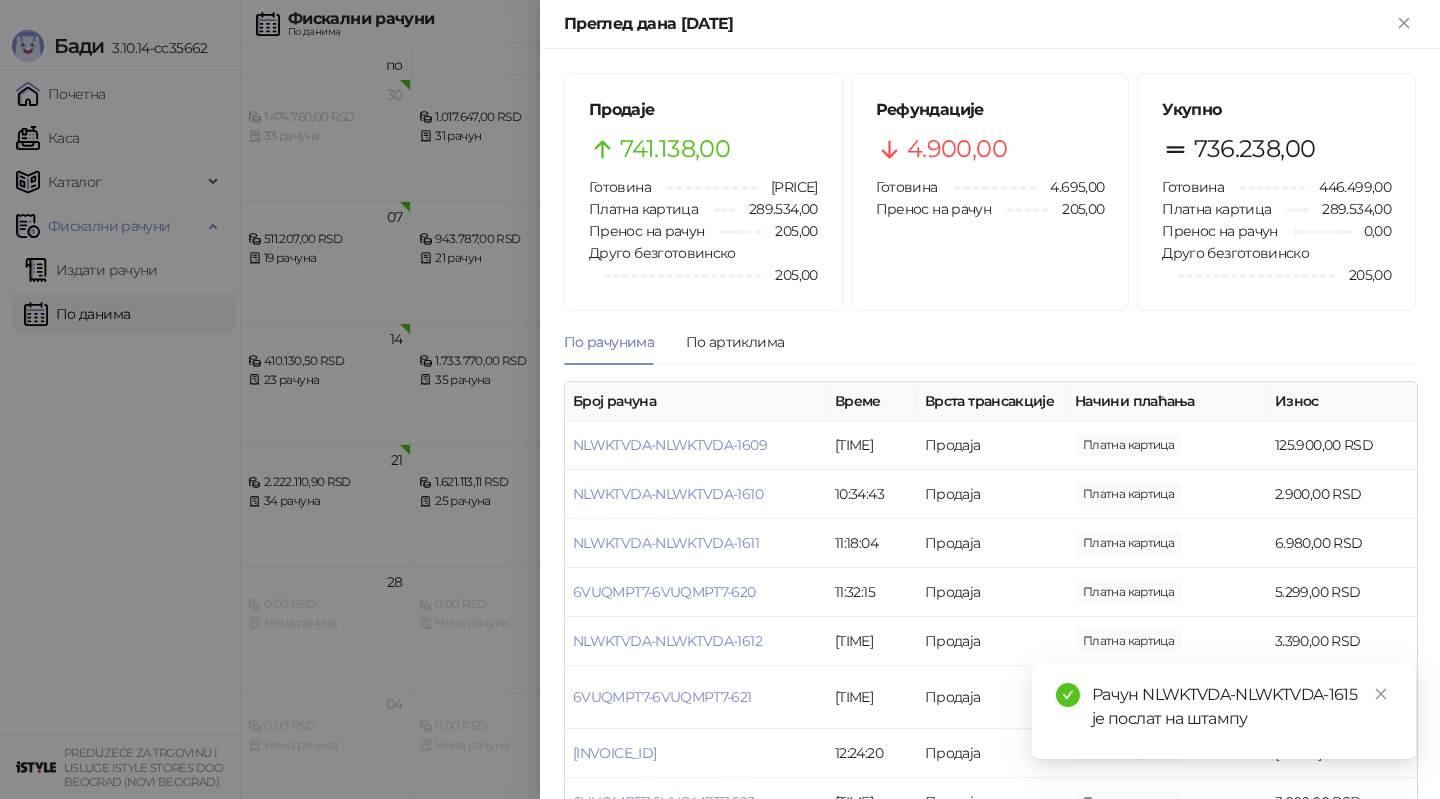 click at bounding box center [720, 399] 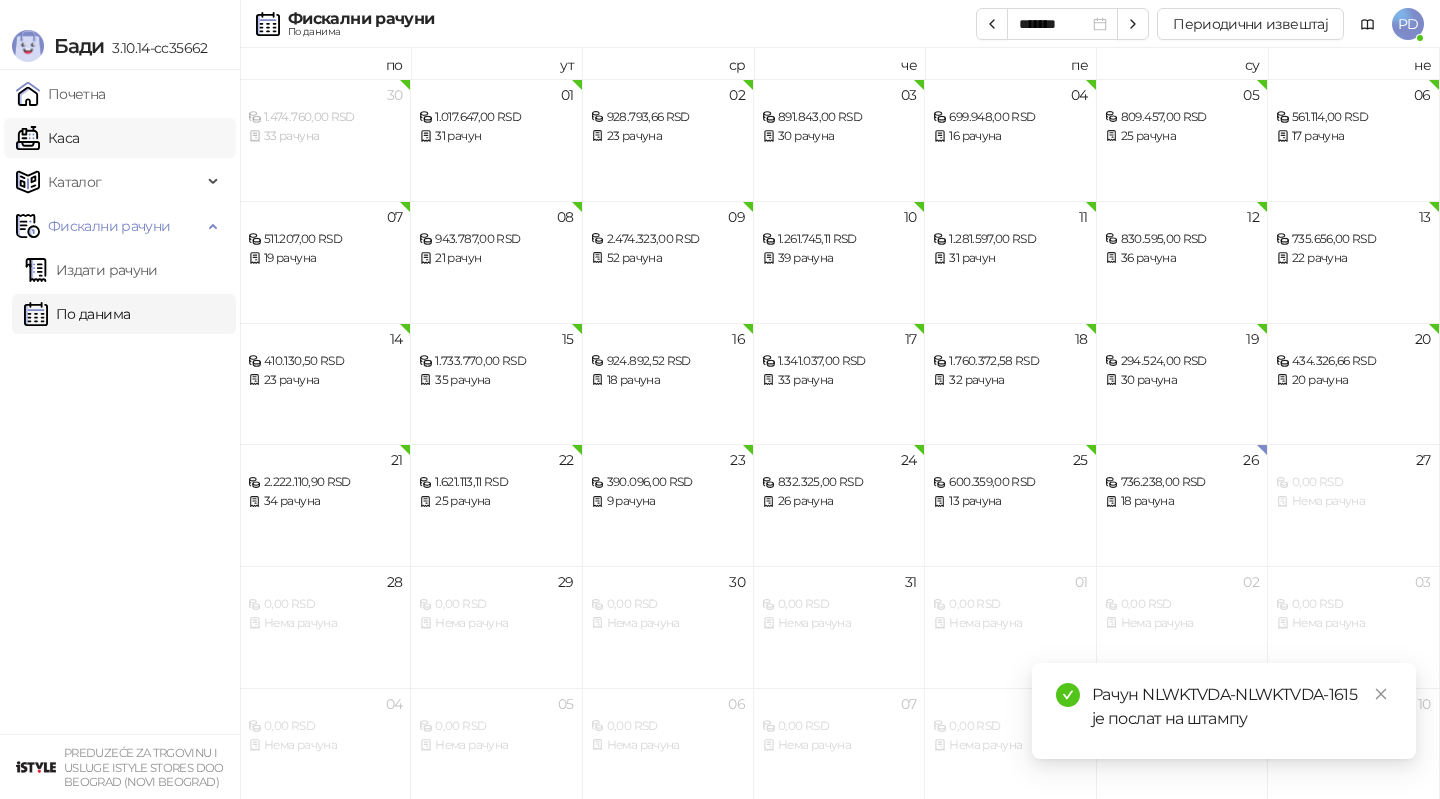 click on "Каса" at bounding box center (47, 138) 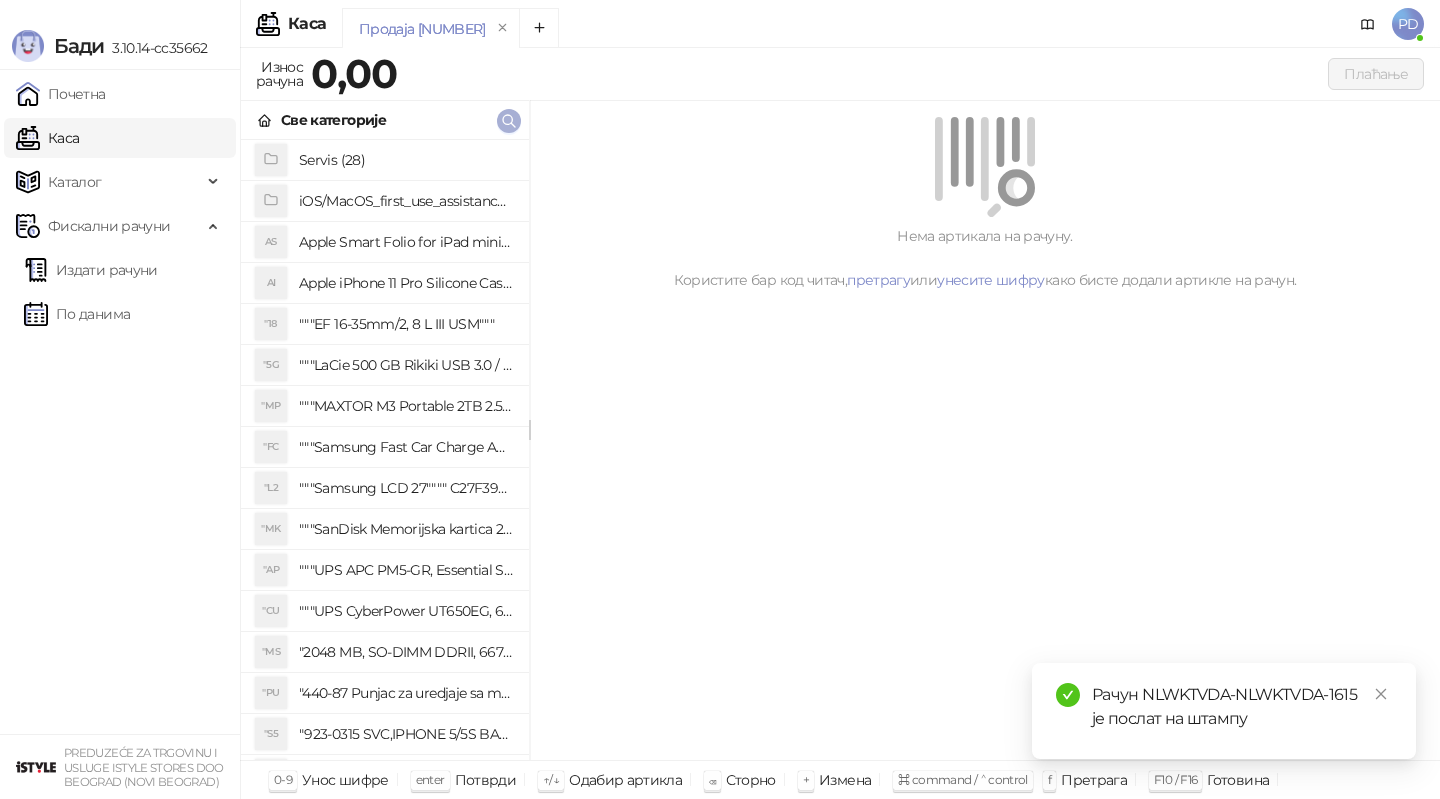 click 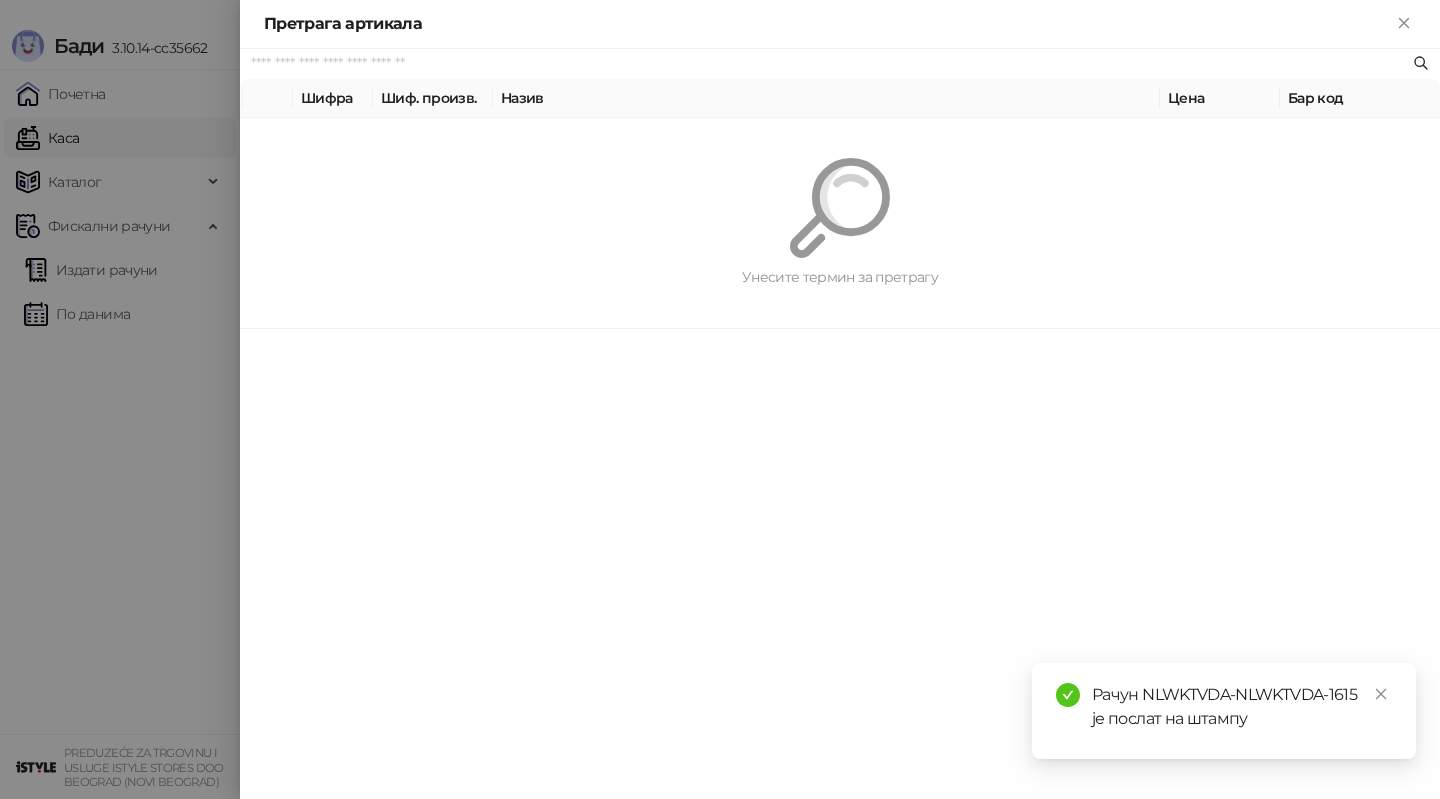 paste on "**********" 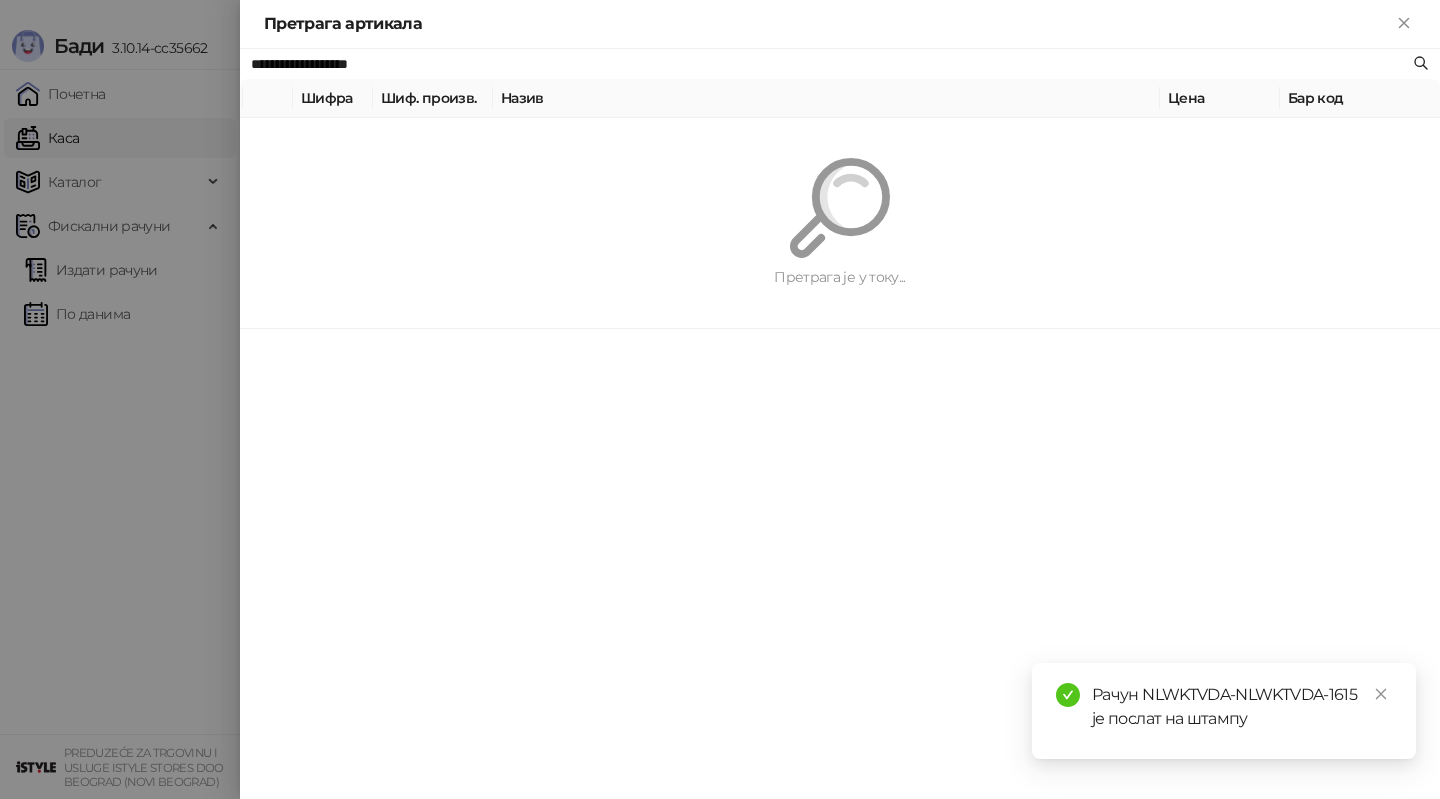 type on "**********" 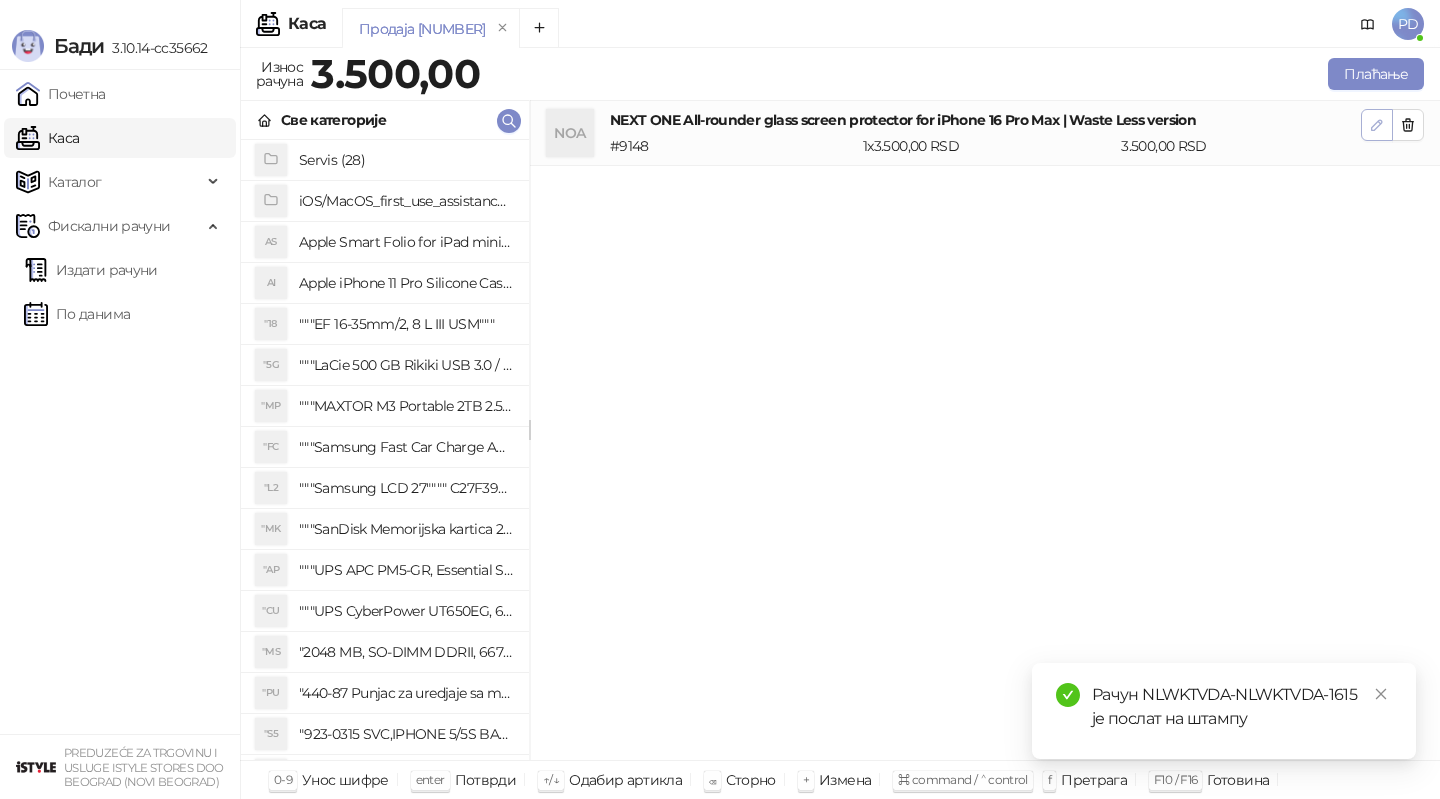 click 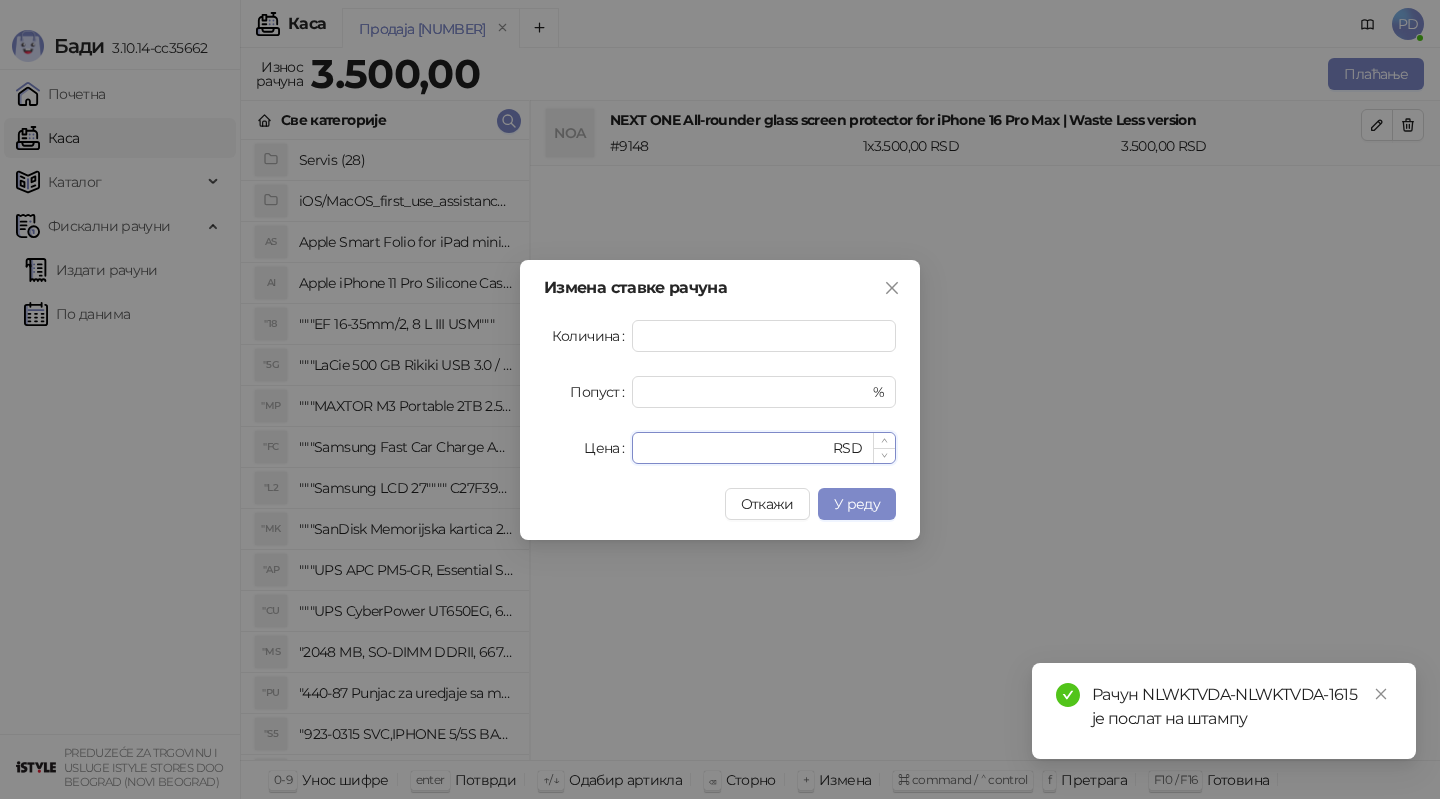 click on "****" at bounding box center [736, 448] 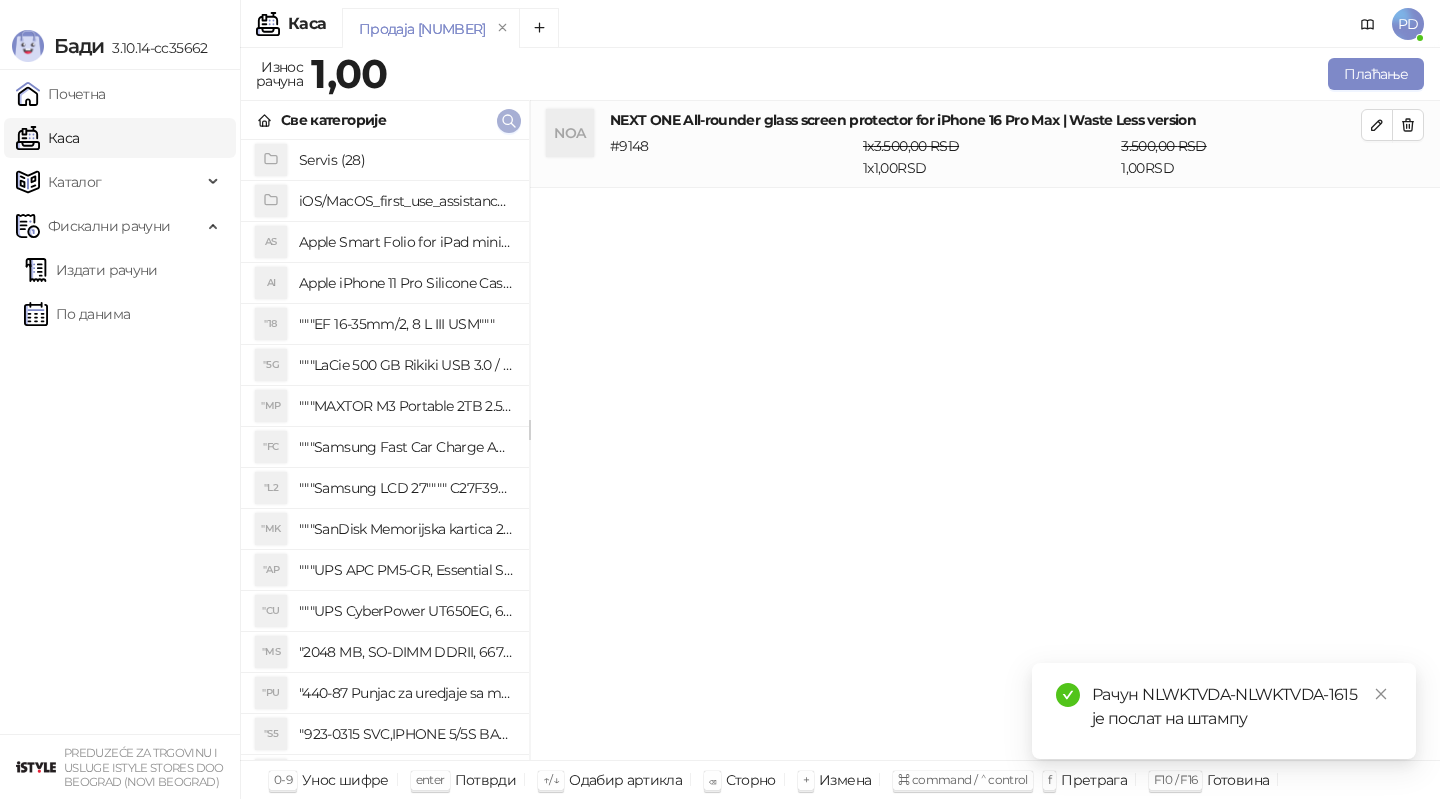 click 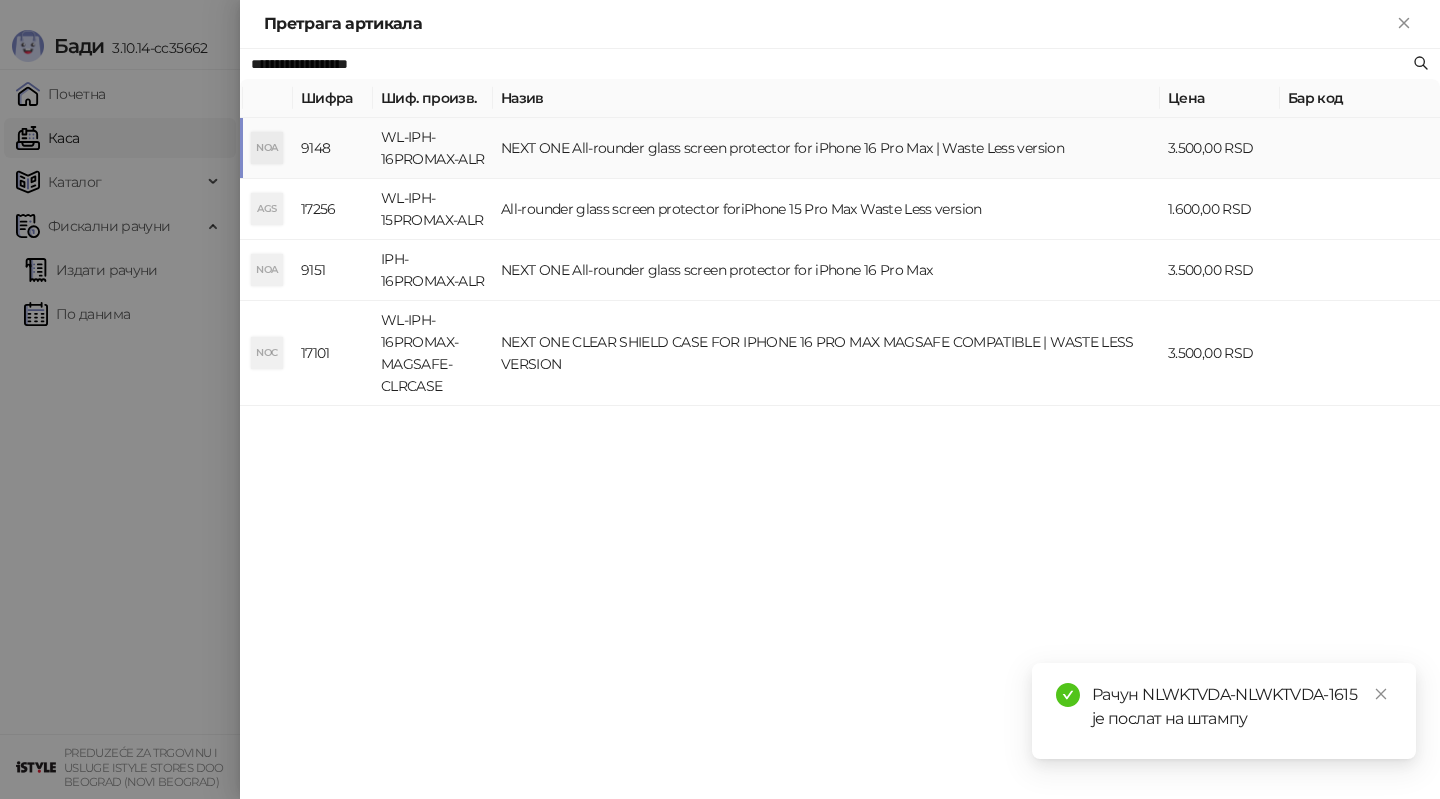 paste on "********" 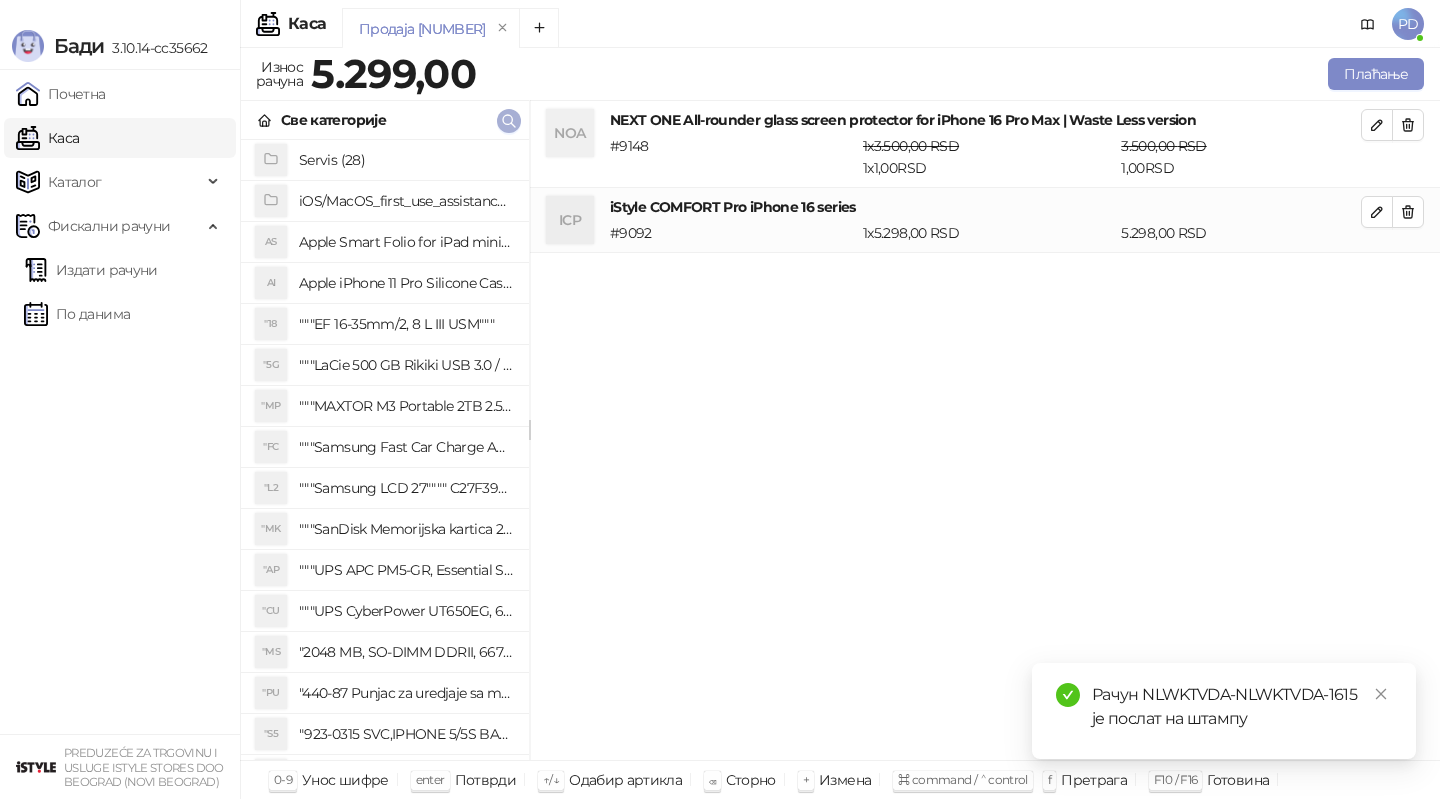 click 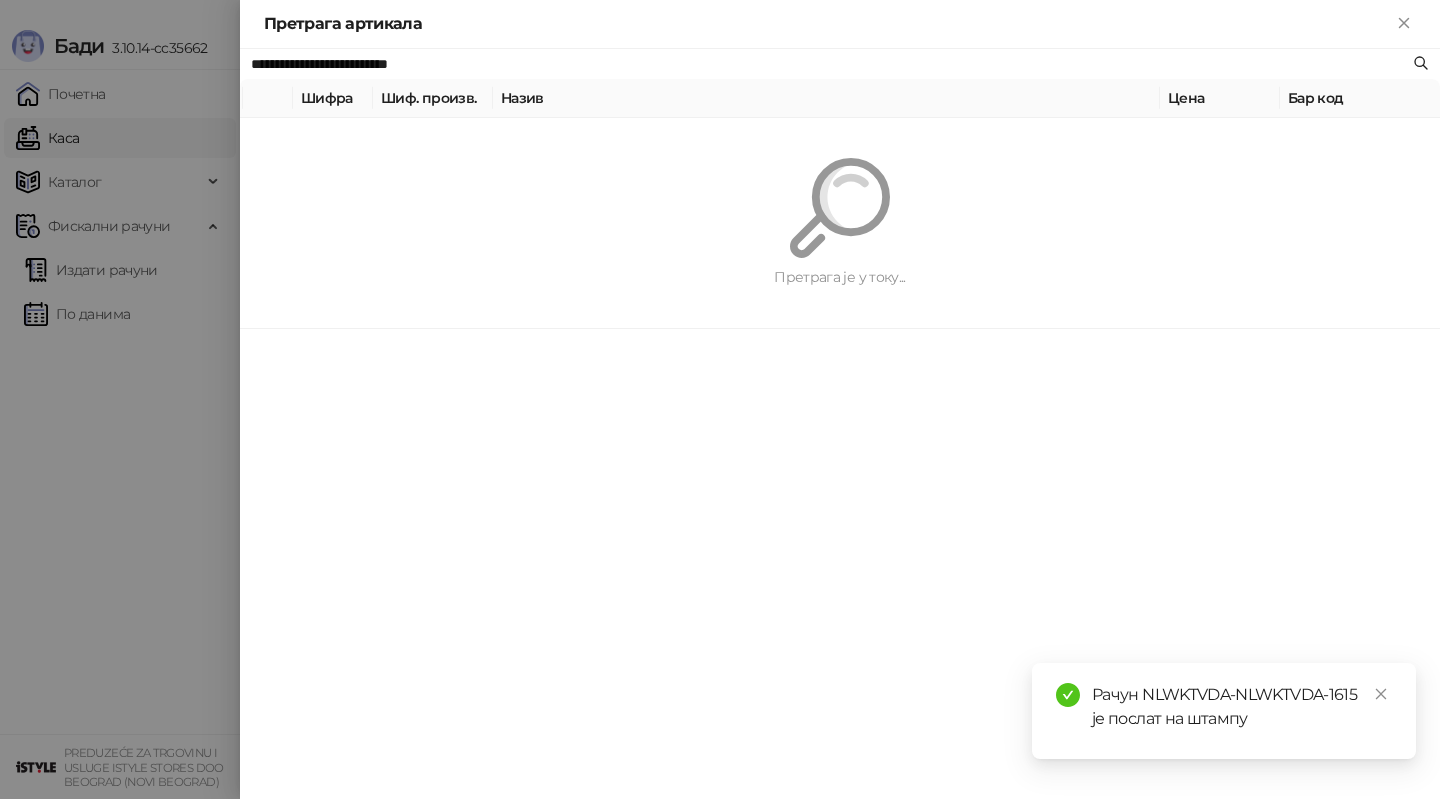 paste 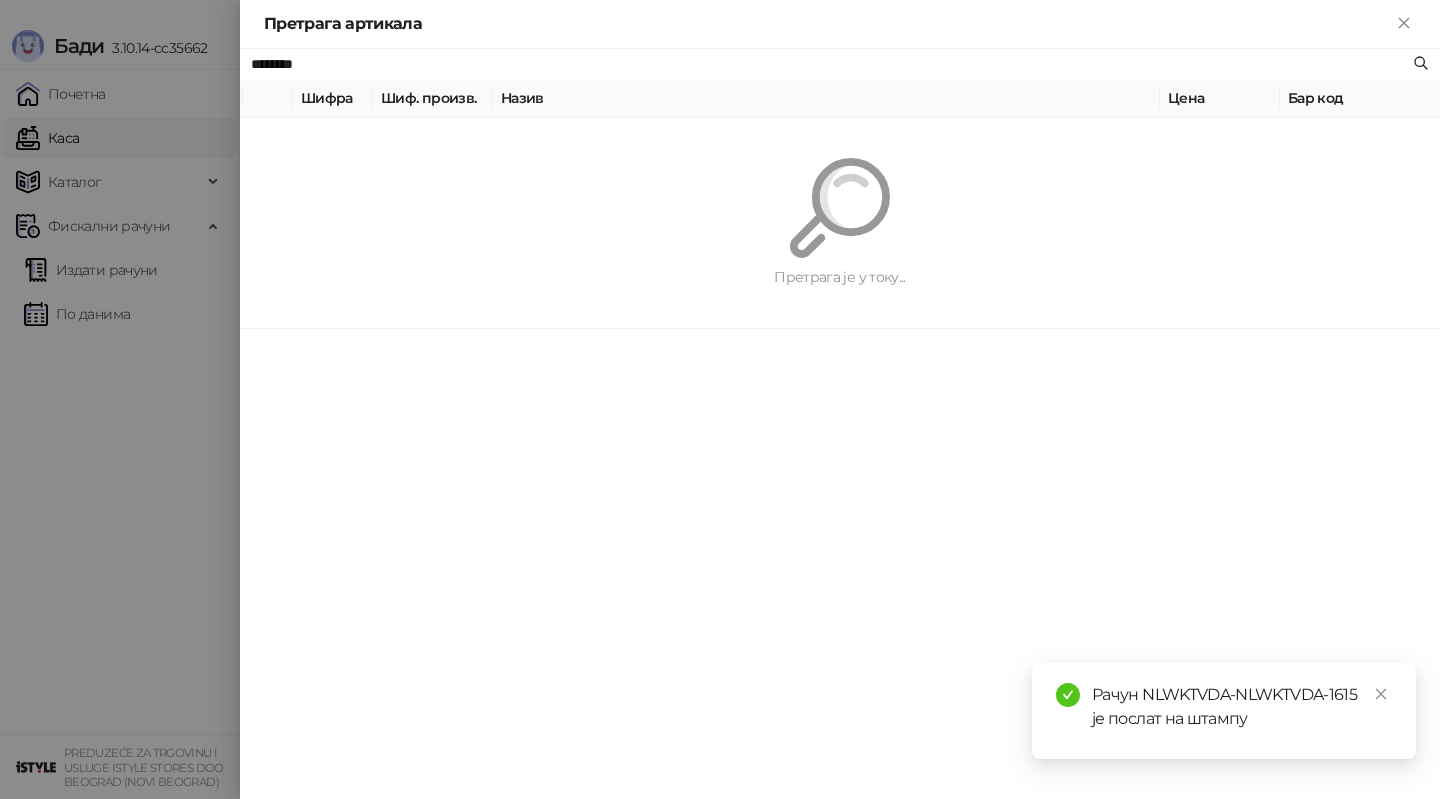 type on "********" 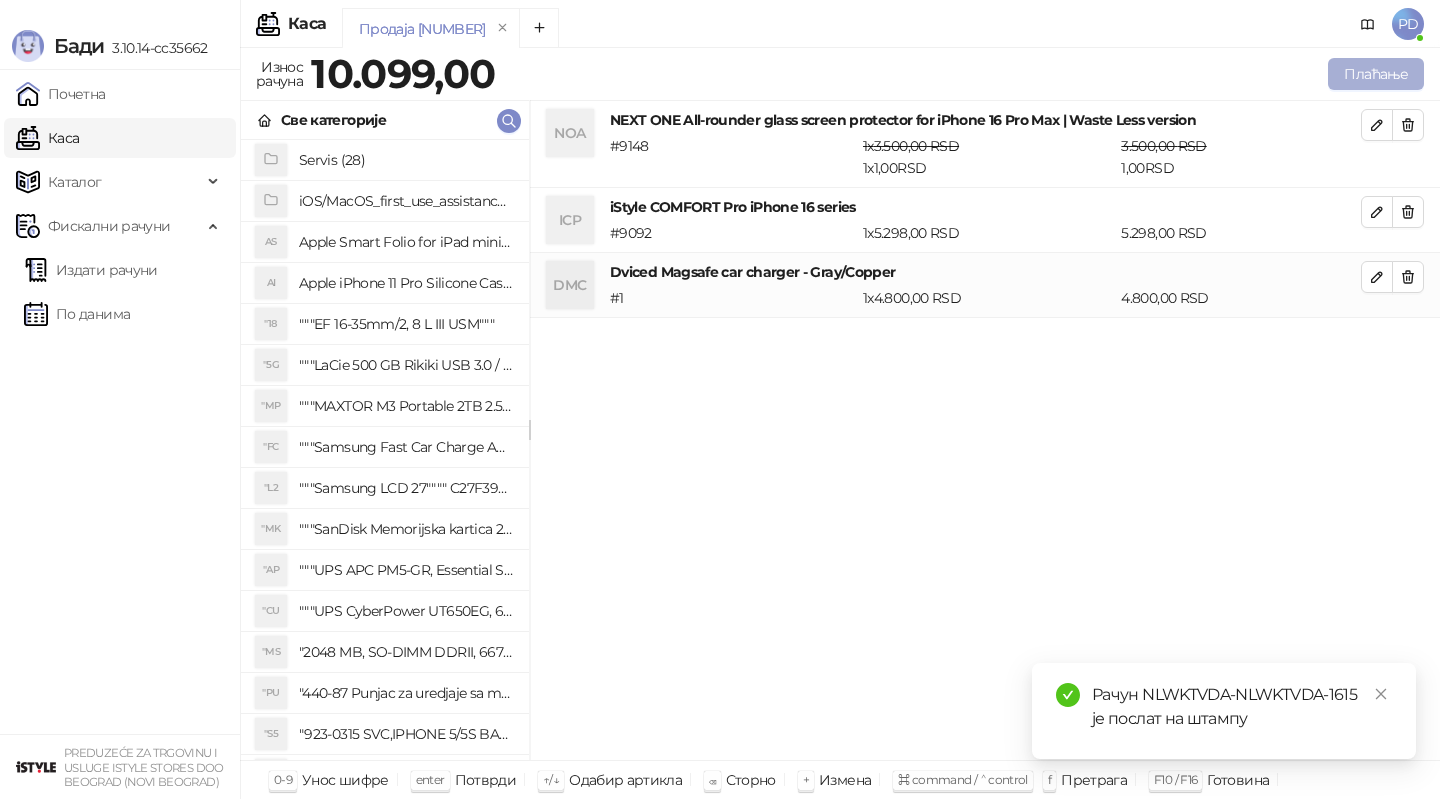 click on "Плаћање" at bounding box center [1376, 74] 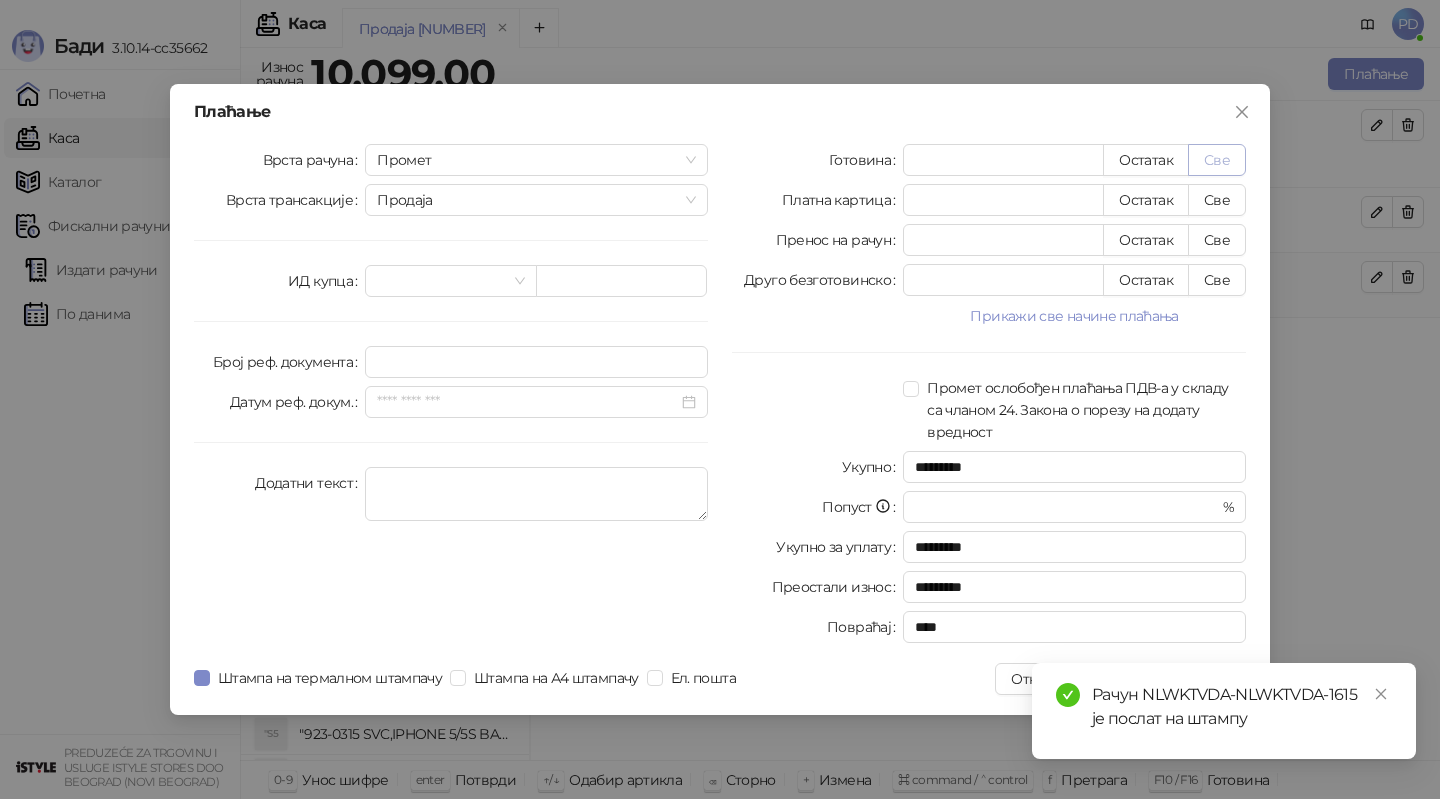 click on "Све" at bounding box center (1217, 160) 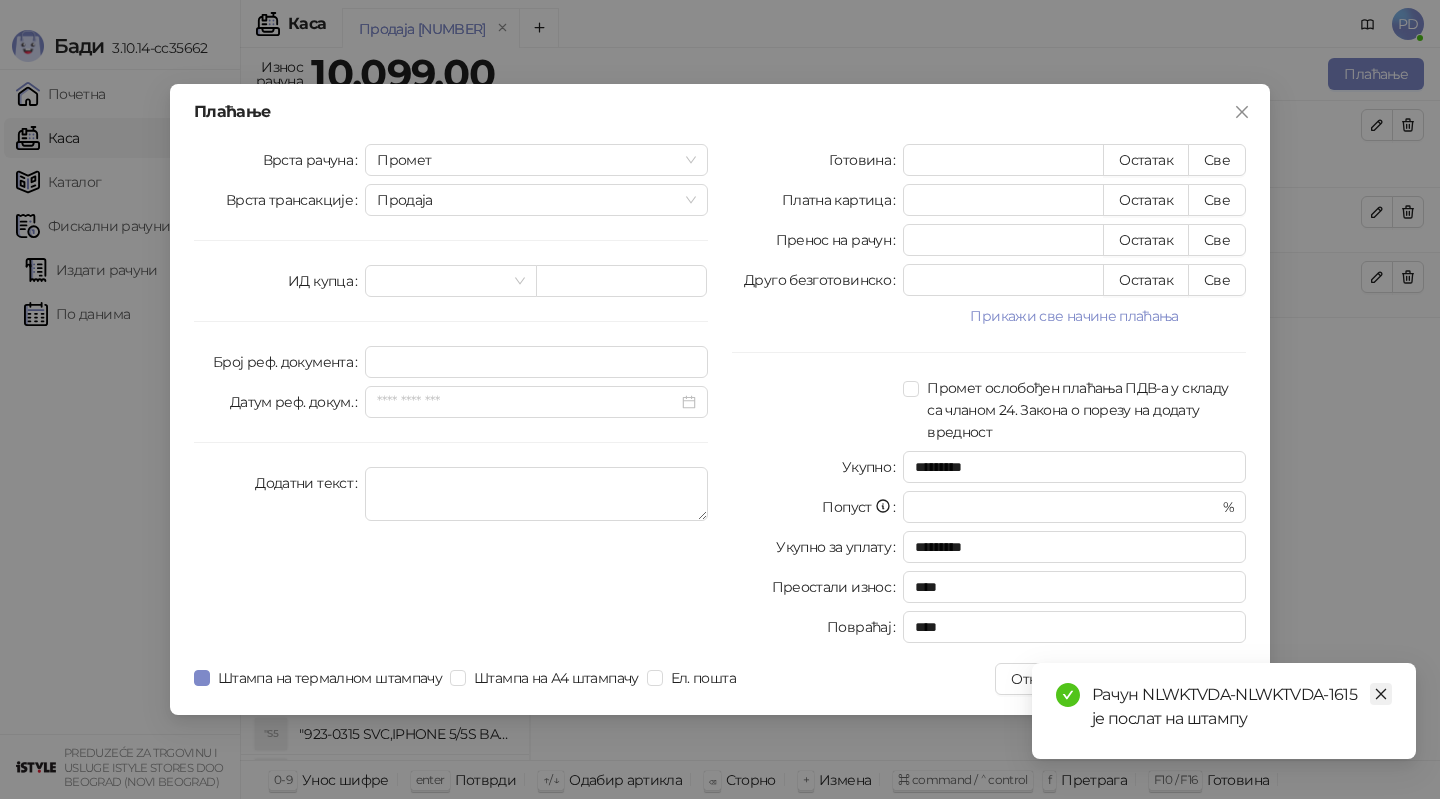 click at bounding box center (1381, 694) 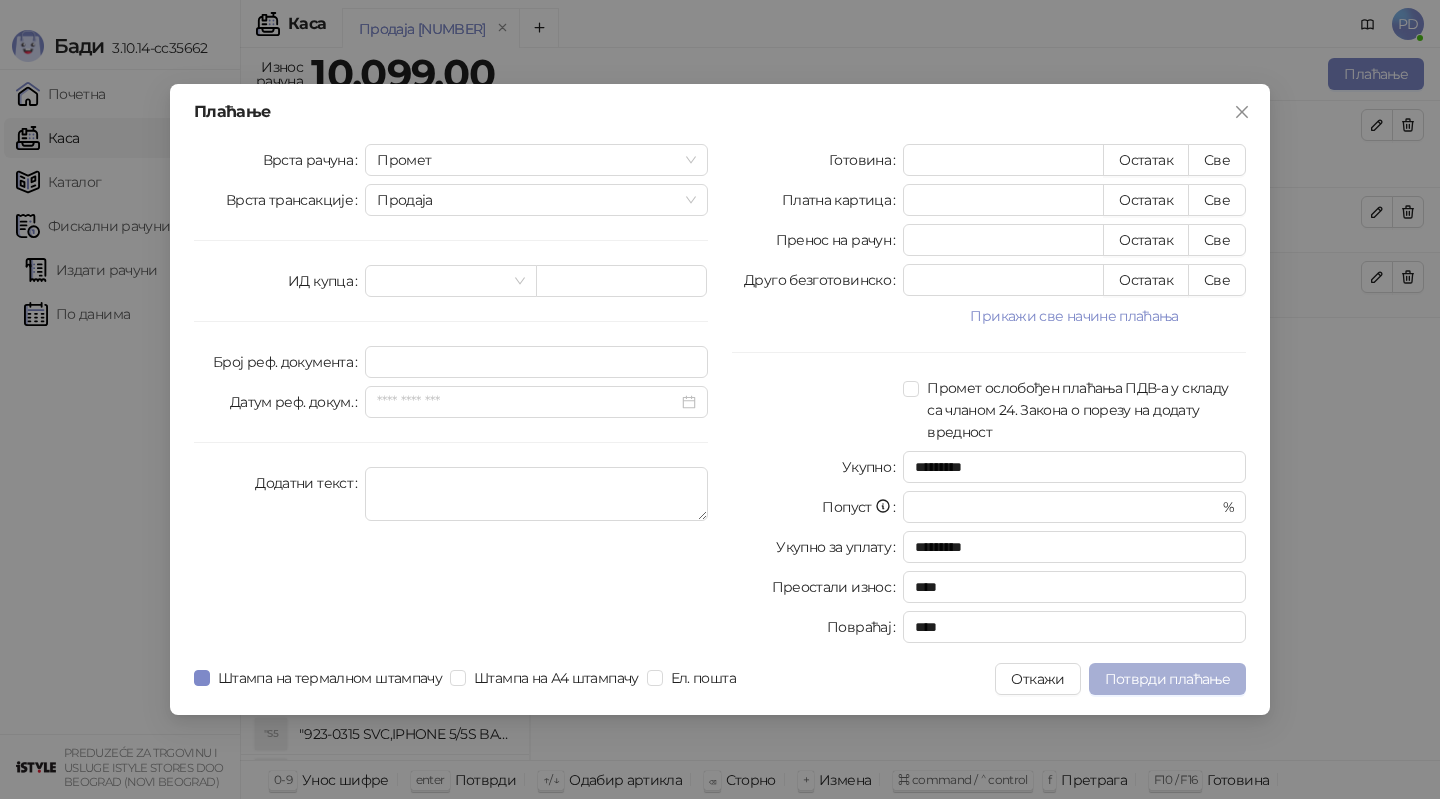 click on "Потврди плаћање" at bounding box center (1167, 679) 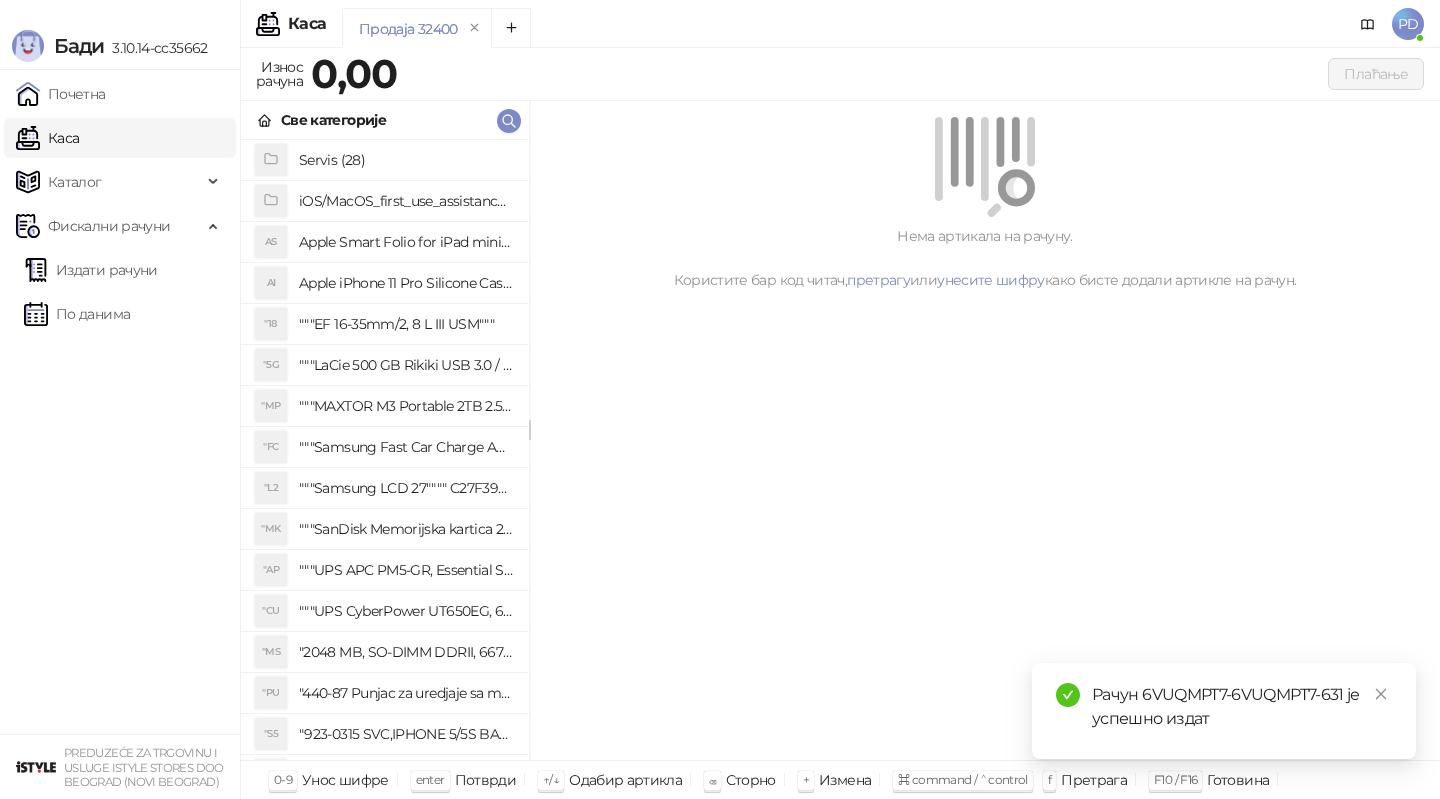 click on "Издати рачуни По данима" at bounding box center [120, 292] 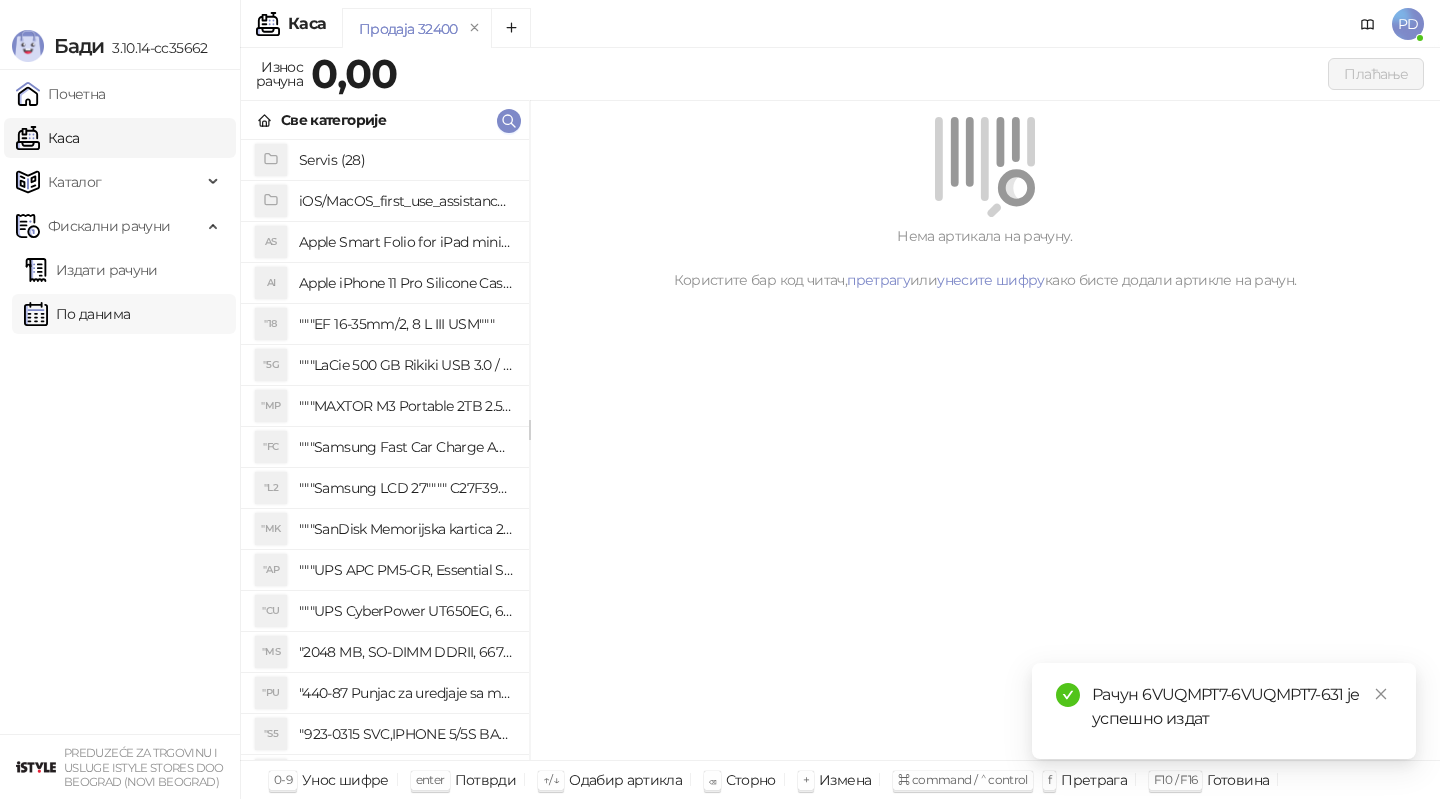 click on "По данима" at bounding box center [77, 314] 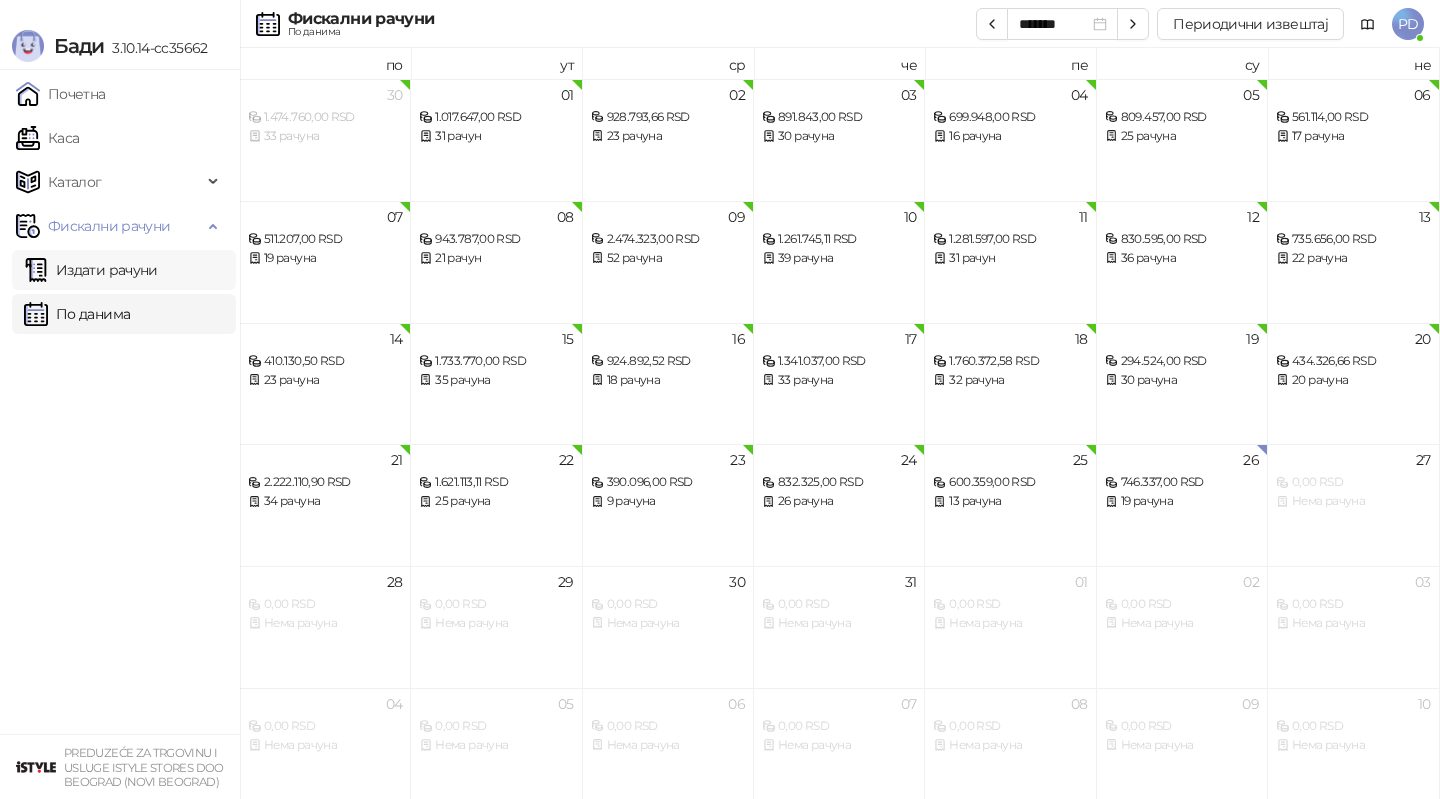 click on "Издати рачуни" at bounding box center [91, 270] 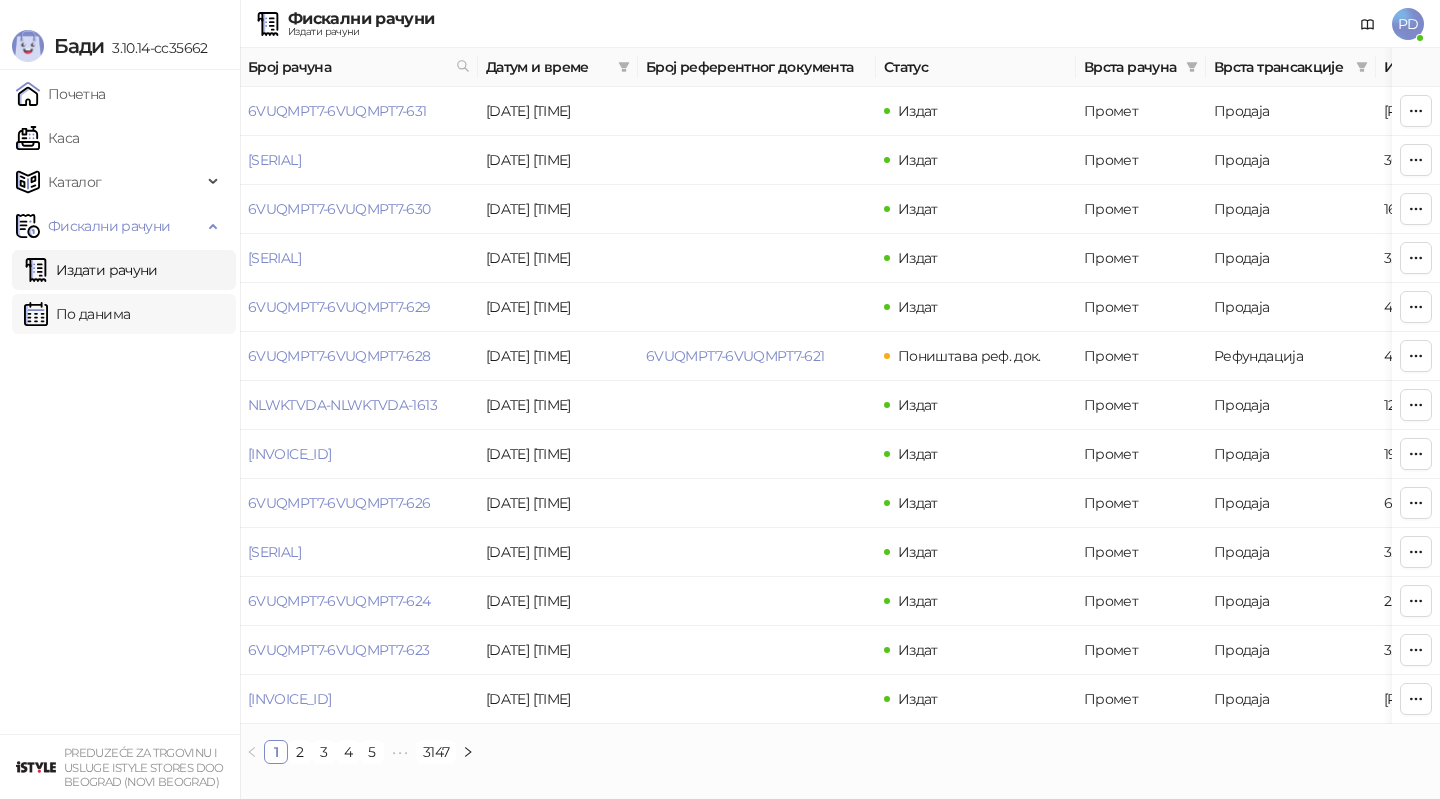 click on "По данима" at bounding box center [77, 314] 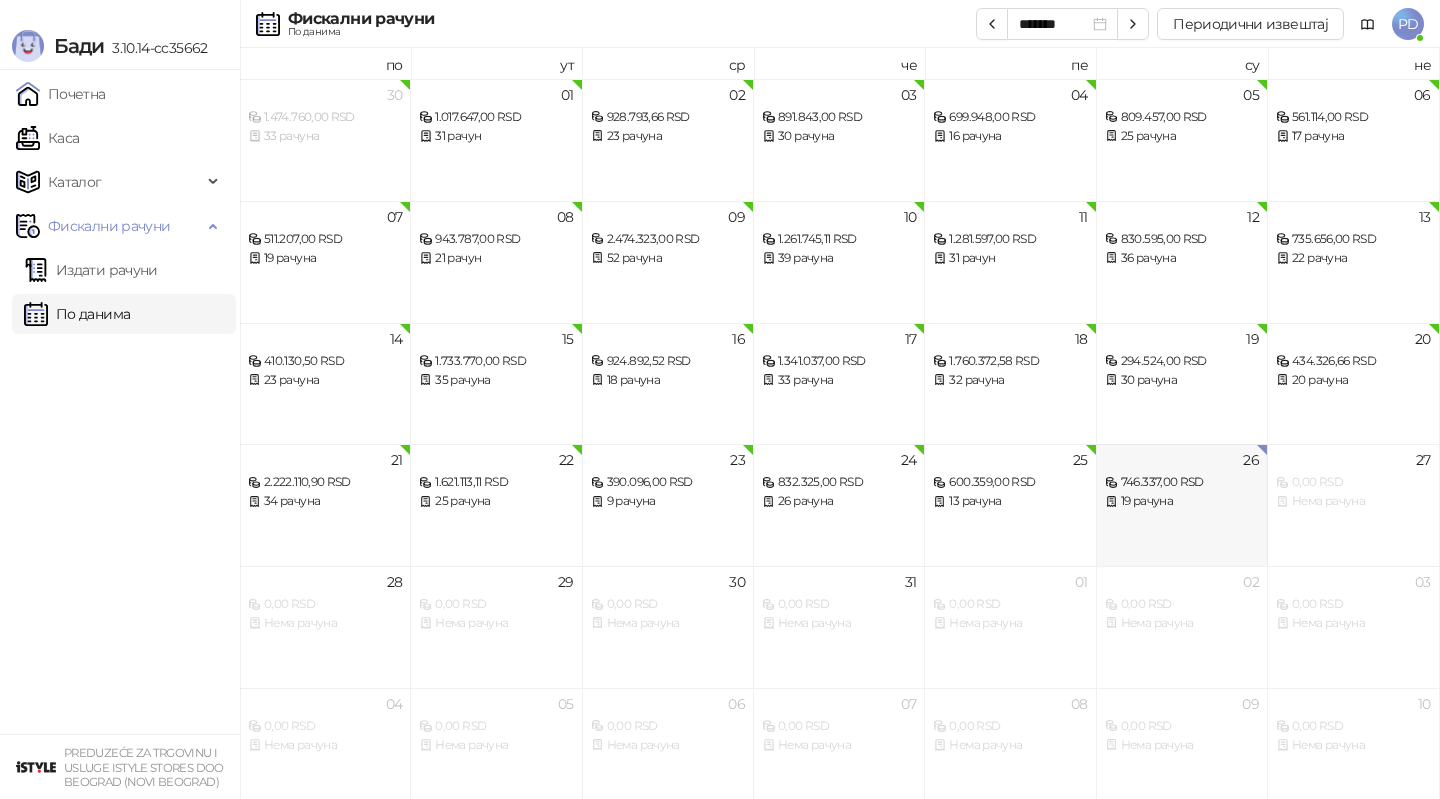 click on "[DATE]   [PRICE]RSD   [NUMBER] рачуна" at bounding box center [1182, 505] 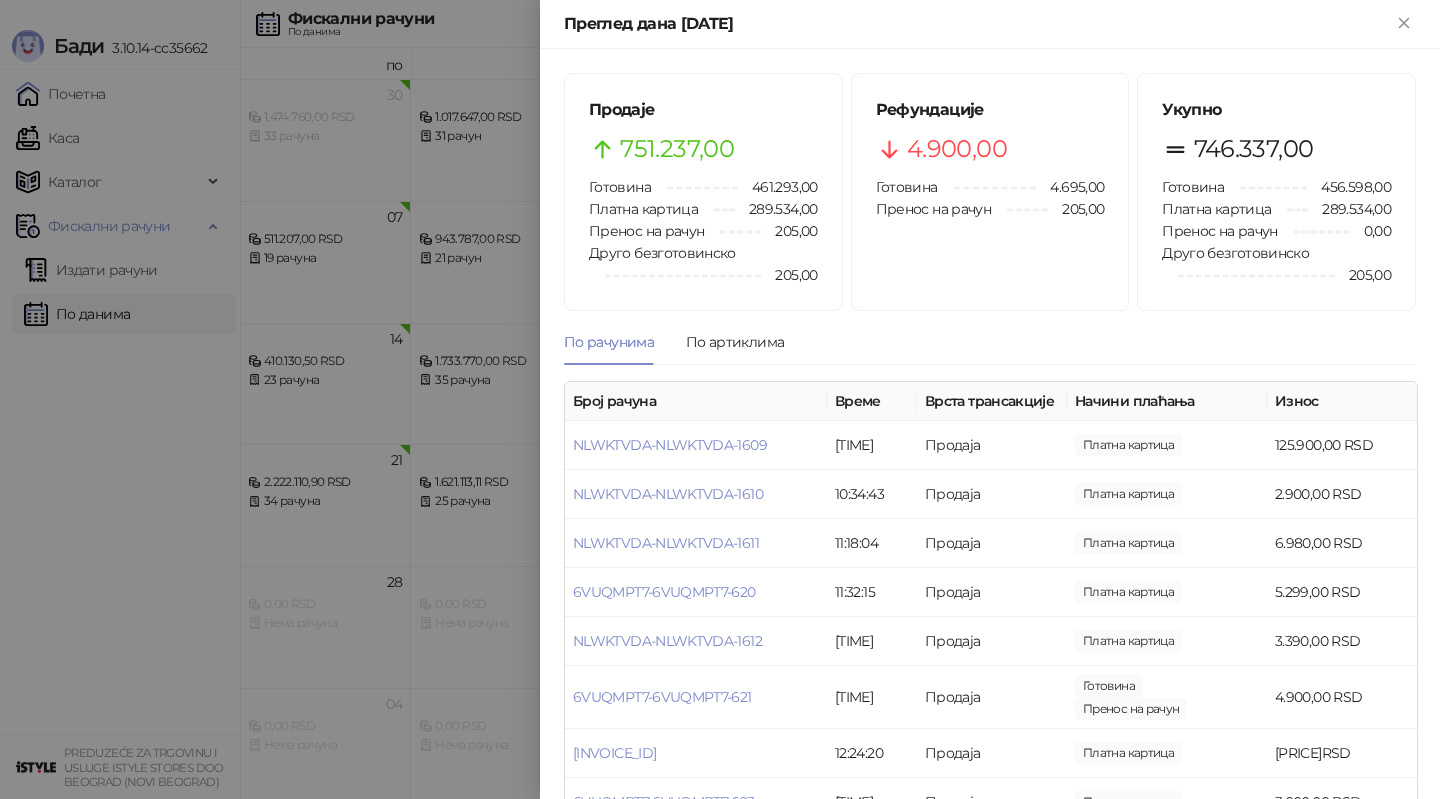 click at bounding box center (720, 399) 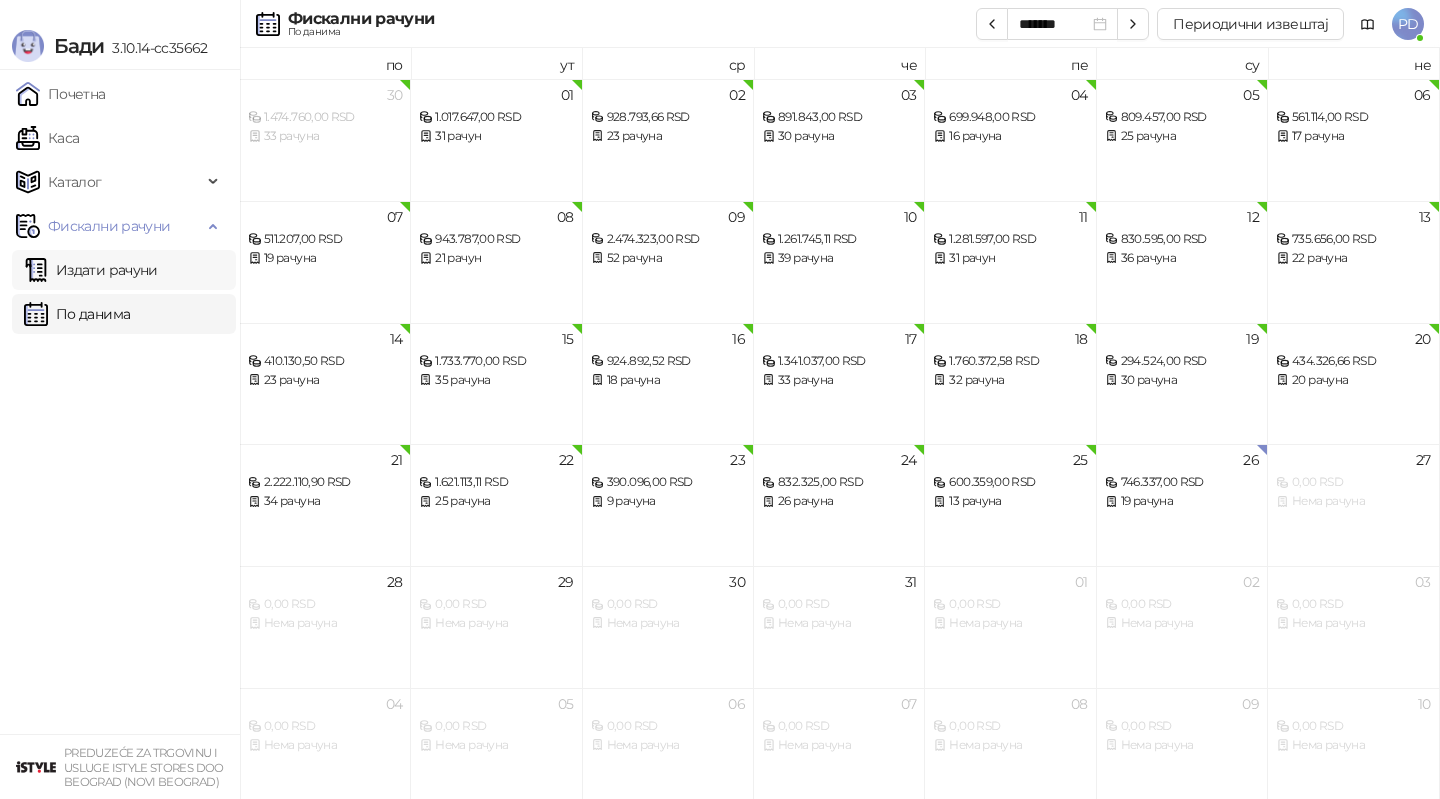 click on "Издати рачуни" at bounding box center (91, 270) 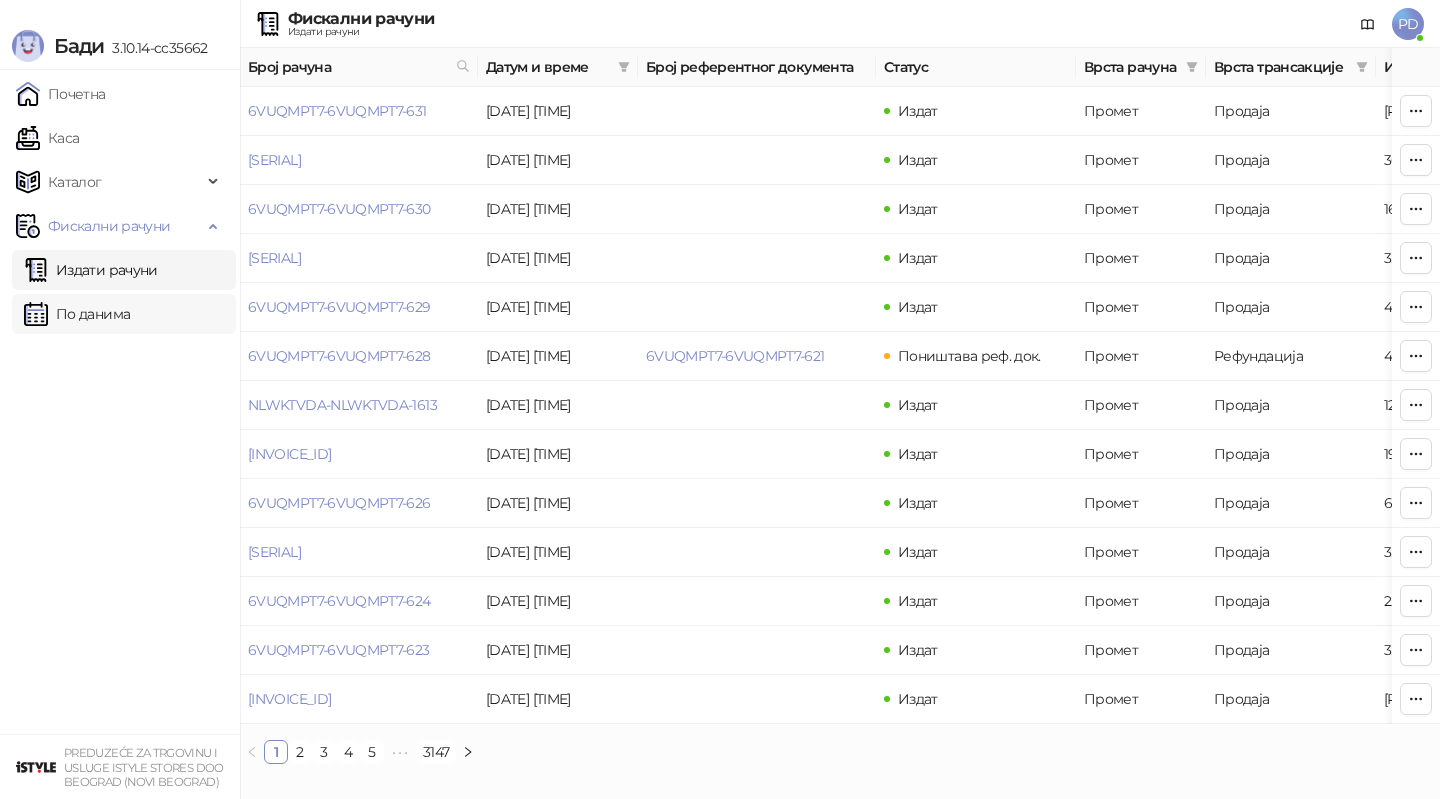 click on "По данима" at bounding box center [77, 314] 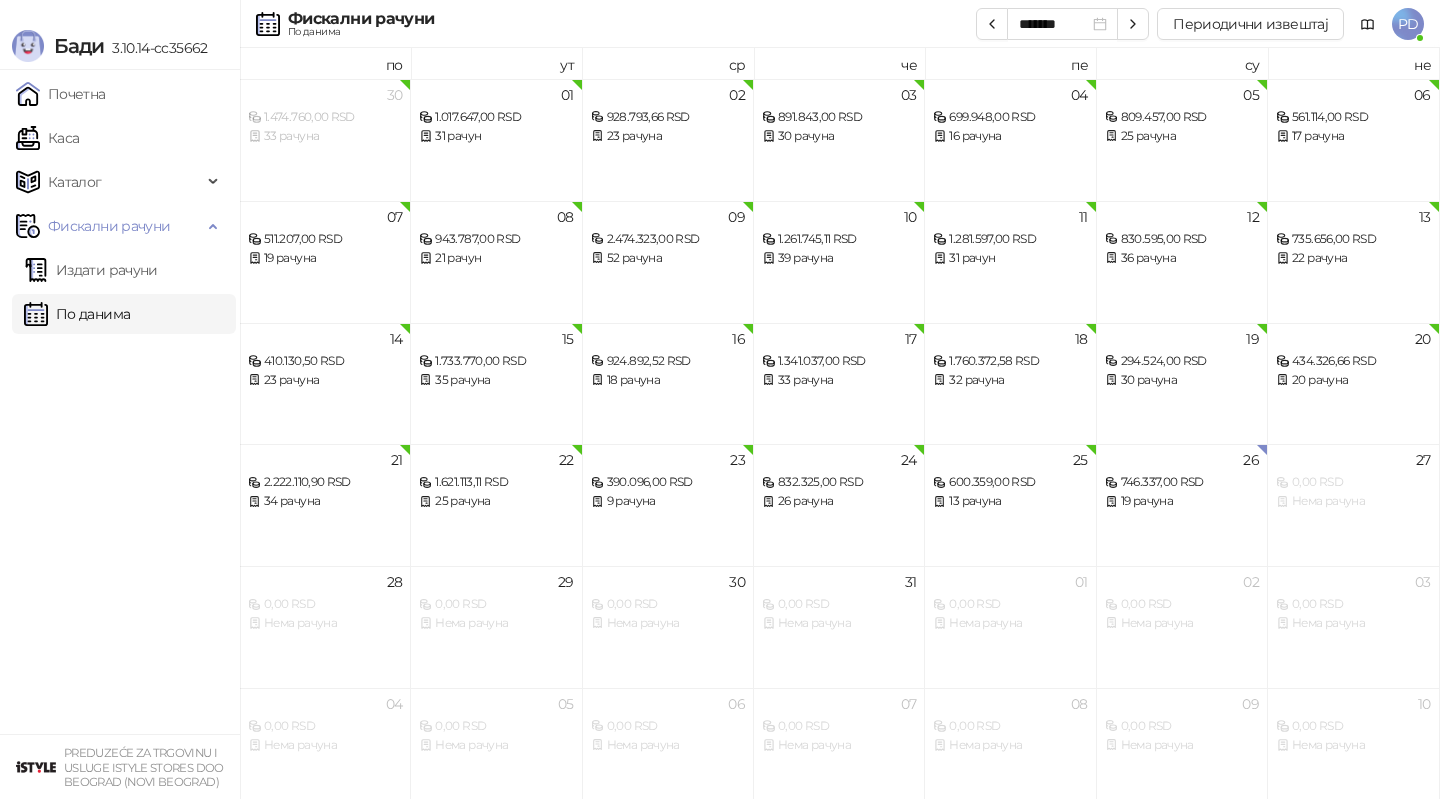 click on "По данима" at bounding box center (77, 314) 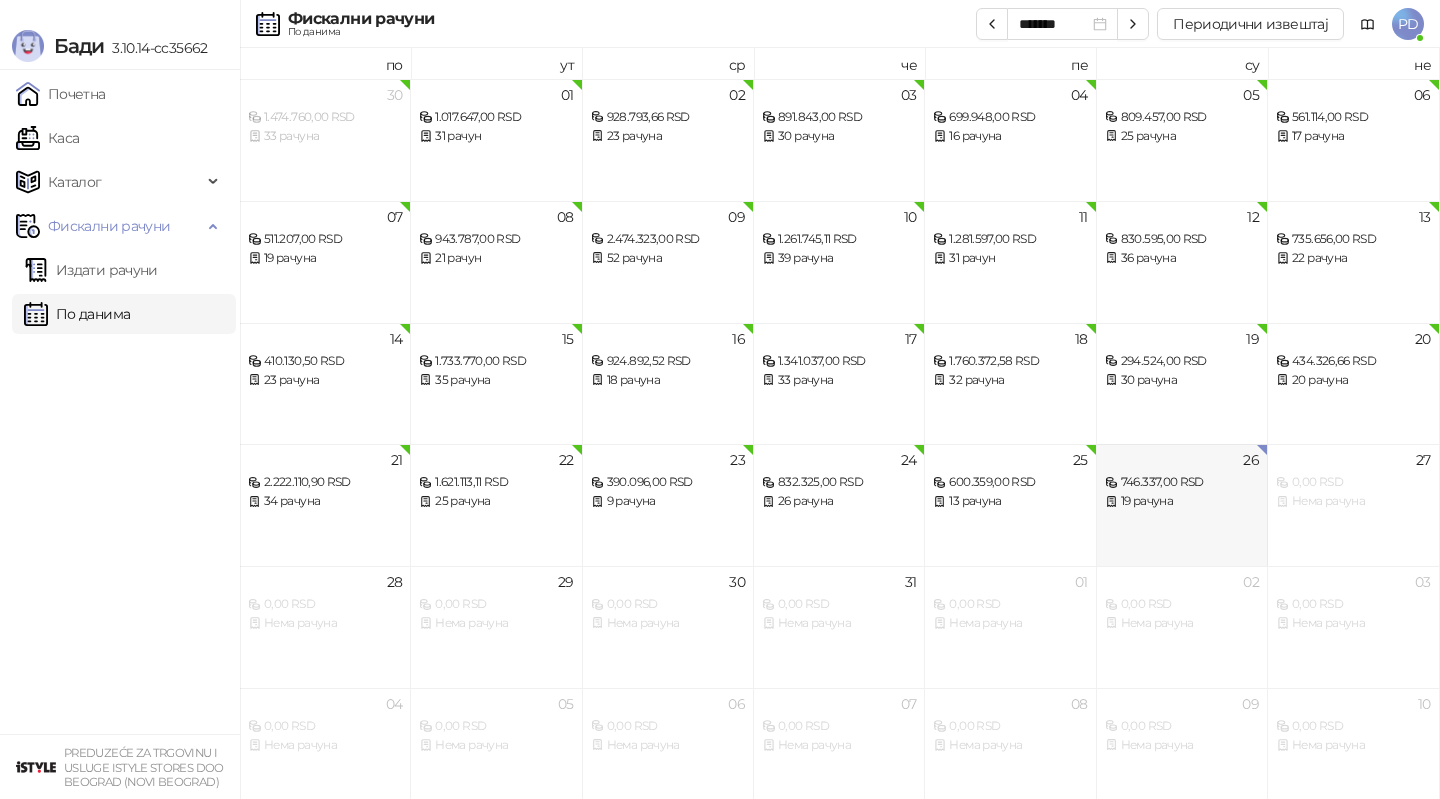 click on "[DATE]   [PRICE]RSD   [NUMBER] рачуна" at bounding box center [1182, 505] 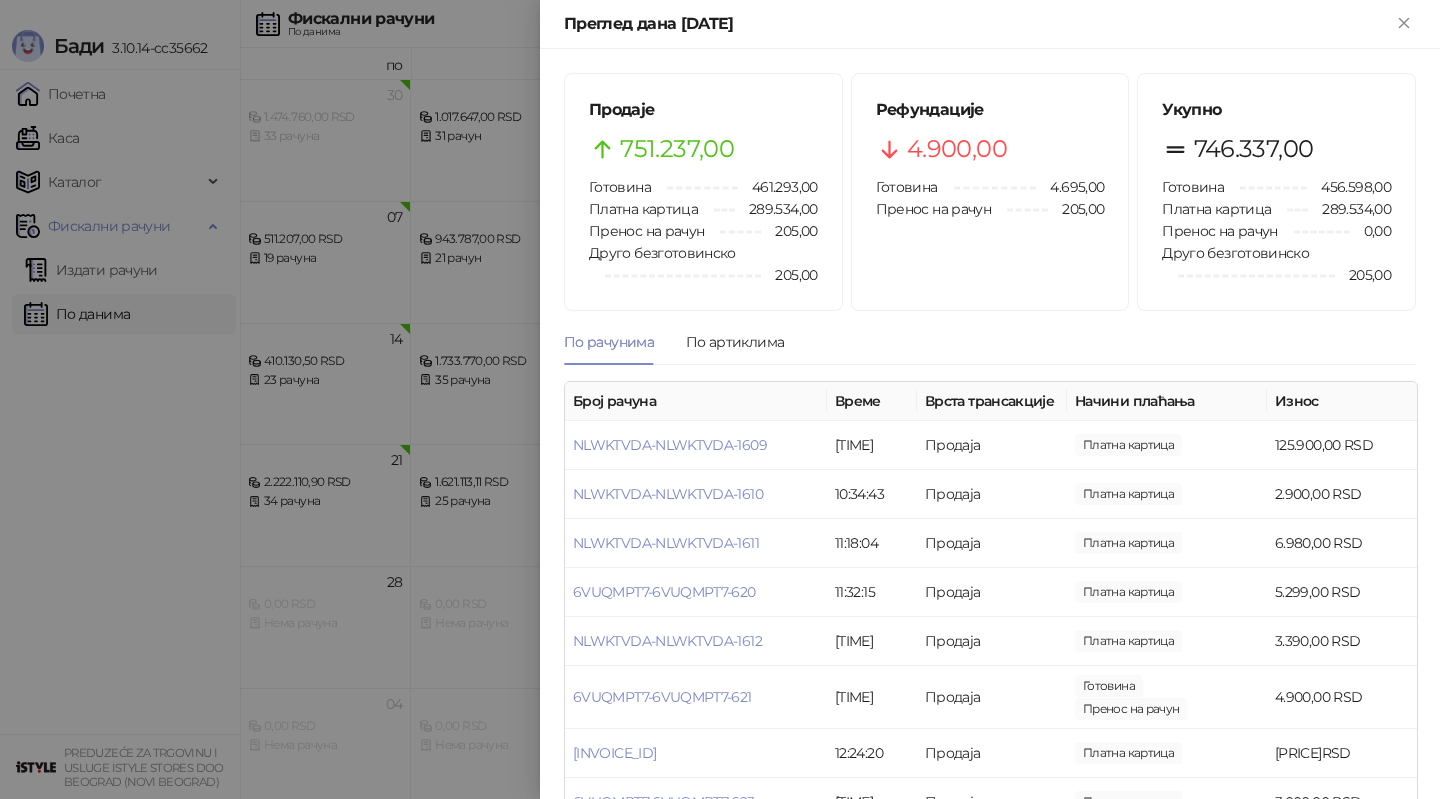 click at bounding box center [720, 399] 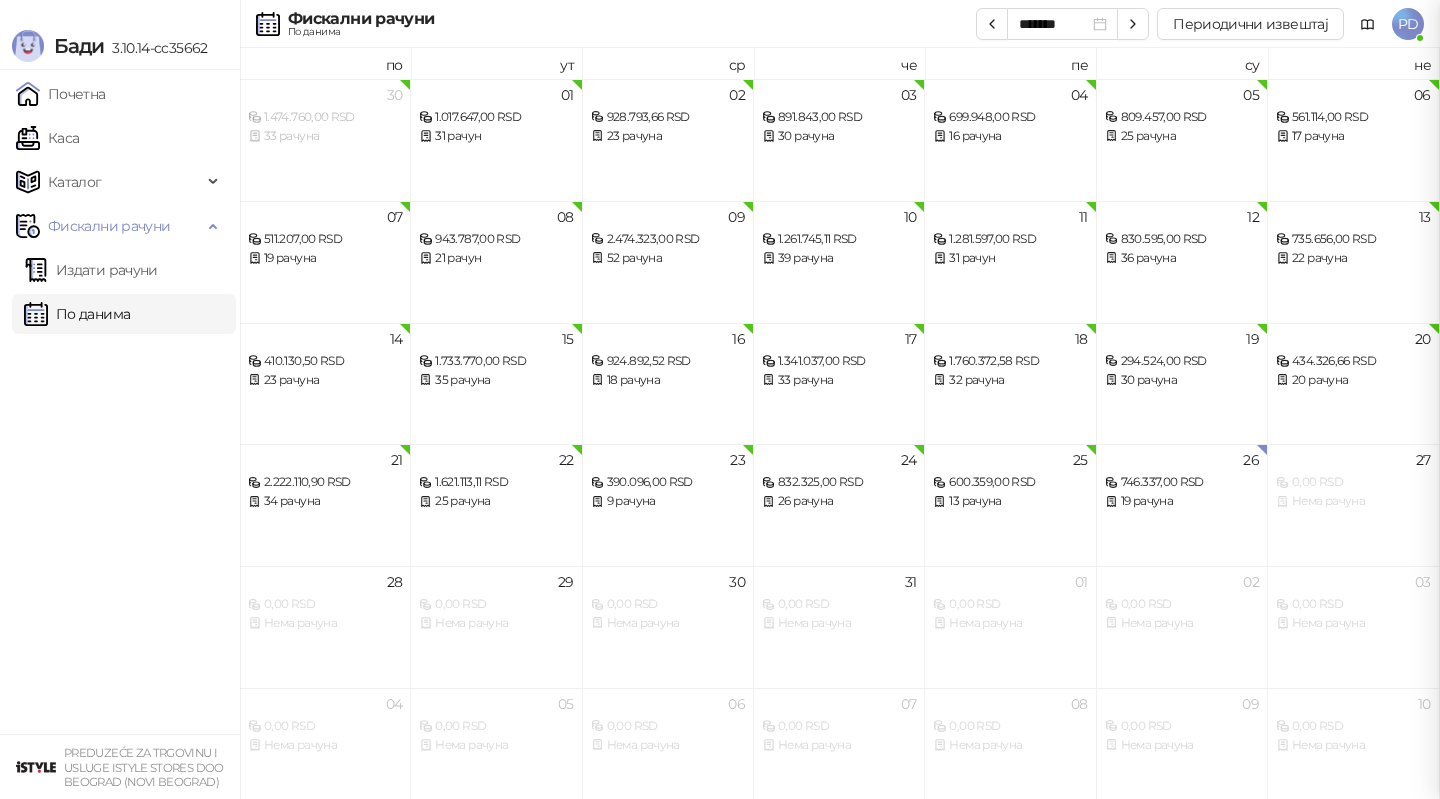 click on "Каса" at bounding box center (47, 138) 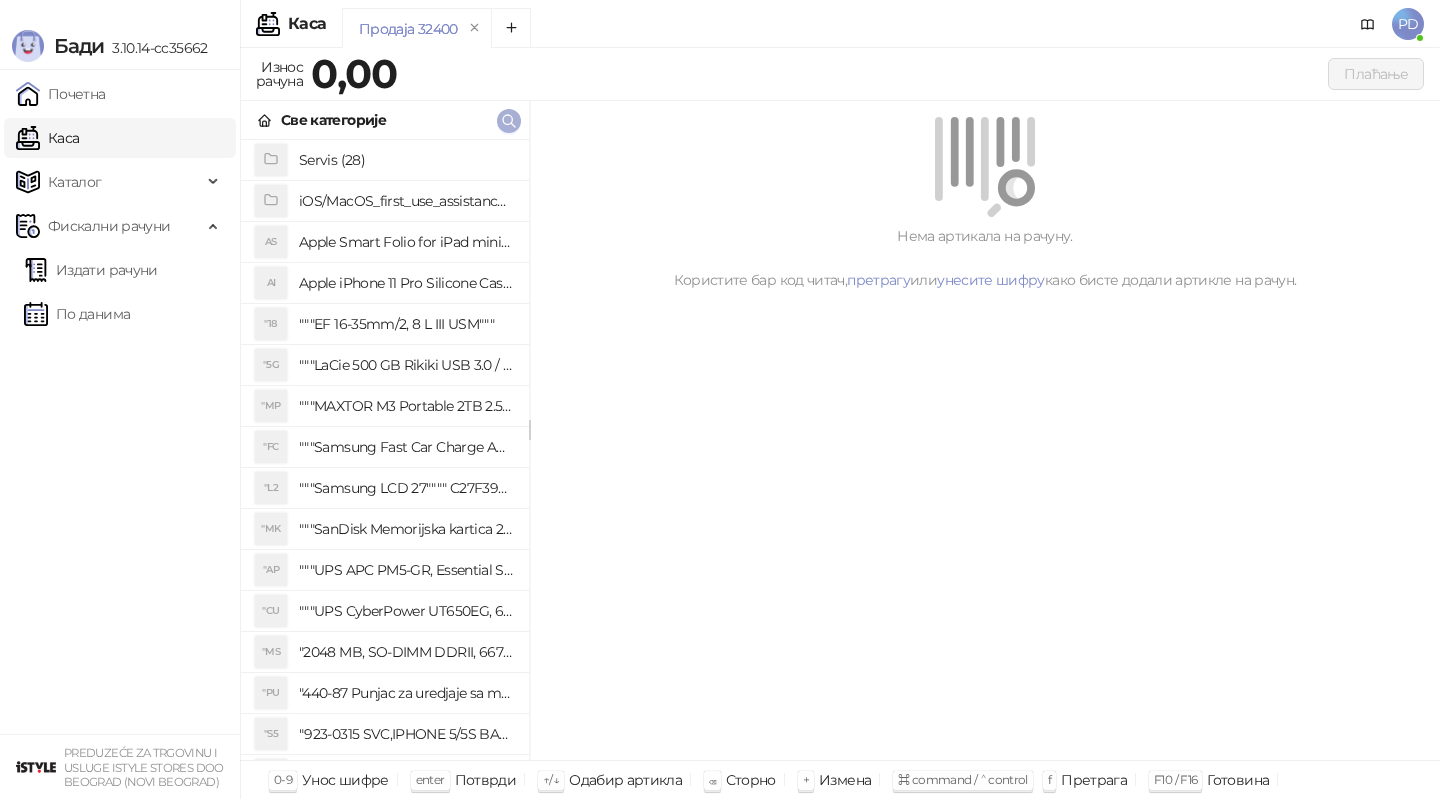 click 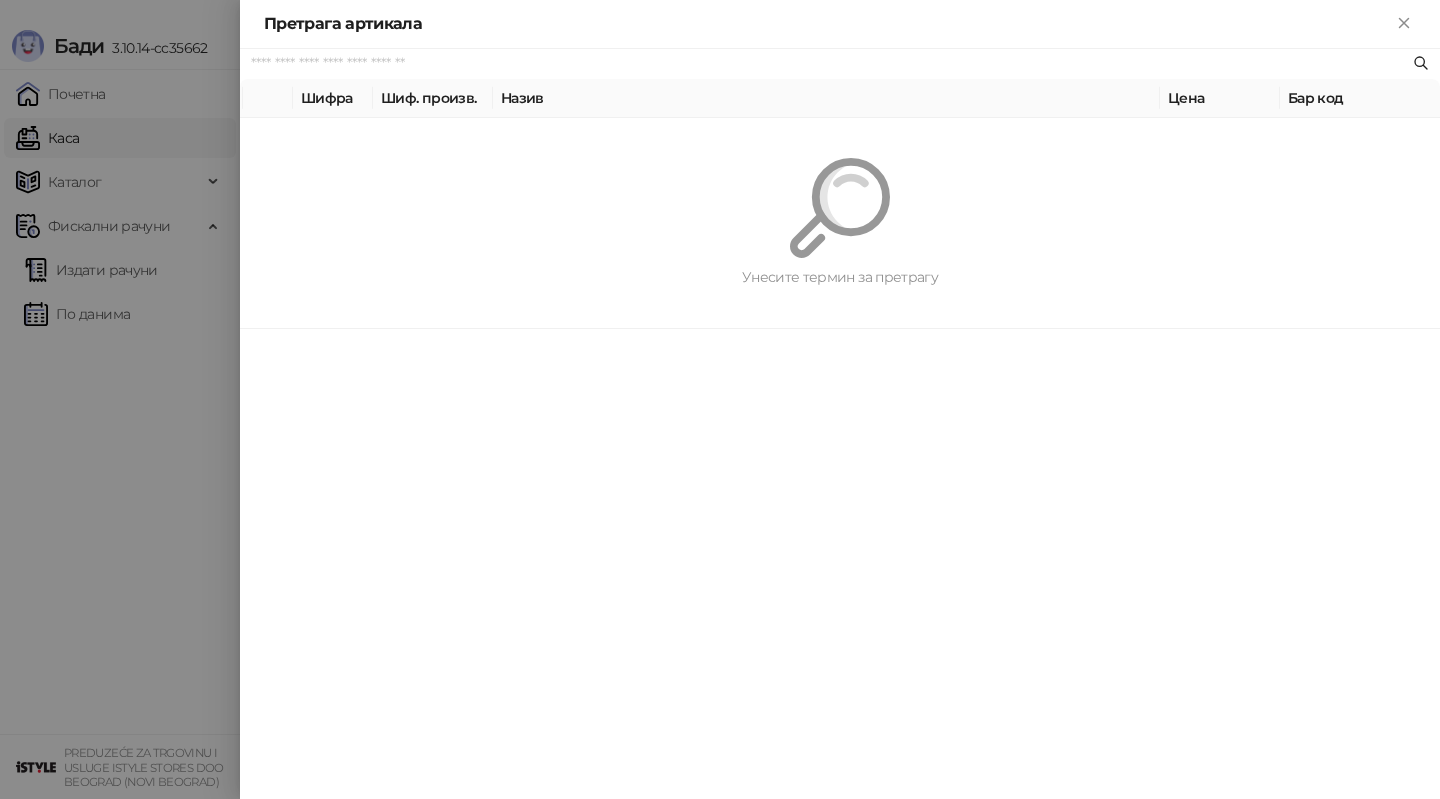 paste on "**********" 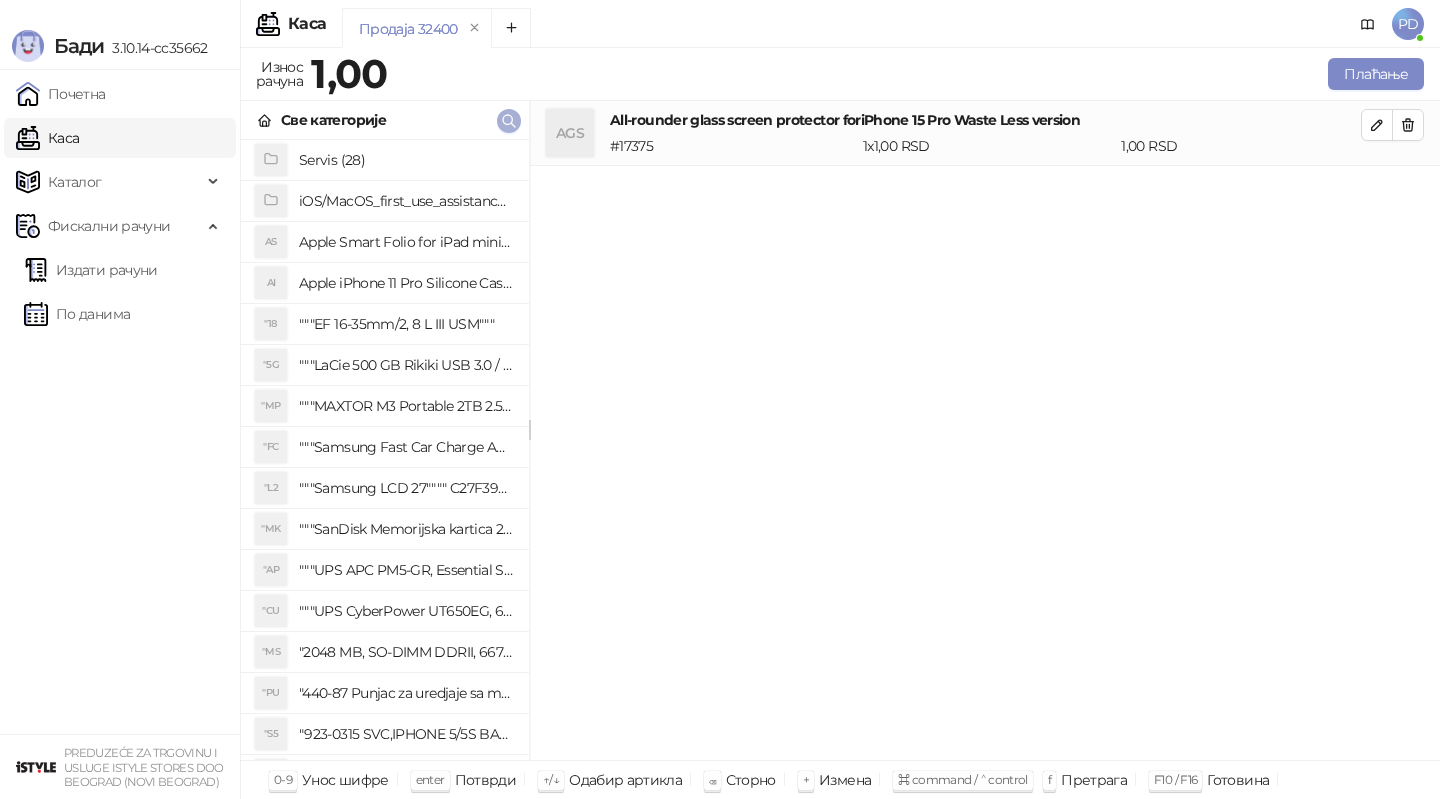 click 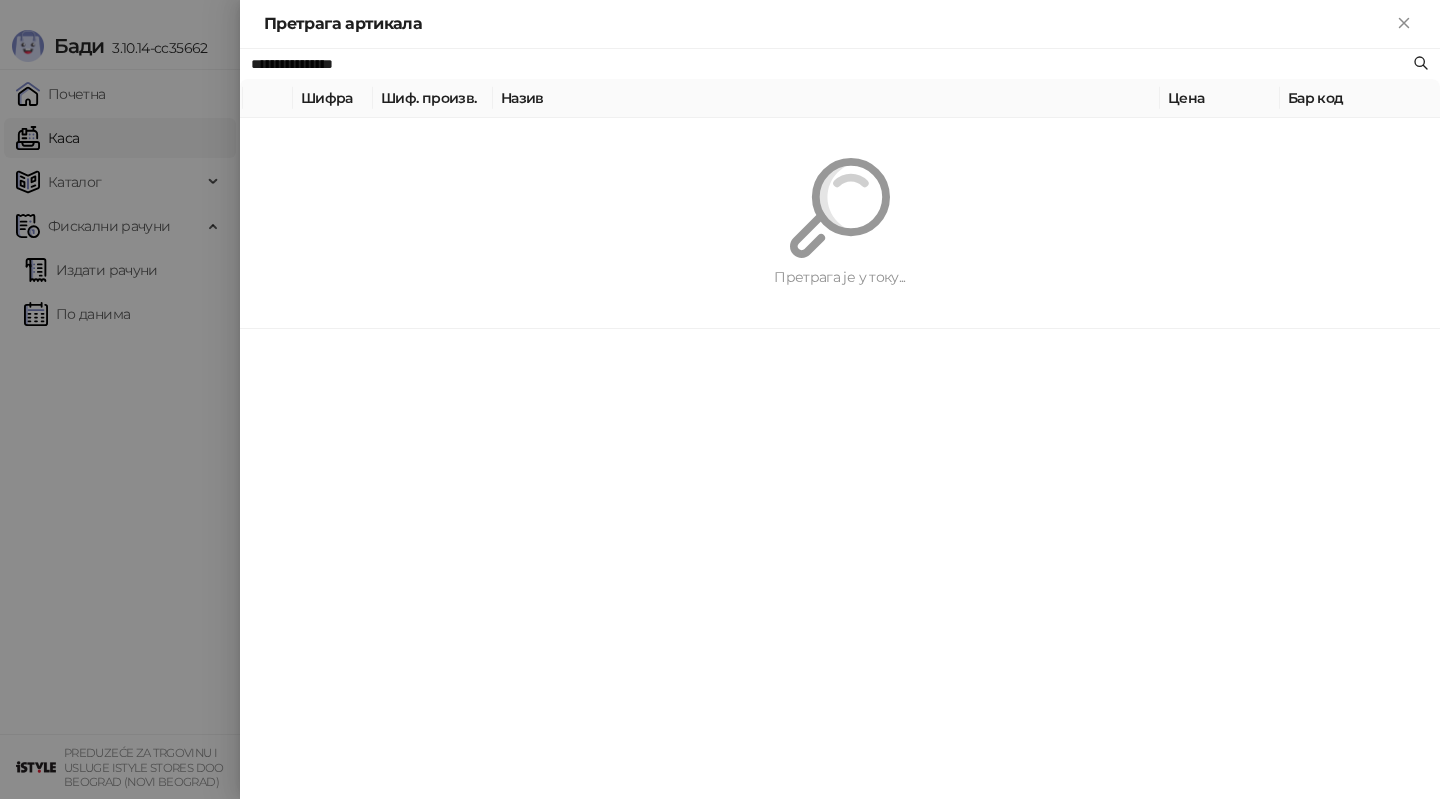 paste on "*********" 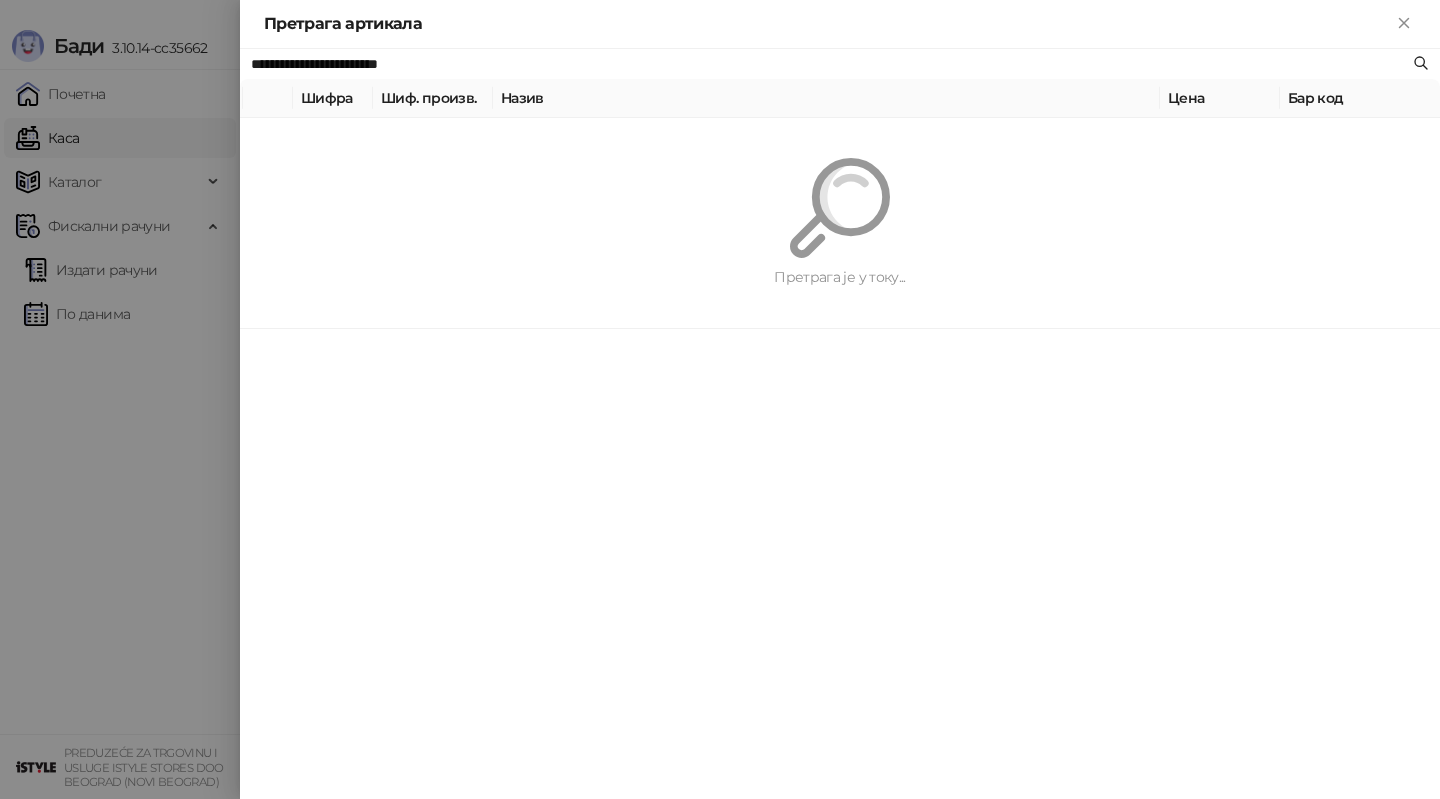 type on "**********" 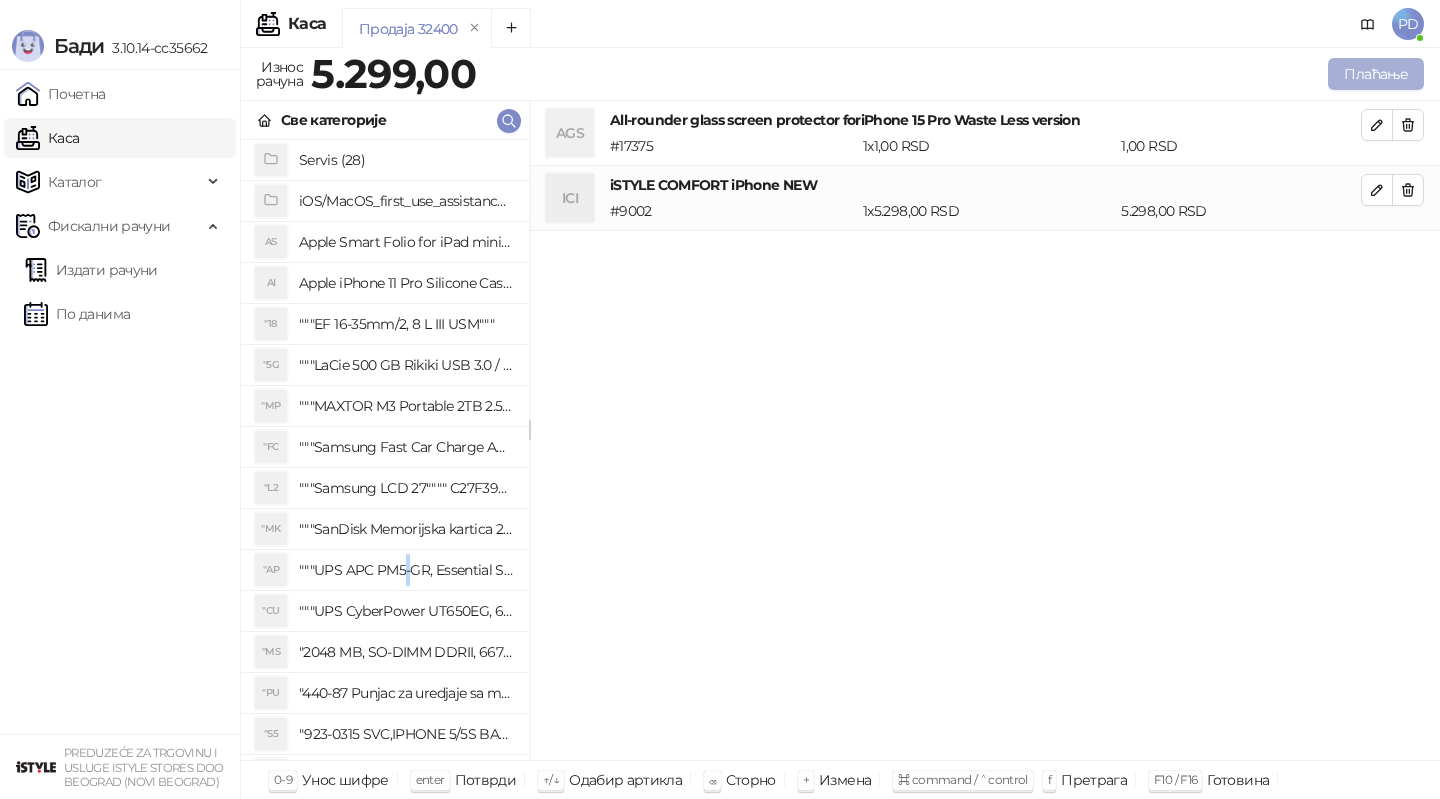 click on "Плаћање" at bounding box center [1376, 74] 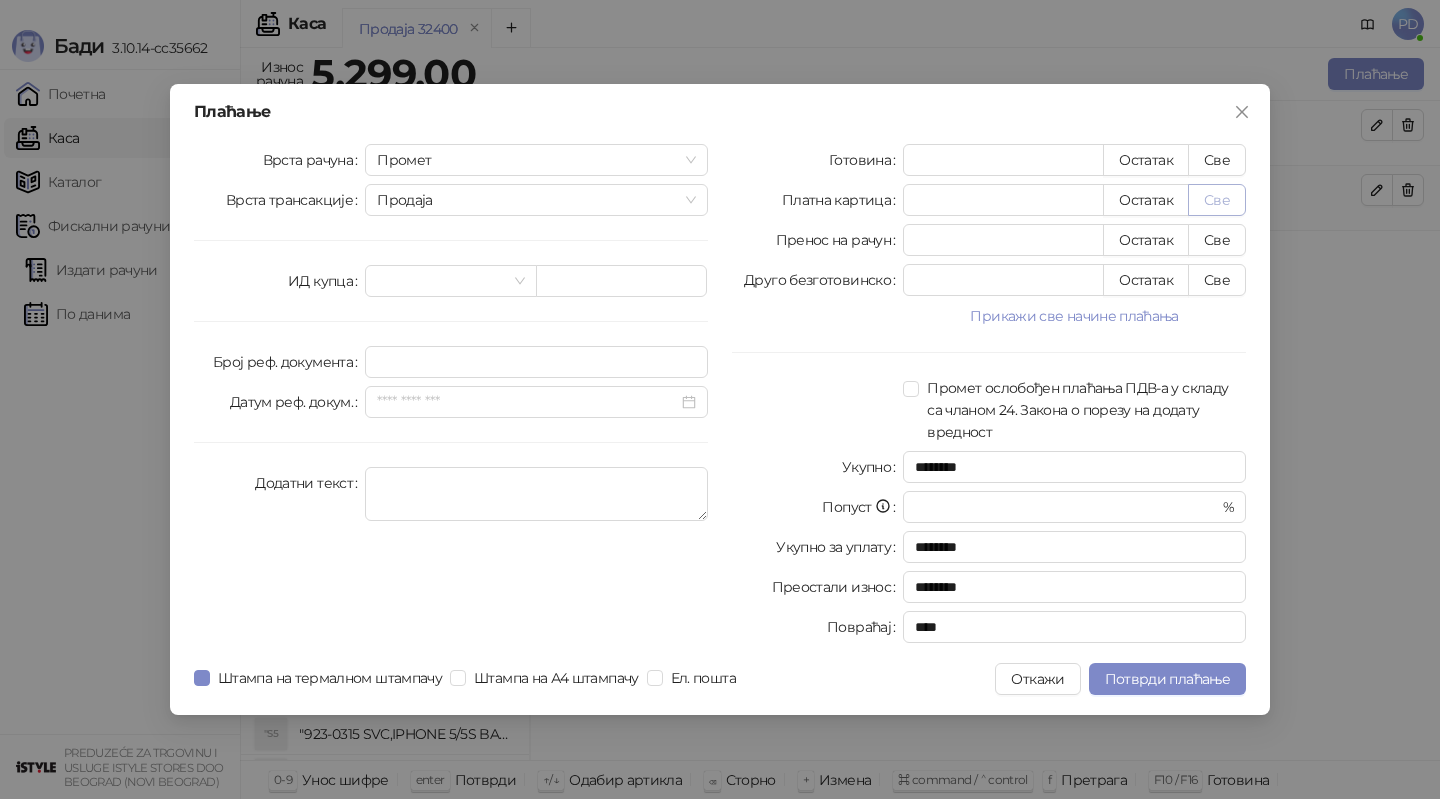 click on "Све" at bounding box center [1217, 200] 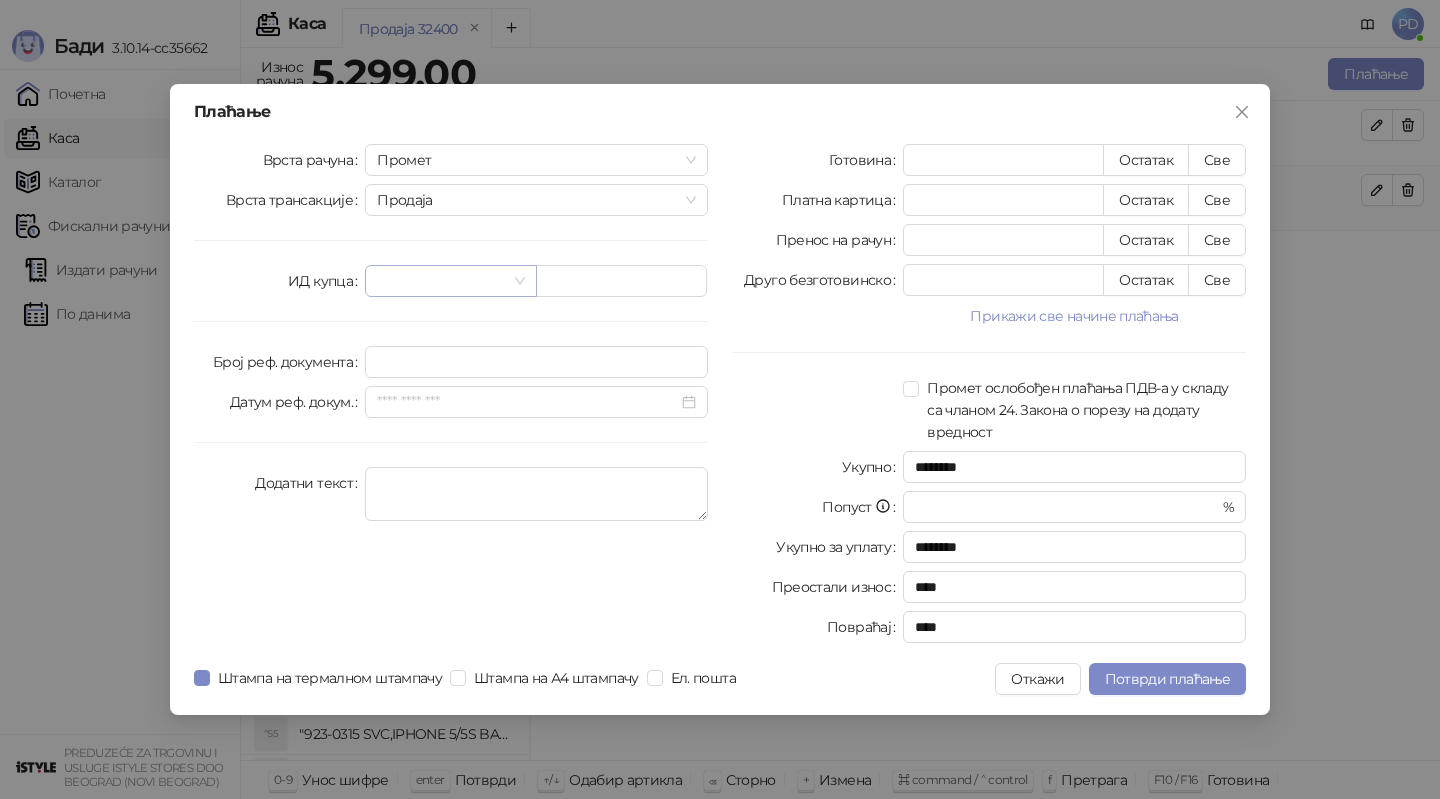 click at bounding box center (441, 281) 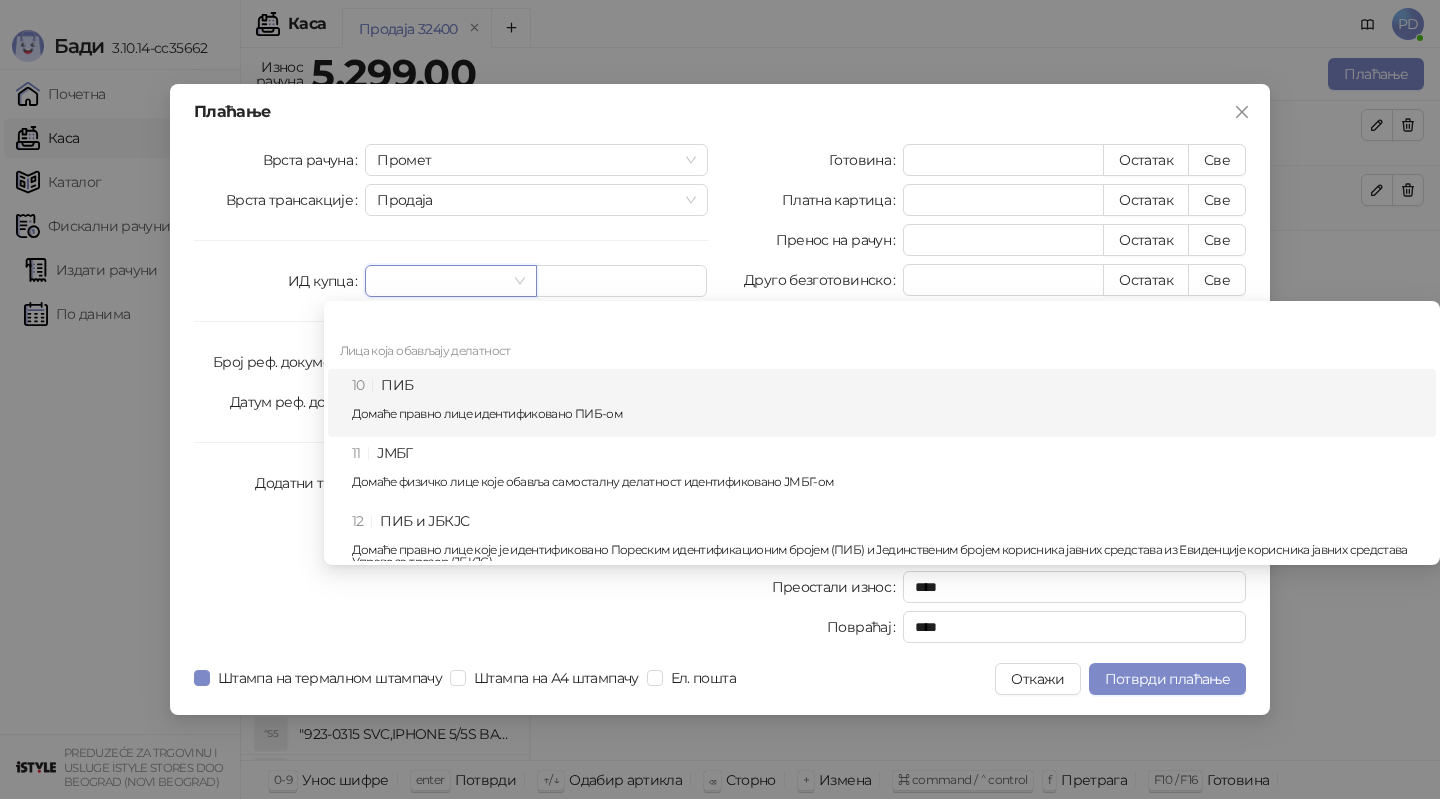 click on "10 ПИБ Домаће правно лице идентификовано ПИБ-ом" at bounding box center [888, 403] 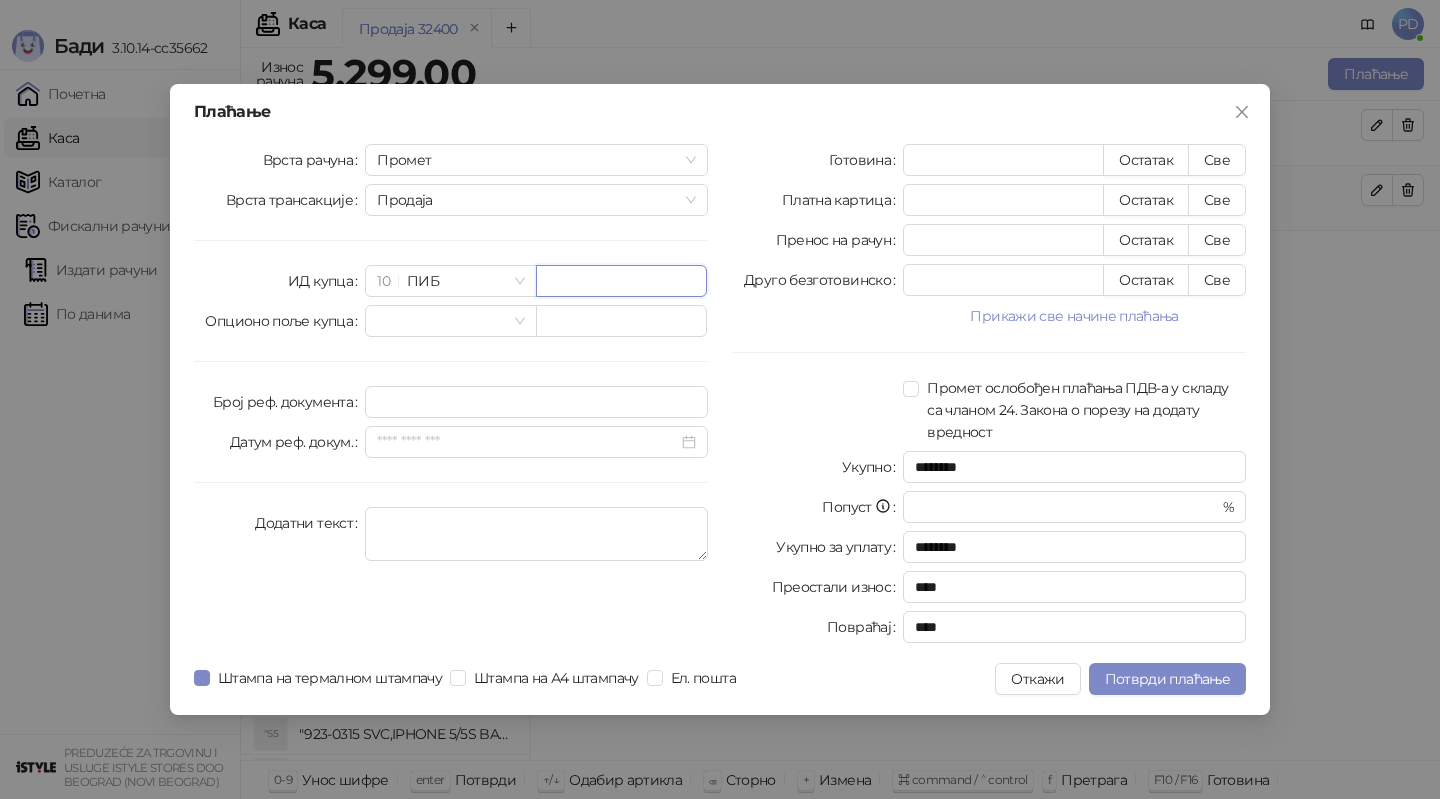 paste on "*********" 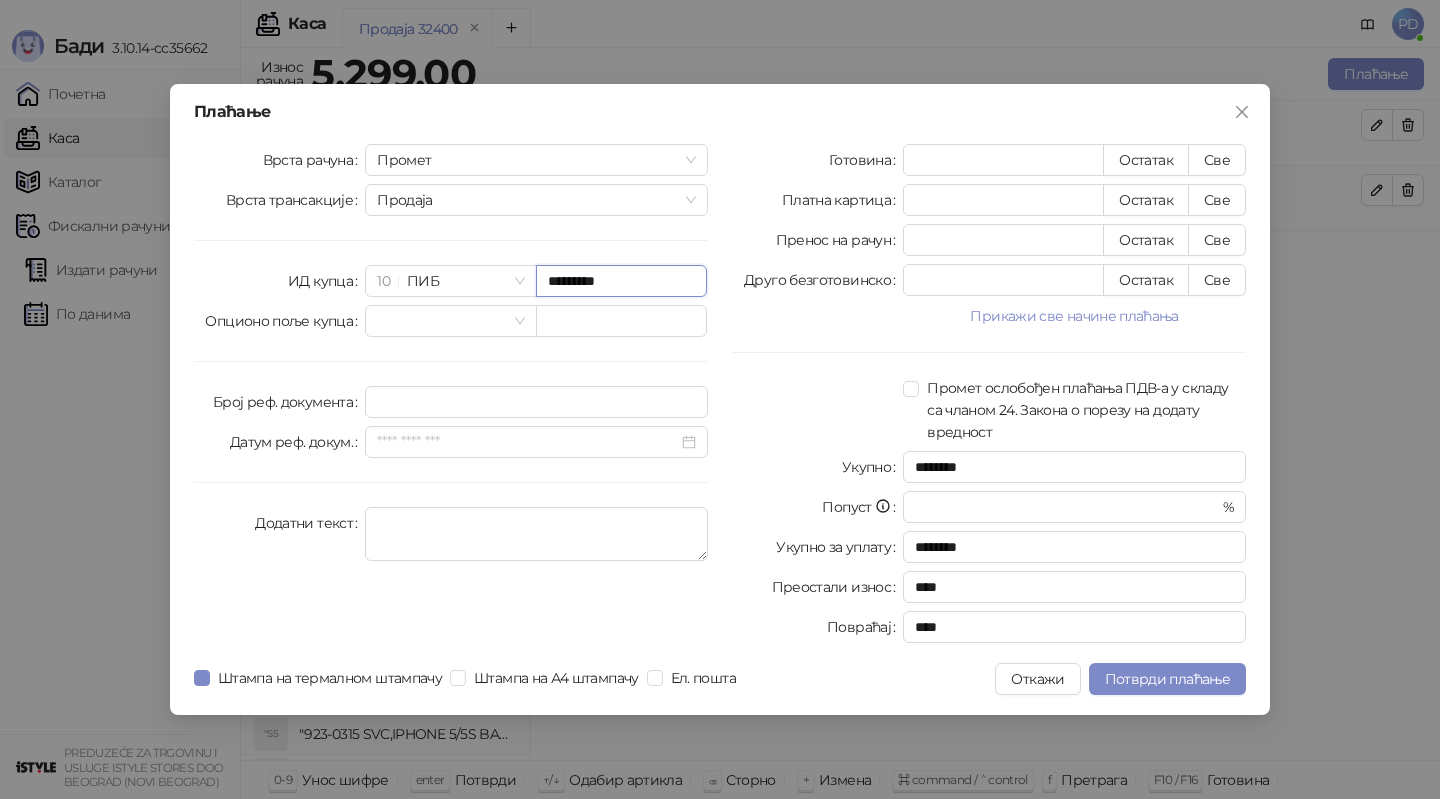 type on "*********" 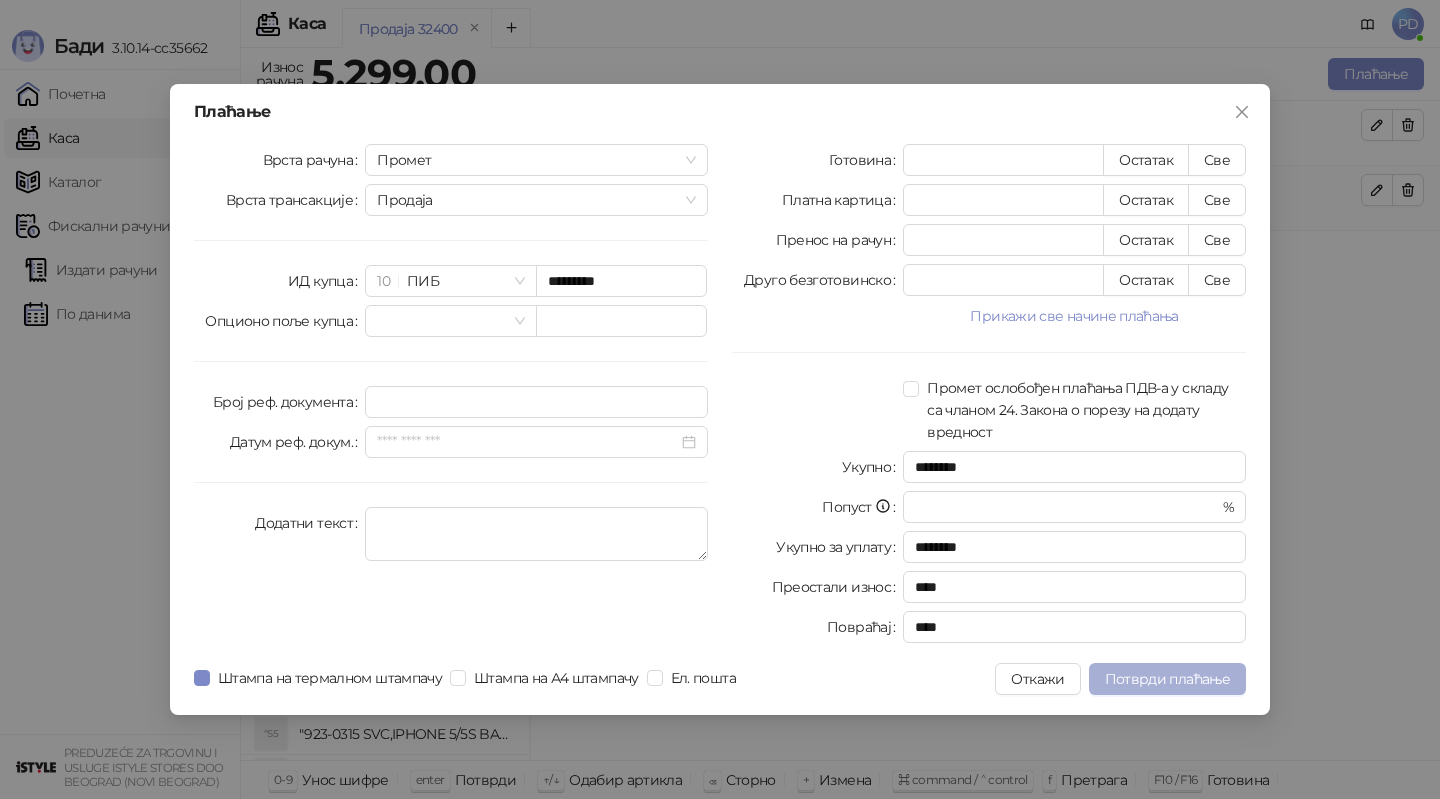 click on "Потврди плаћање" at bounding box center (1167, 679) 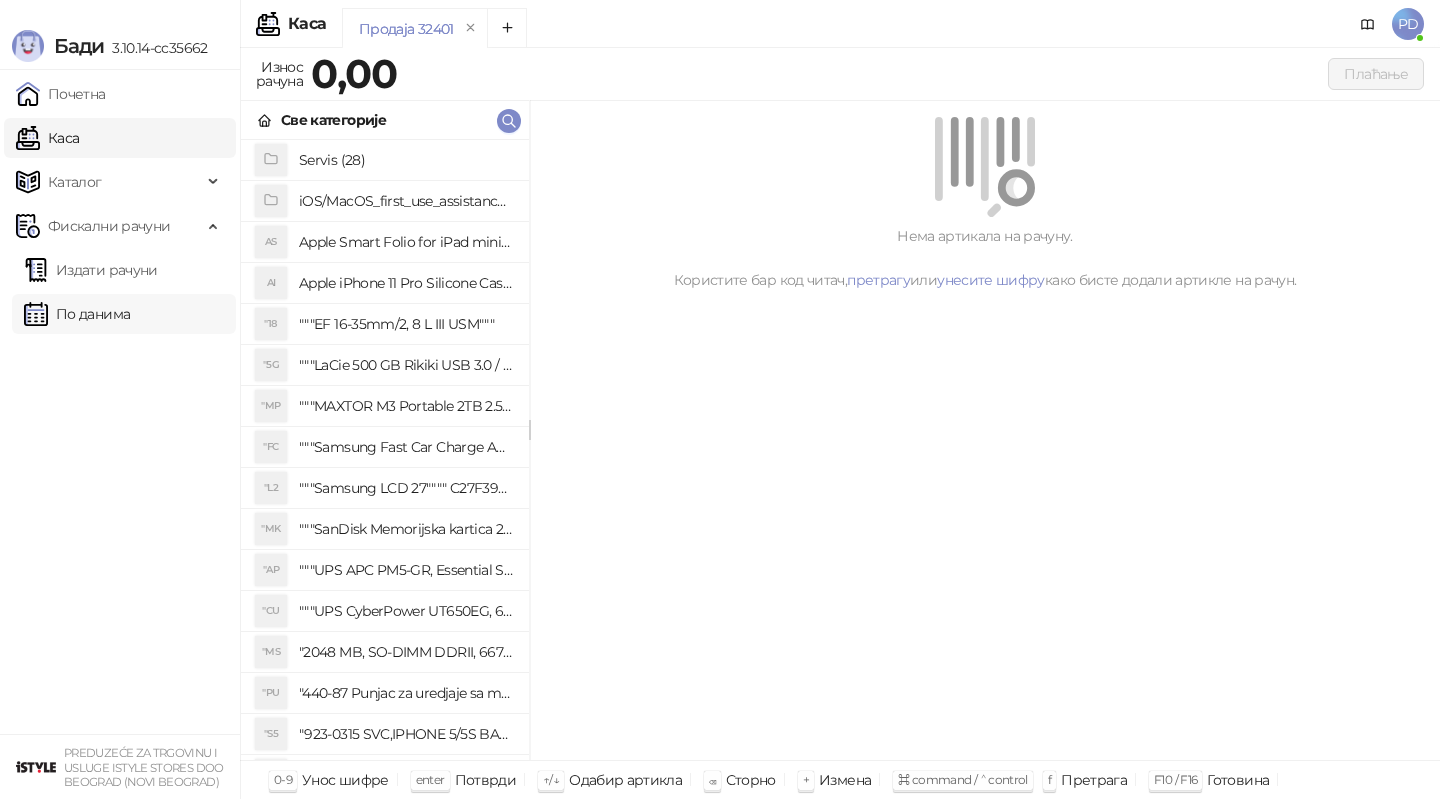 click on "По данима" at bounding box center [77, 314] 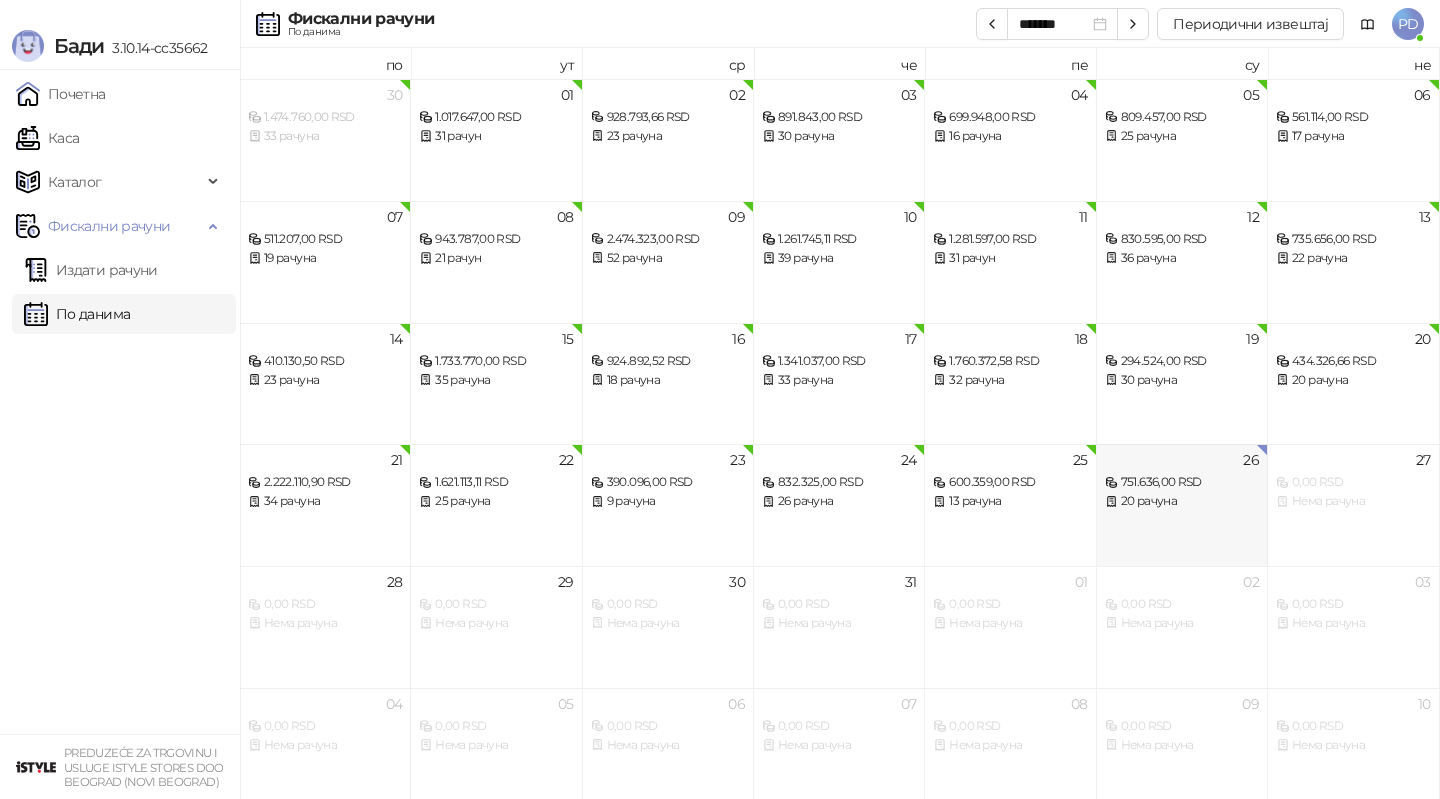 click on "20 рачуна" at bounding box center (1182, 501) 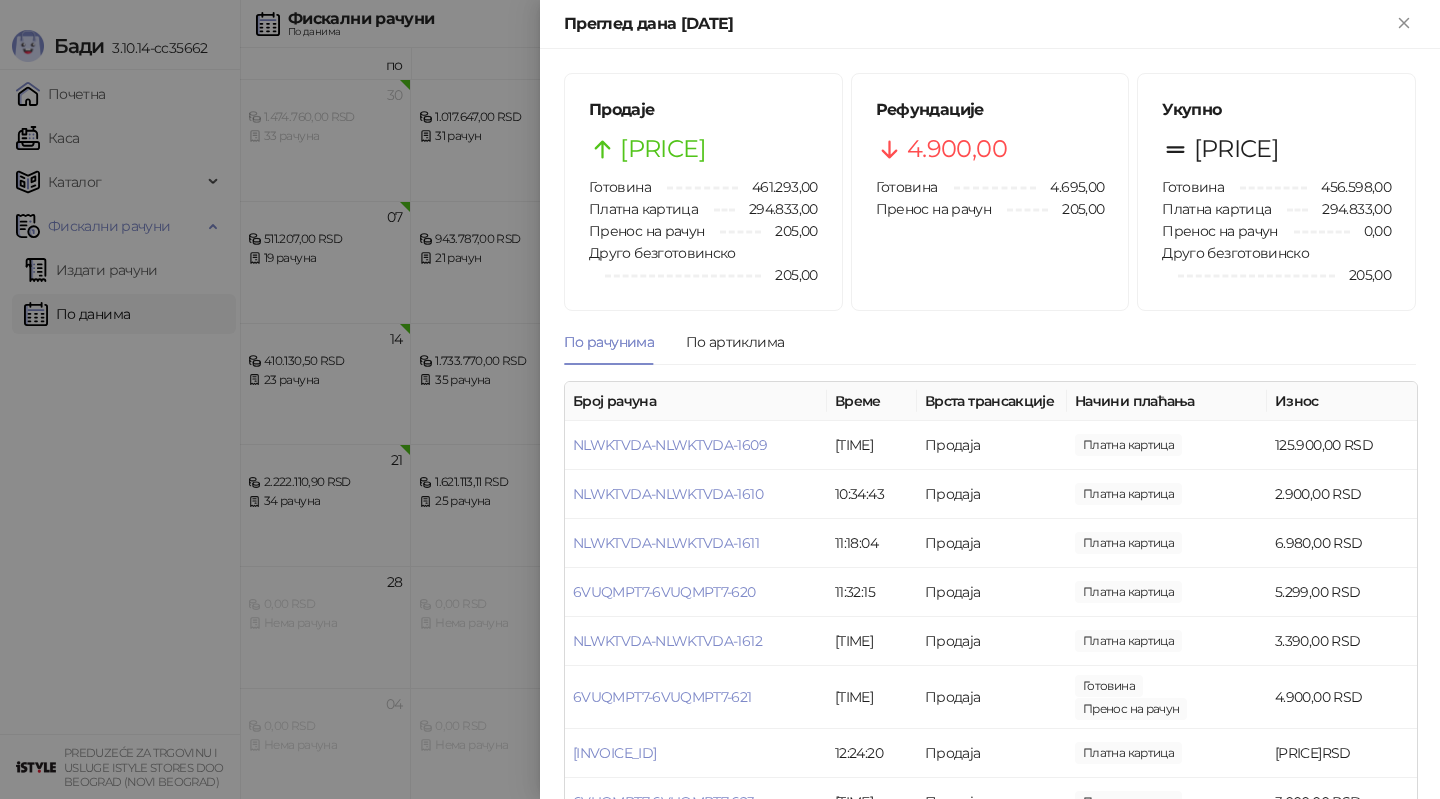 click at bounding box center (720, 399) 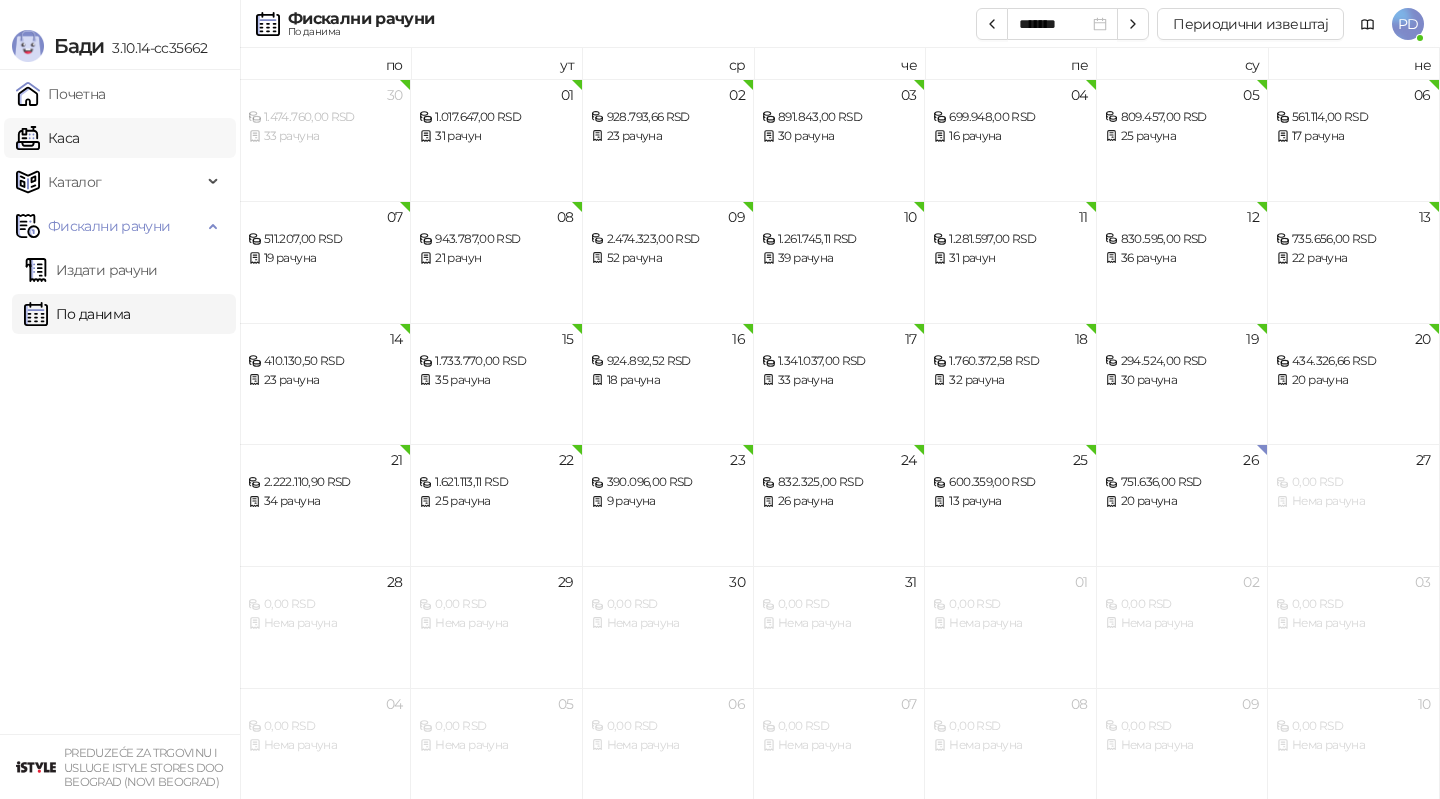 click on "Каса" at bounding box center [47, 138] 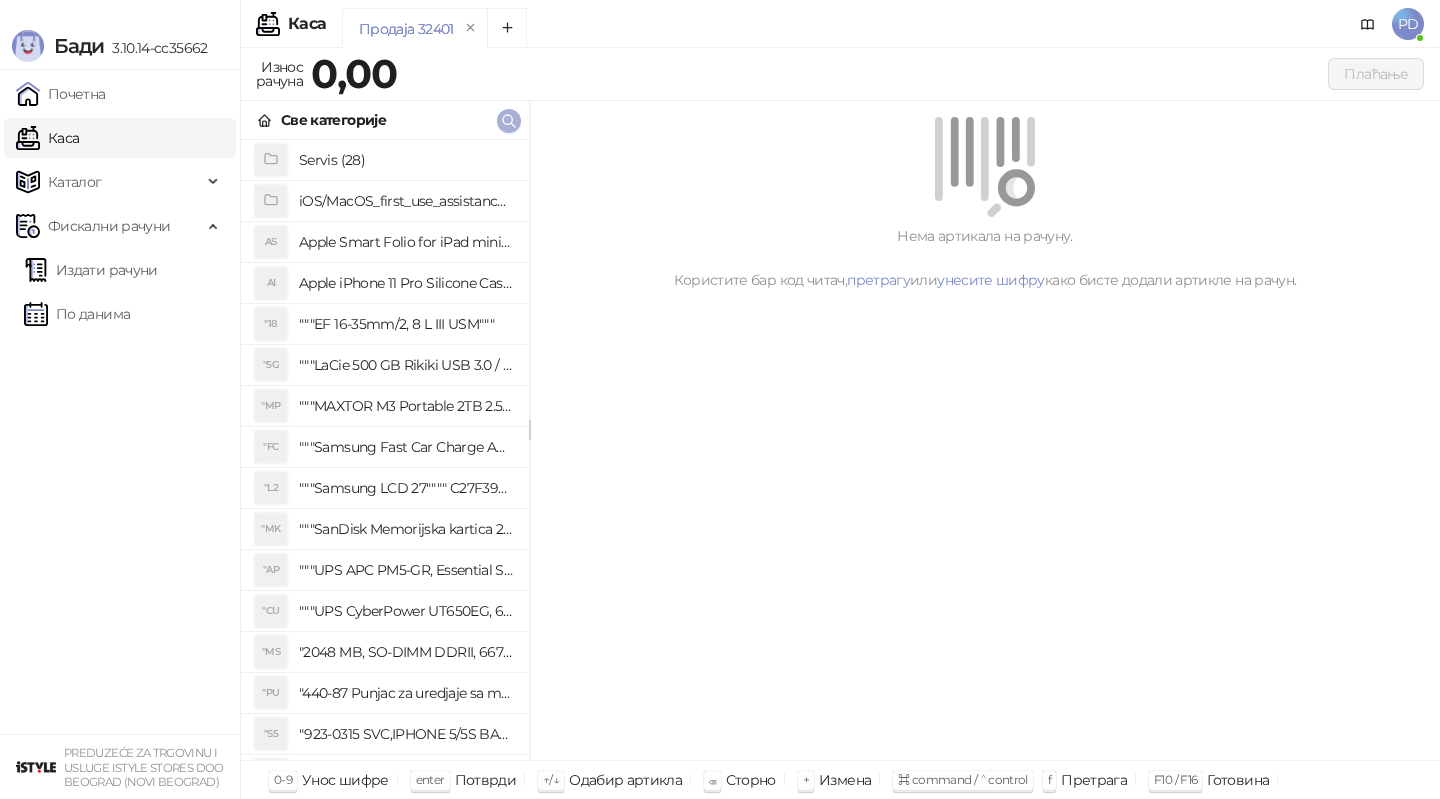 click 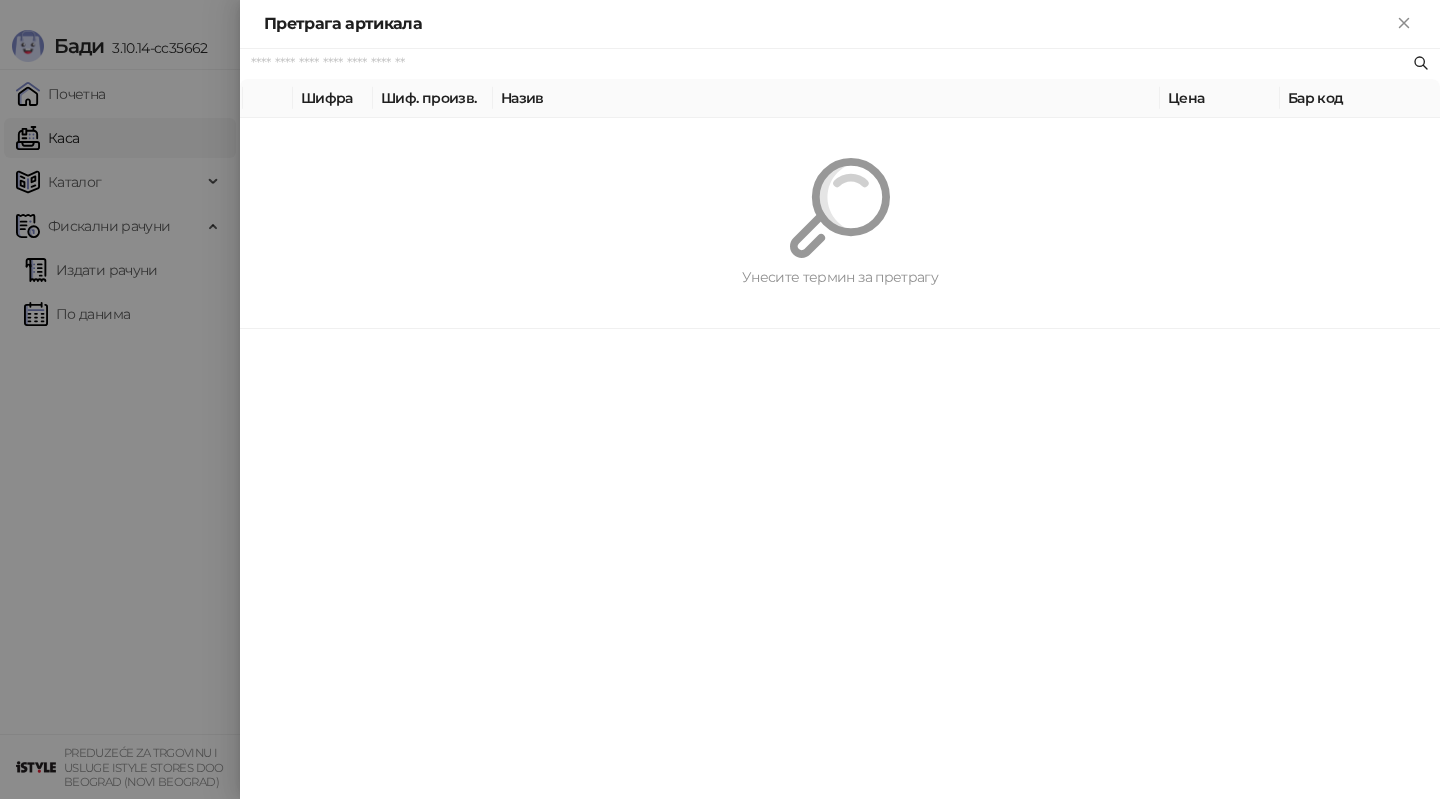 paste on "*********" 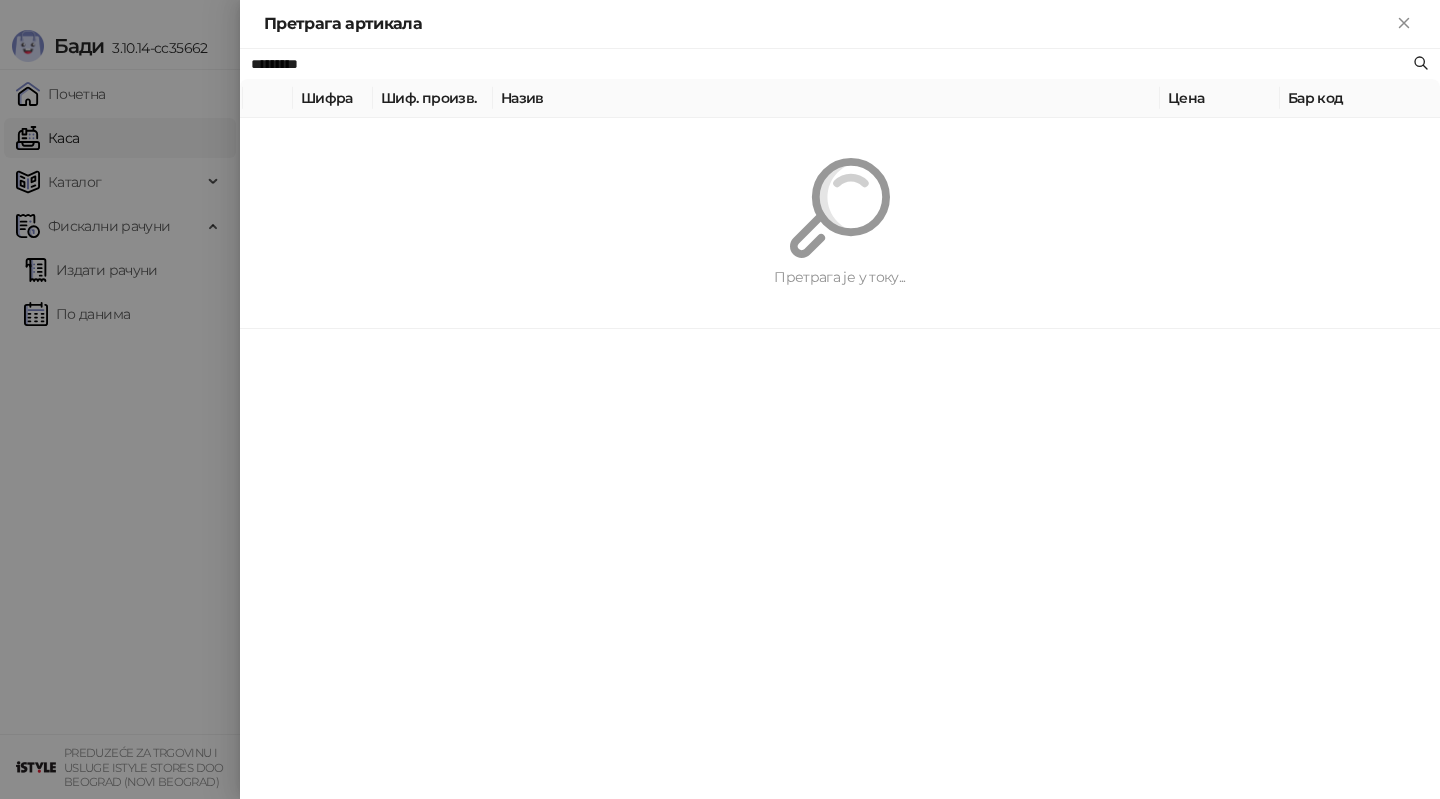 type on "*********" 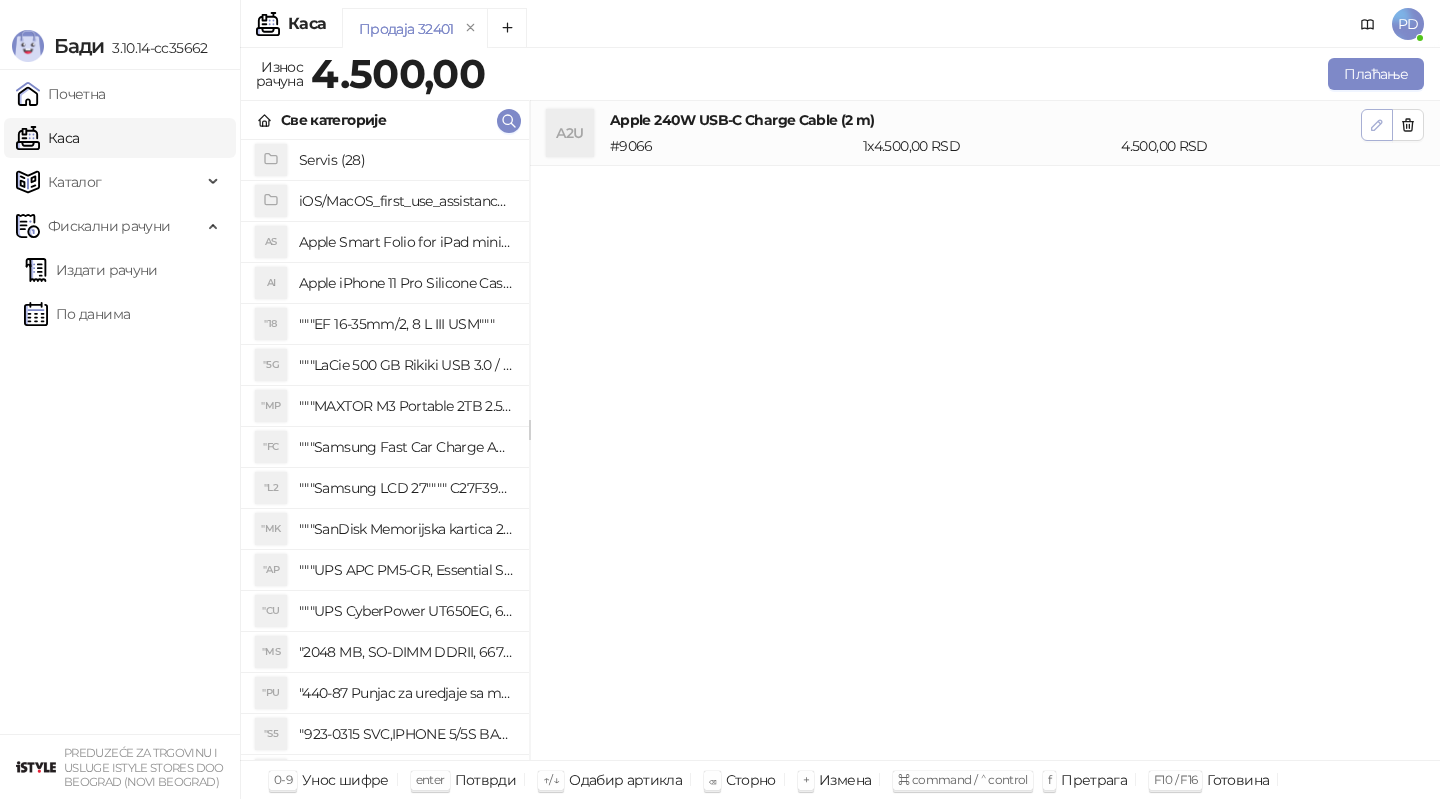 click 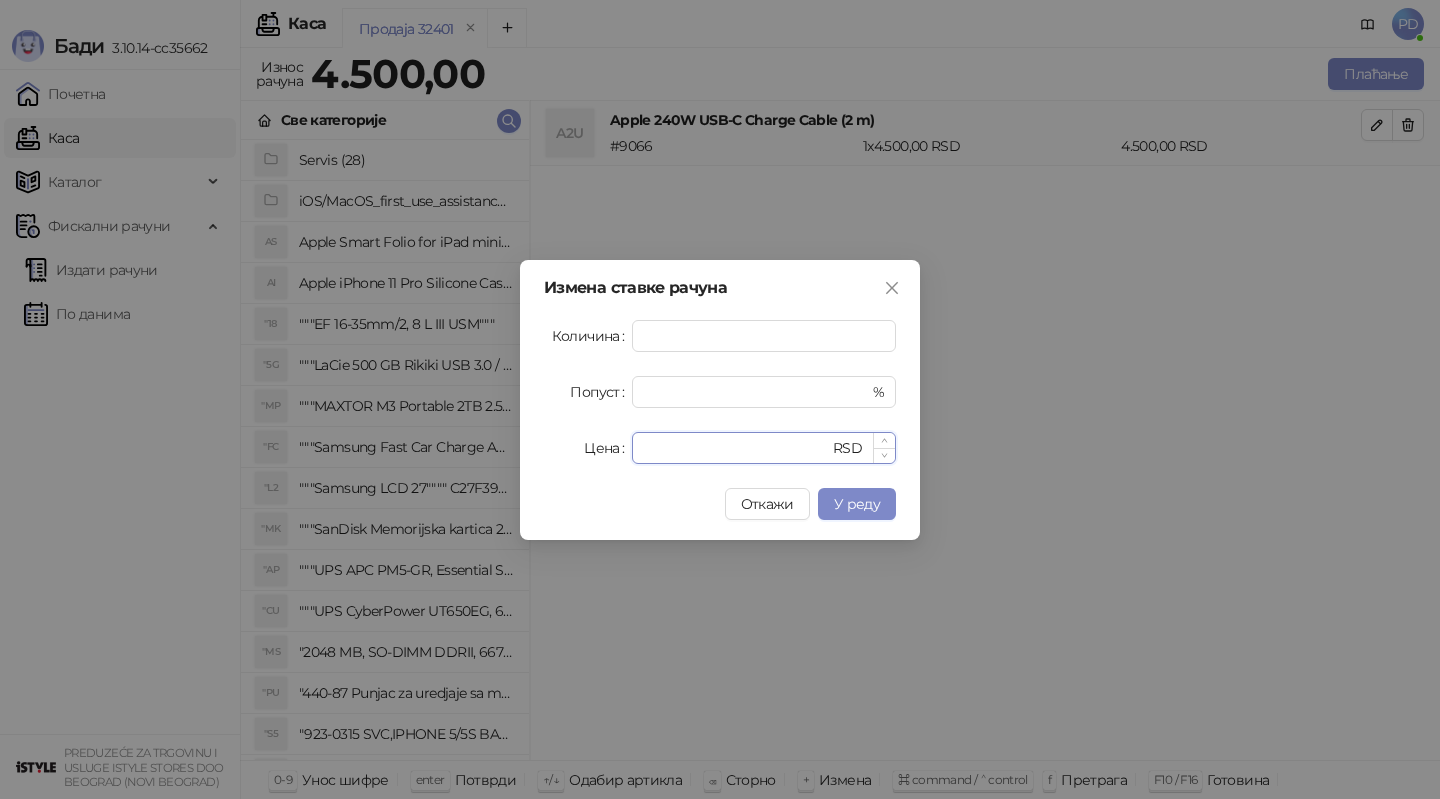 click on "****" at bounding box center (736, 448) 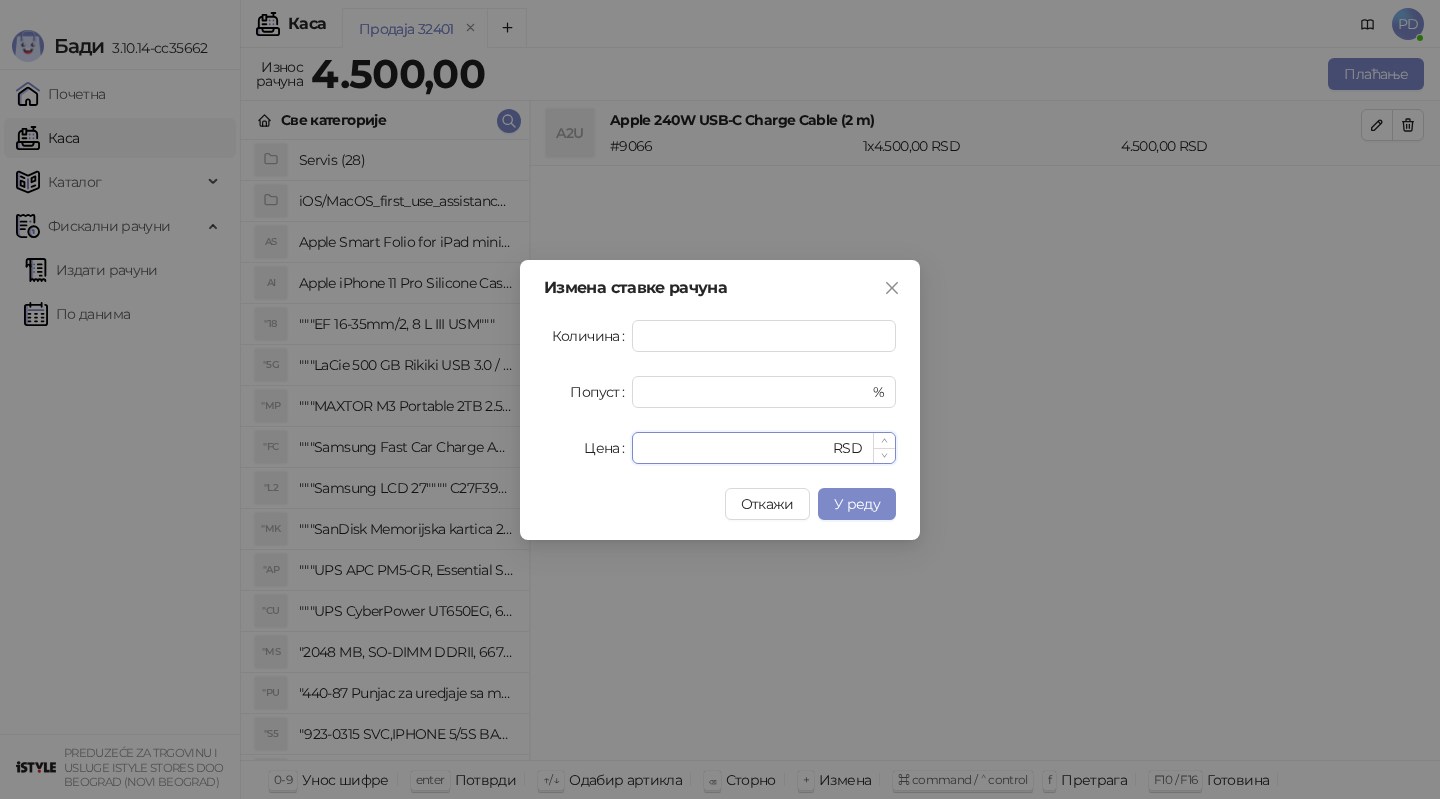 type on "****" 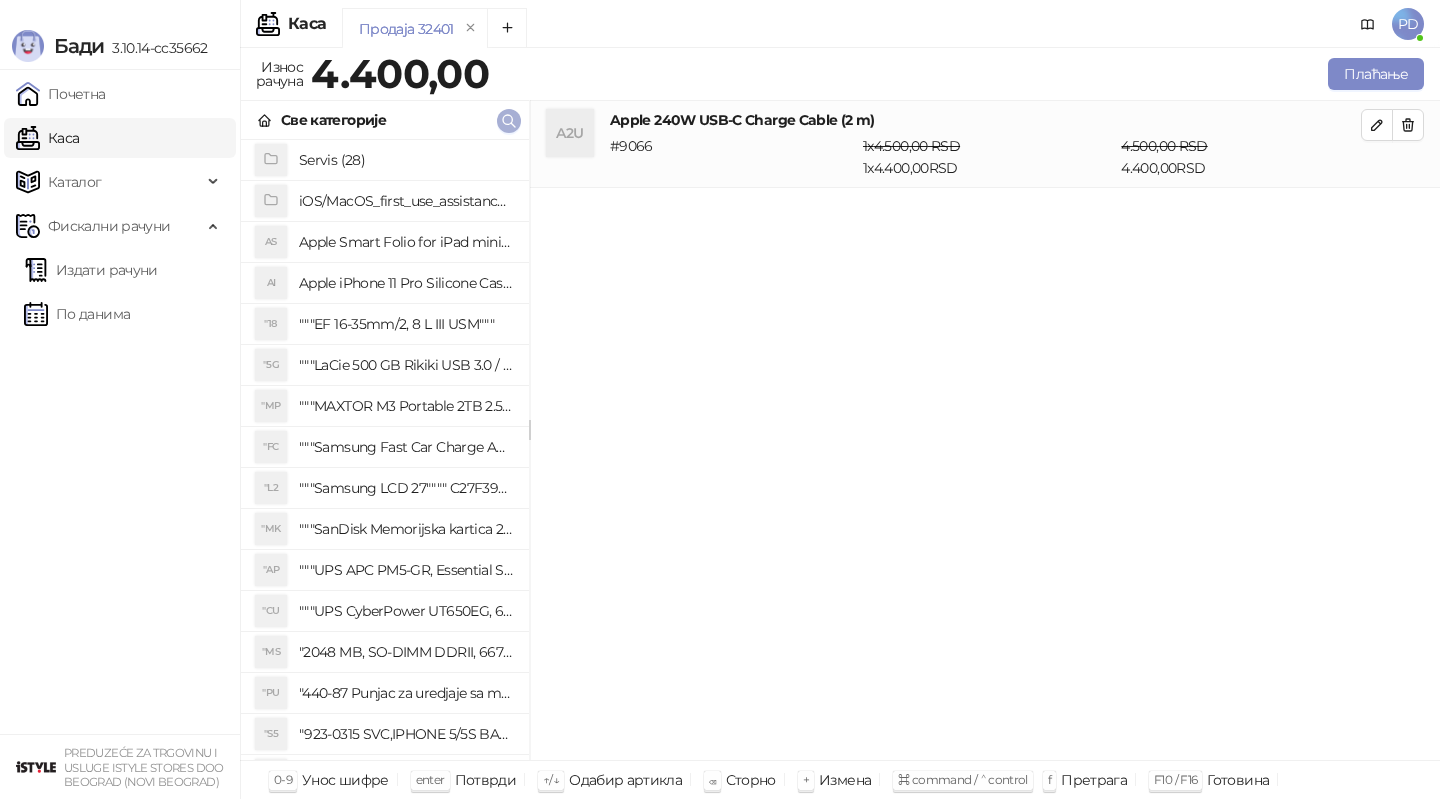 click at bounding box center [509, 120] 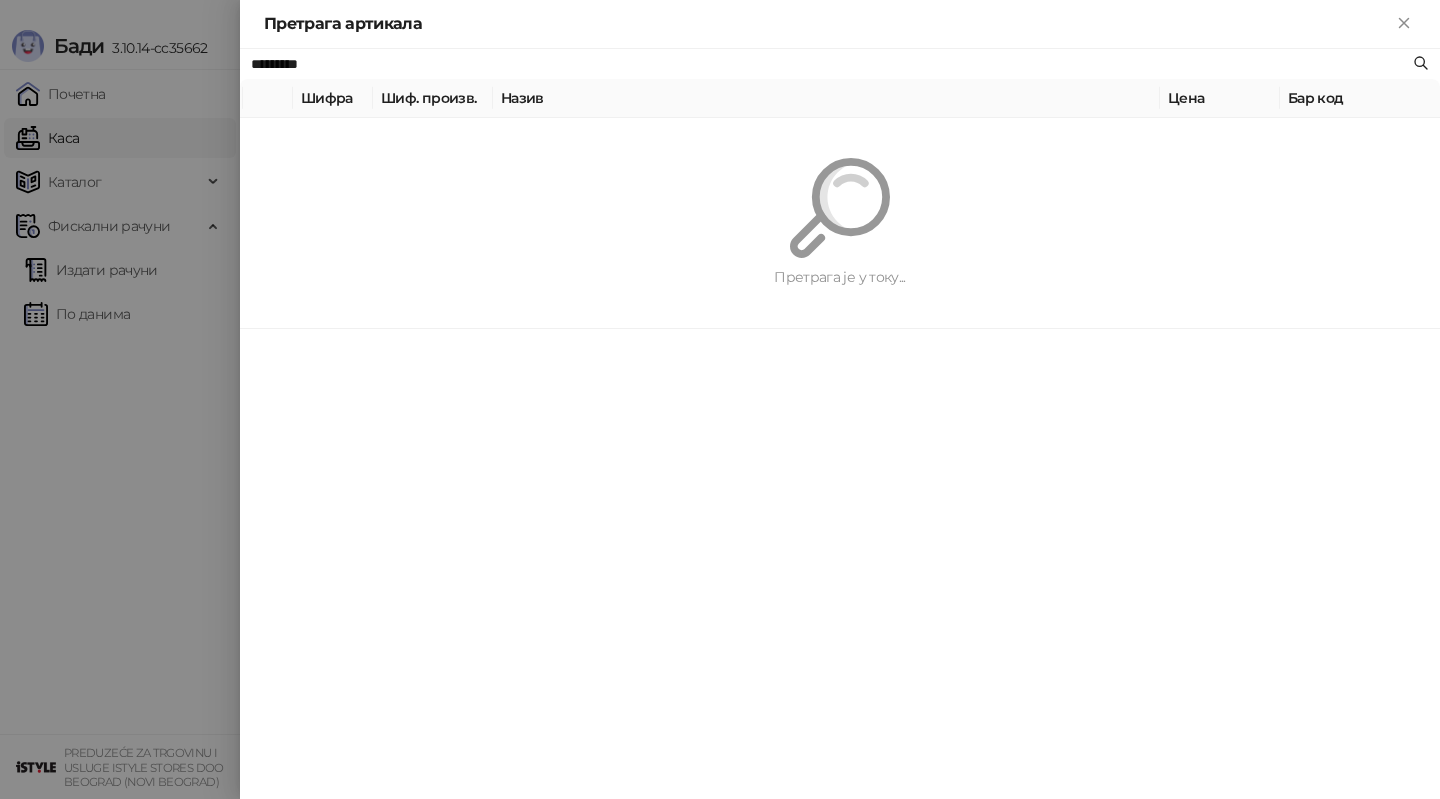 paste on "**********" 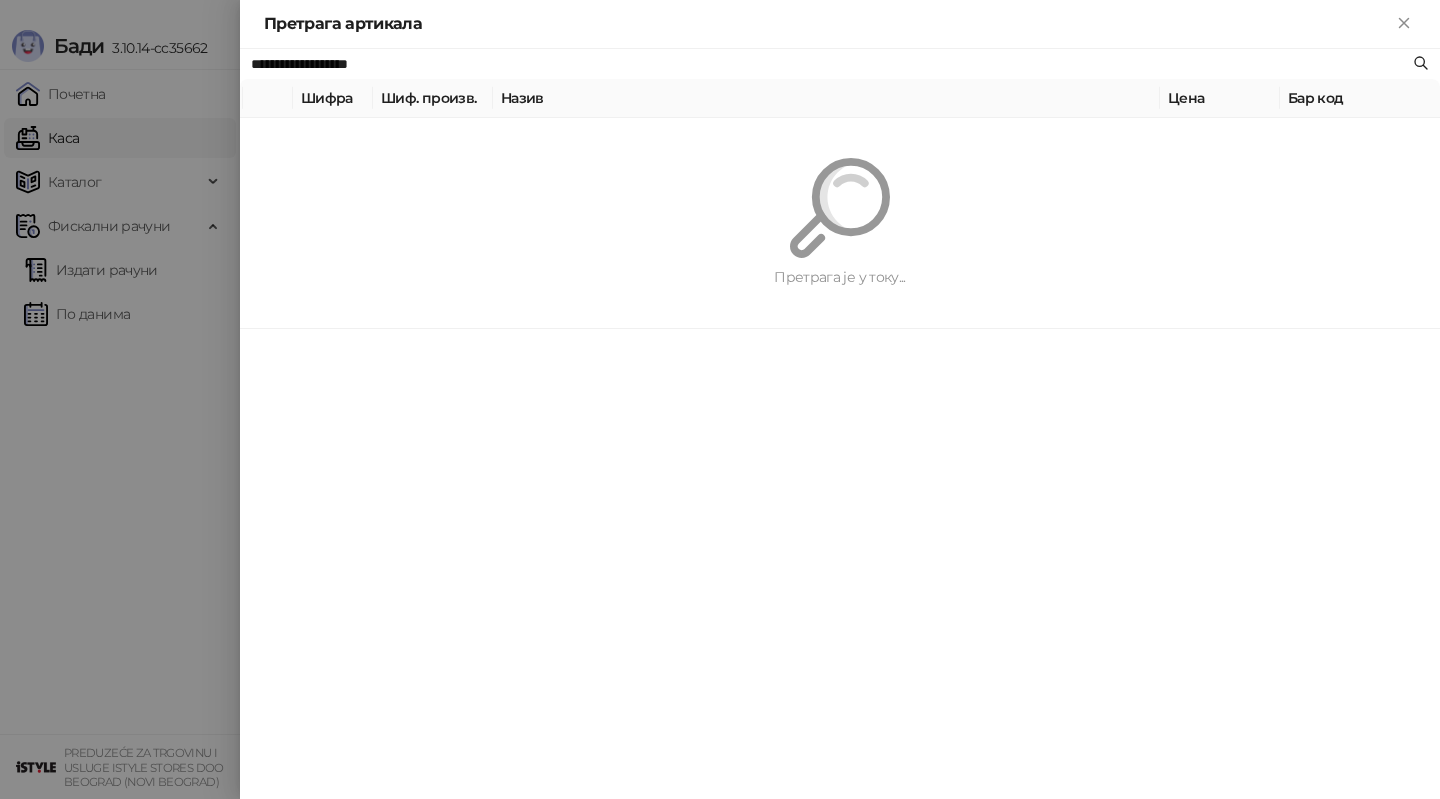 type on "**********" 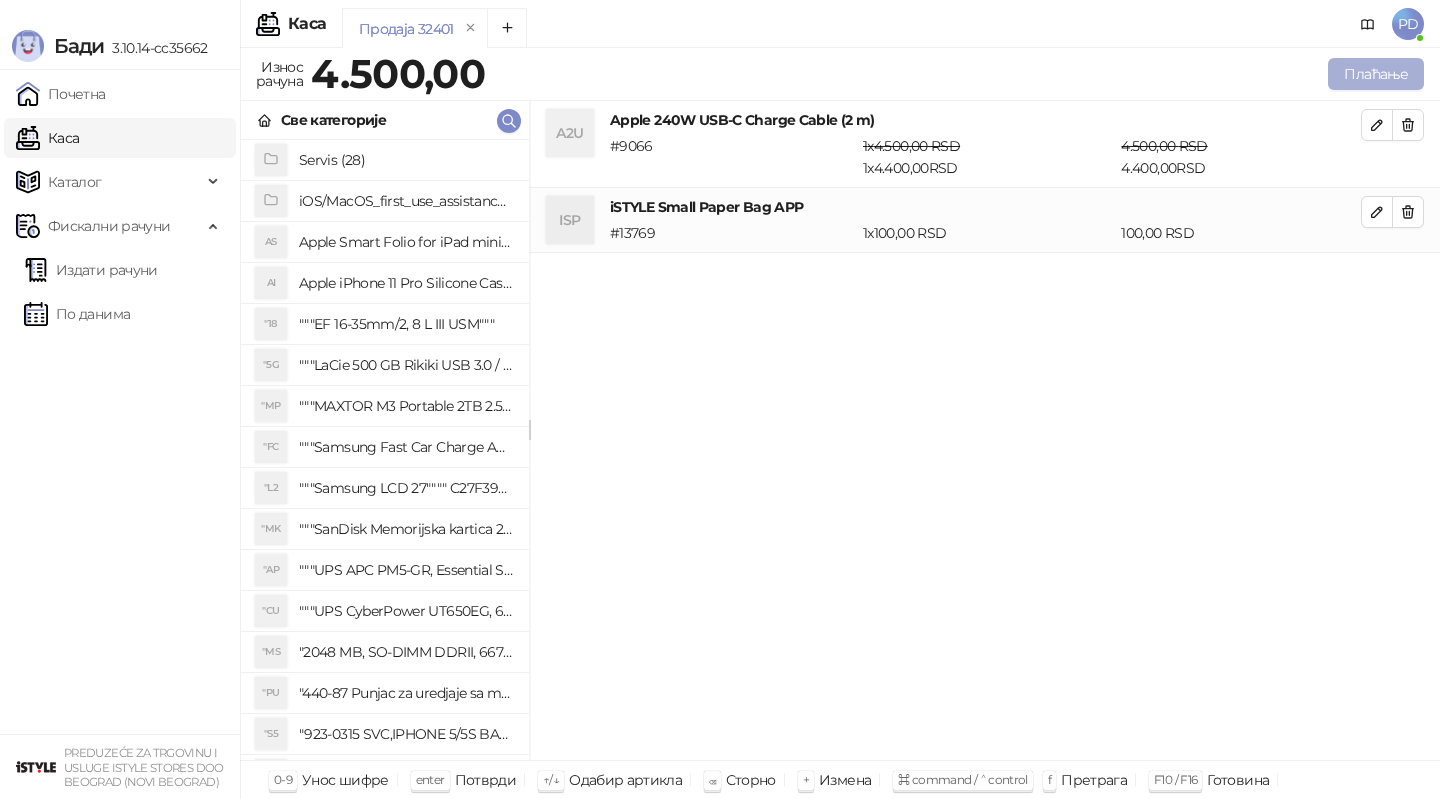 click on "Плаћање" at bounding box center [1376, 74] 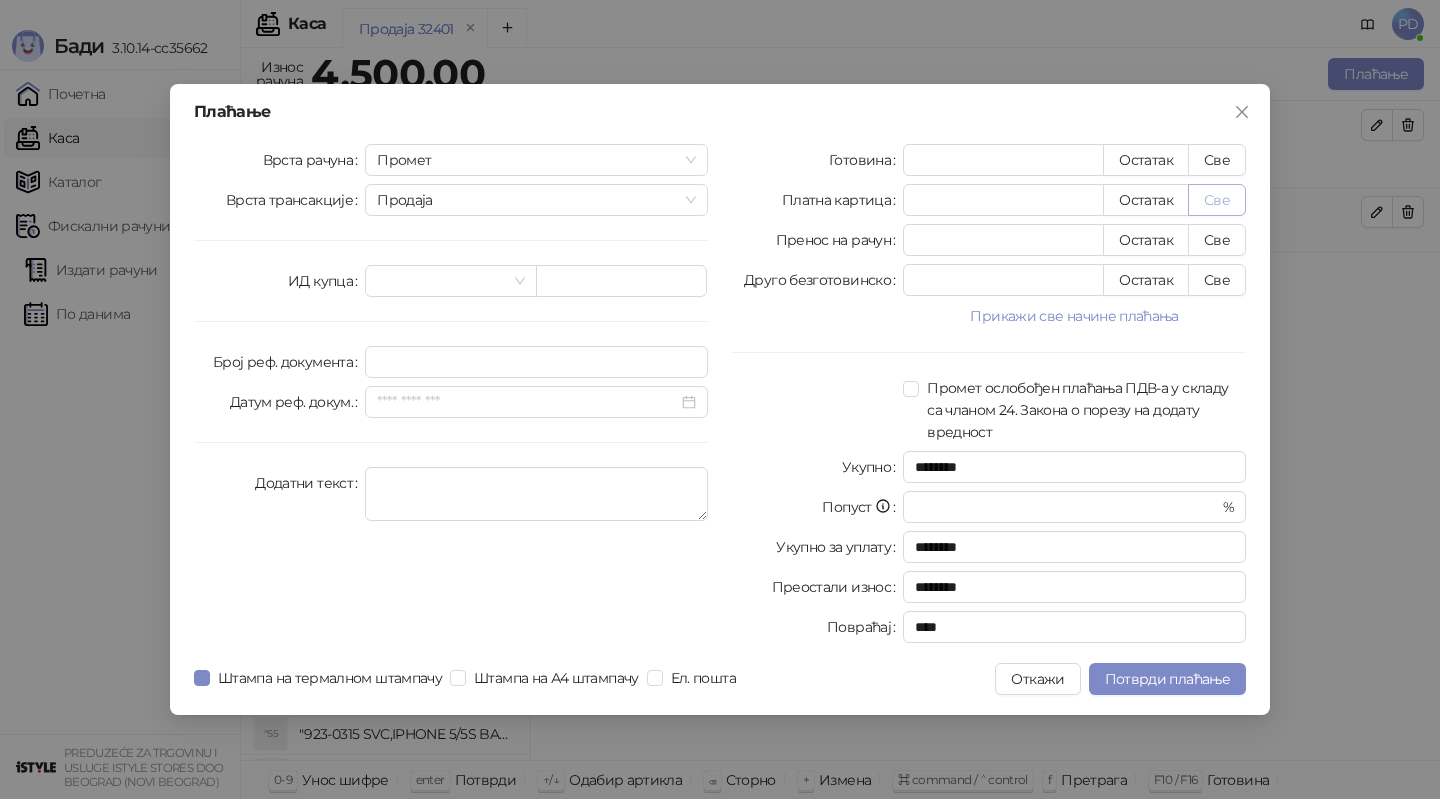 click on "Све" at bounding box center (1217, 200) 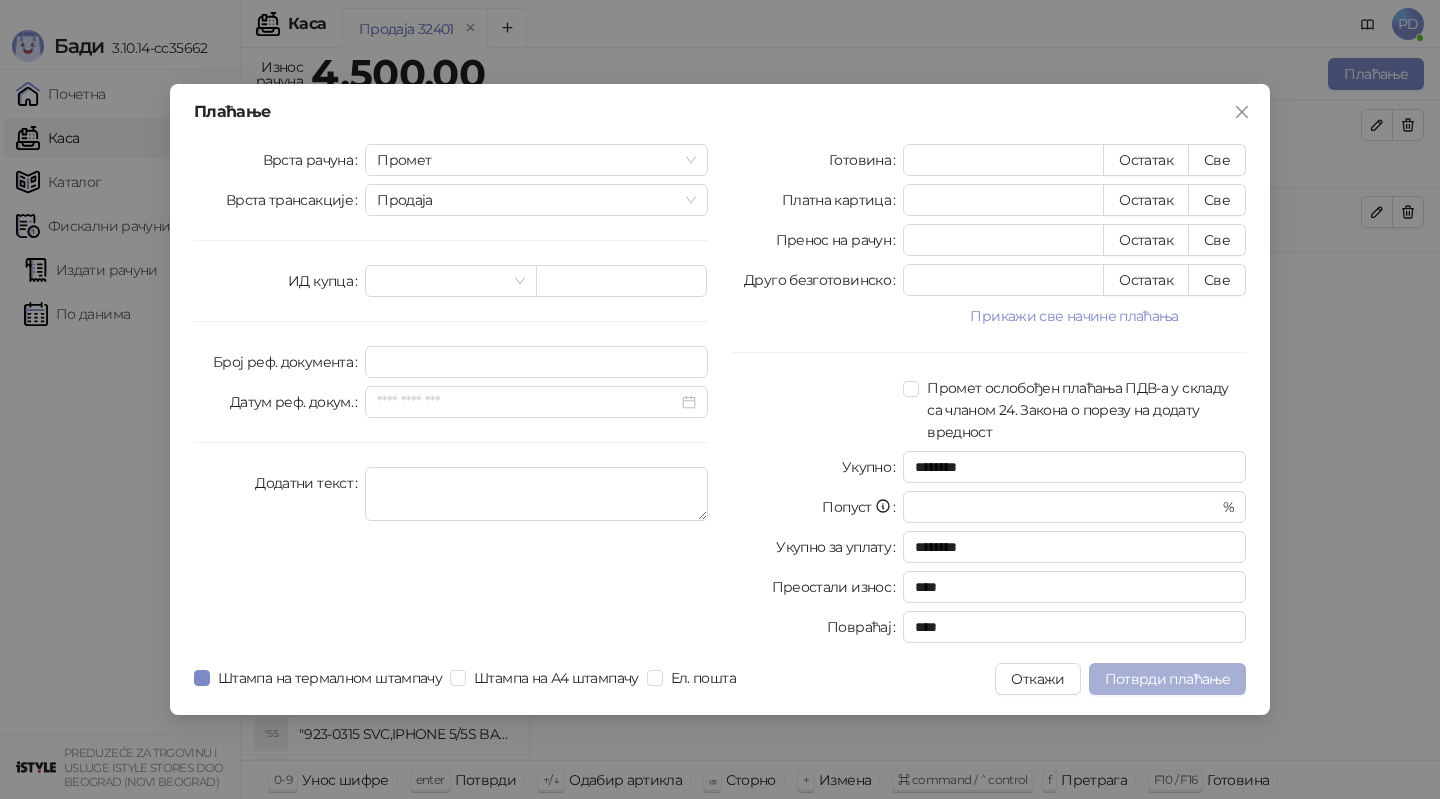 click on "Потврди плаћање" at bounding box center (1167, 679) 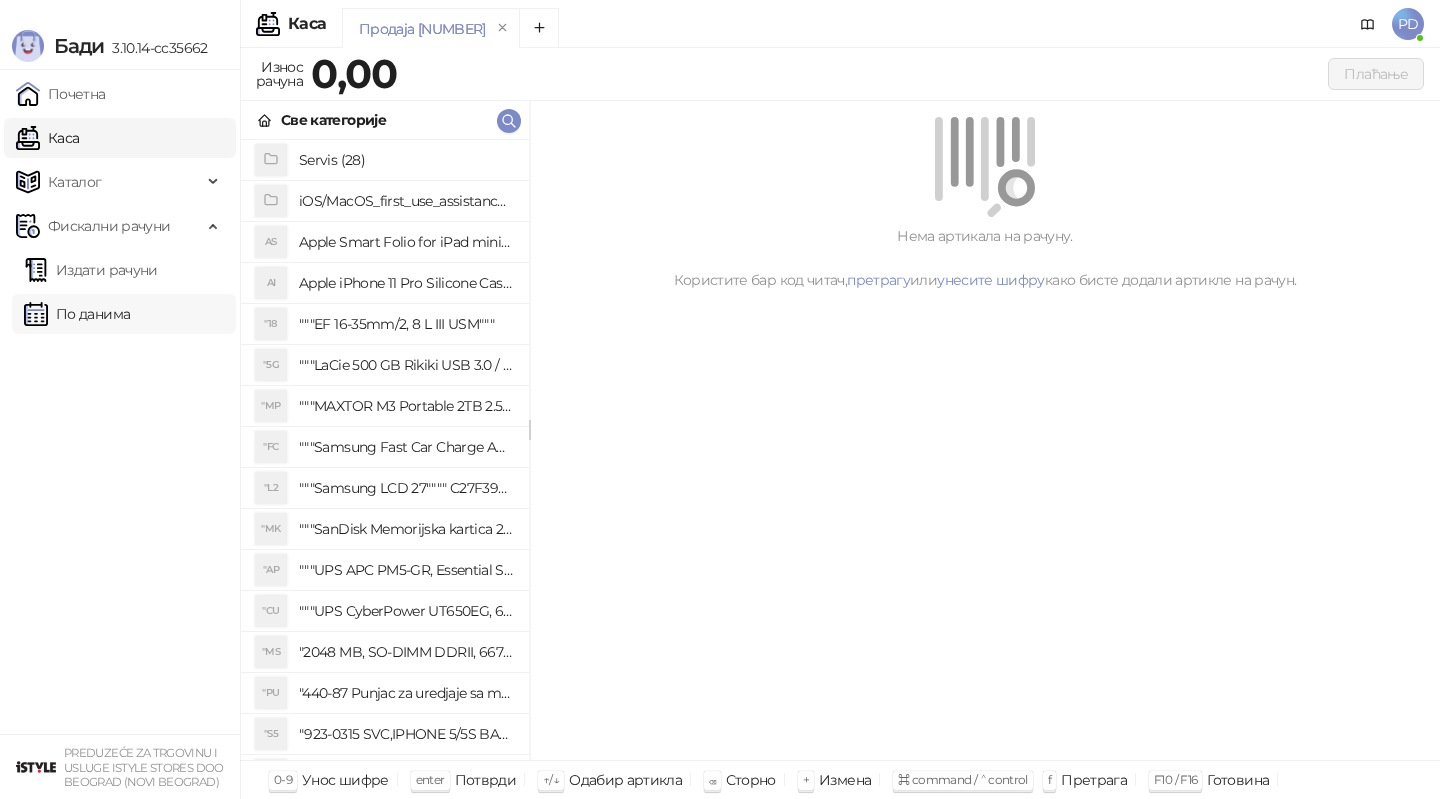 click on "По данима" at bounding box center (77, 314) 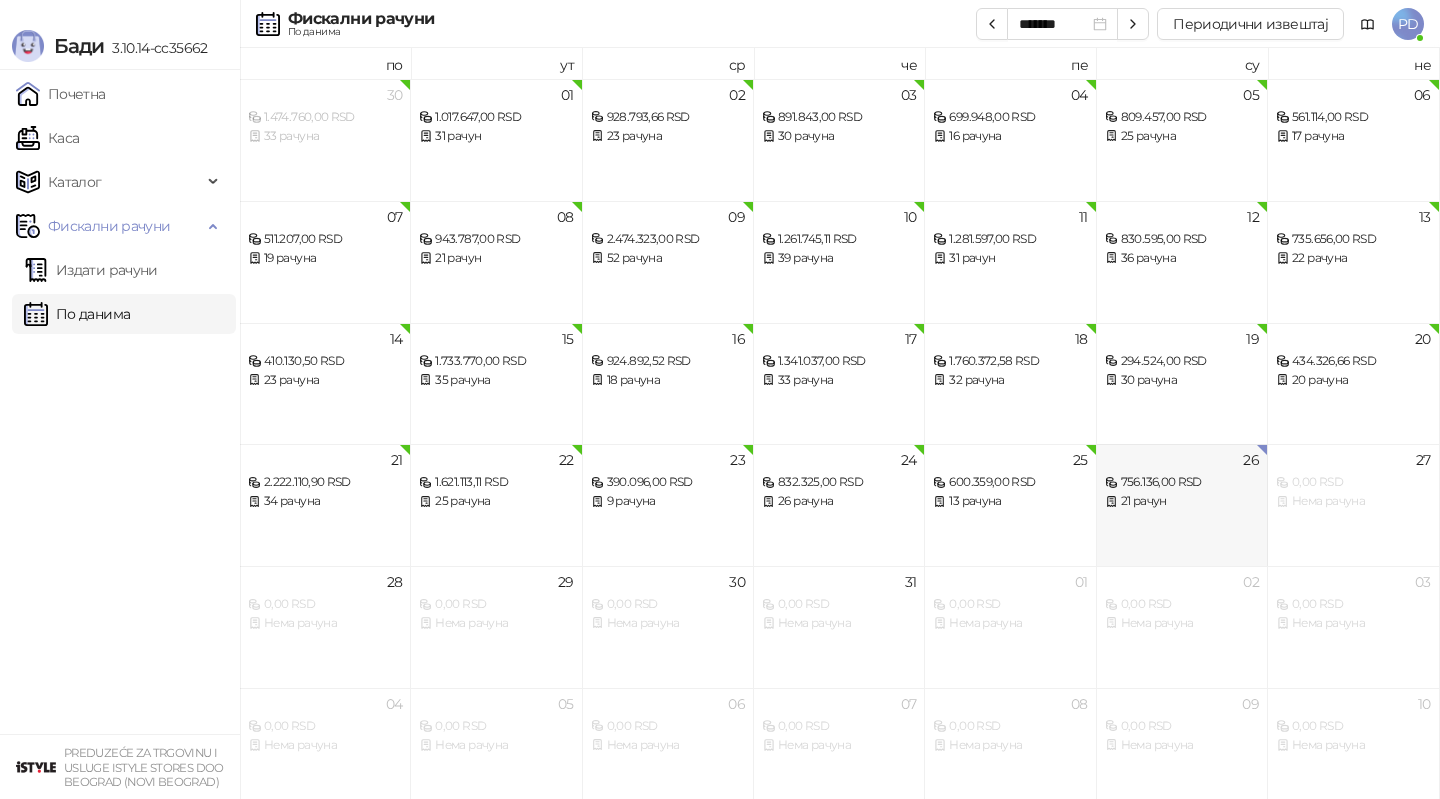 click on "[DATE]   [PRICE]RSD   [NUMBER] рачун" at bounding box center (1182, 505) 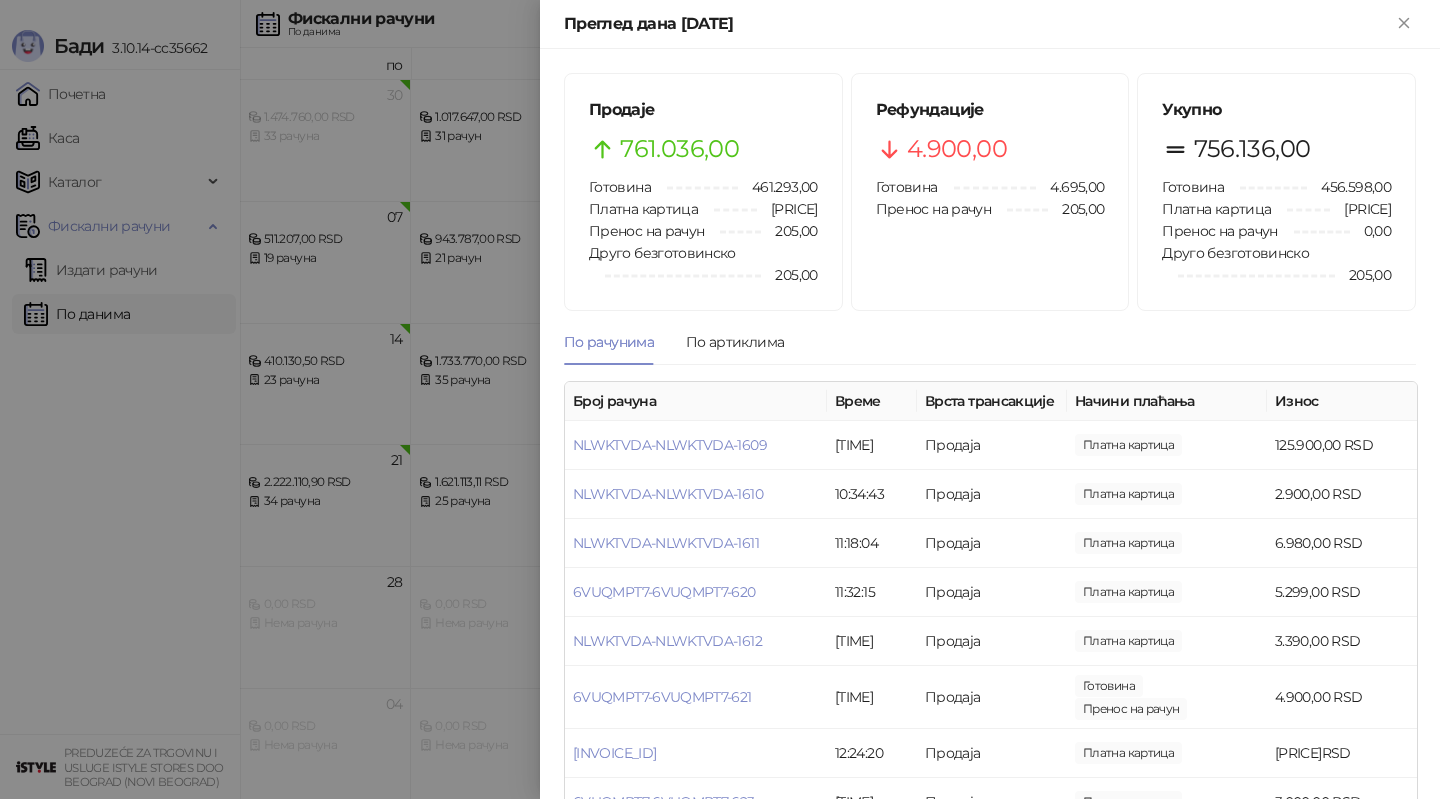 click at bounding box center (720, 399) 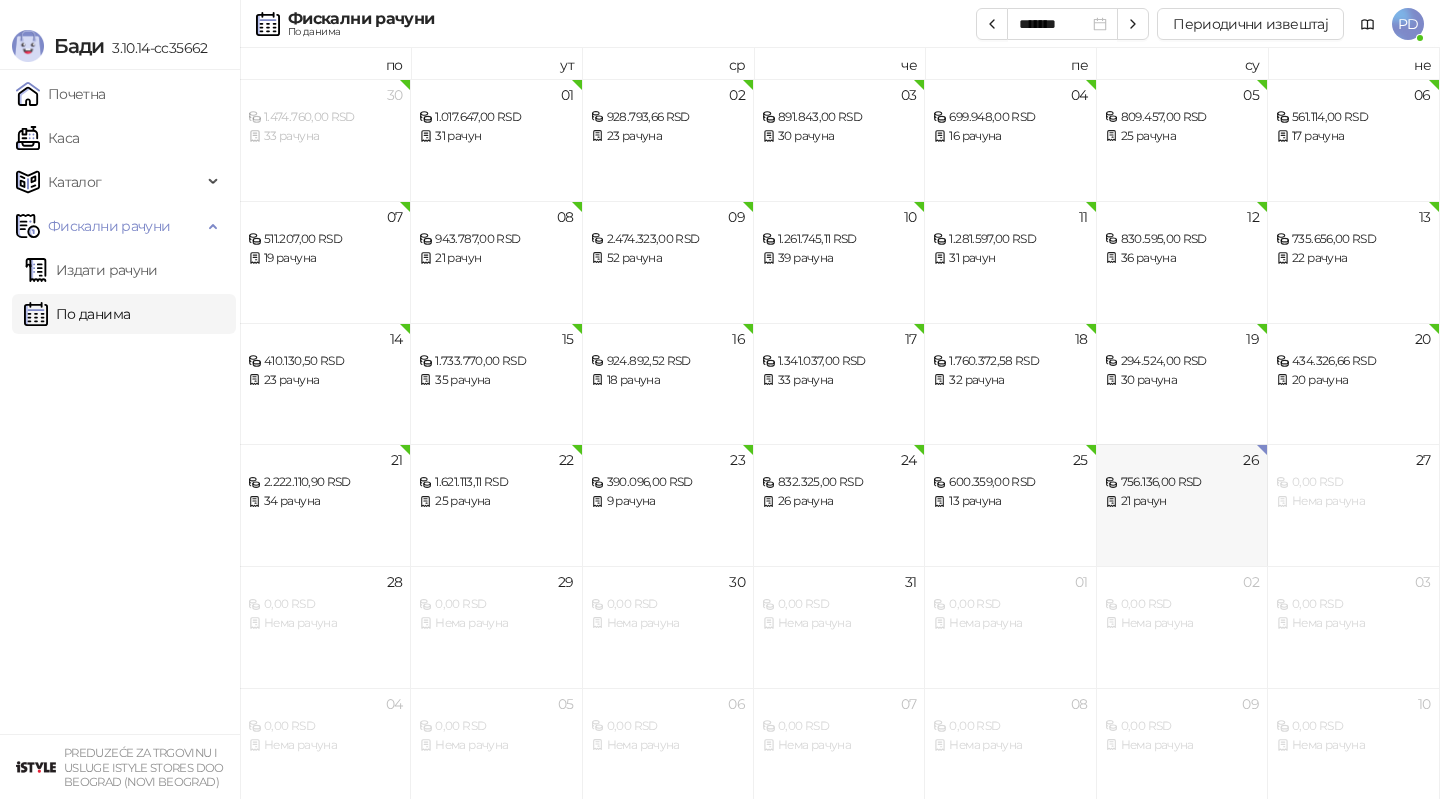 click on "[DATE]   [PRICE]RSD   [NUMBER] рачун" at bounding box center [1182, 505] 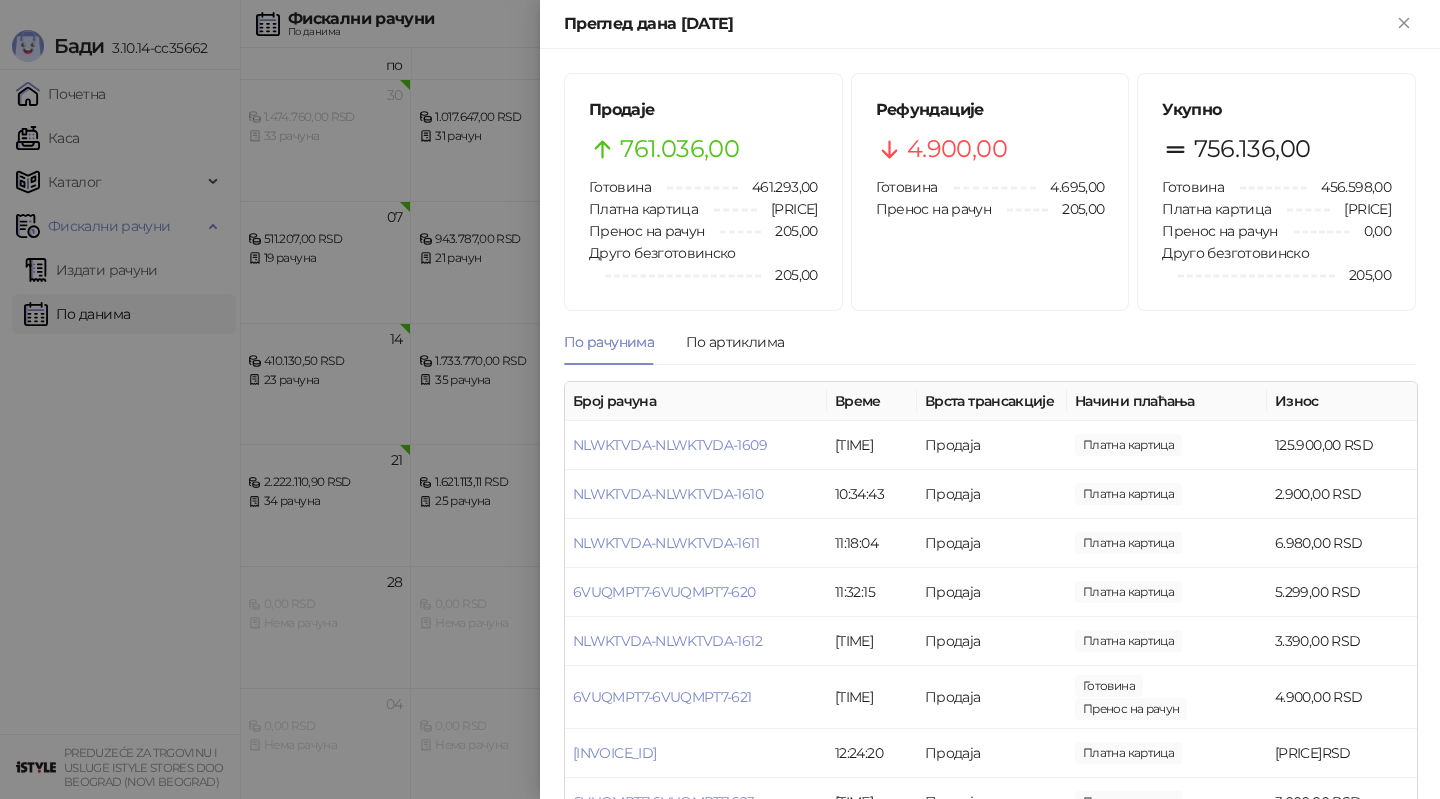 click at bounding box center (720, 399) 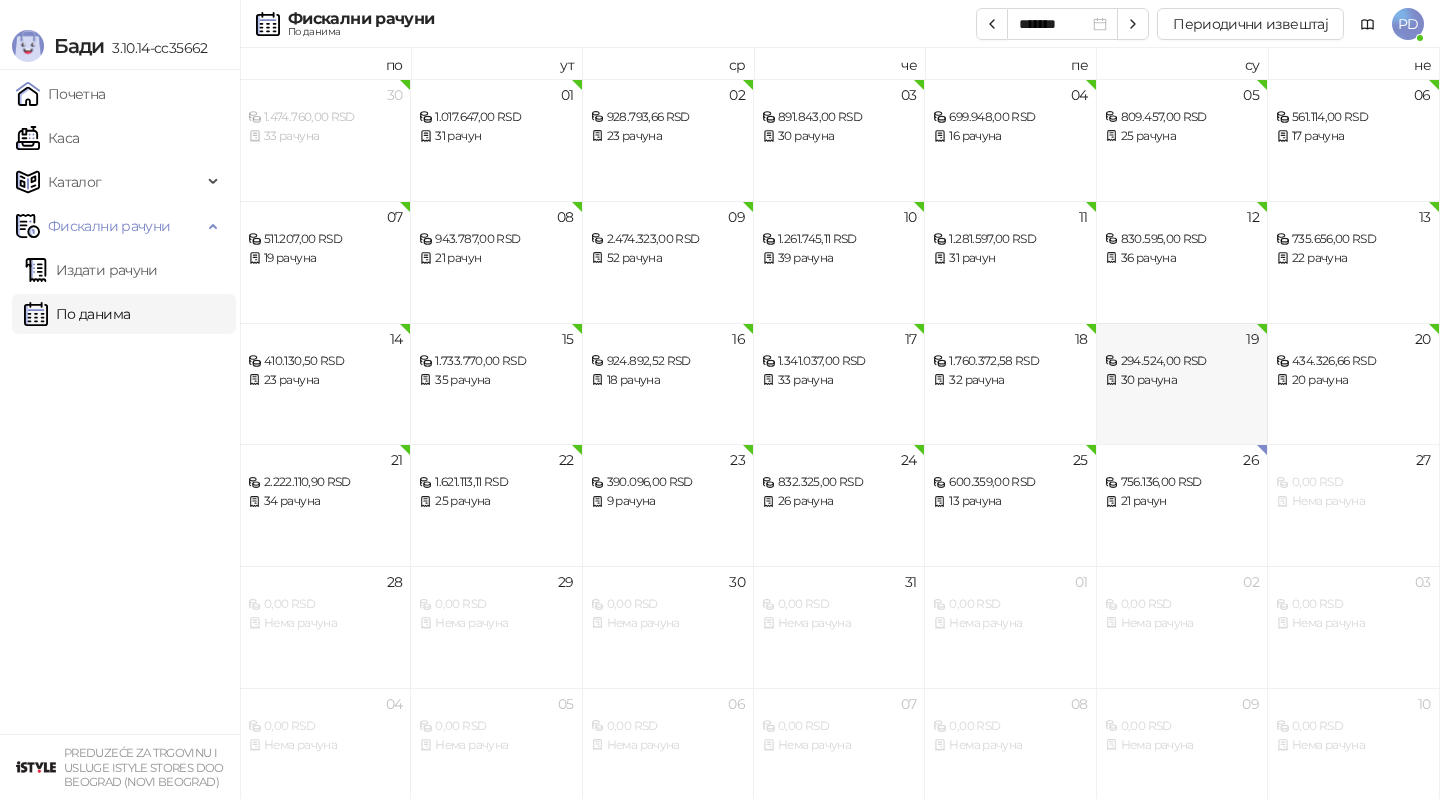 click on "26   294.524,00 RSD   30 рачуна" at bounding box center (1182, 384) 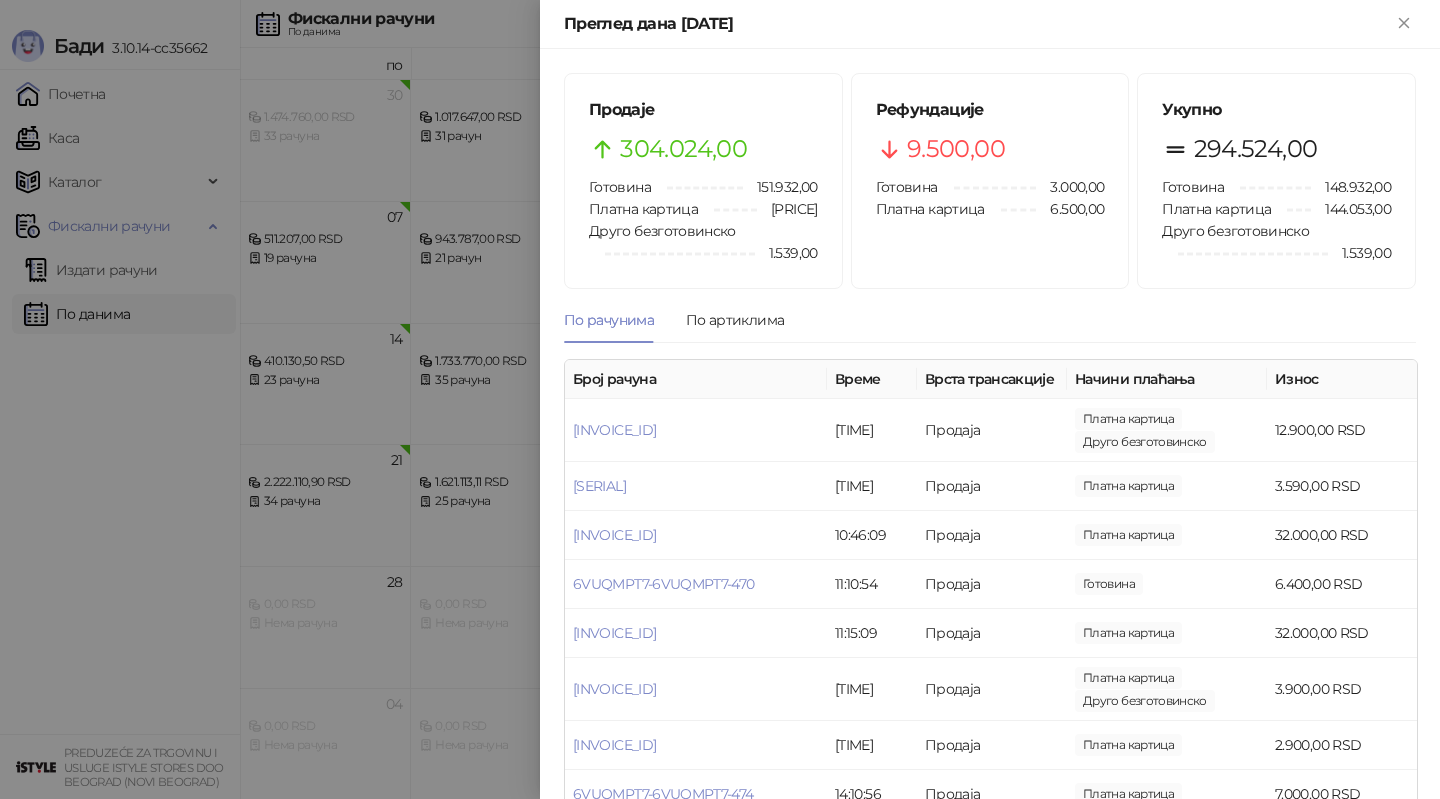 click at bounding box center [720, 399] 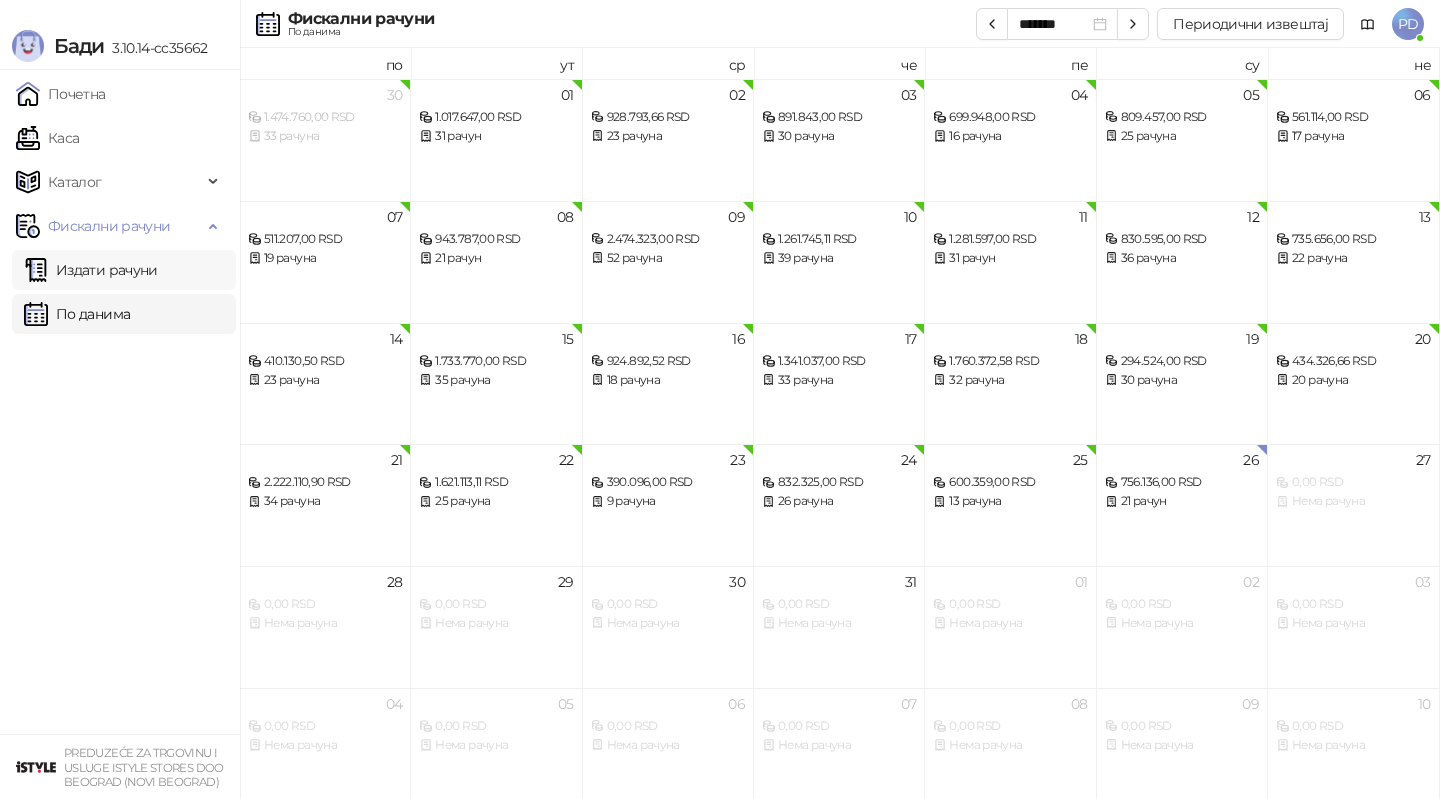 click on "Издати рачуни" at bounding box center [91, 270] 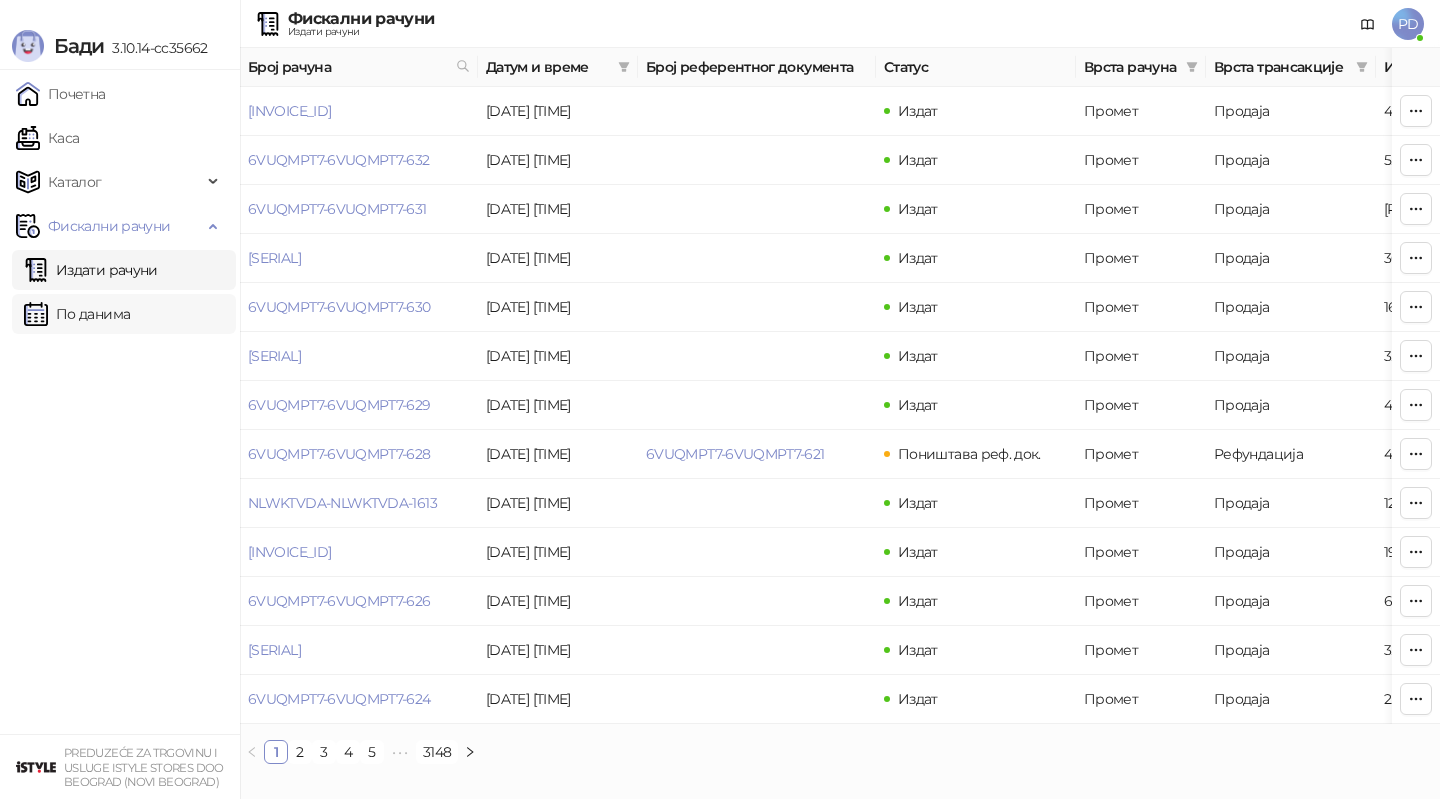 click on "По данима" at bounding box center (77, 314) 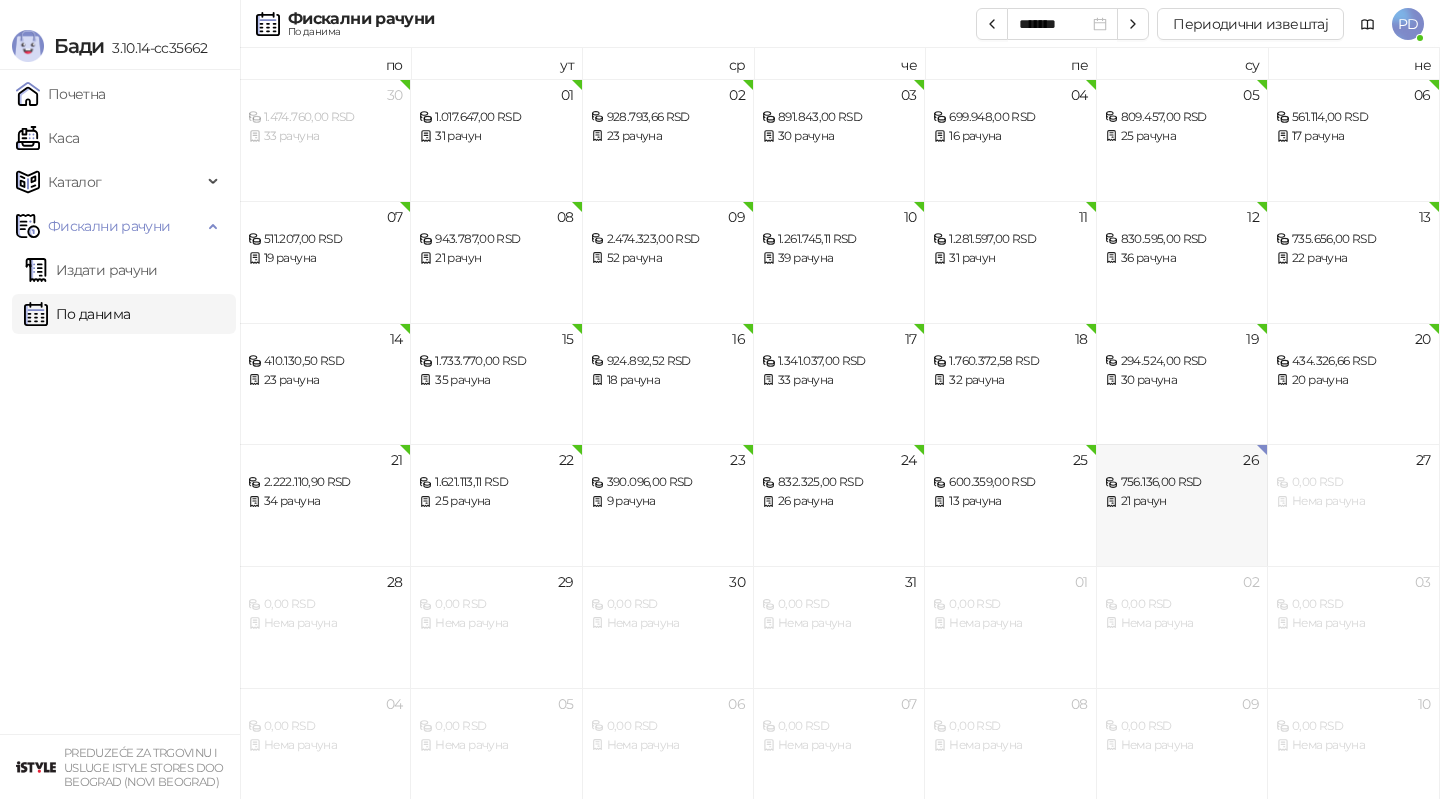 click on "21 рачун" at bounding box center [1182, 501] 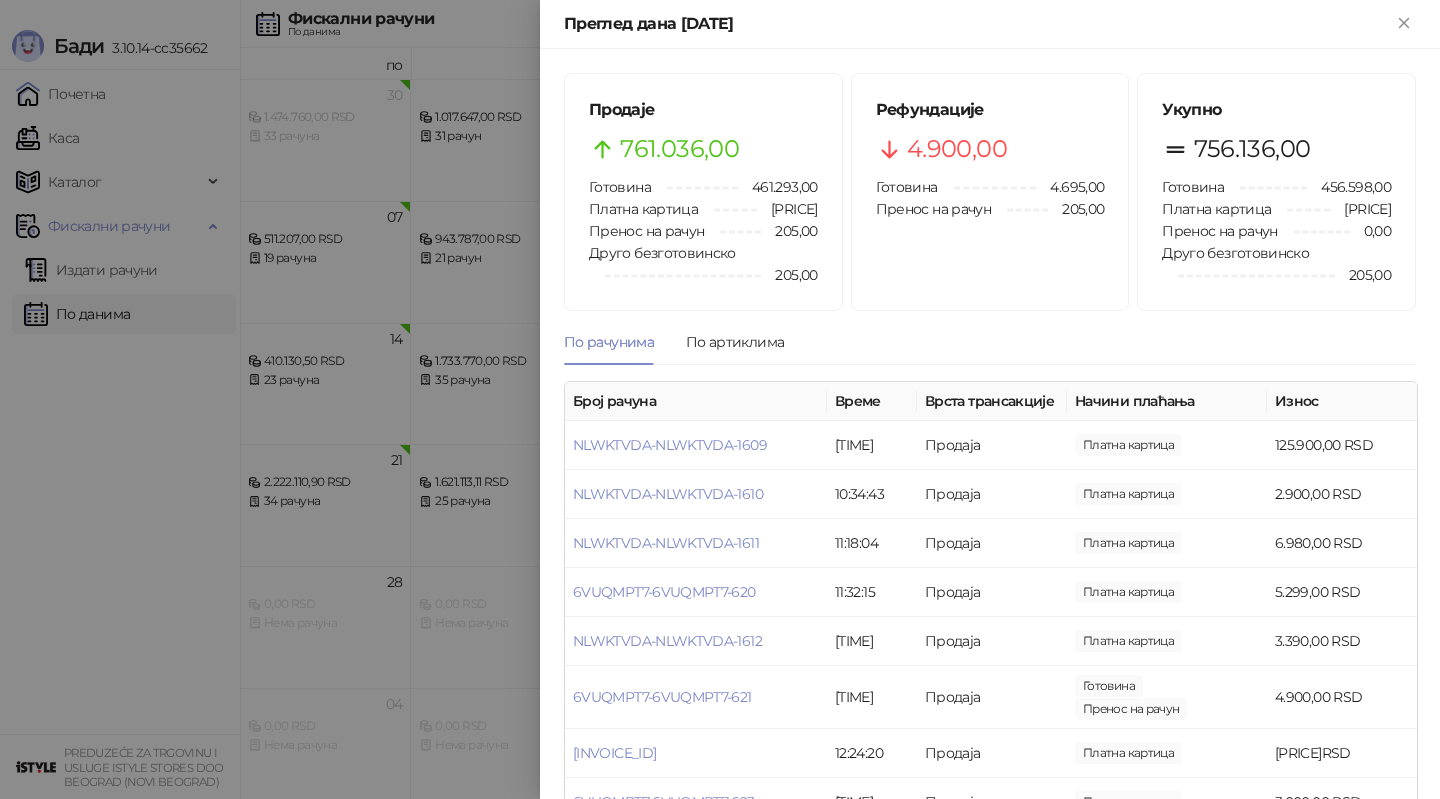 click at bounding box center (720, 399) 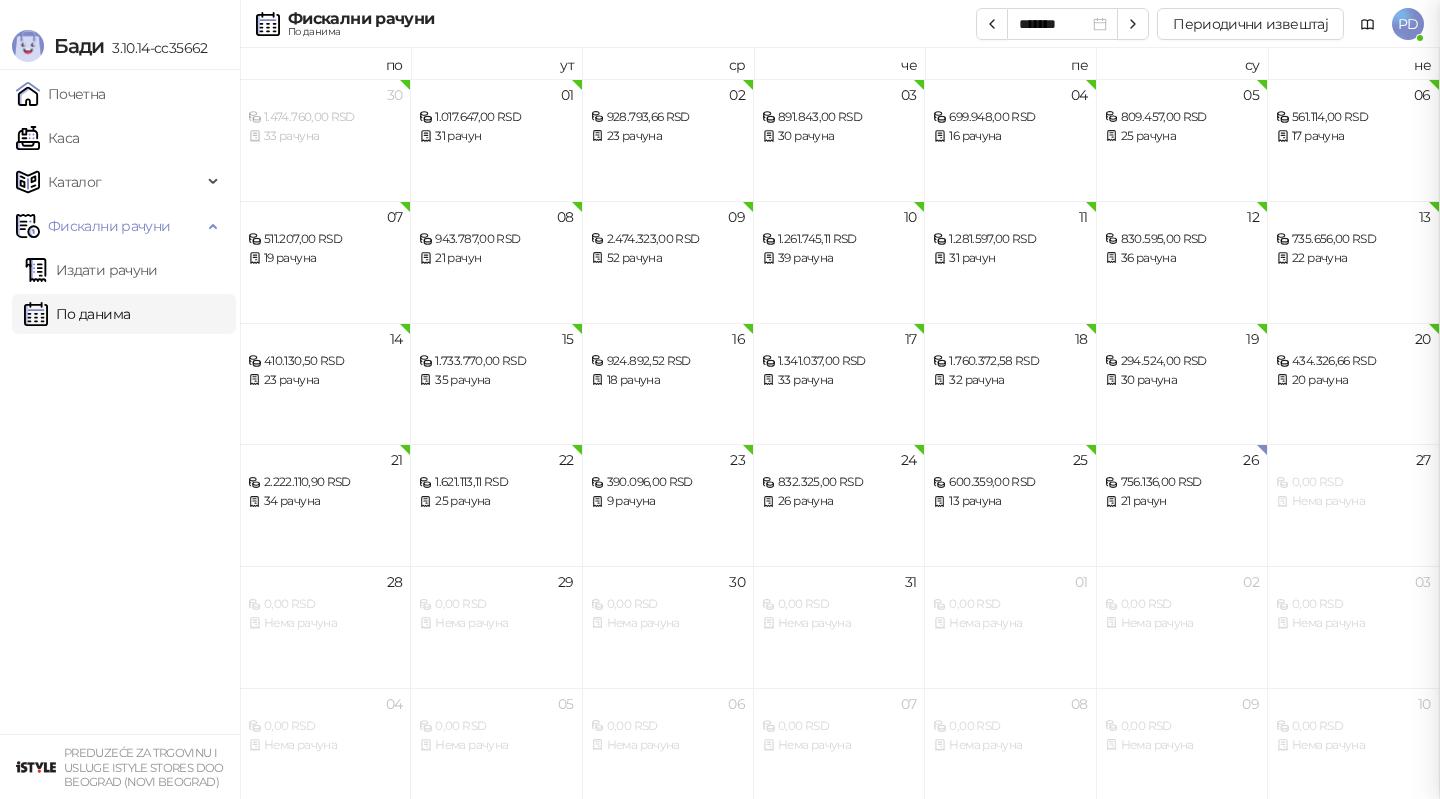 click at bounding box center [720, 399] 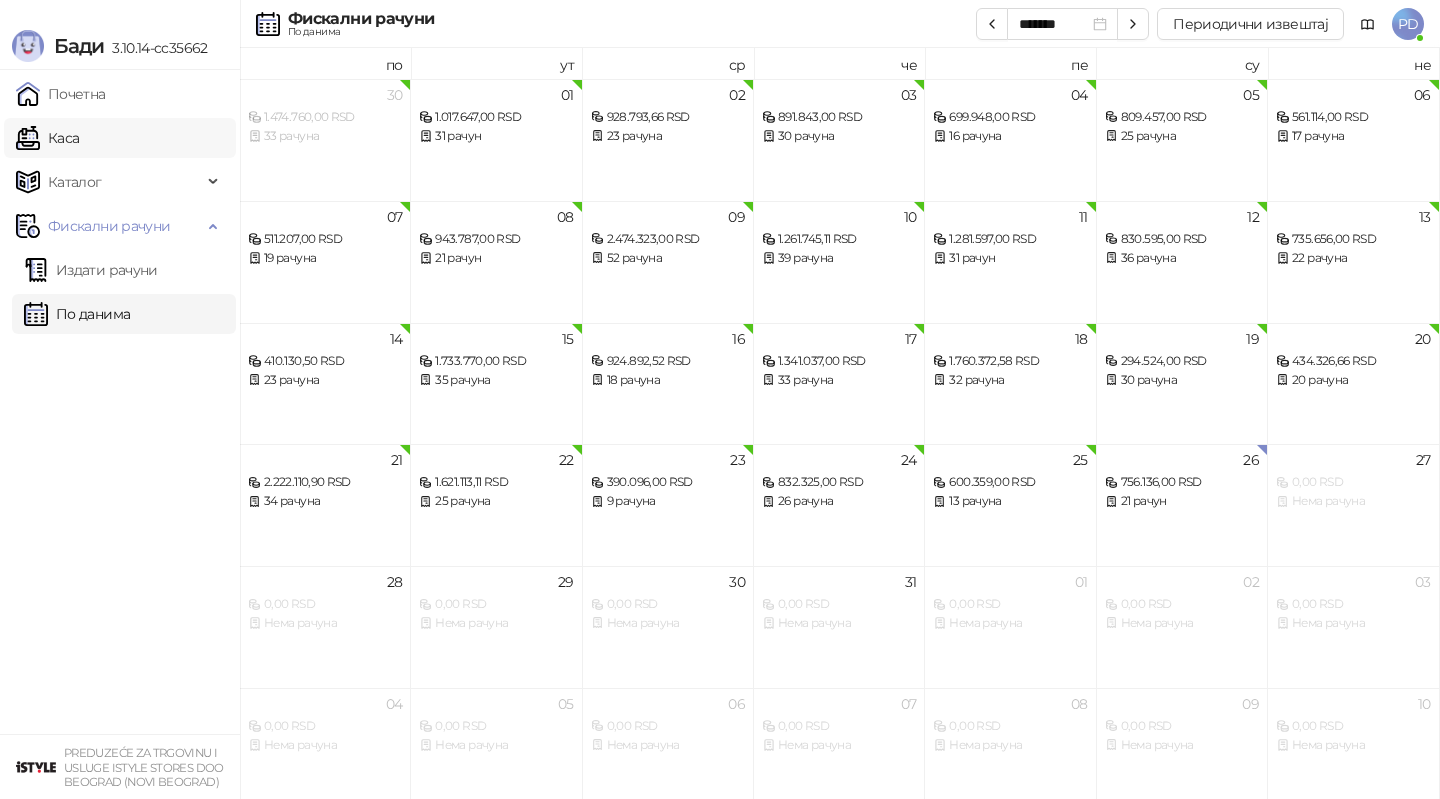 click on "Каса" at bounding box center [47, 138] 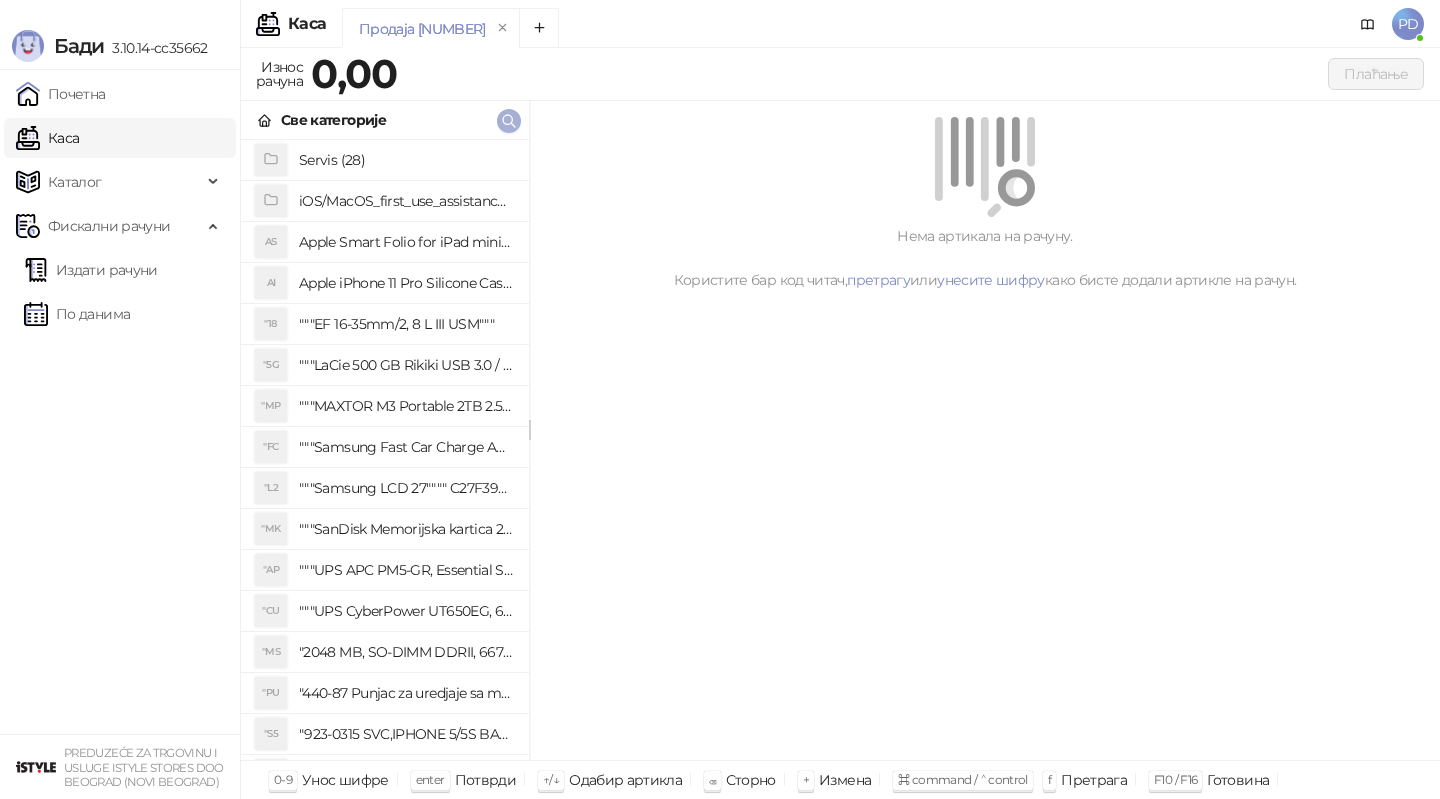 click 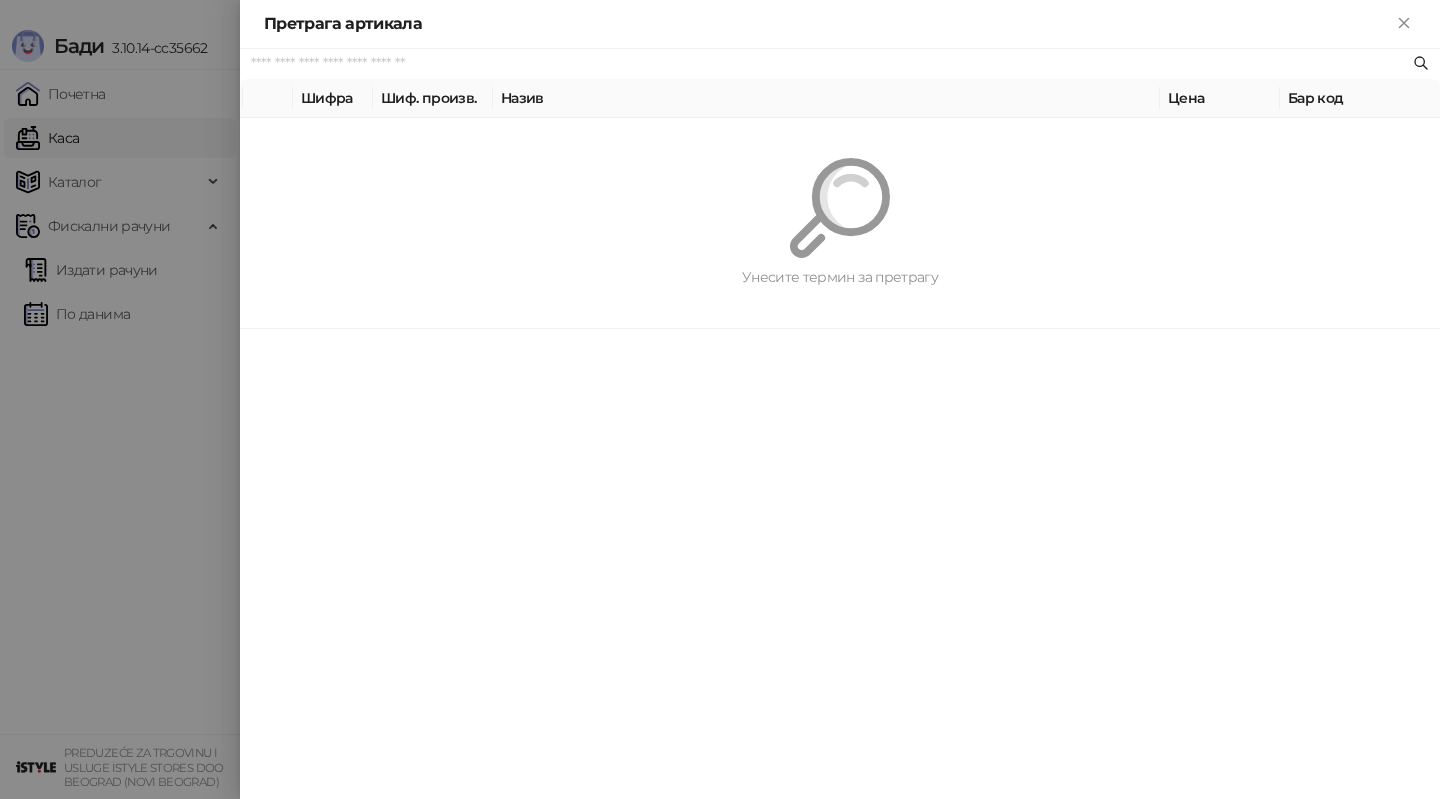paste on "*********" 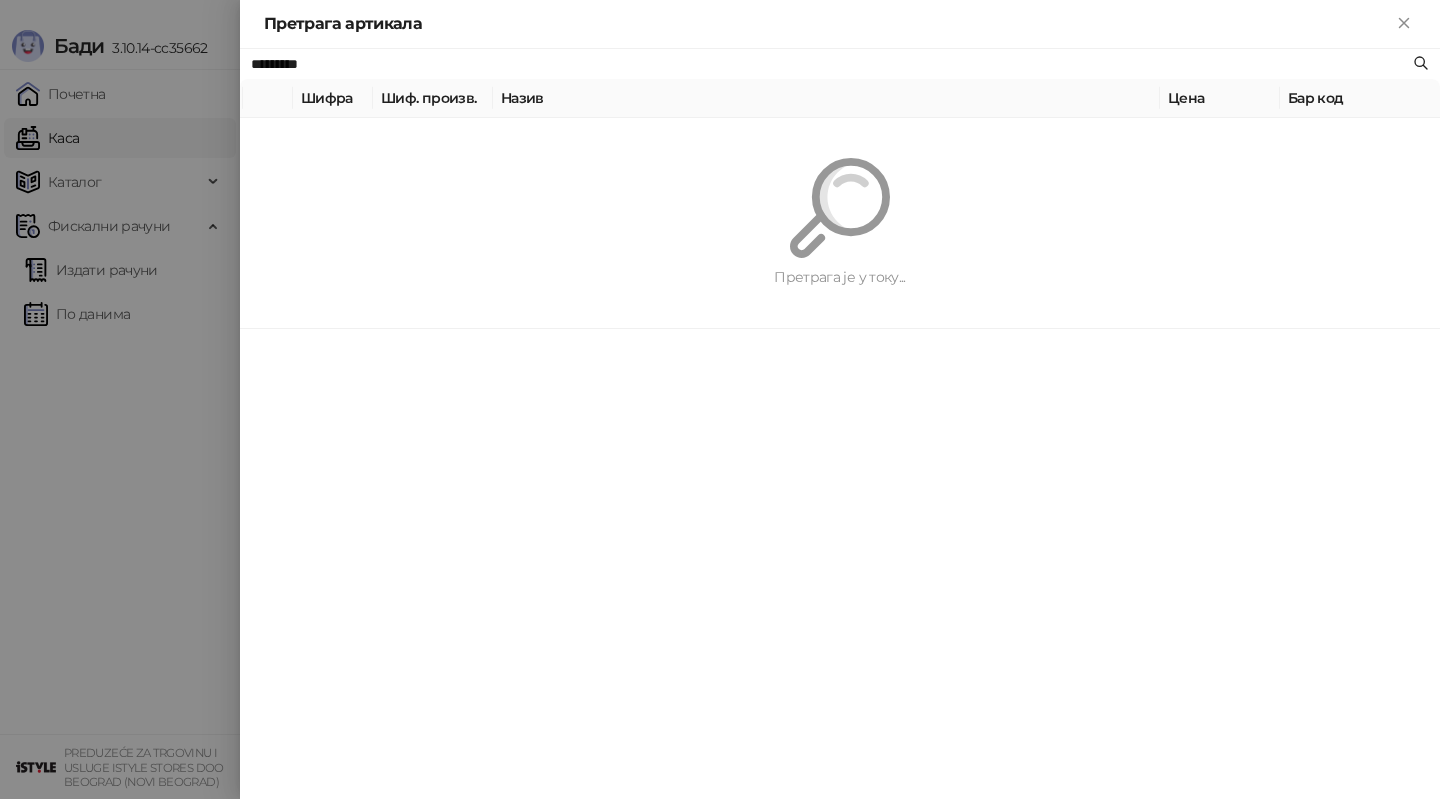 type on "*********" 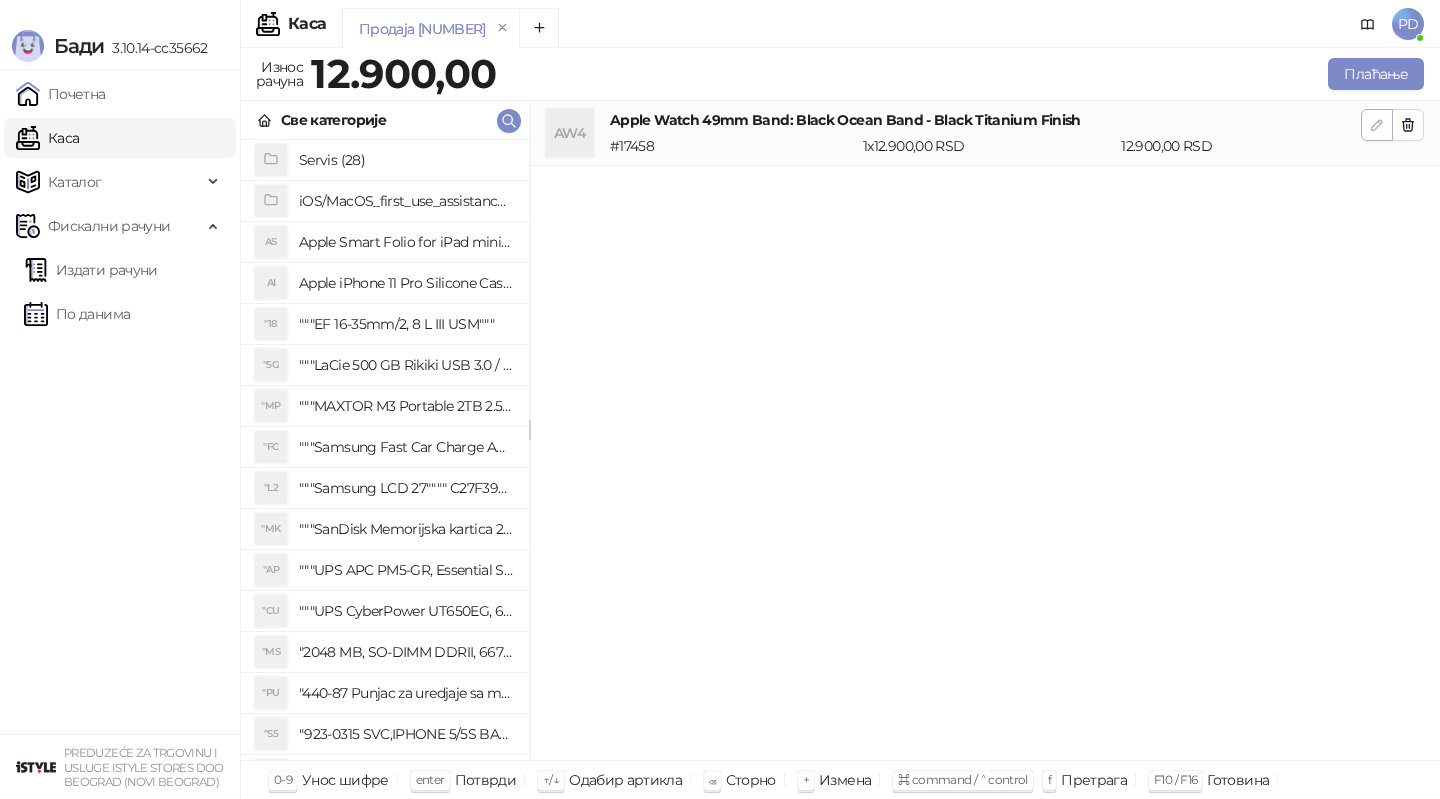 click at bounding box center (1377, 125) 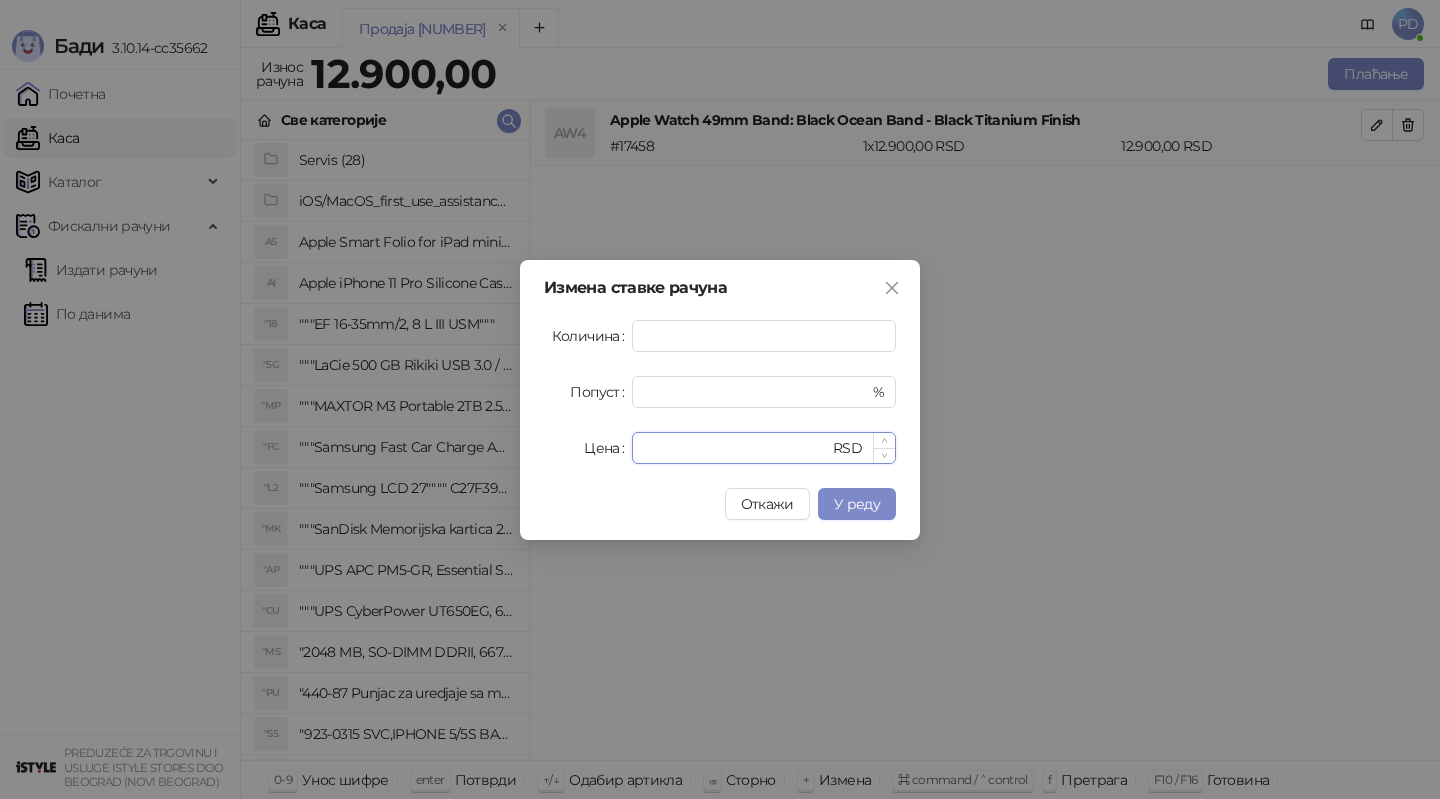 click on "*****" at bounding box center (736, 448) 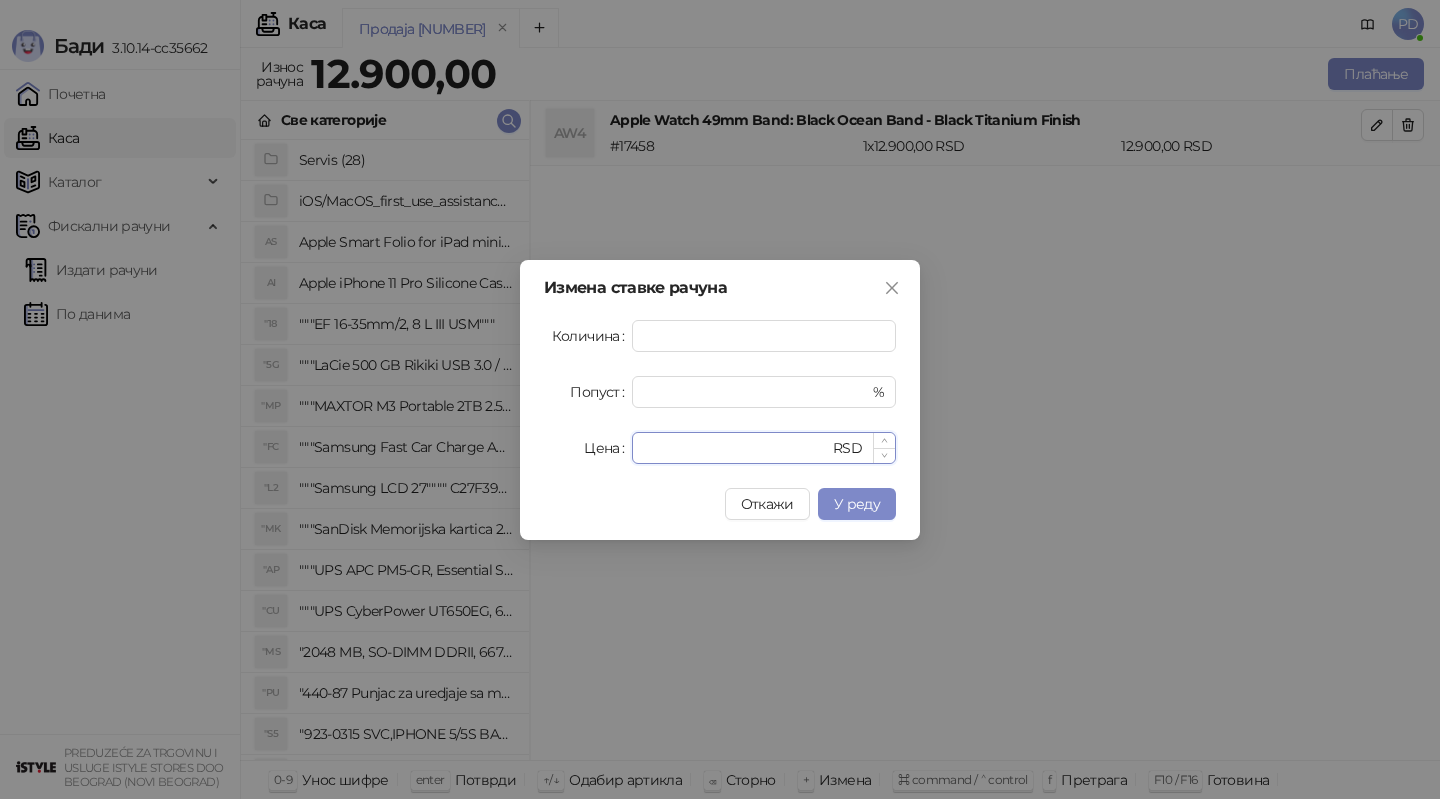 type on "*****" 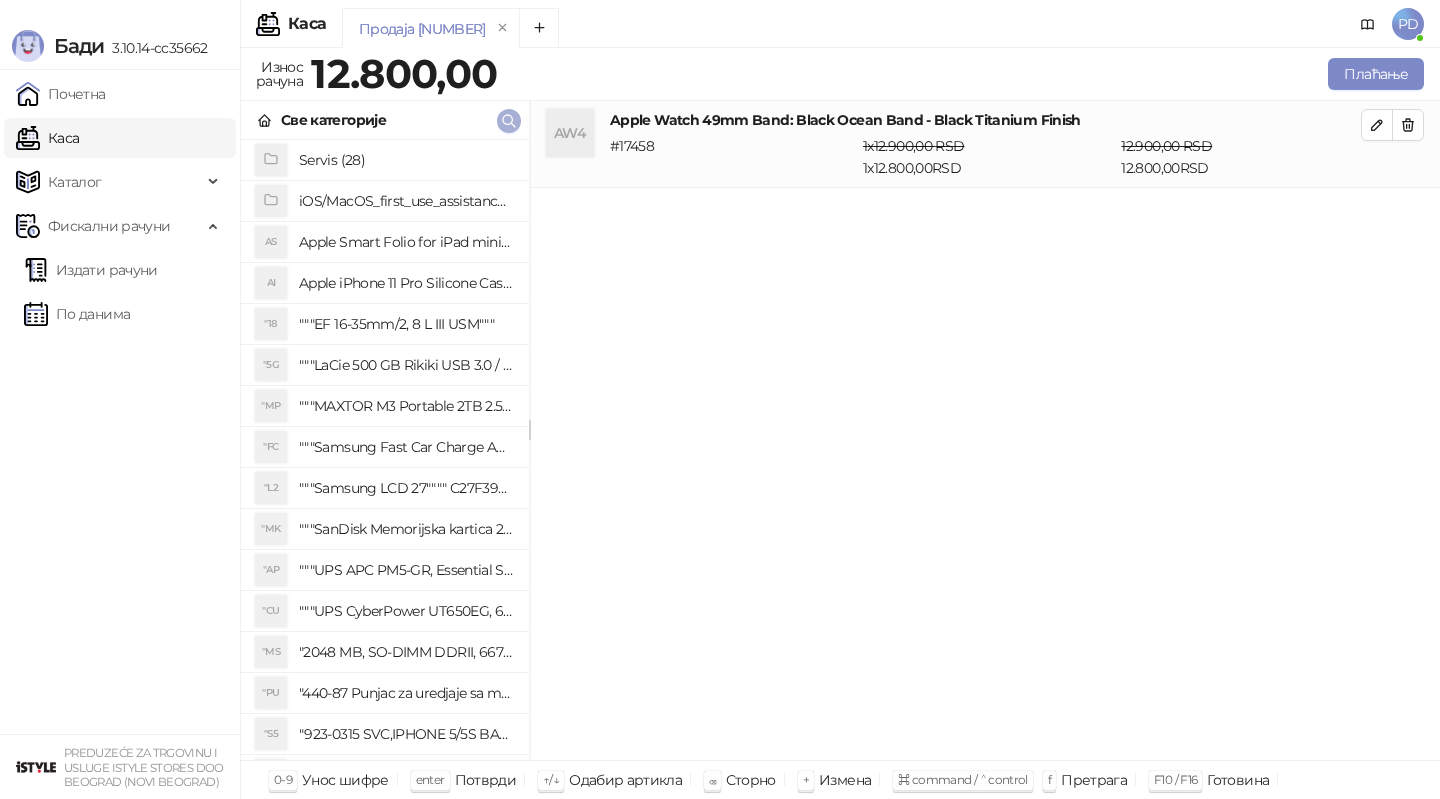 click 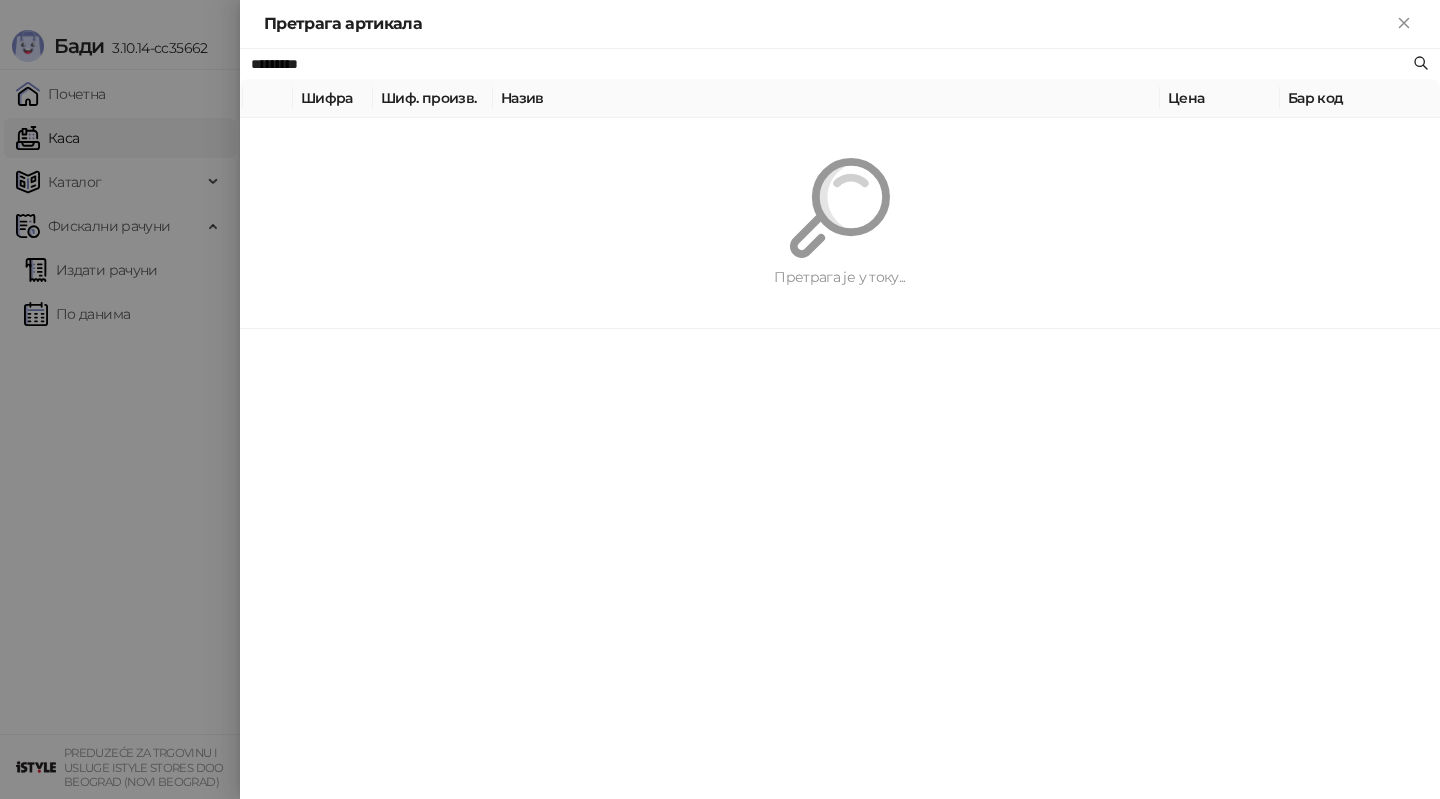 paste on "**********" 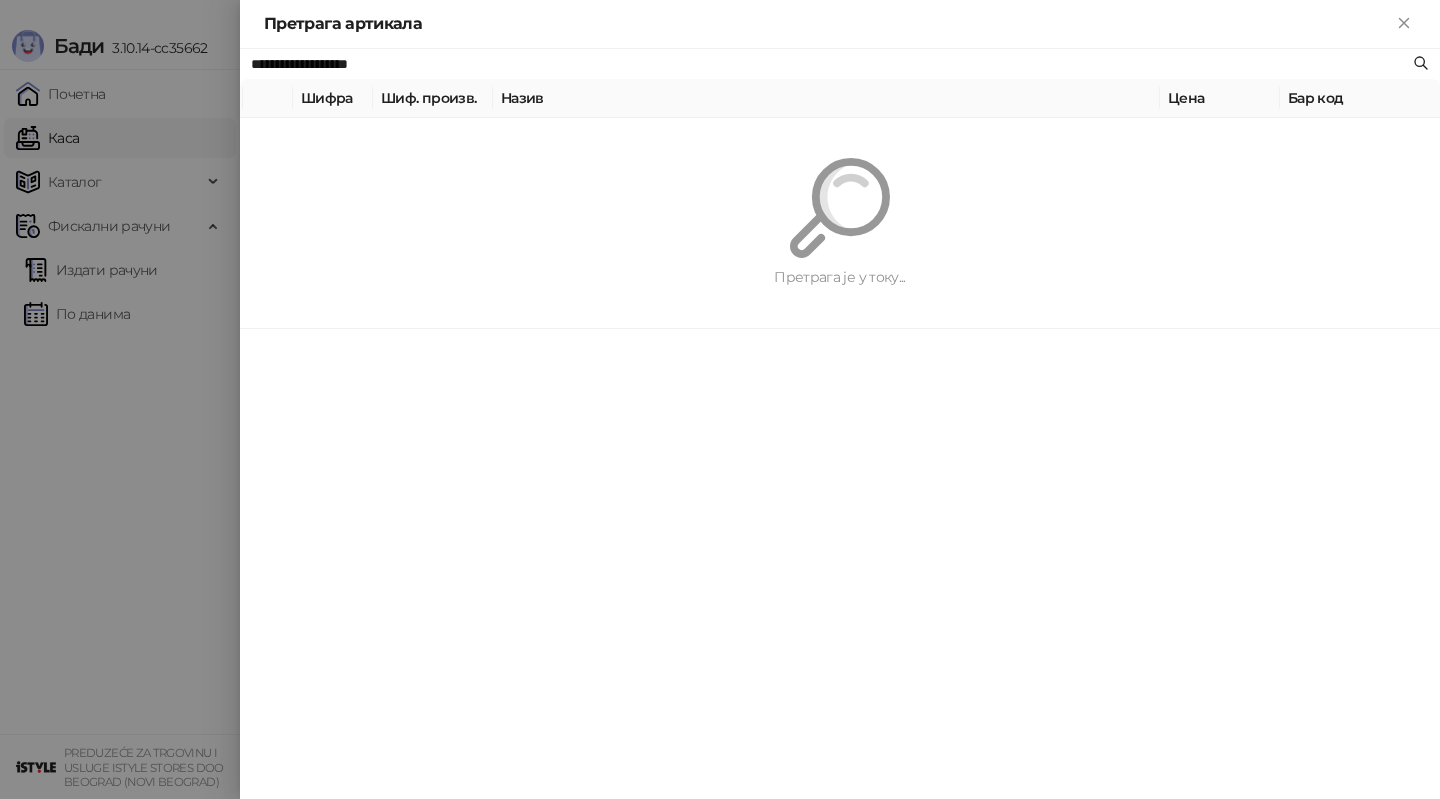 type on "**********" 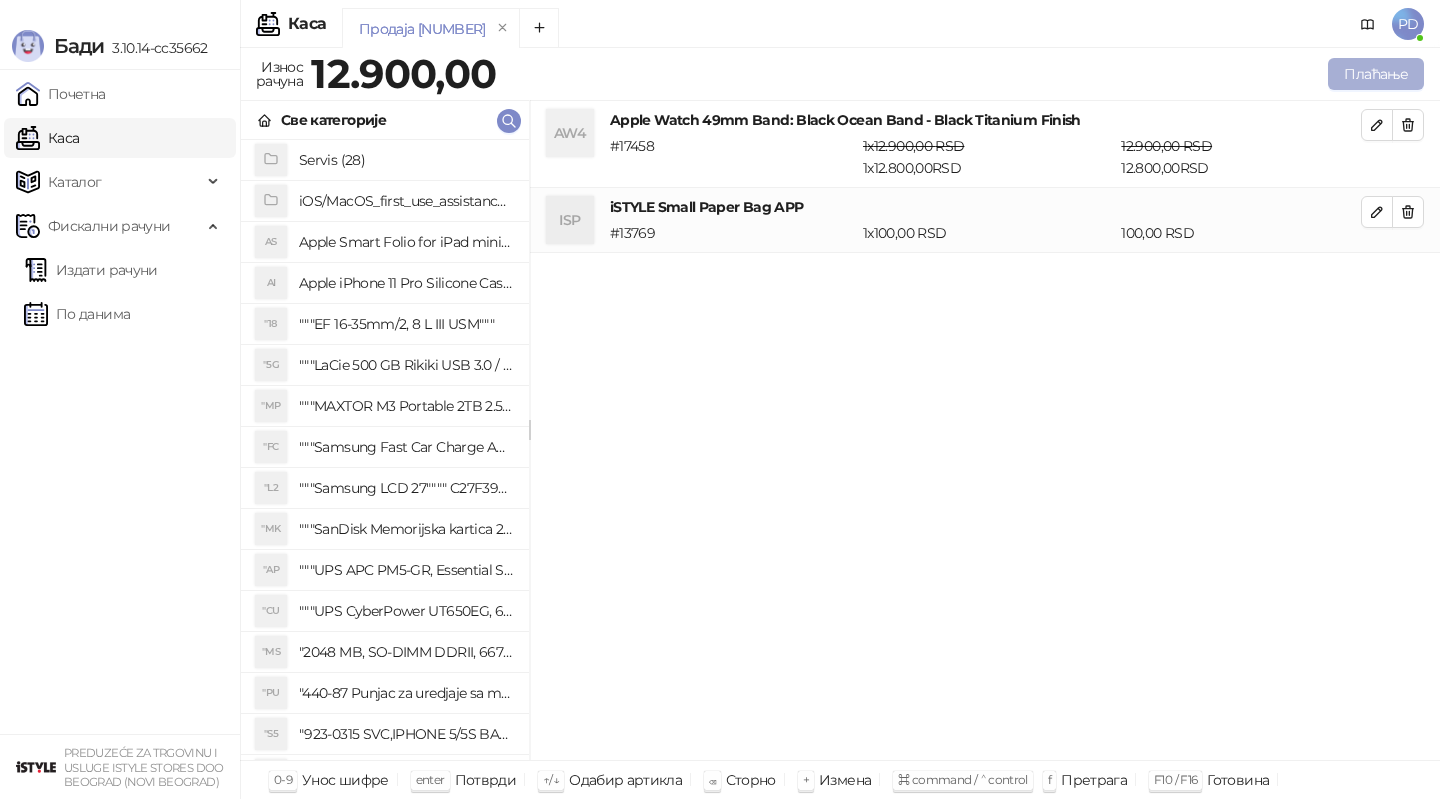 click on "Плаћање" at bounding box center [1376, 74] 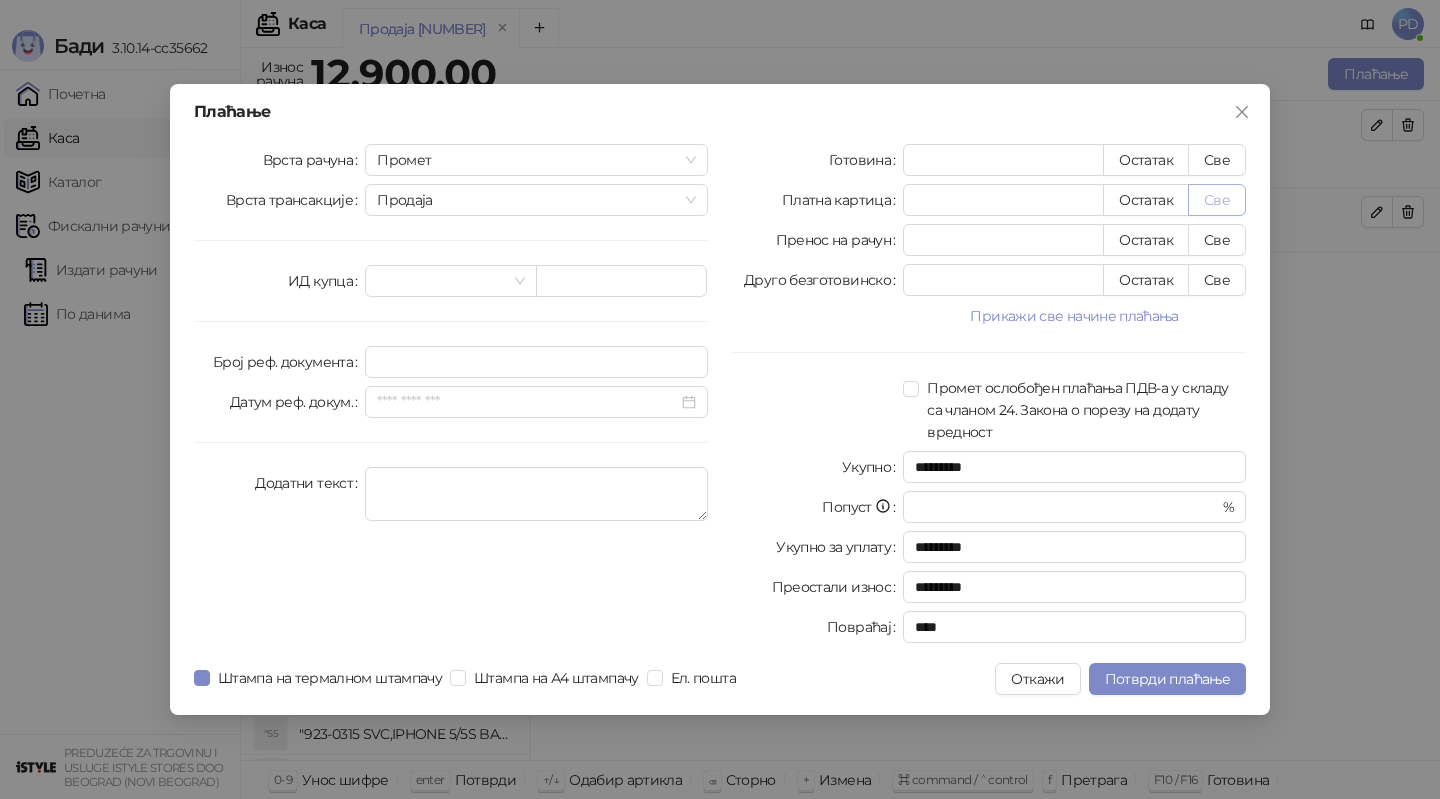 click on "Све" at bounding box center (1217, 200) 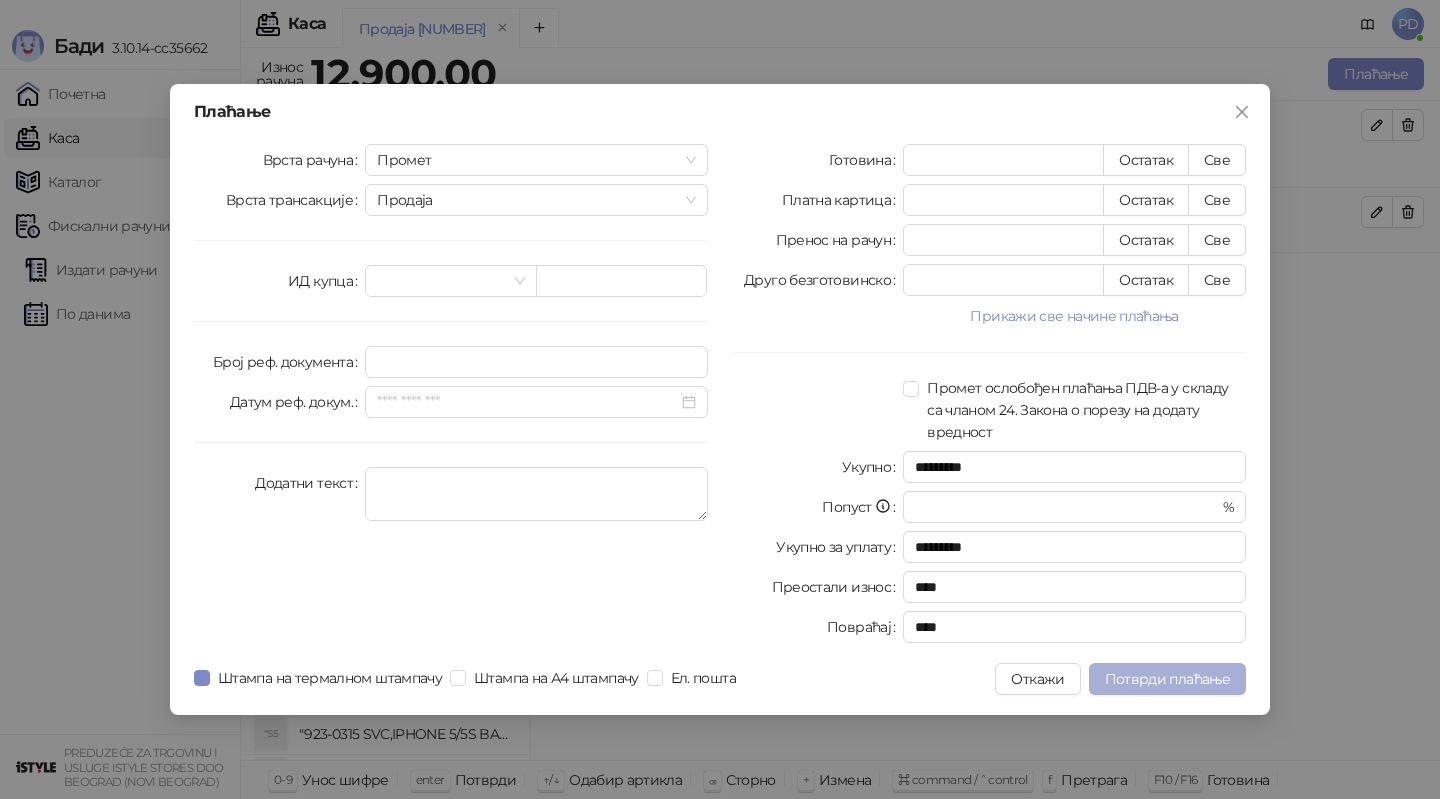 click on "Потврди плаћање" at bounding box center [1167, 679] 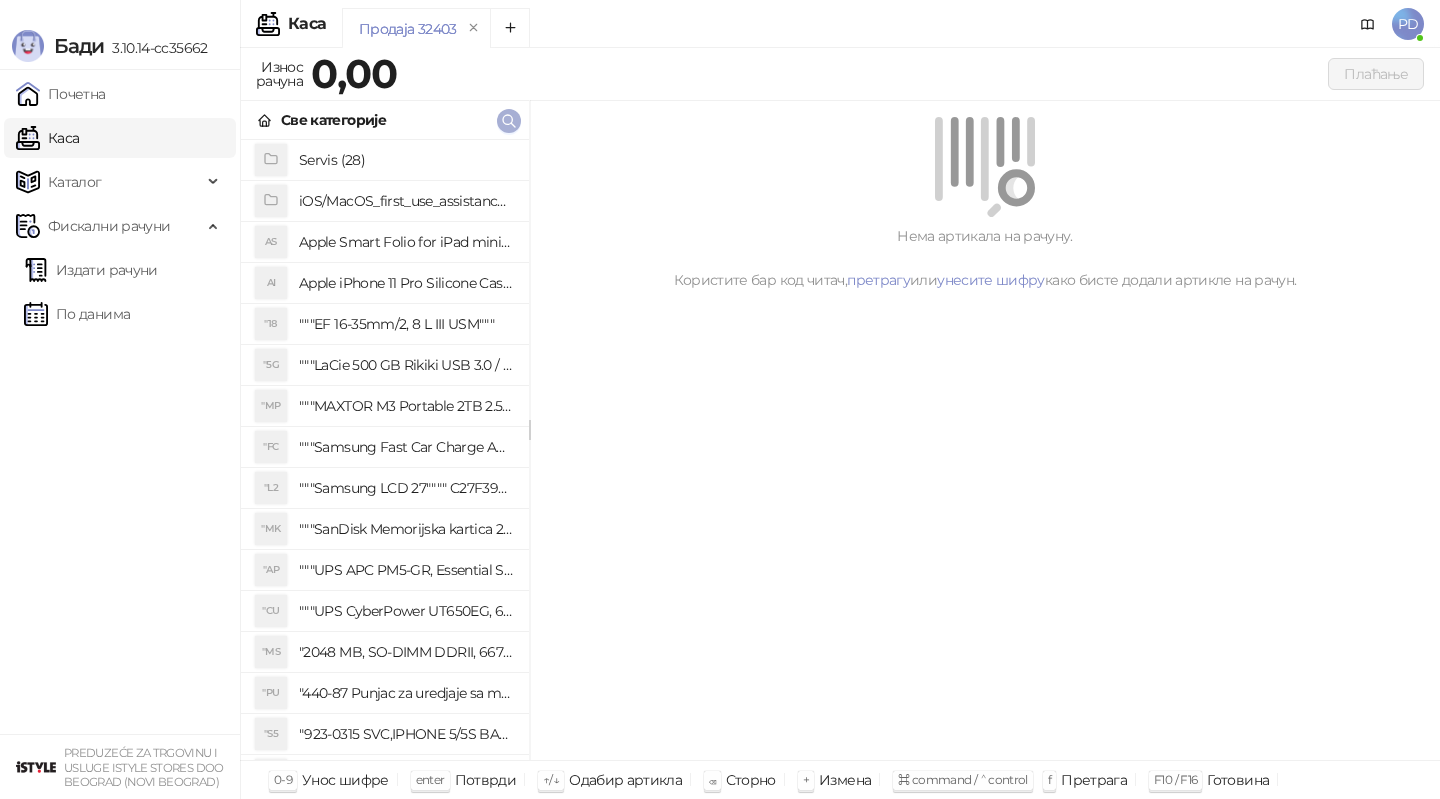 click 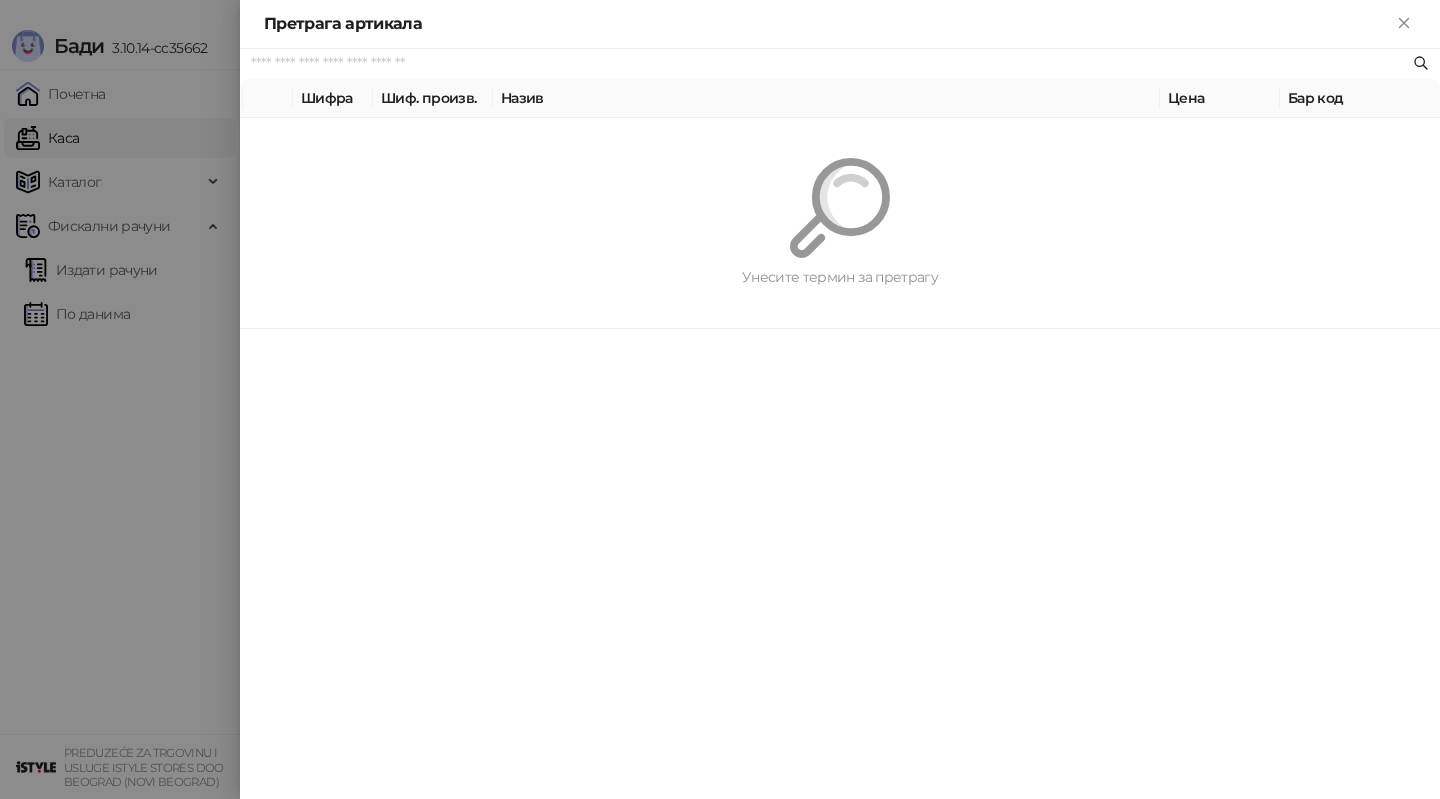 paste on "*********" 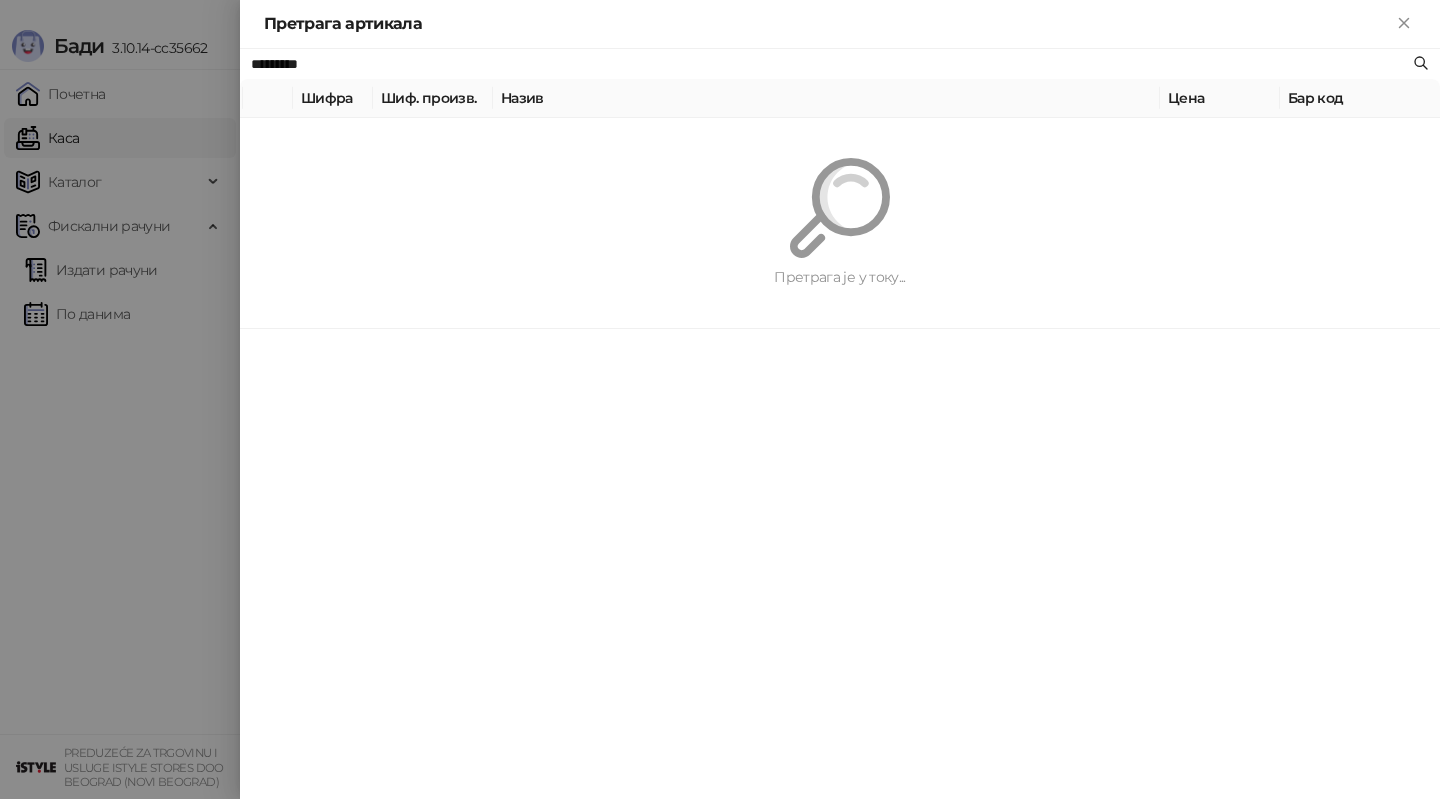 type on "*********" 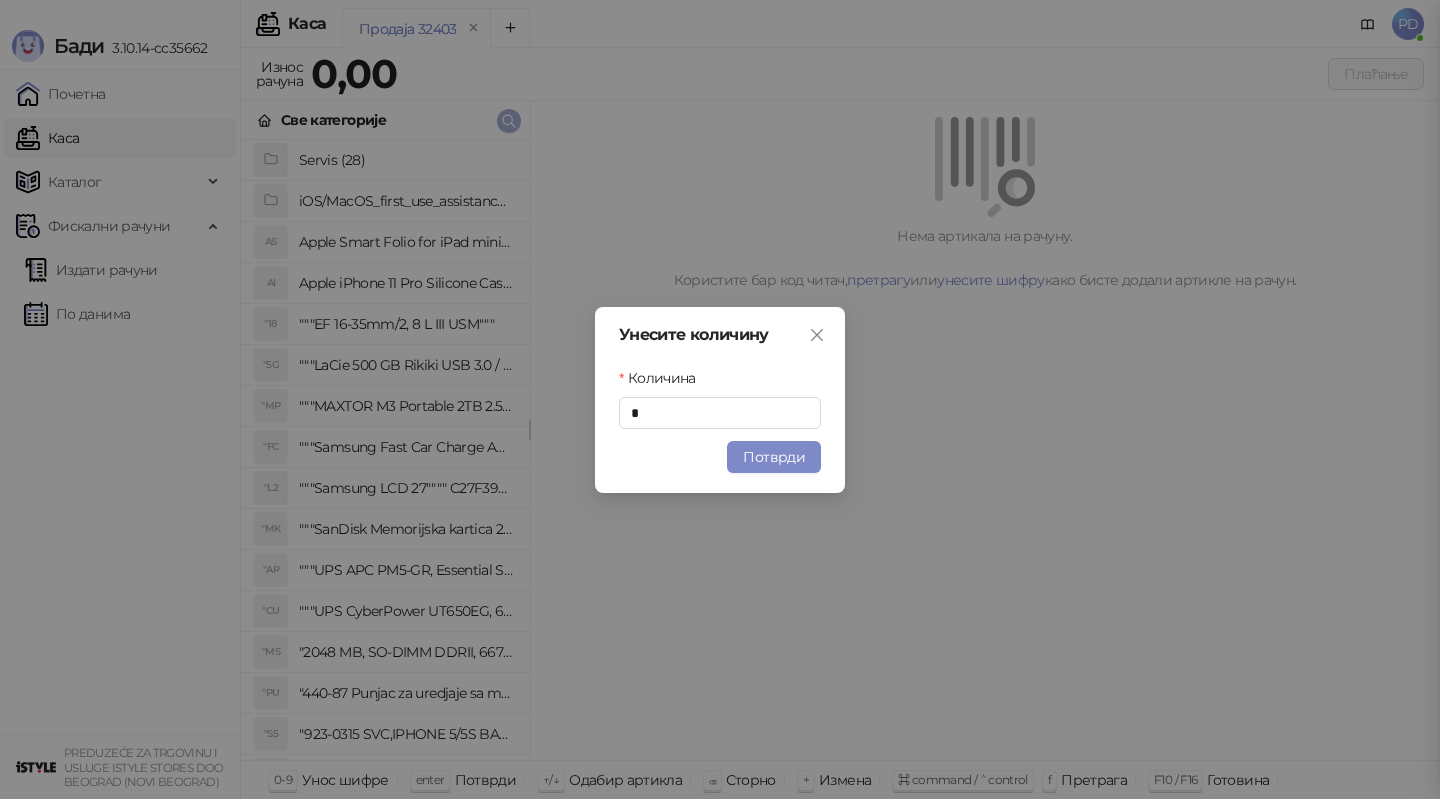 type 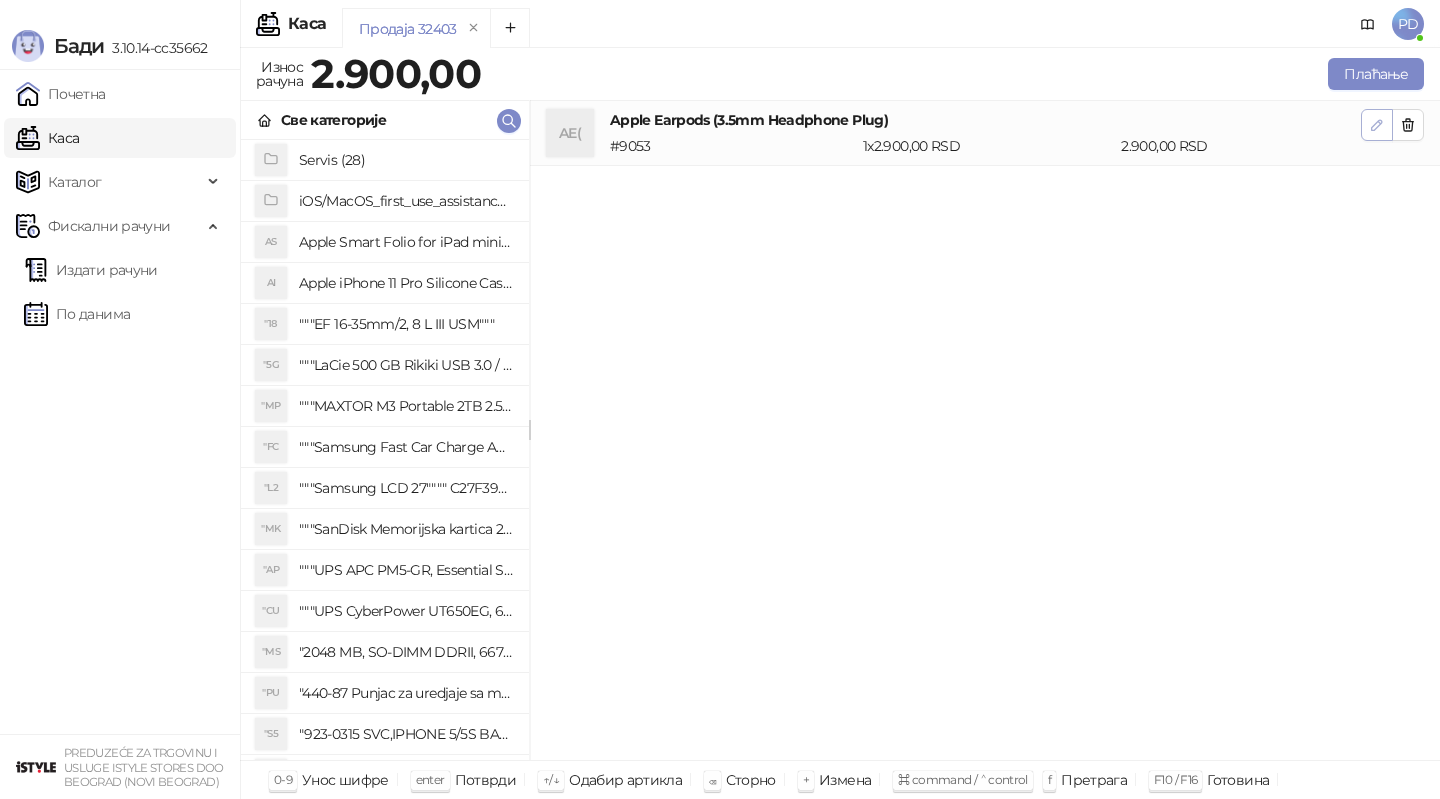 click at bounding box center (1377, 125) 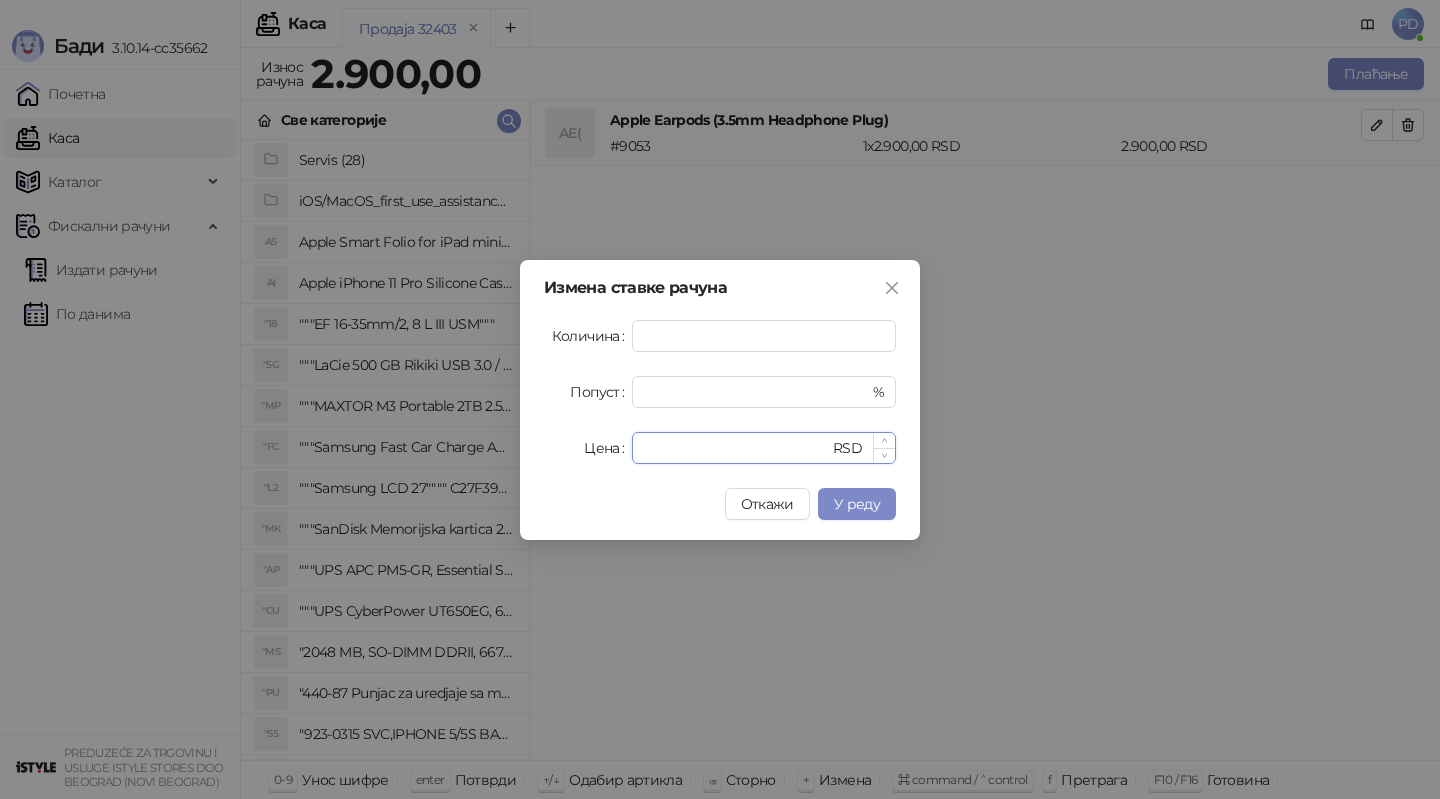 click on "****" at bounding box center (736, 448) 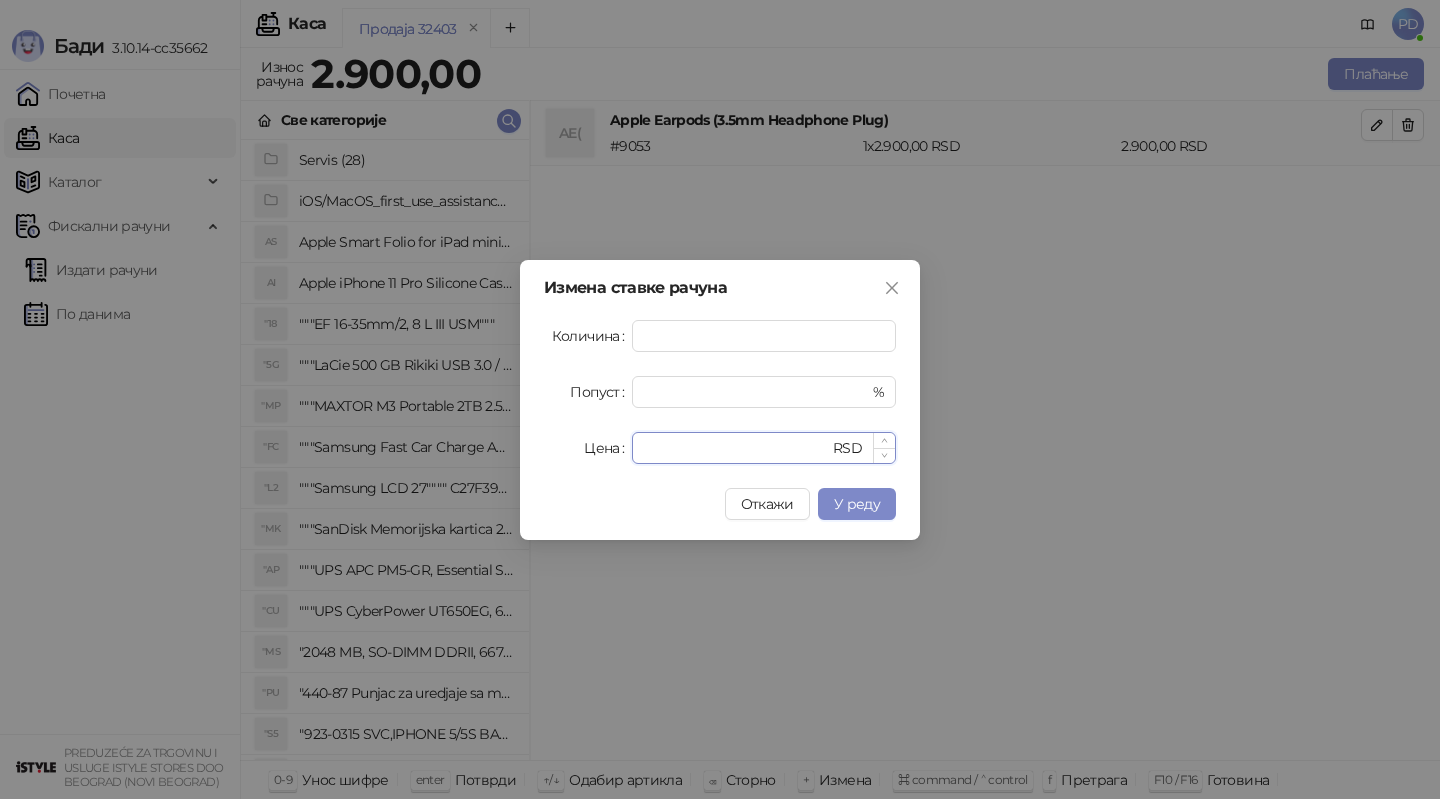 type on "****" 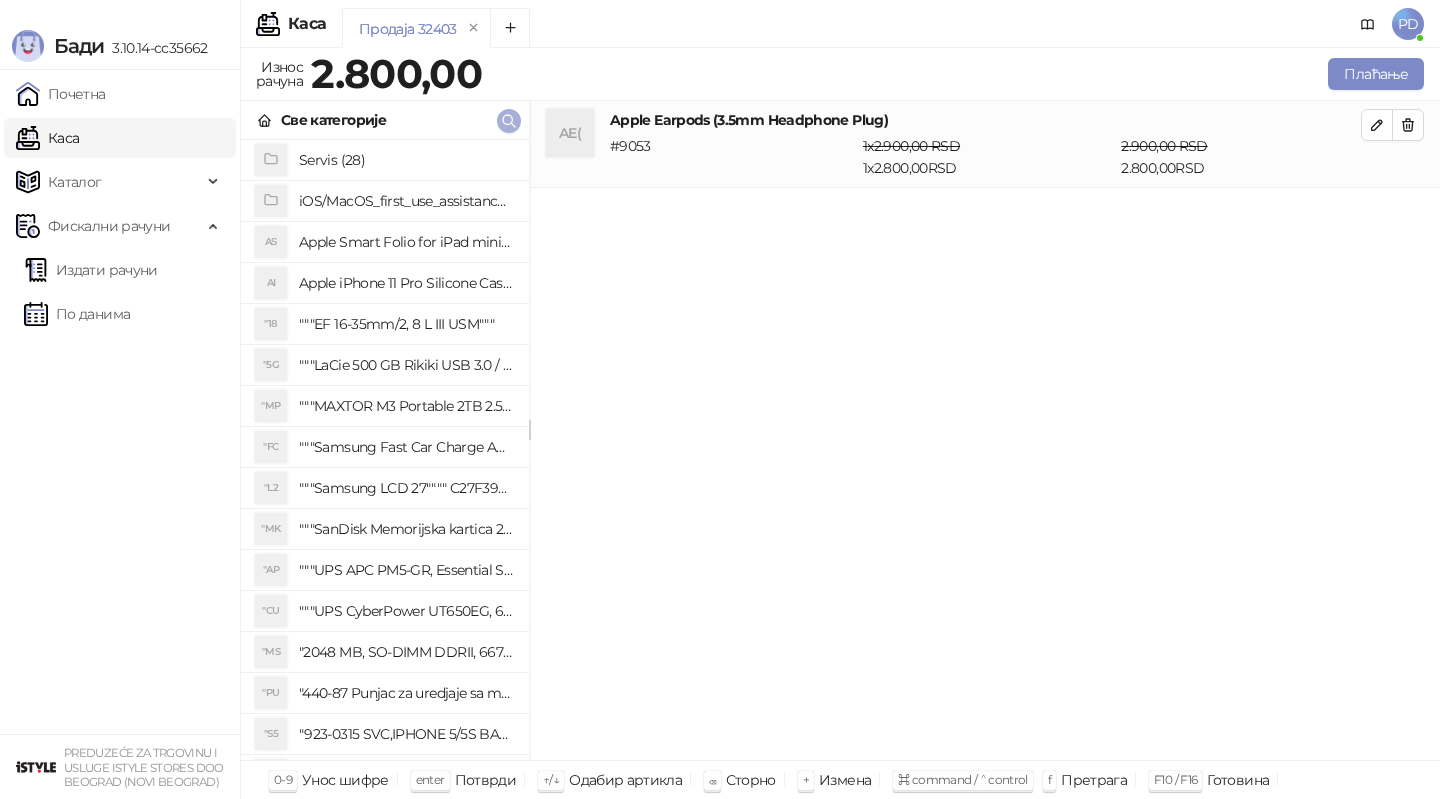 click 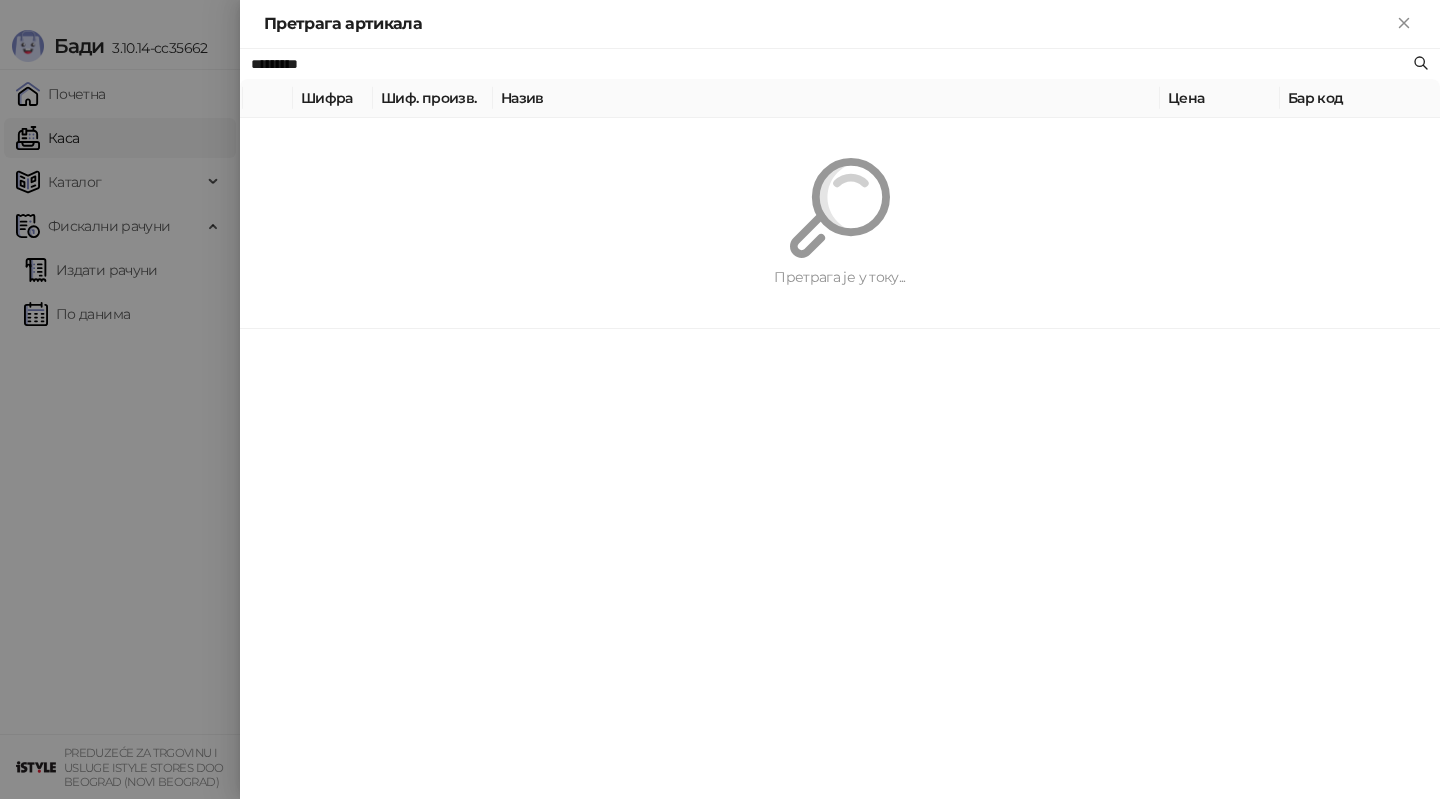 paste on "**********" 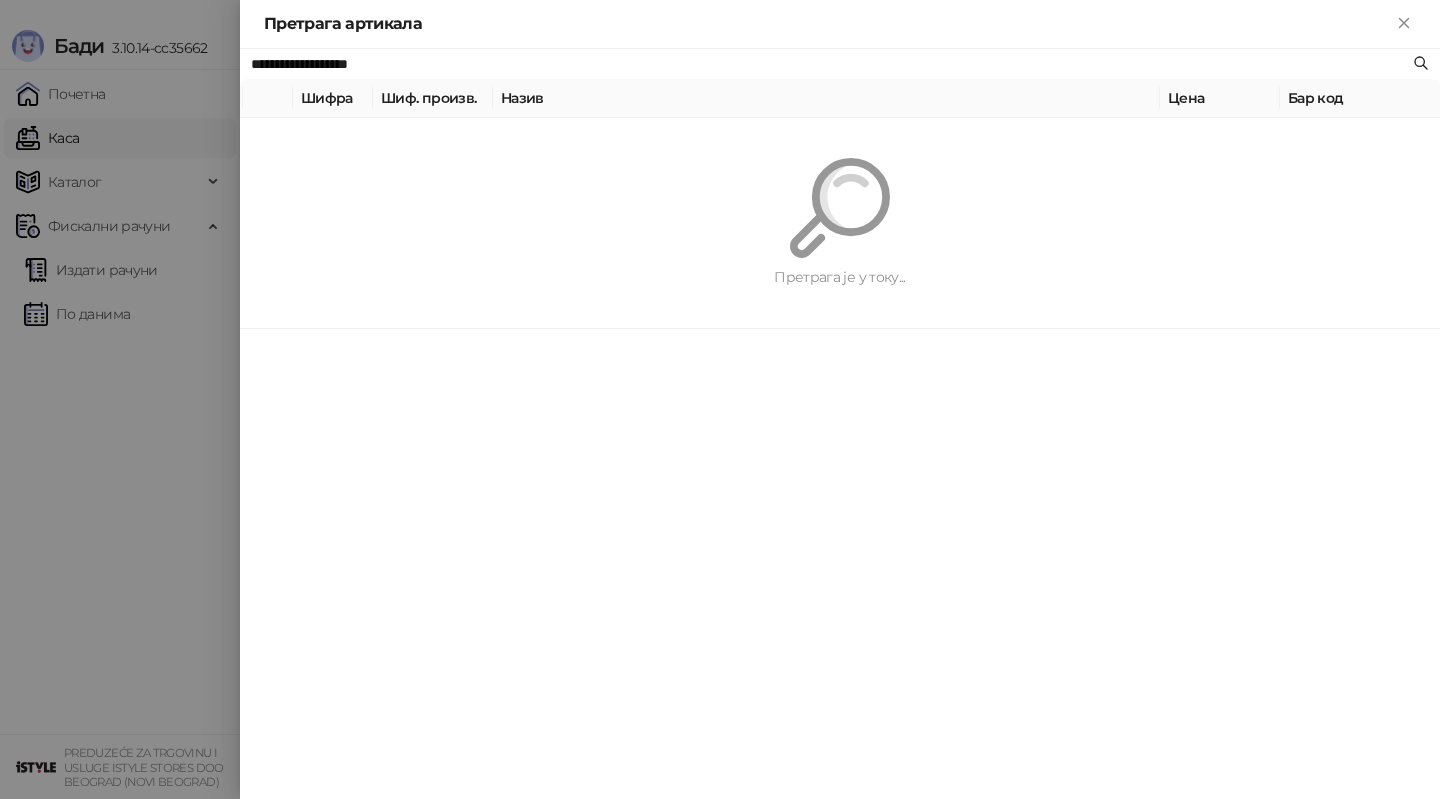 type on "**********" 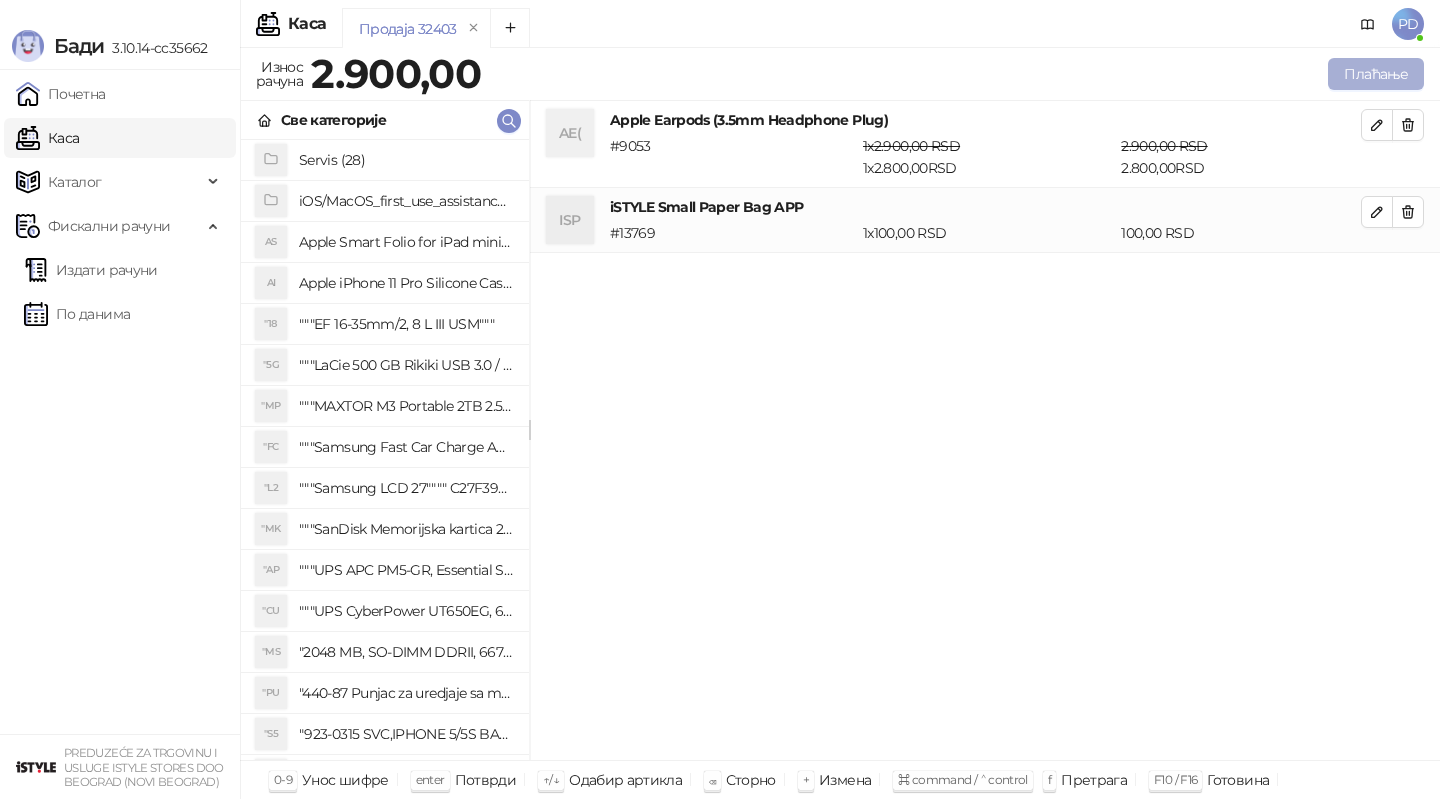 click on "Плаћање" at bounding box center [1376, 74] 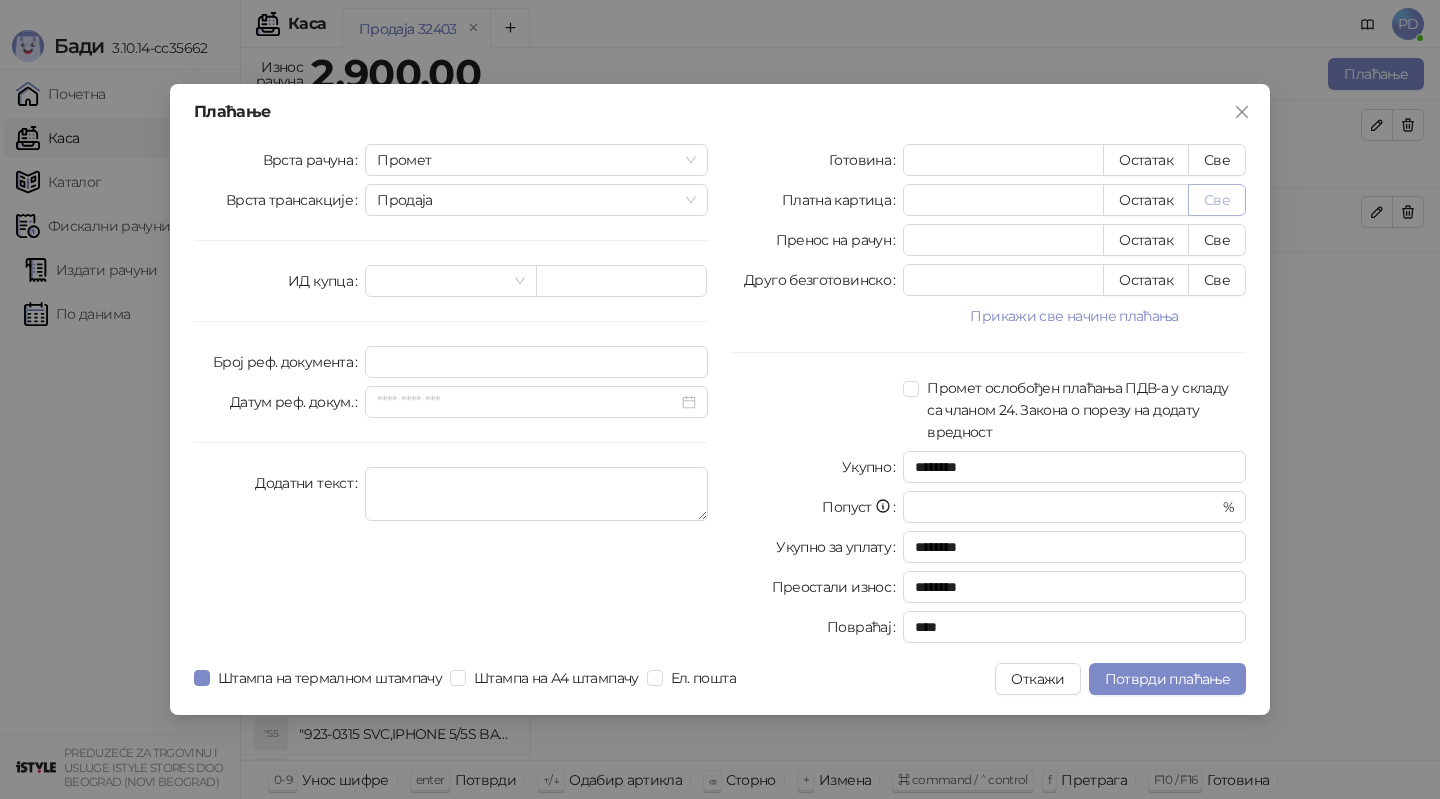 click on "Све" at bounding box center [1217, 200] 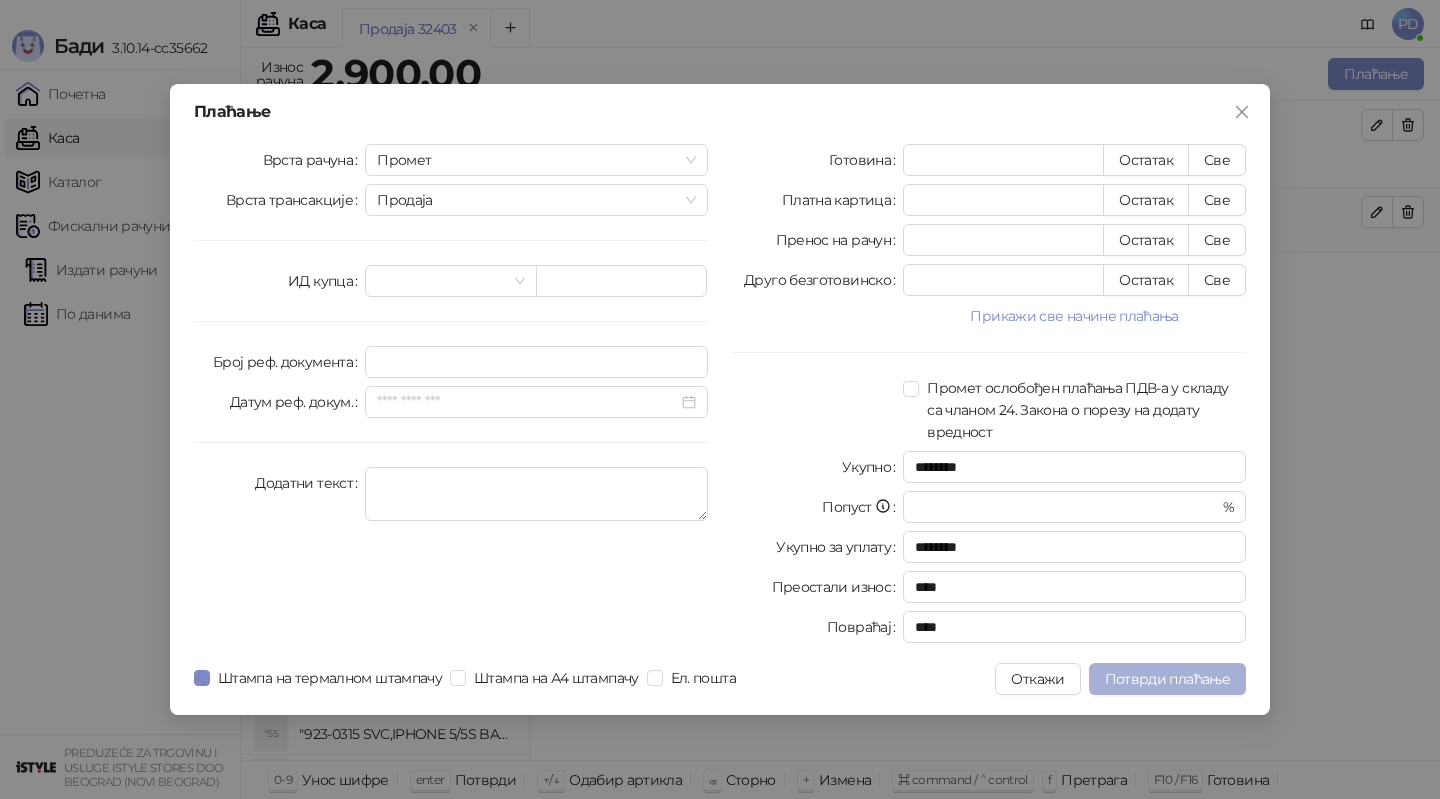 click on "Потврди плаћање" at bounding box center (1167, 679) 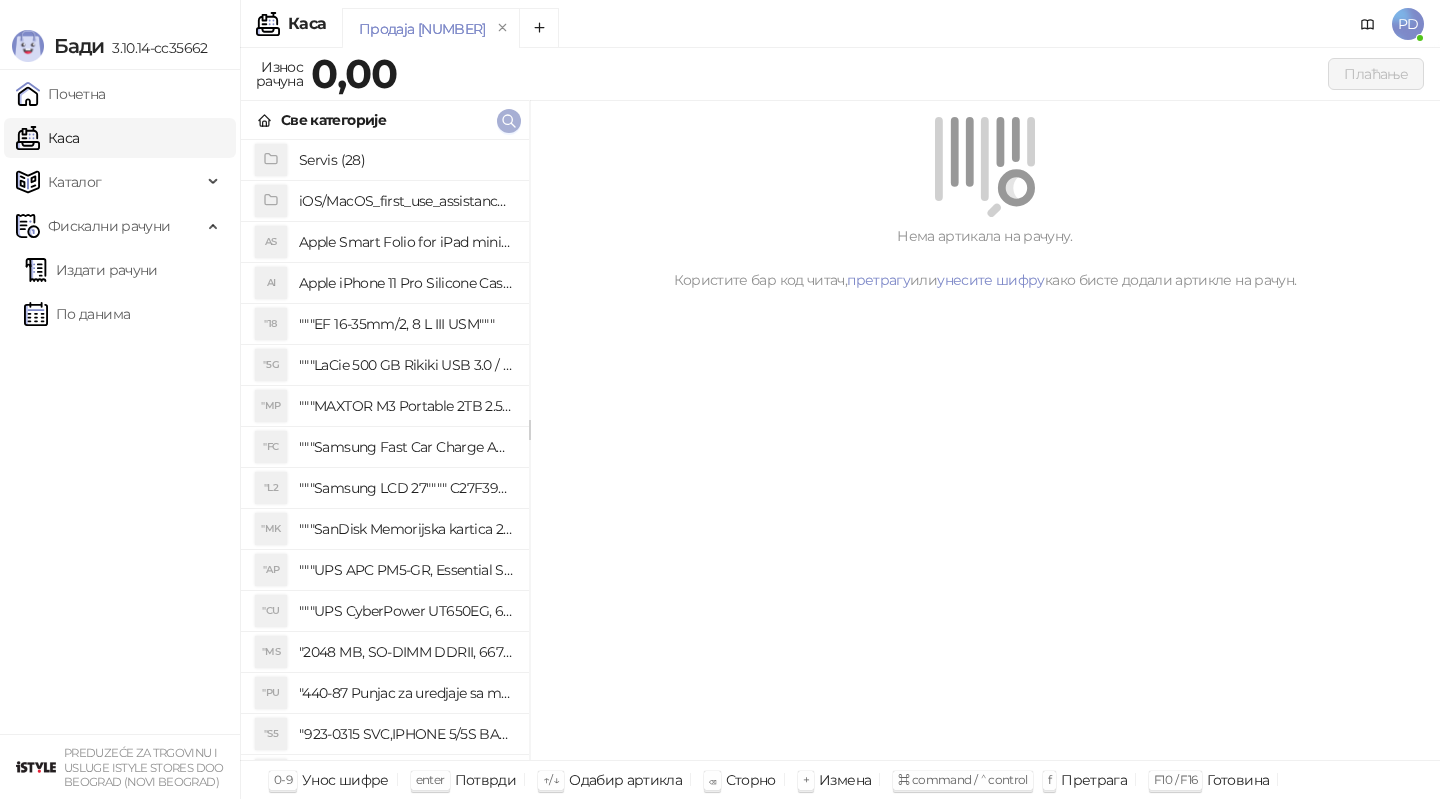 click 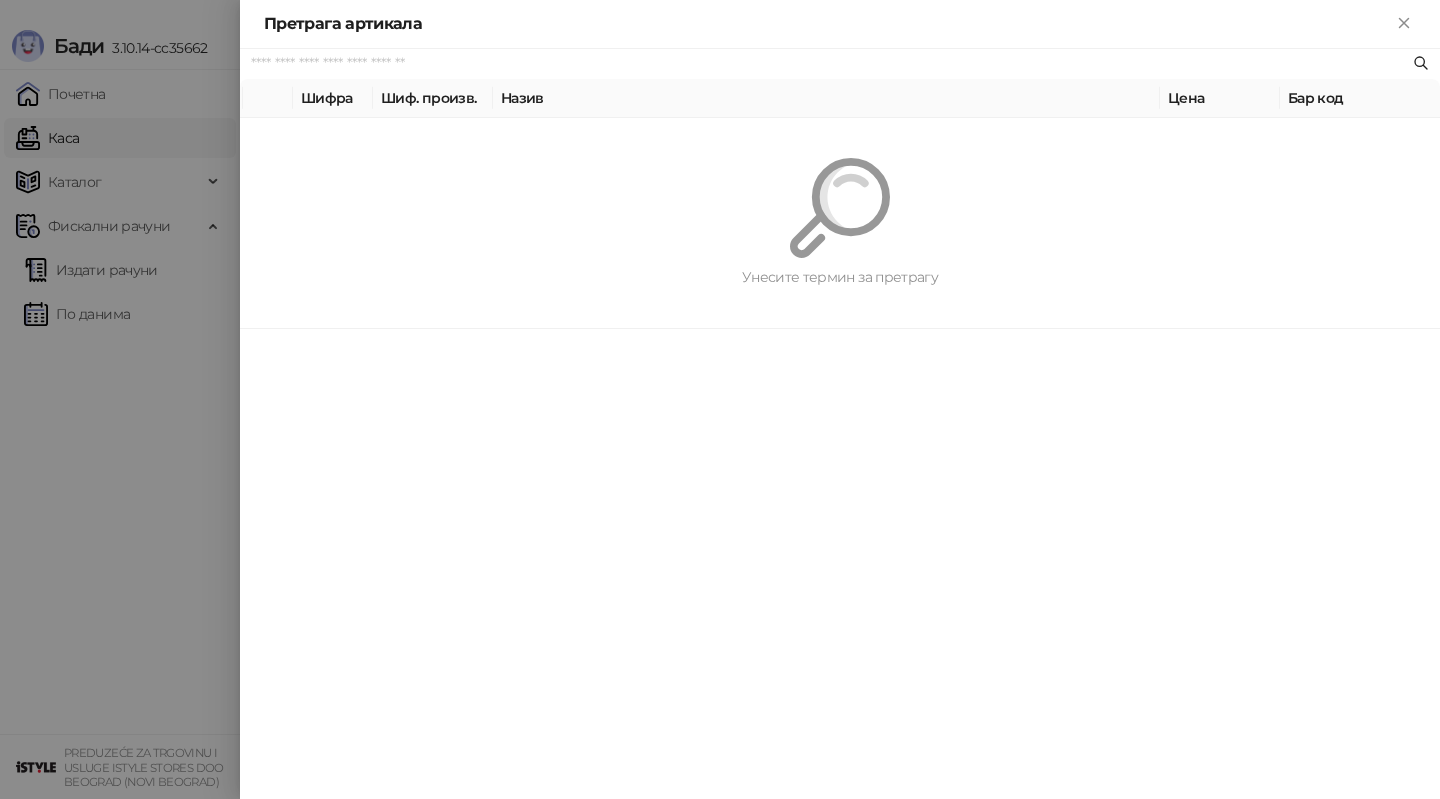 paste on "*********" 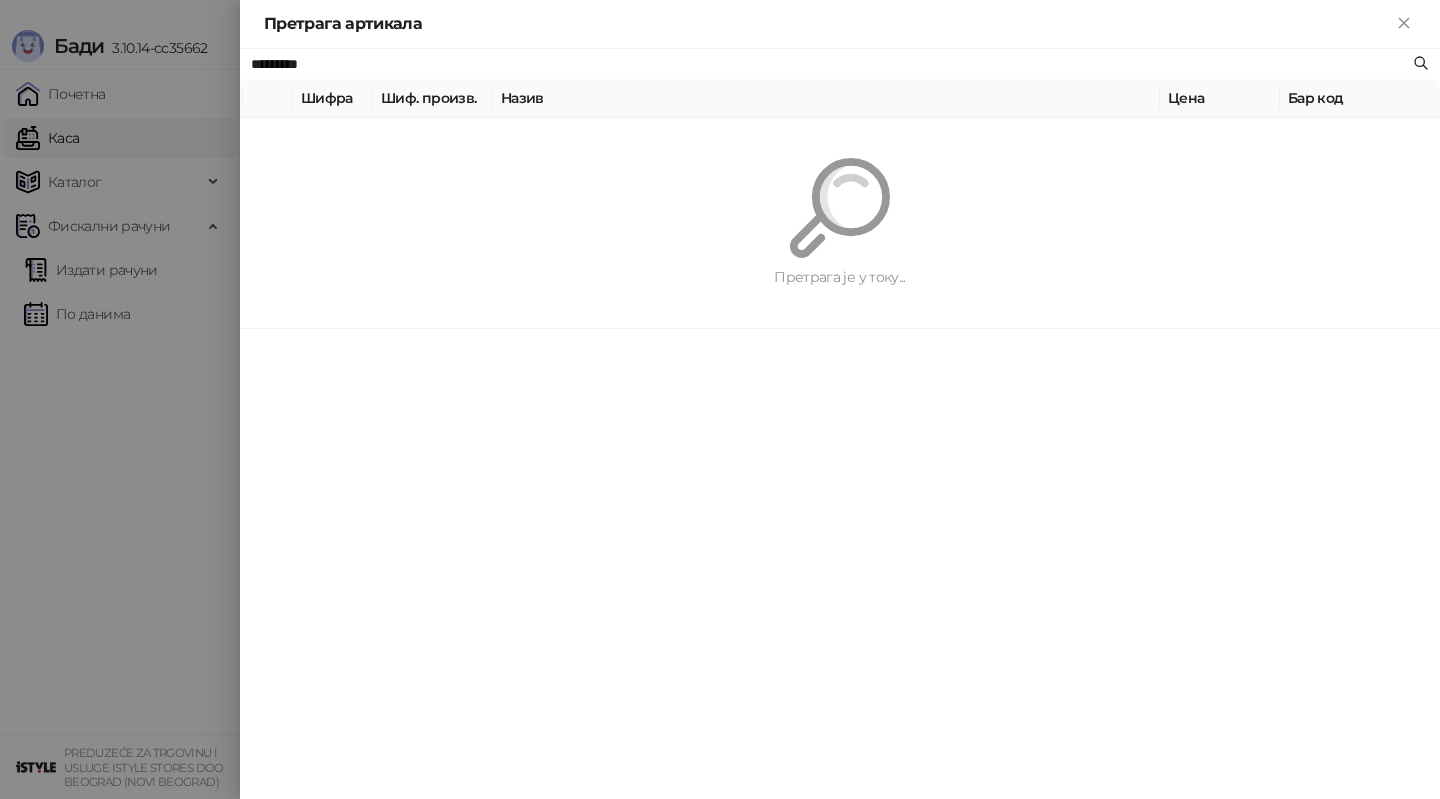 type on "*********" 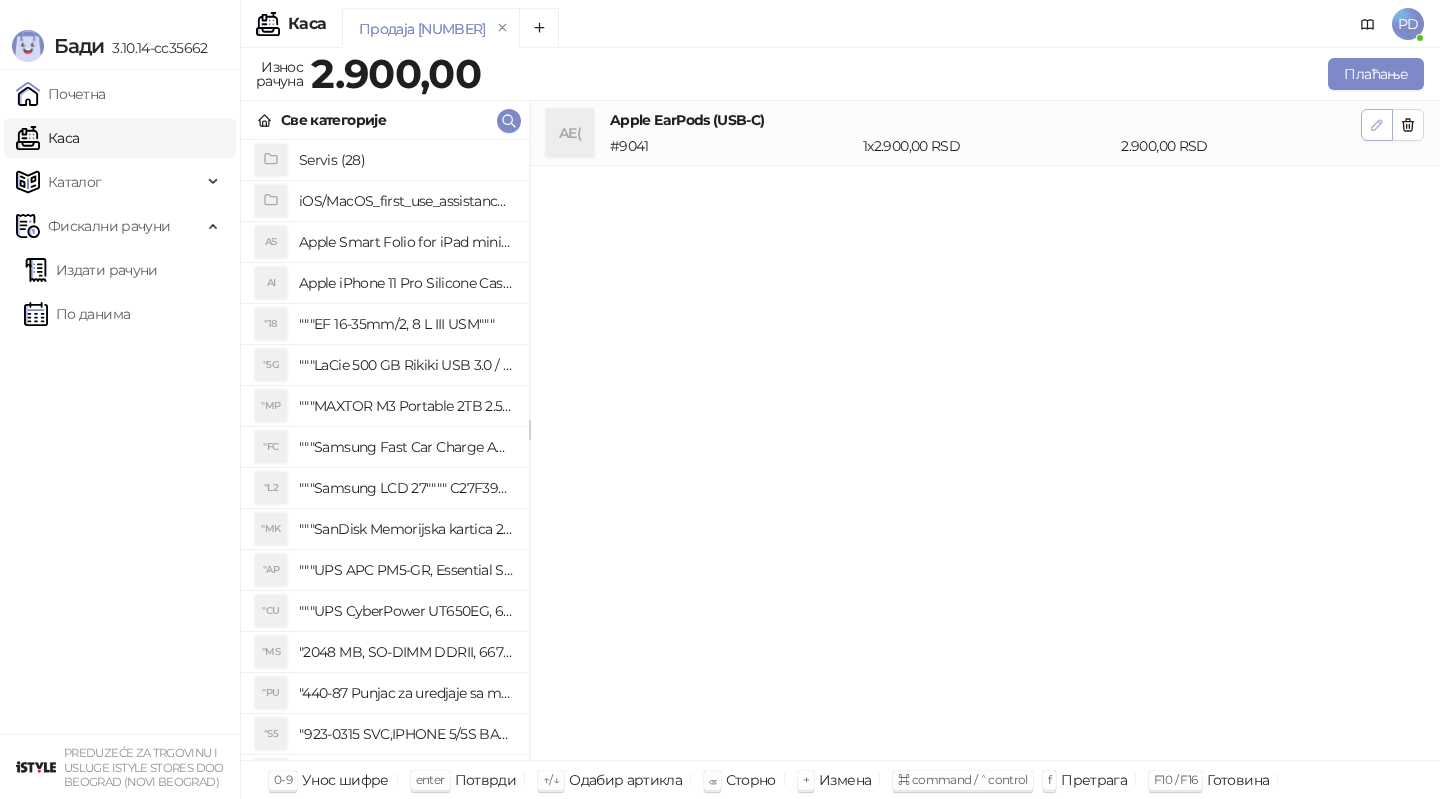 click 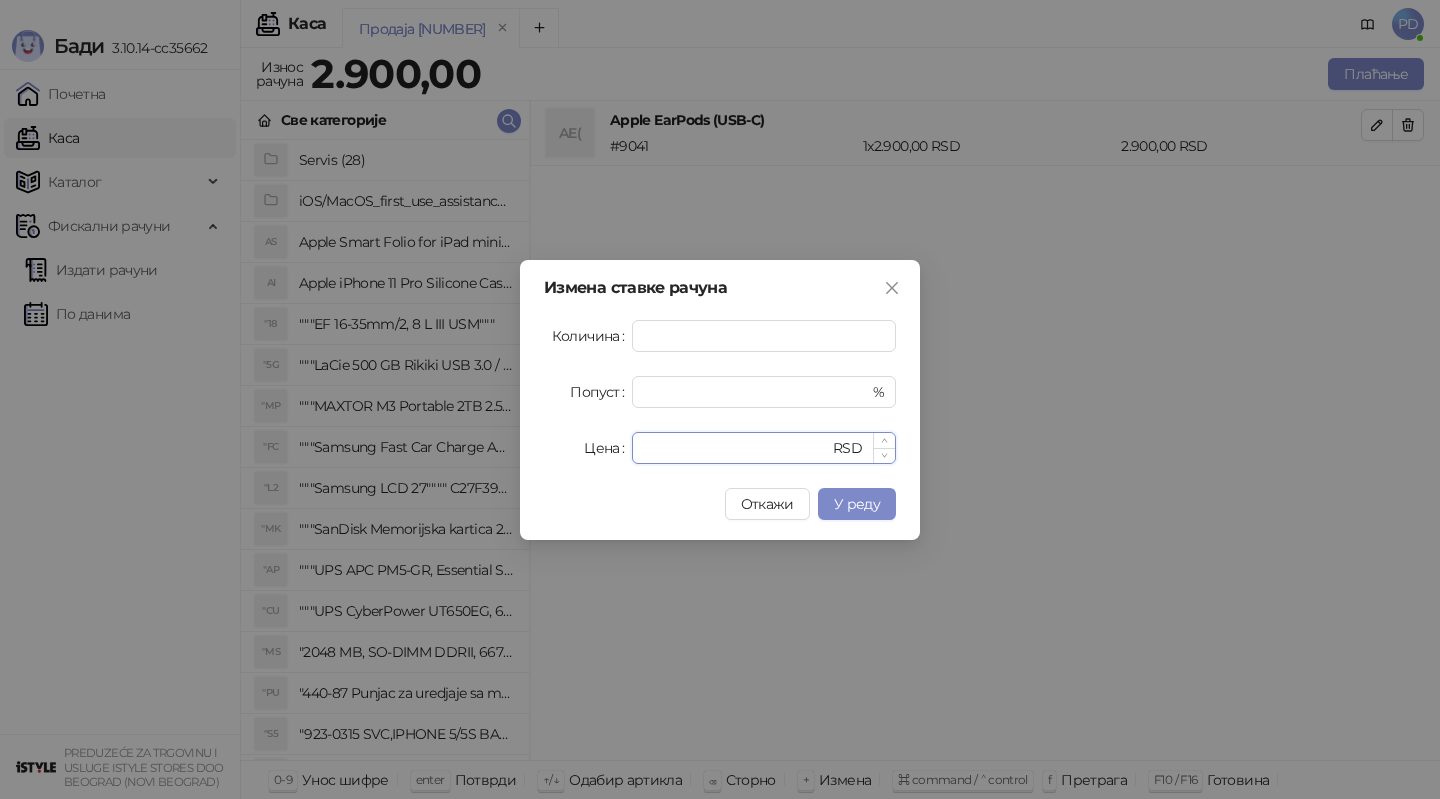 click on "****" at bounding box center [736, 448] 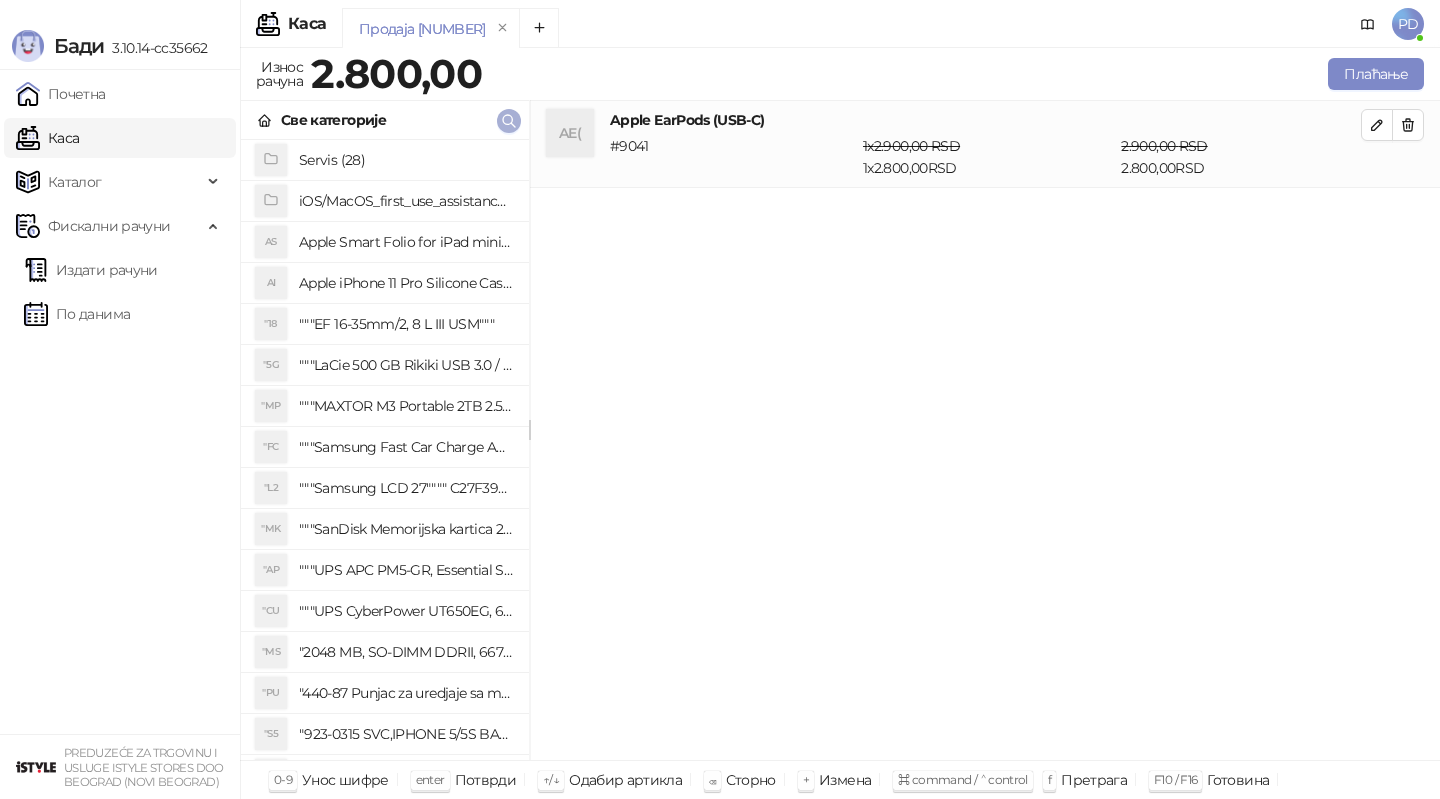 click 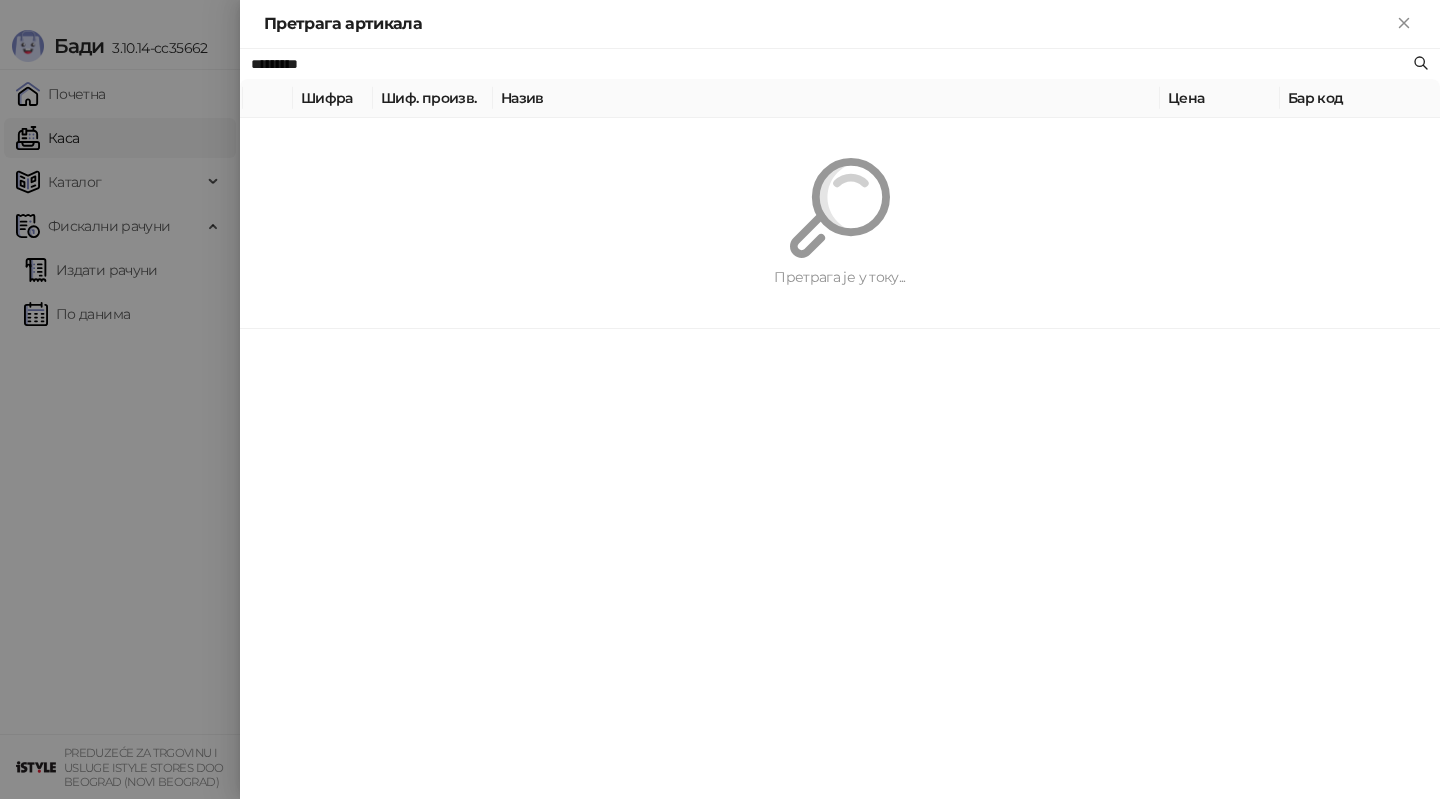 paste on "**********" 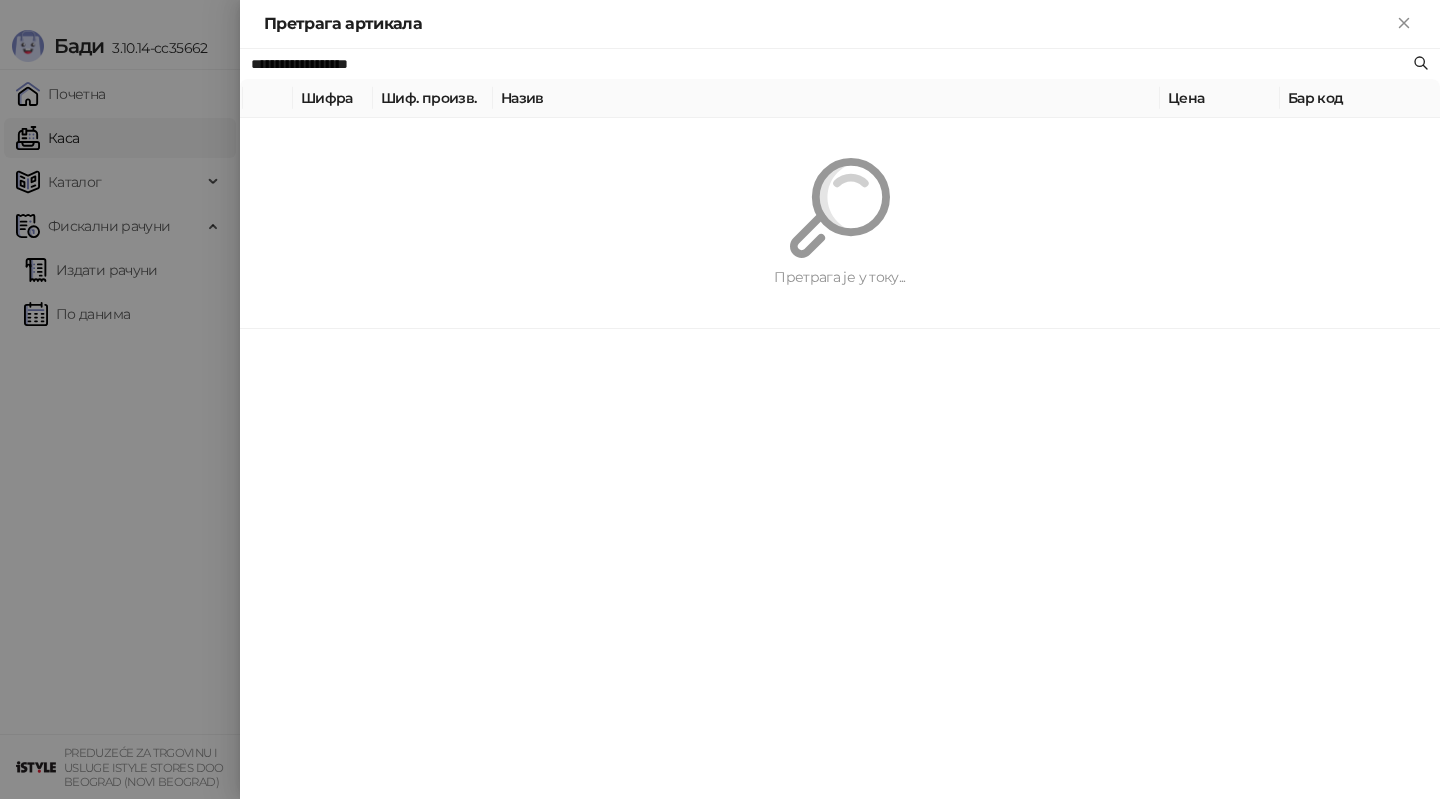 type on "**********" 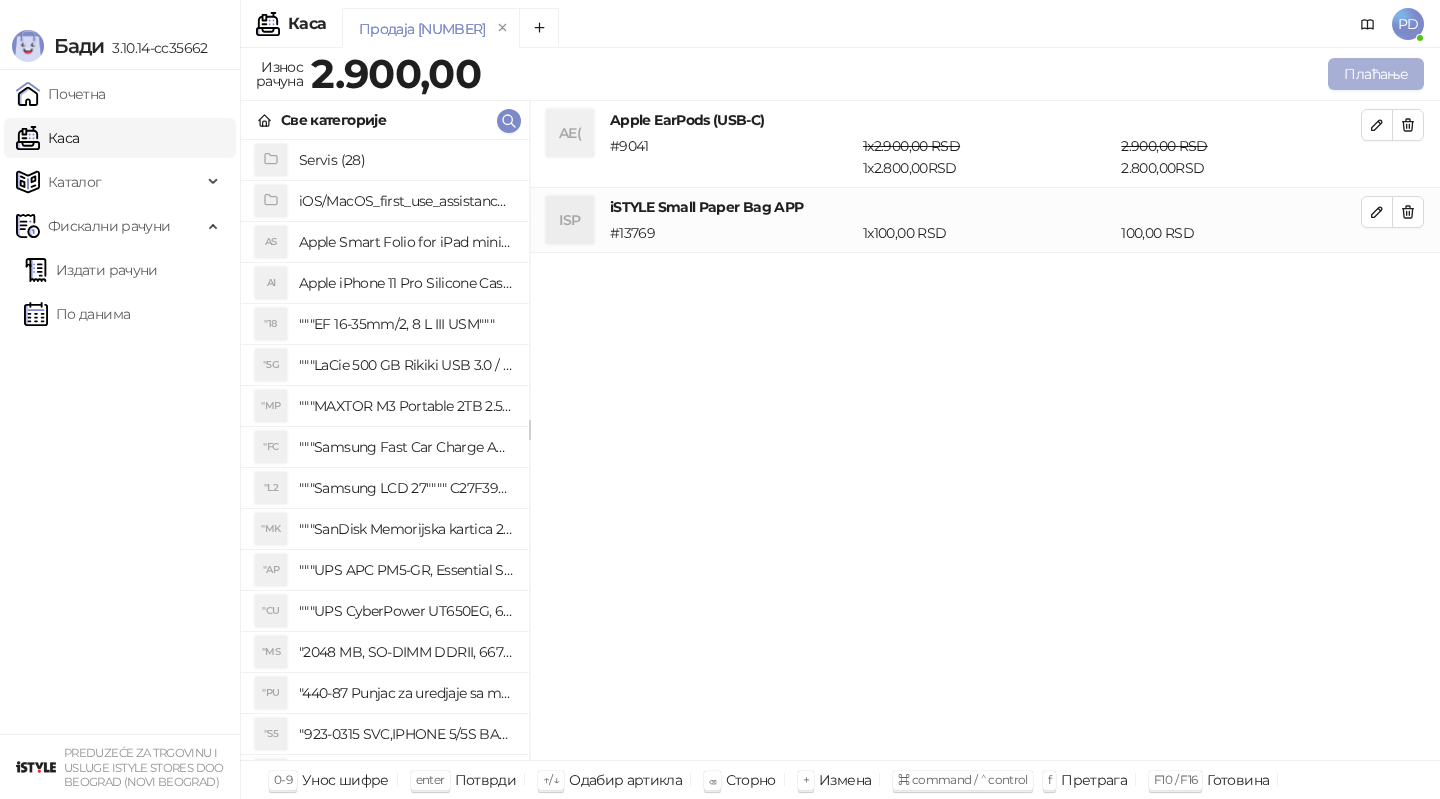 click on "Плаћање" at bounding box center [1376, 74] 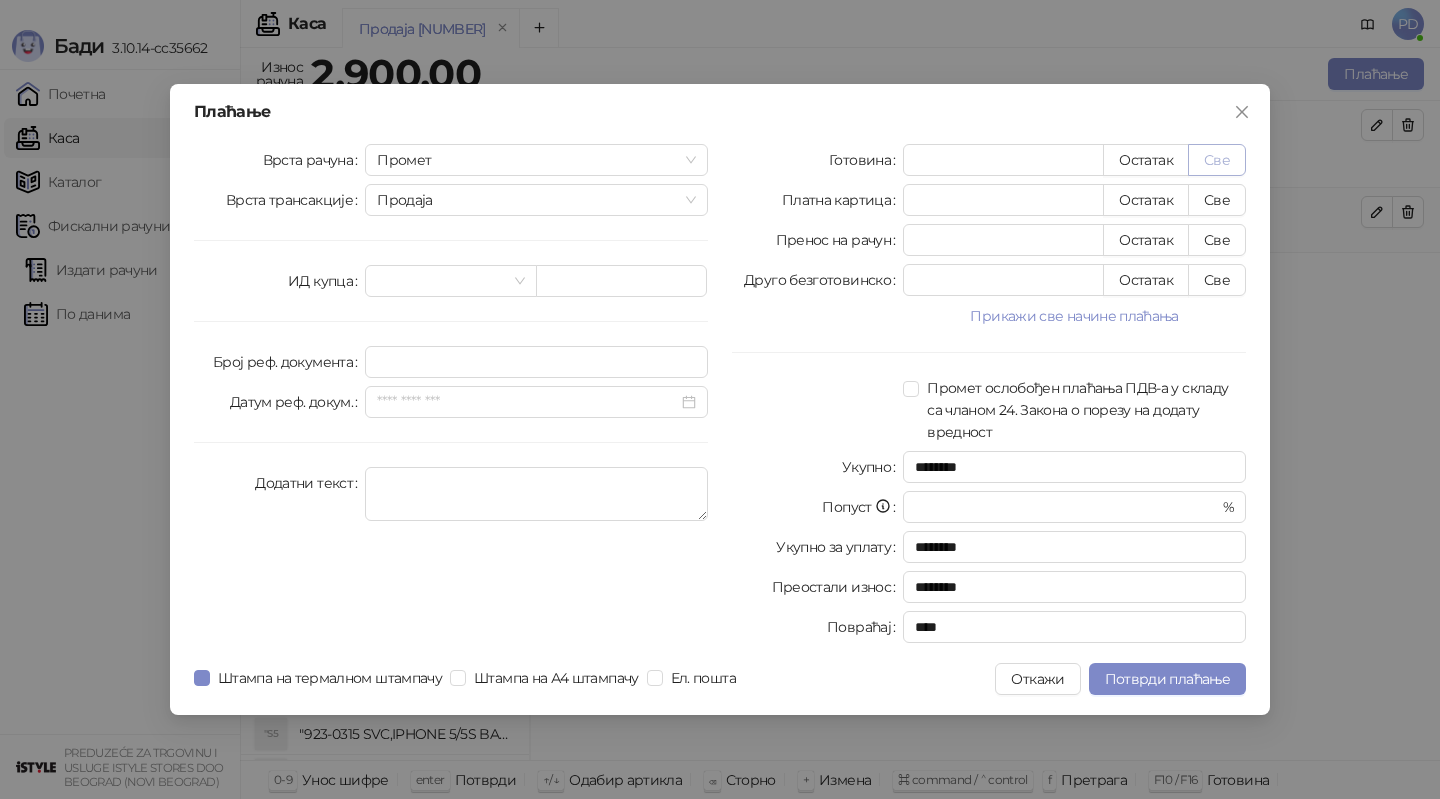 click on "Све" at bounding box center [1217, 160] 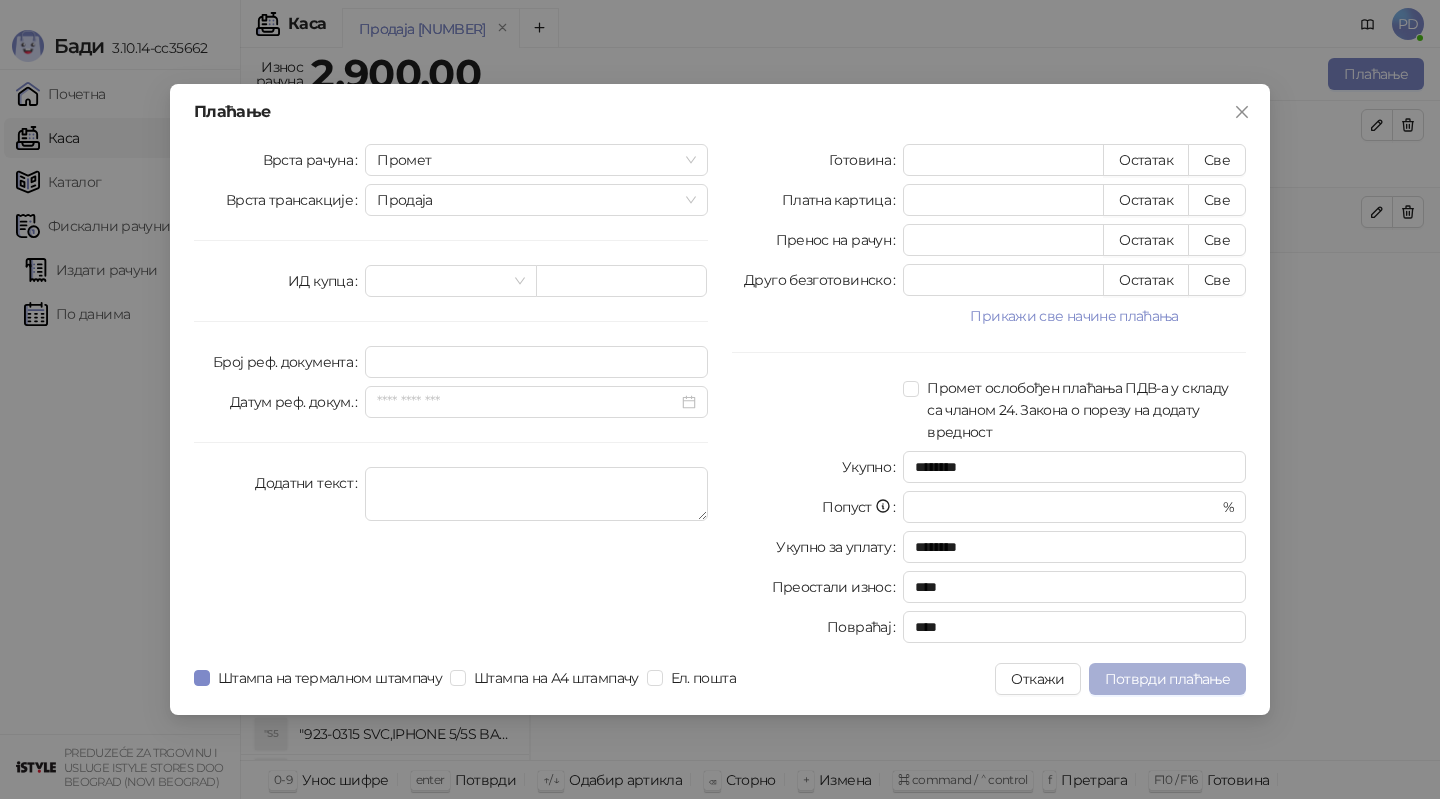 click on "Потврди плаћање" at bounding box center [1167, 679] 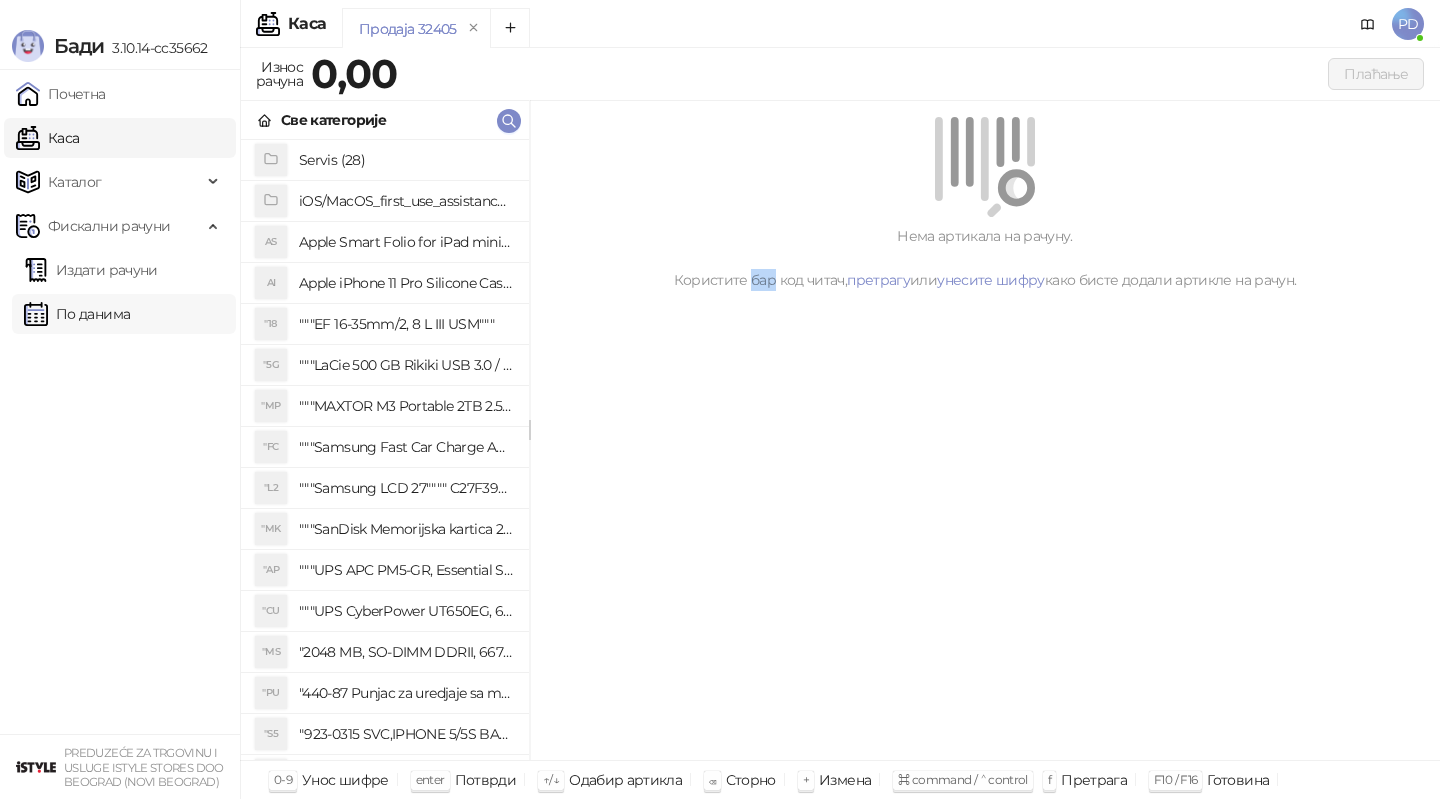 click on "По данима" at bounding box center [77, 314] 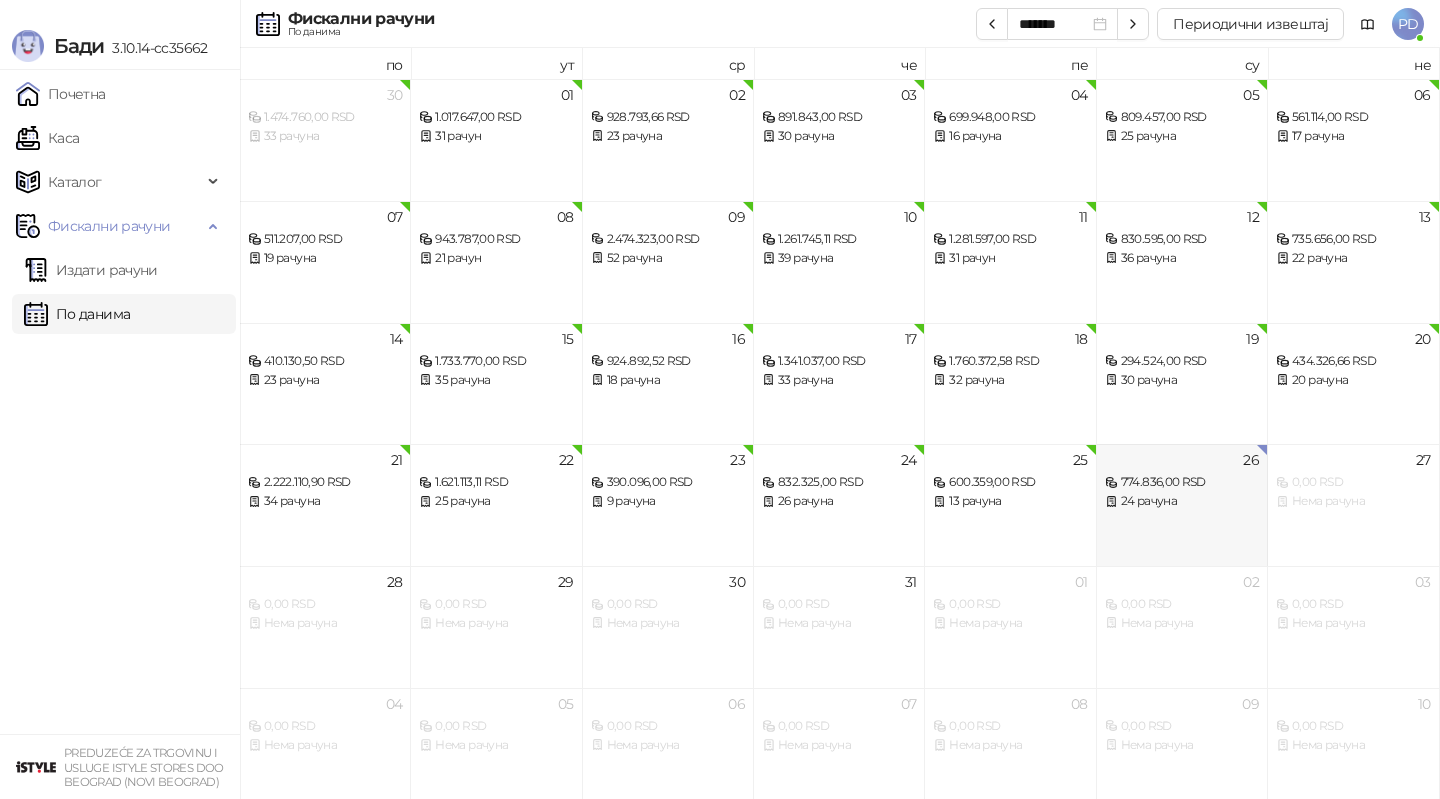 click on "26   774.836,00 RSD   24 рачуна" at bounding box center (1182, 505) 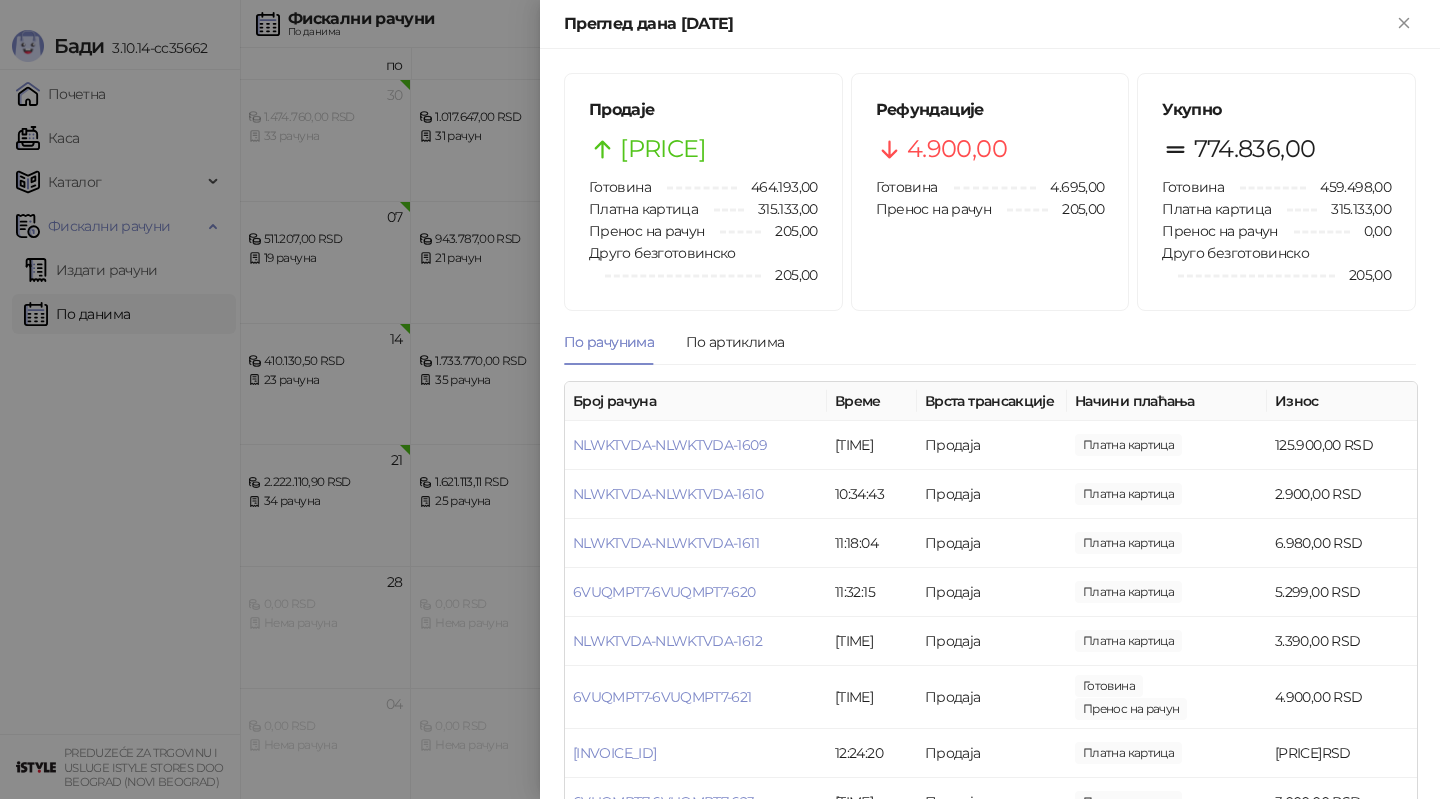 click at bounding box center [720, 399] 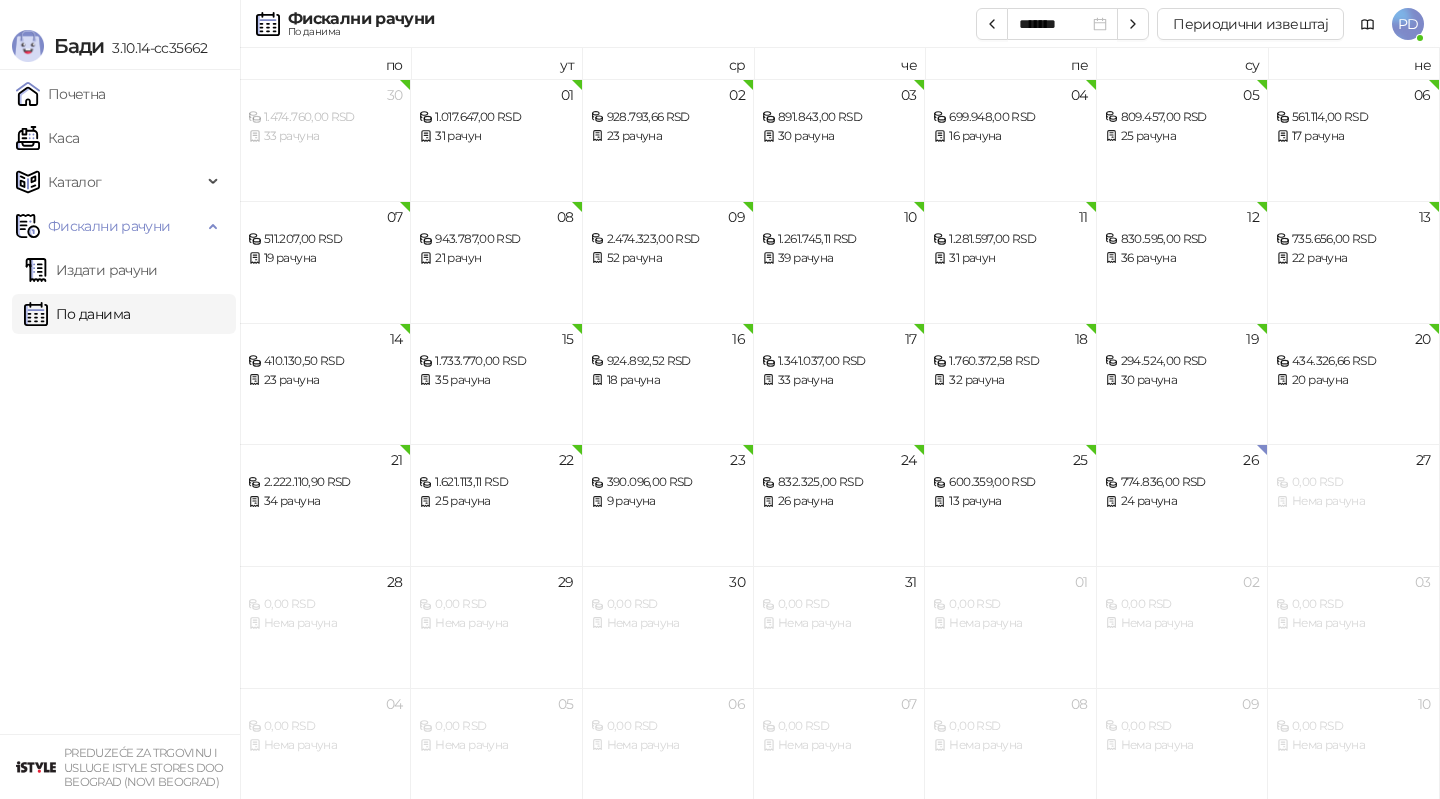 click on "Издати рачуни По данима" at bounding box center (120, 292) 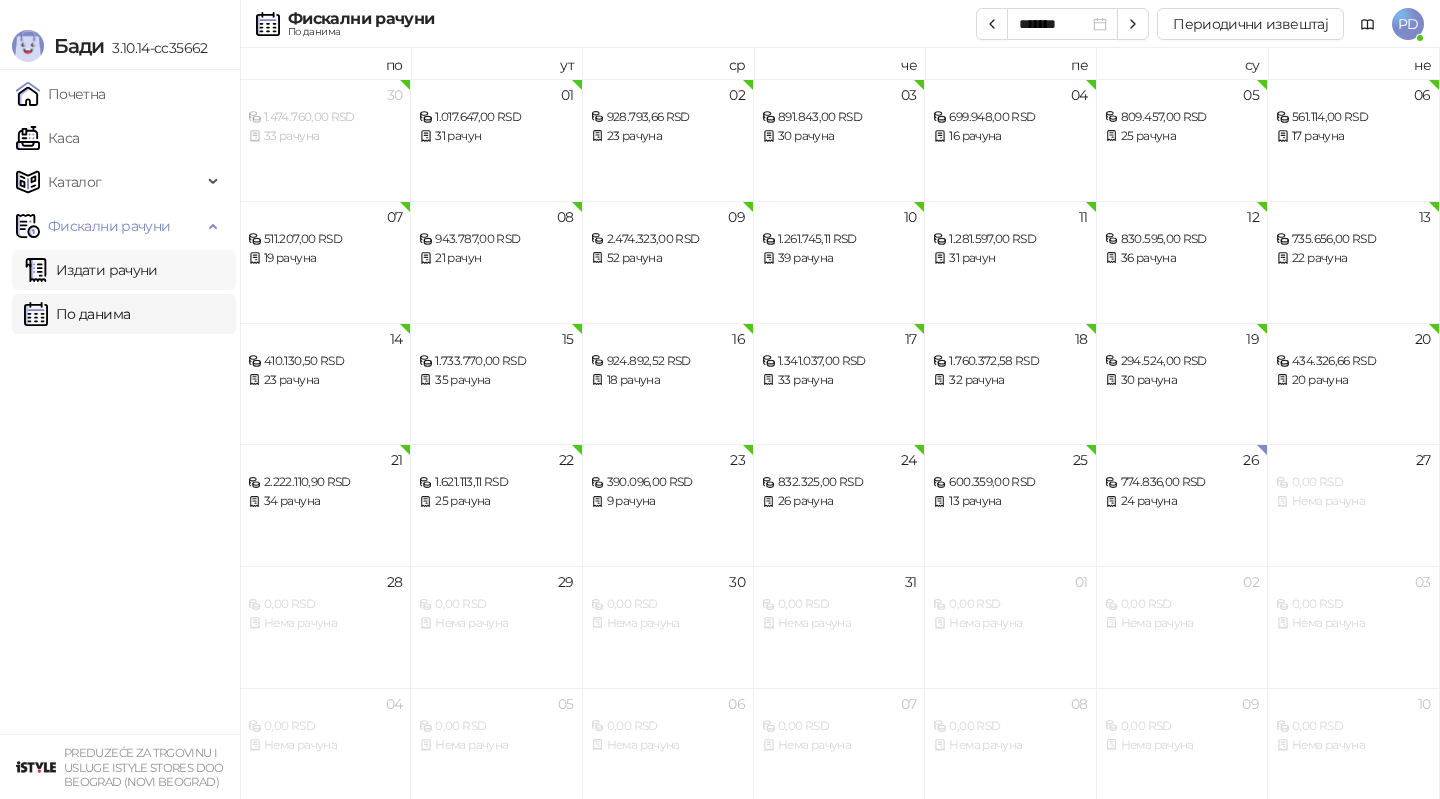 click on "Издати рачуни" at bounding box center (91, 270) 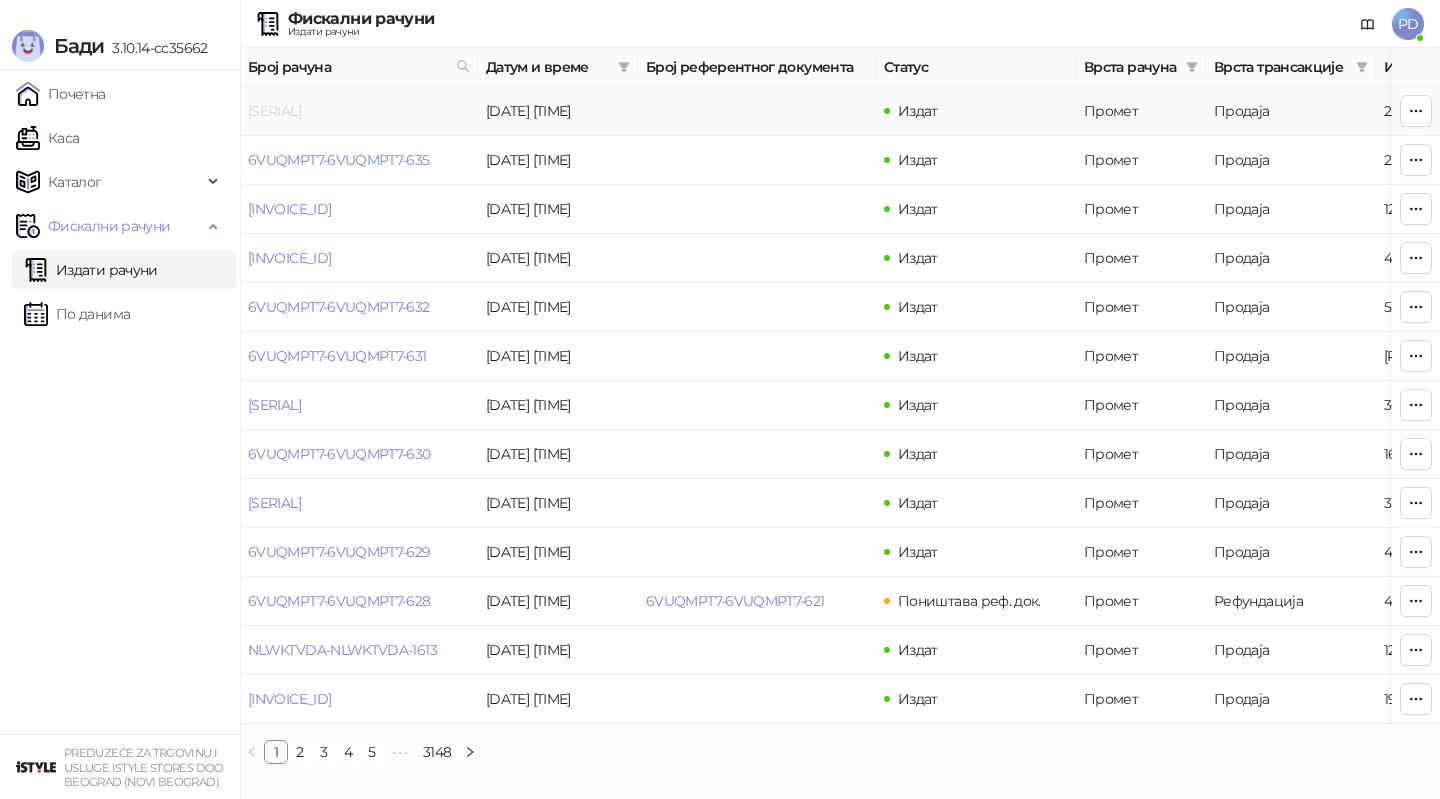 click on "[SERIAL]" at bounding box center [274, 111] 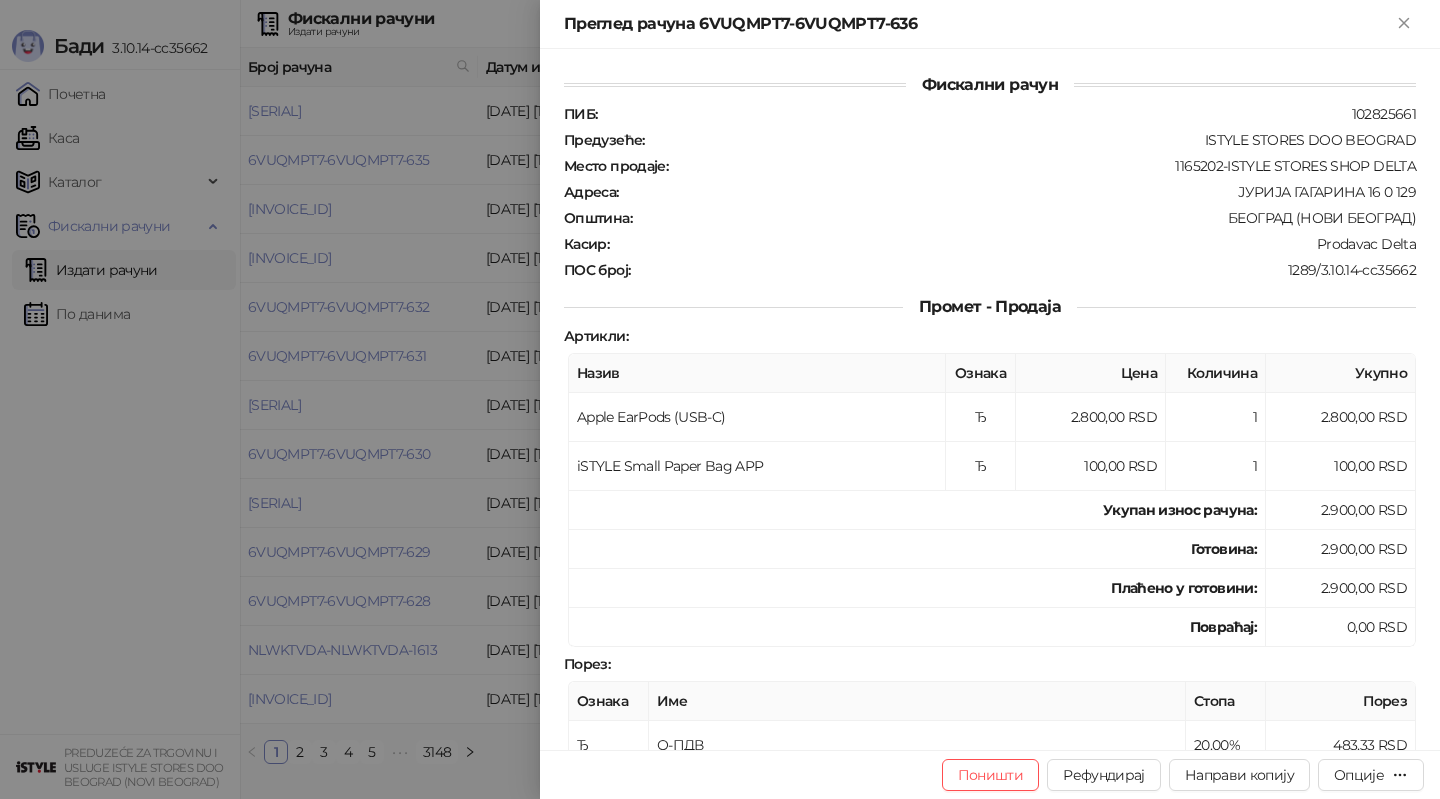 click at bounding box center (720, 399) 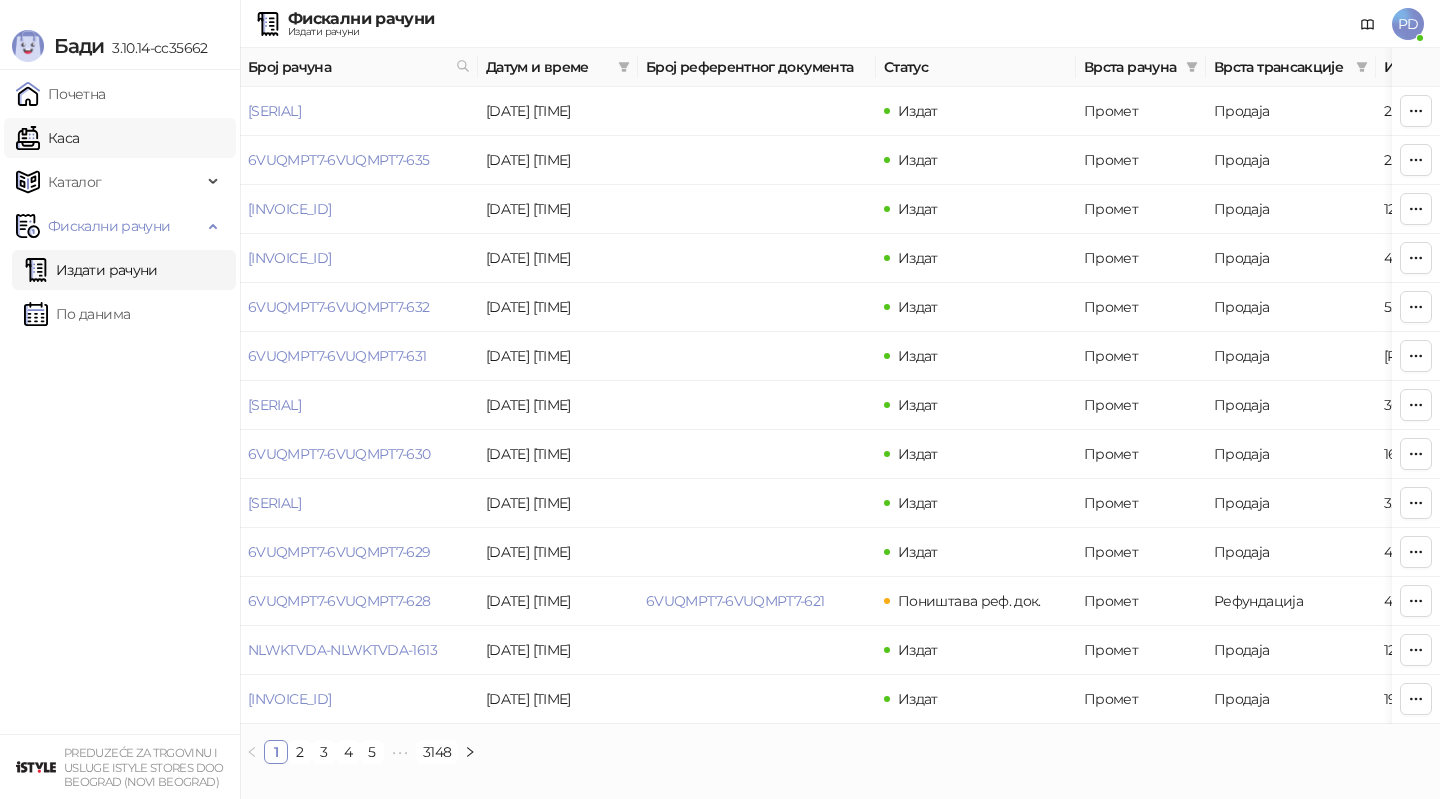 click on "Каса" at bounding box center (47, 138) 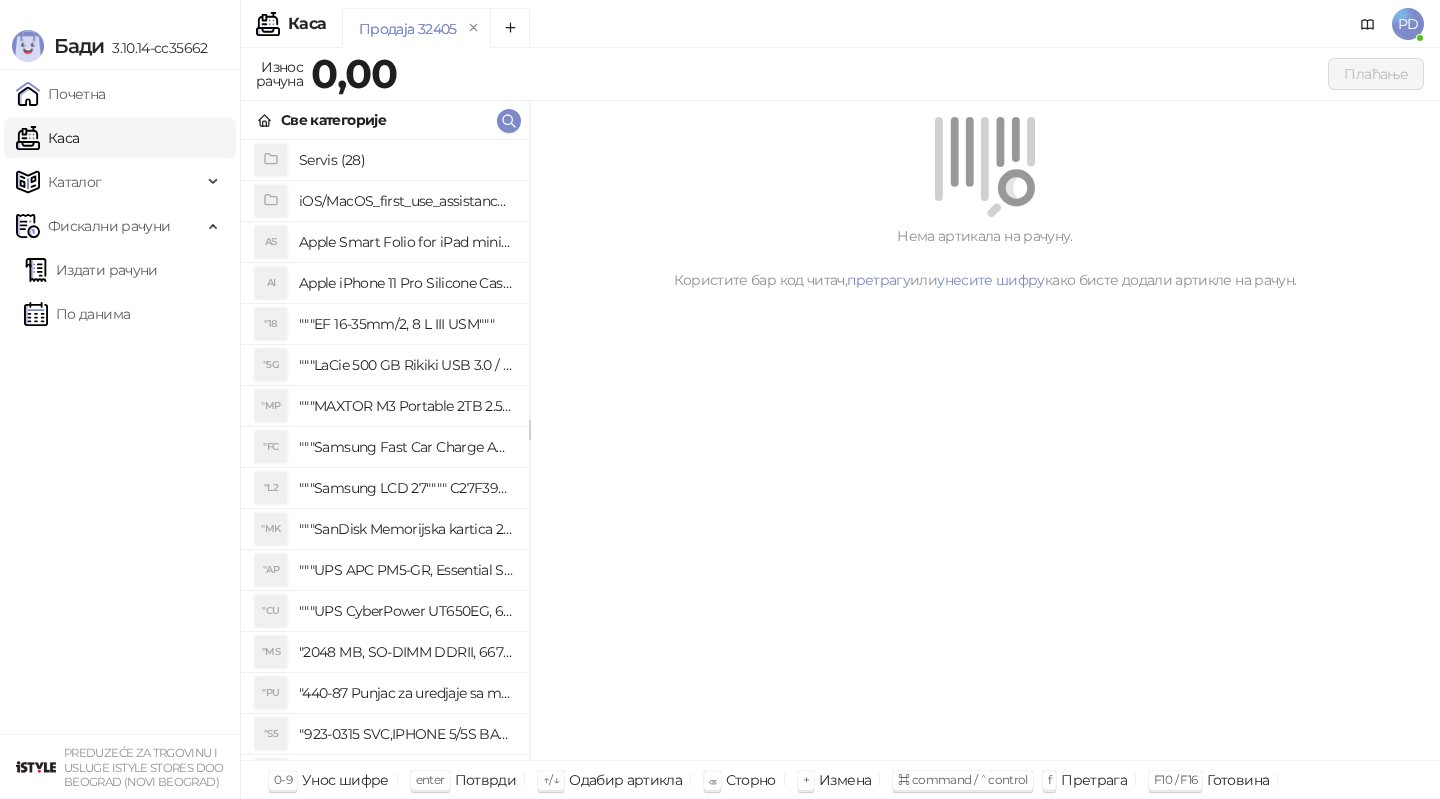 click on "Све категорије" at bounding box center [385, 120] 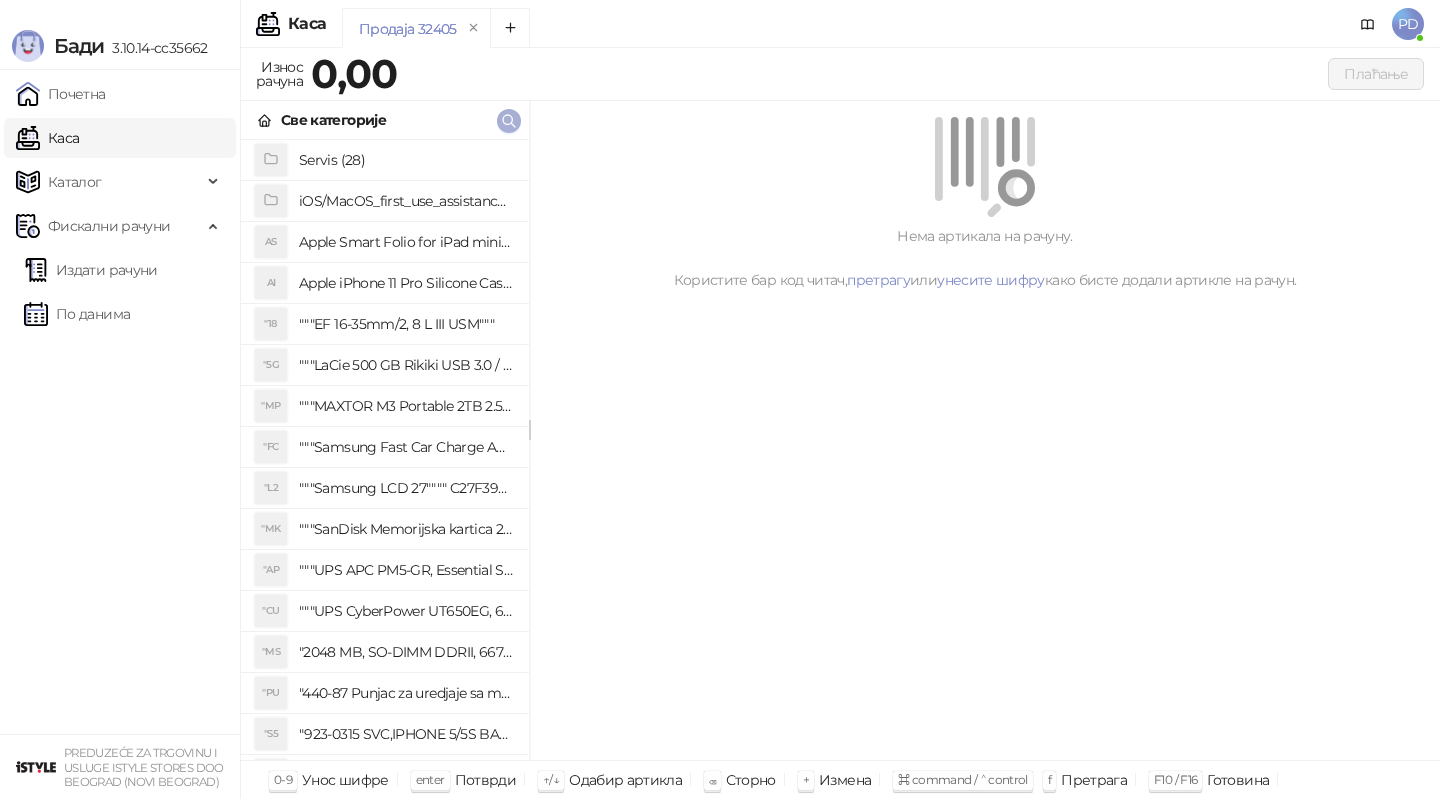 click 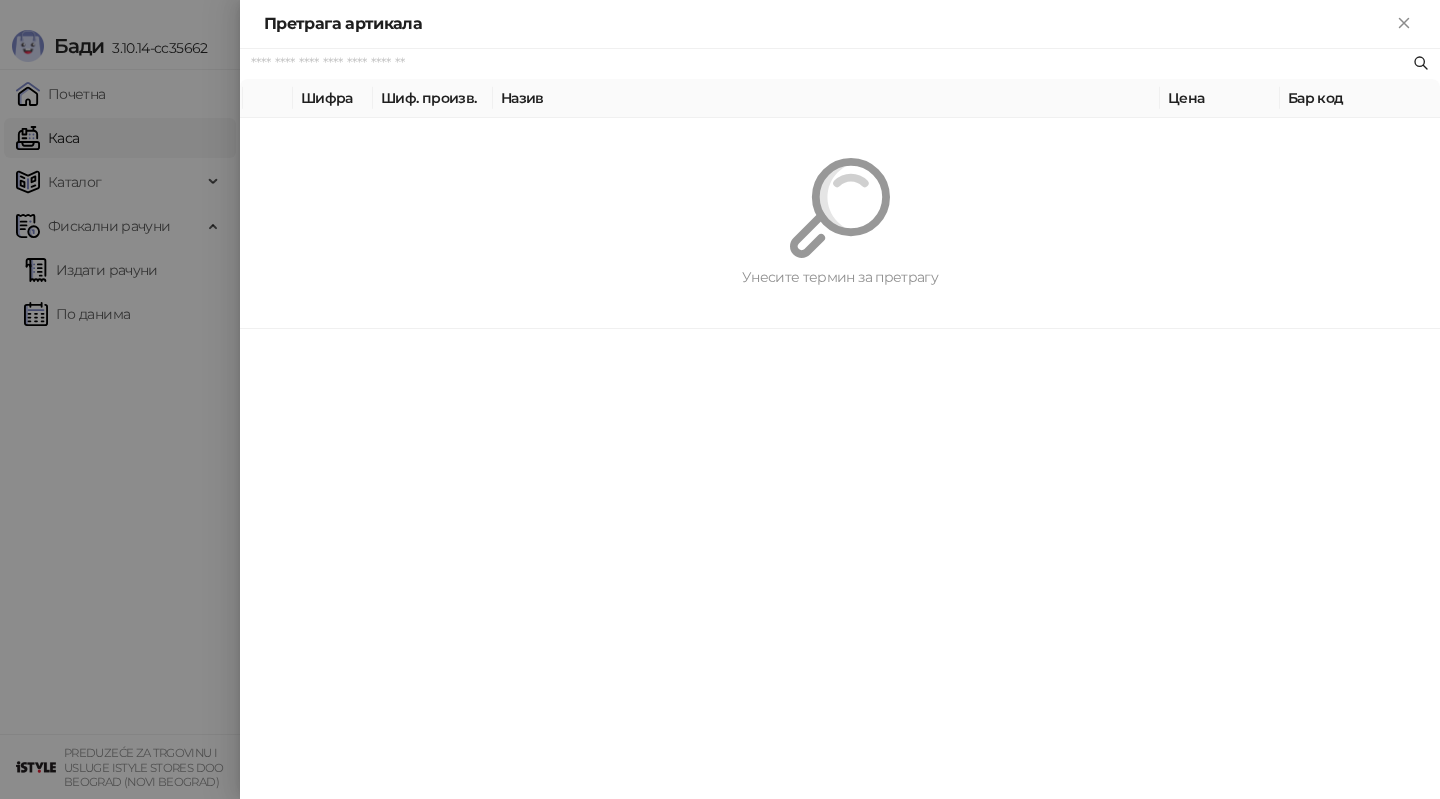paste on "**********" 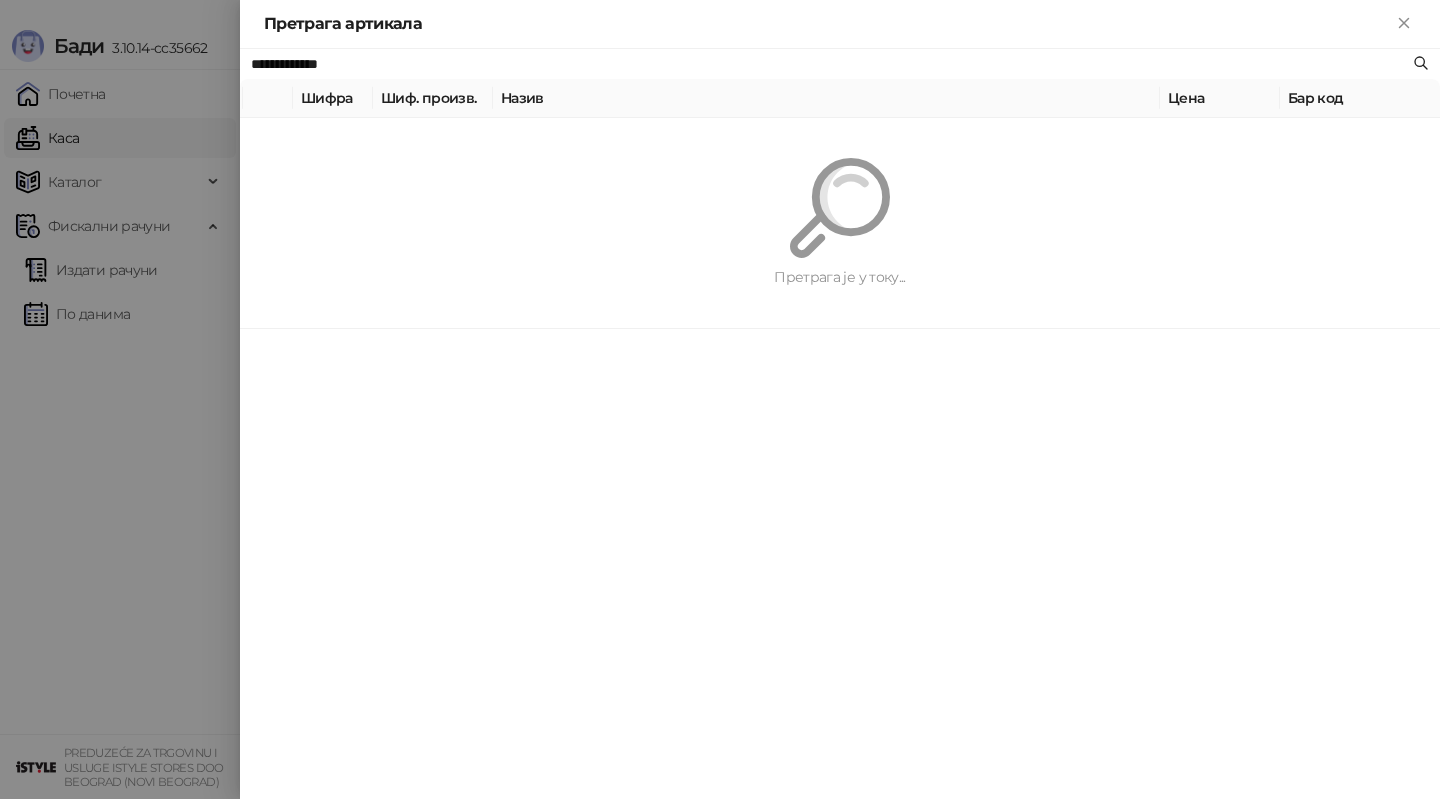 type on "**********" 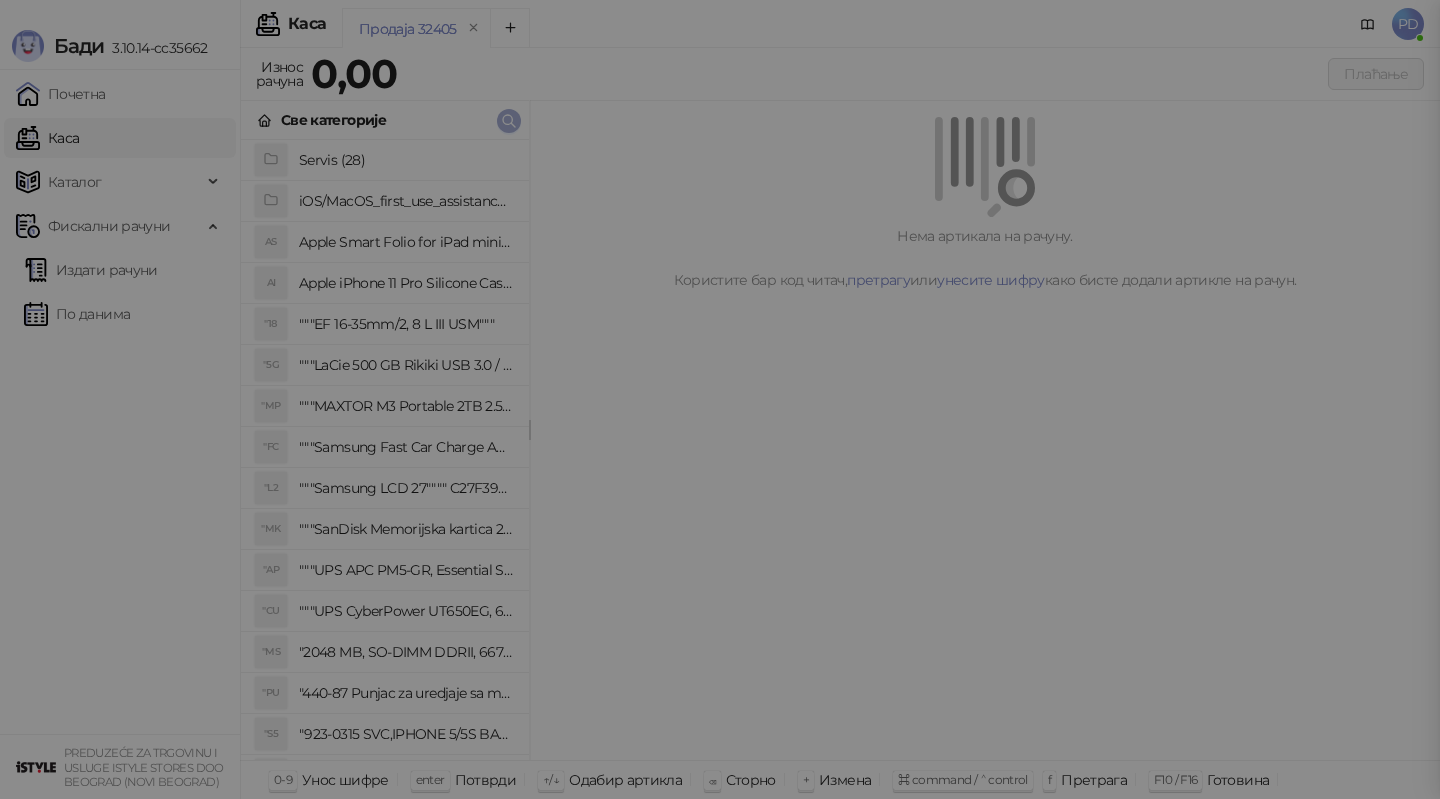 type 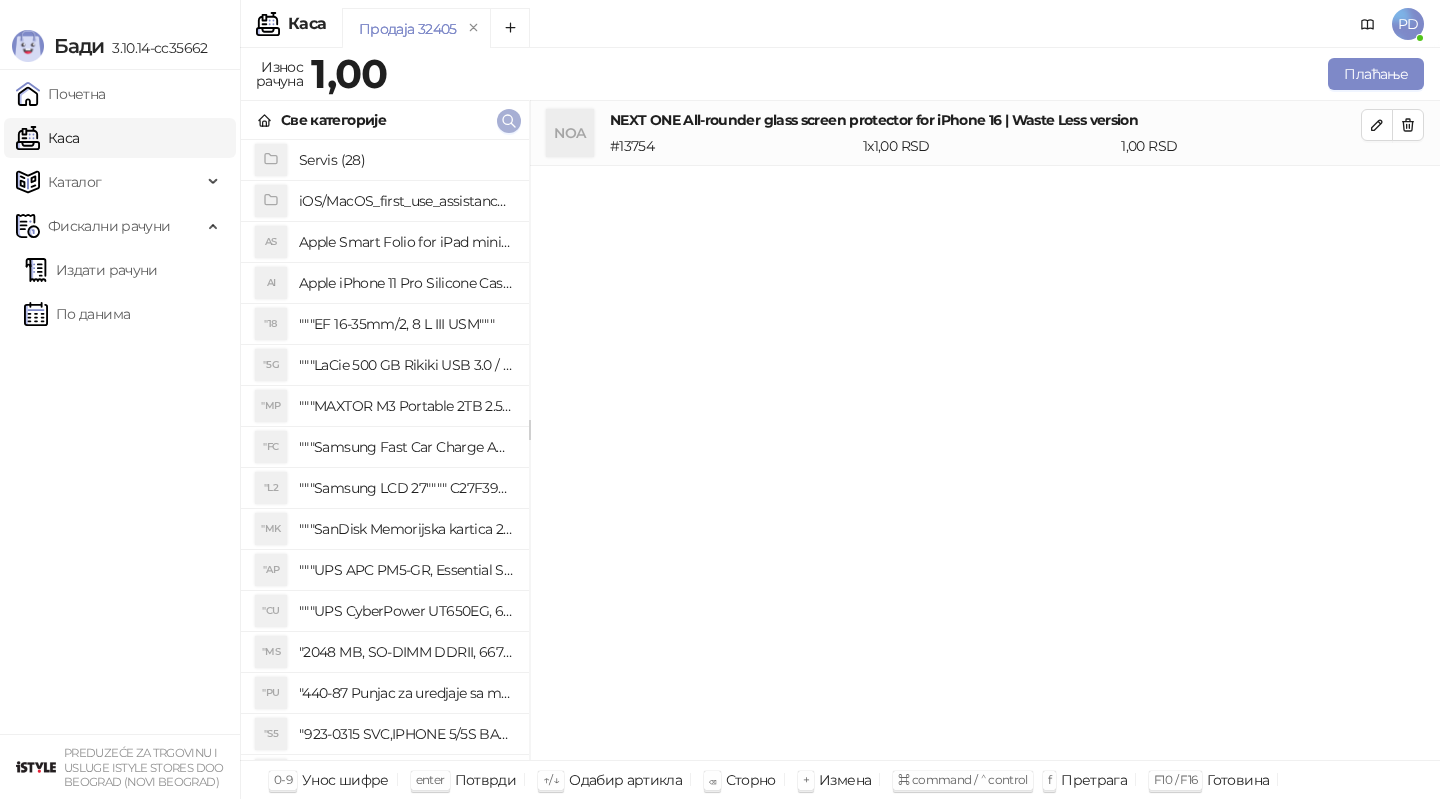 click 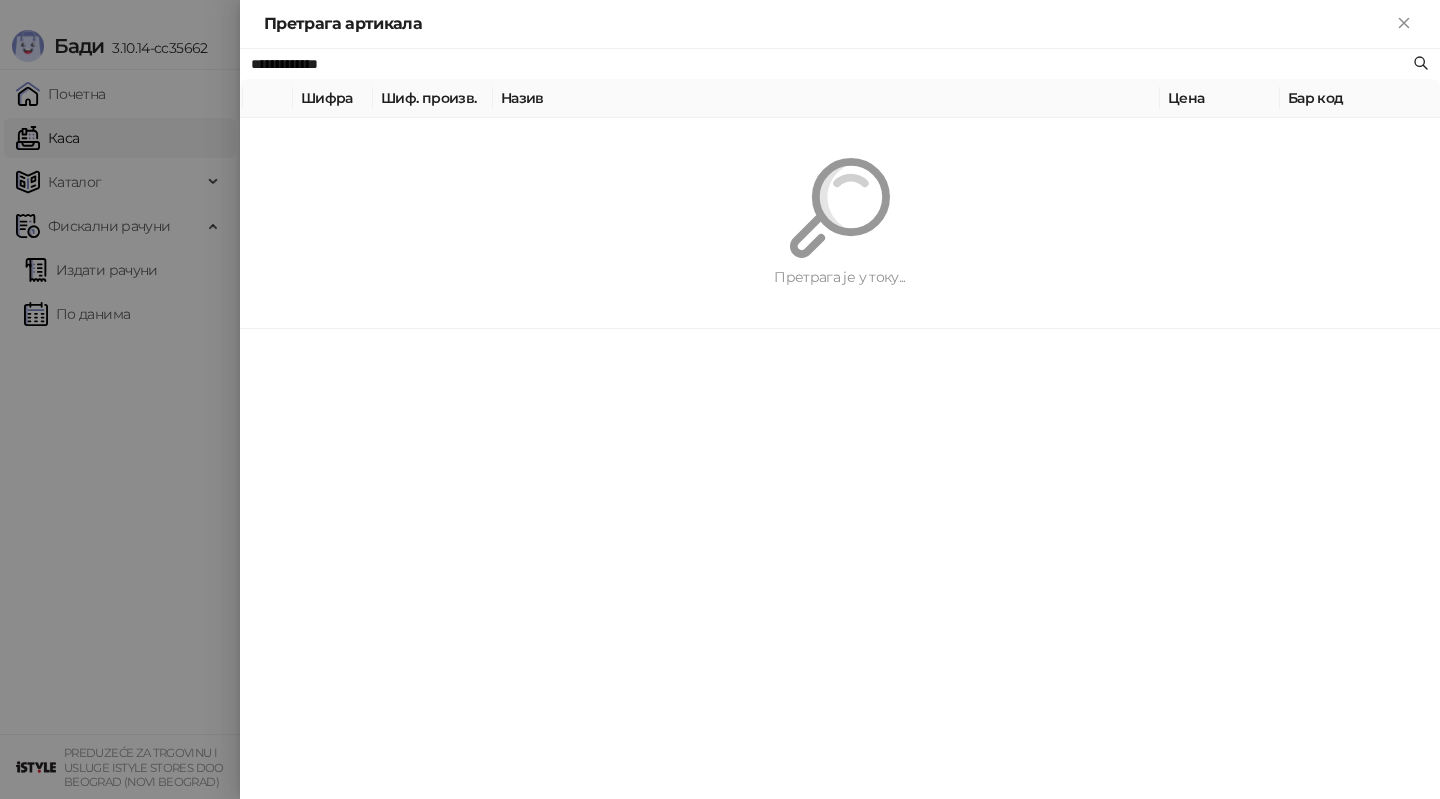 paste on "***" 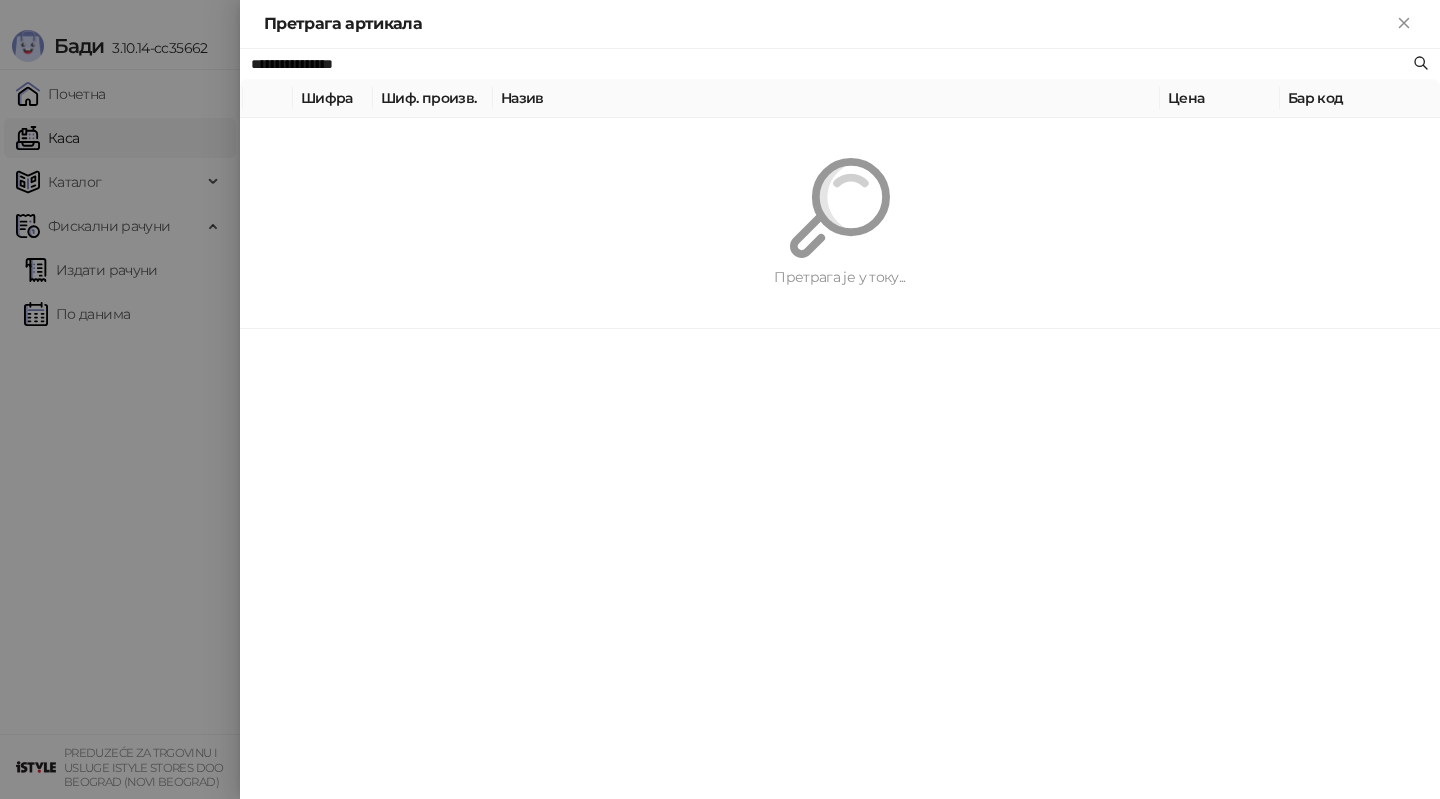 type on "**********" 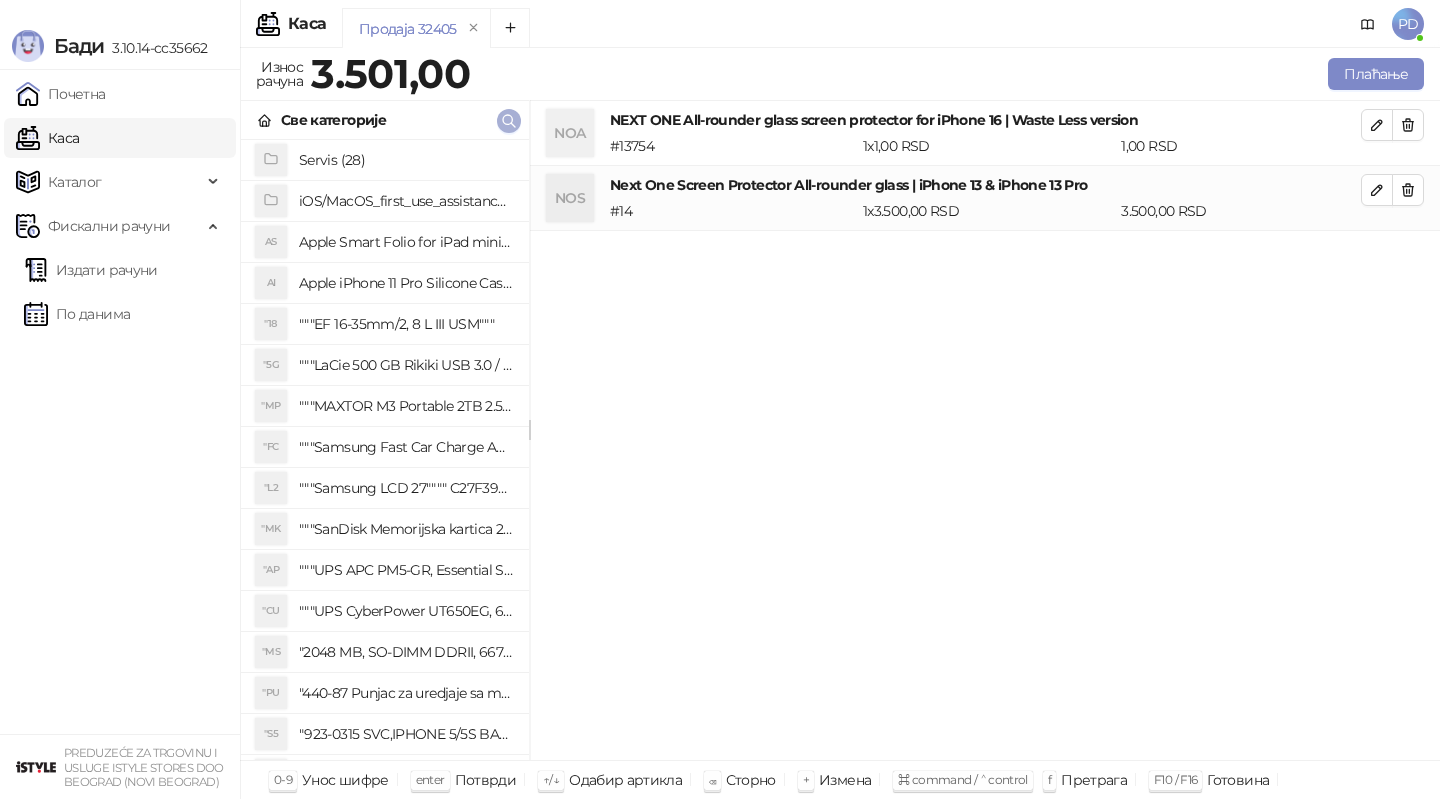 click 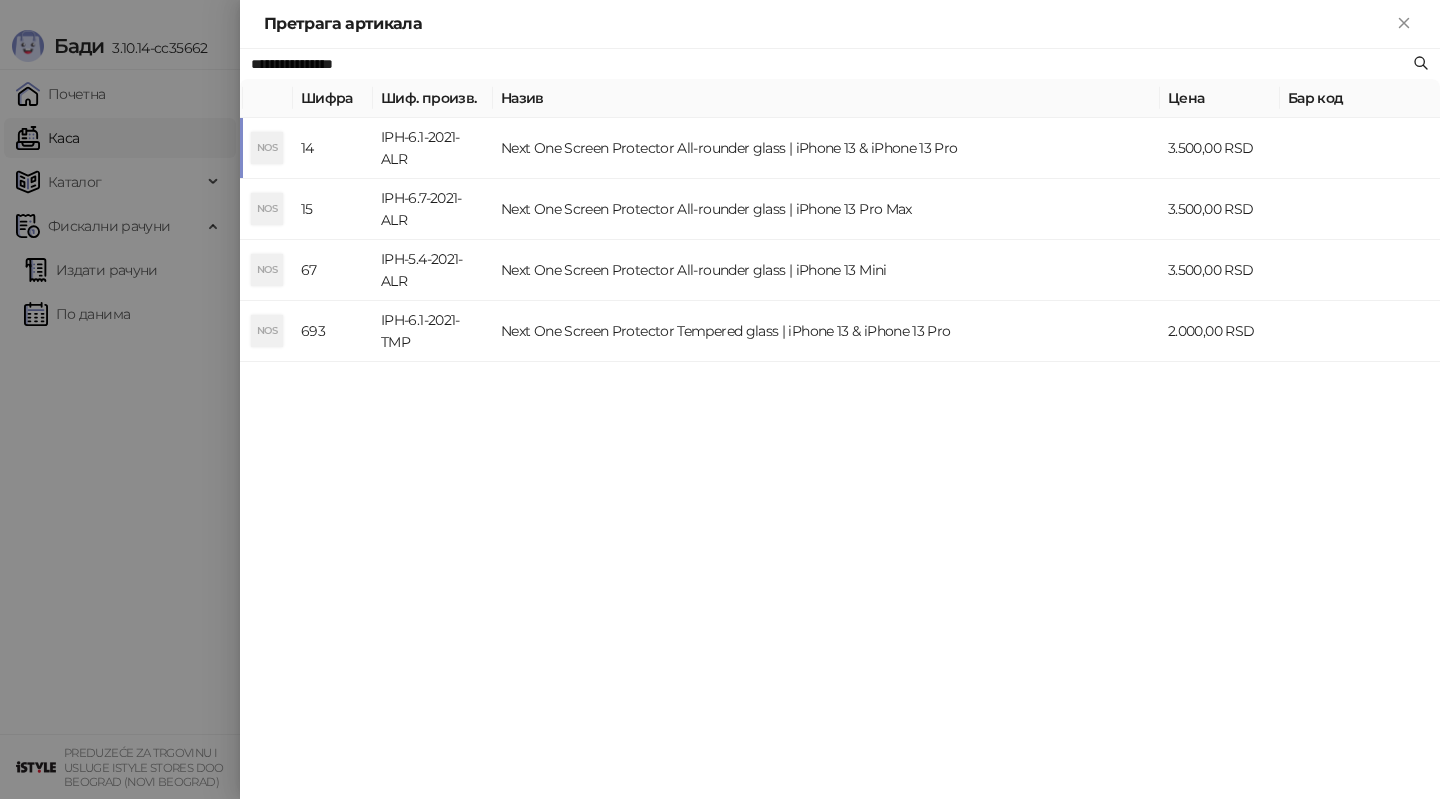 click at bounding box center [720, 399] 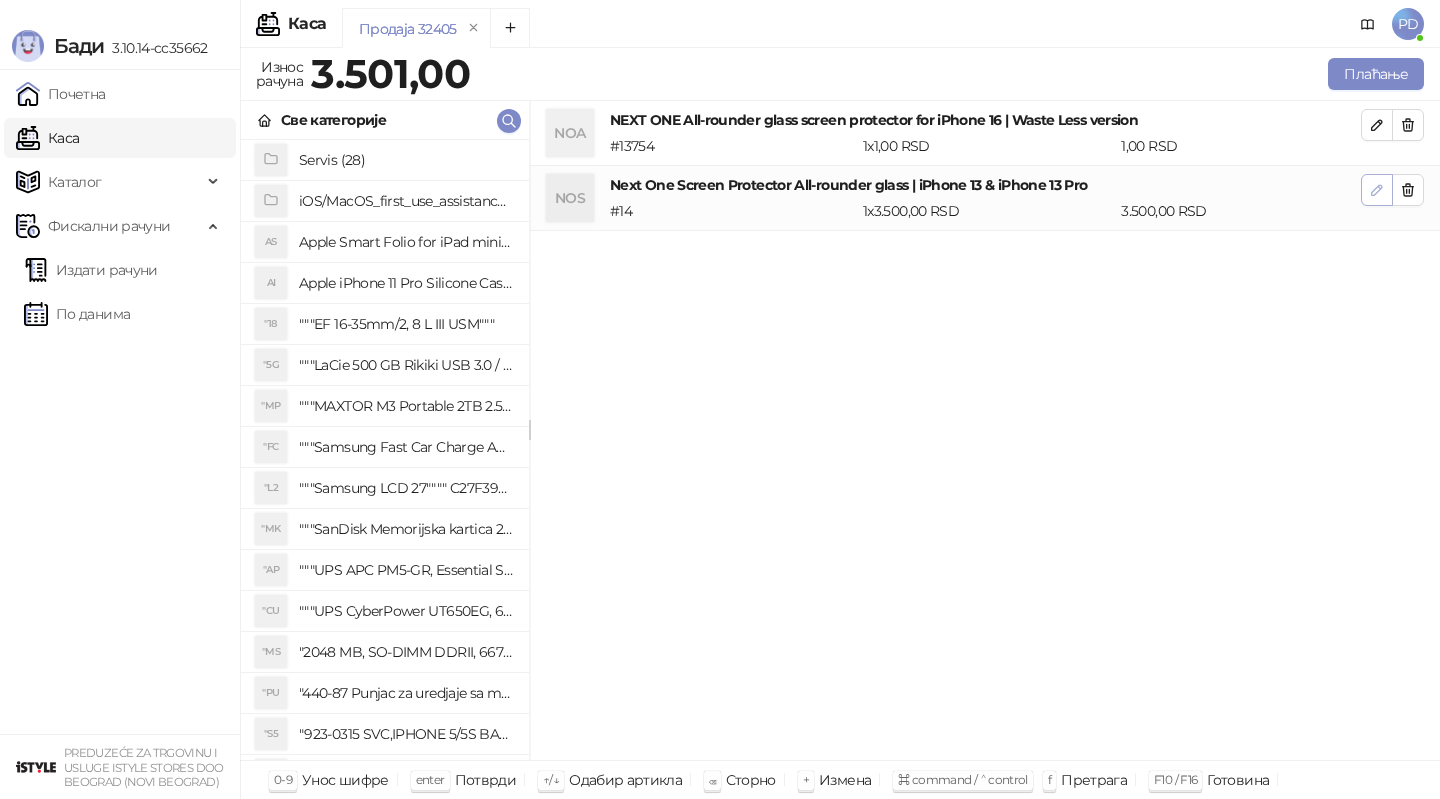 click at bounding box center [1377, 190] 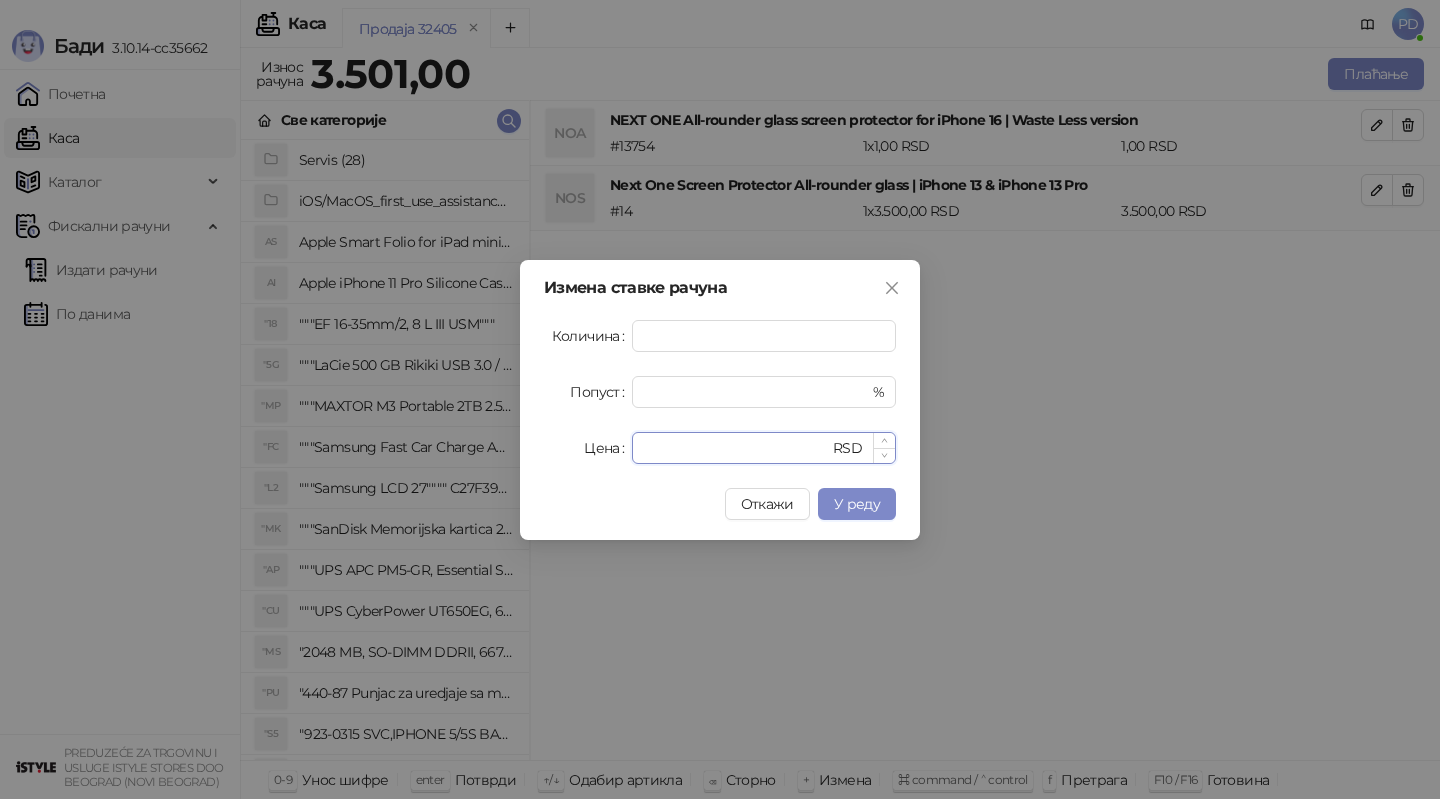 click on "****" at bounding box center [736, 448] 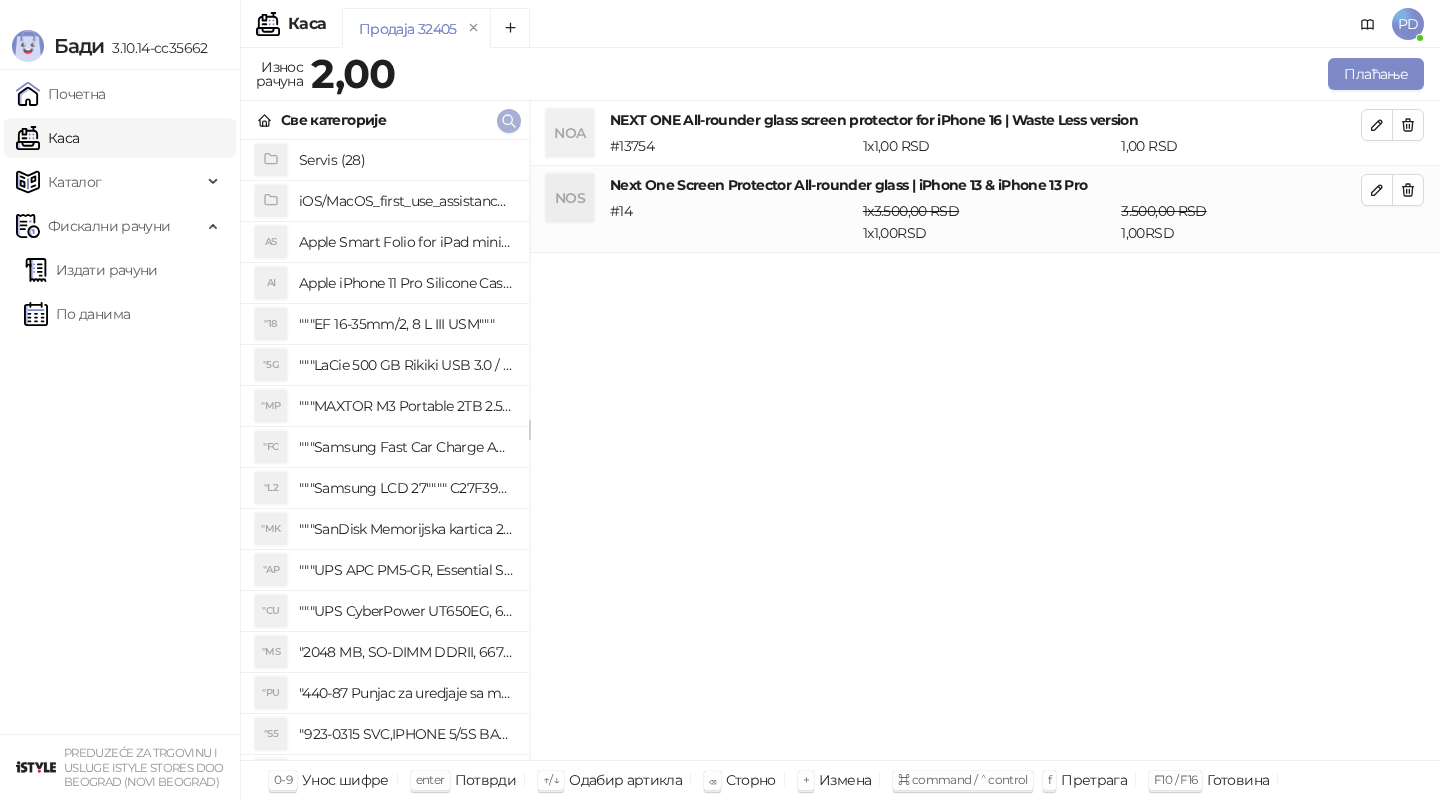 click 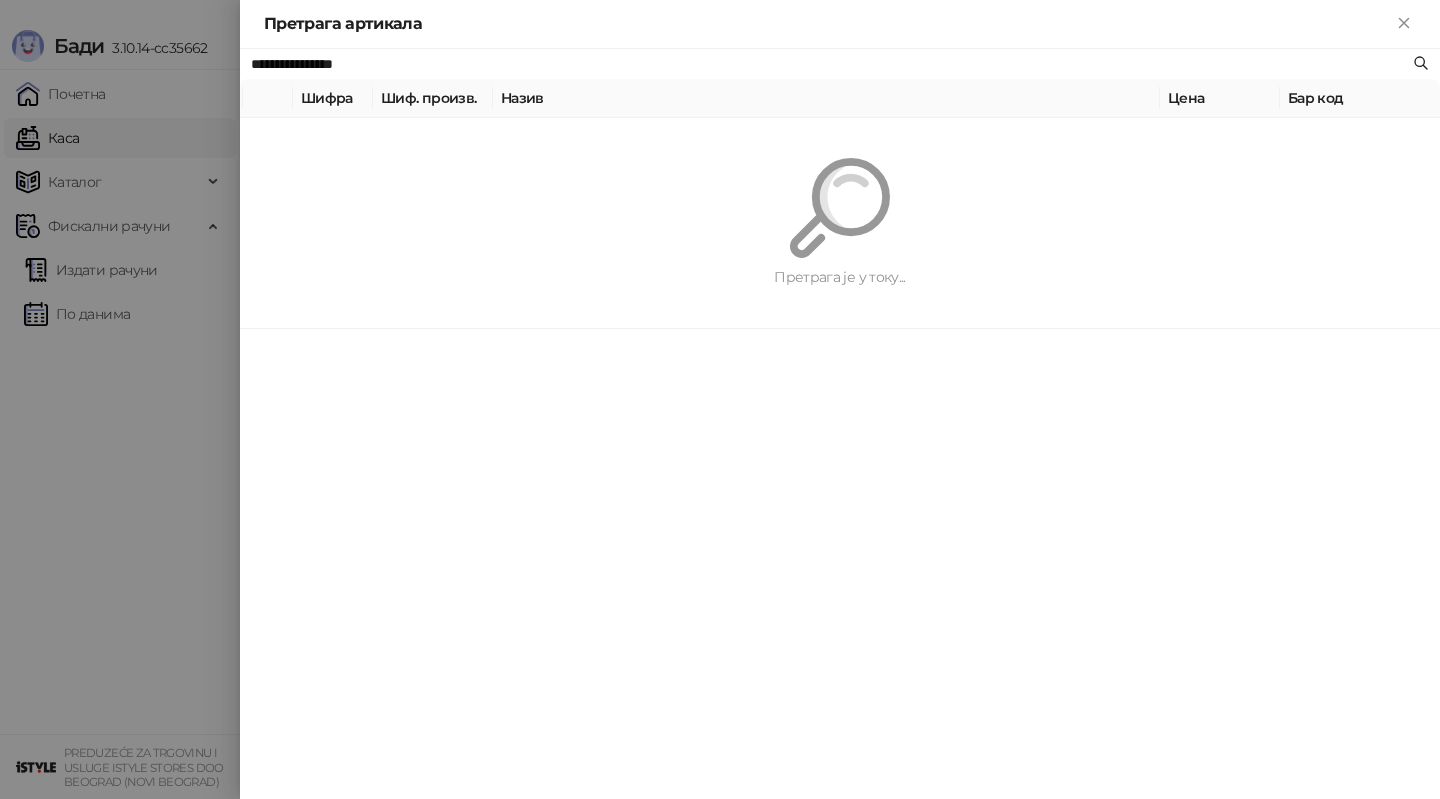 type on "*" 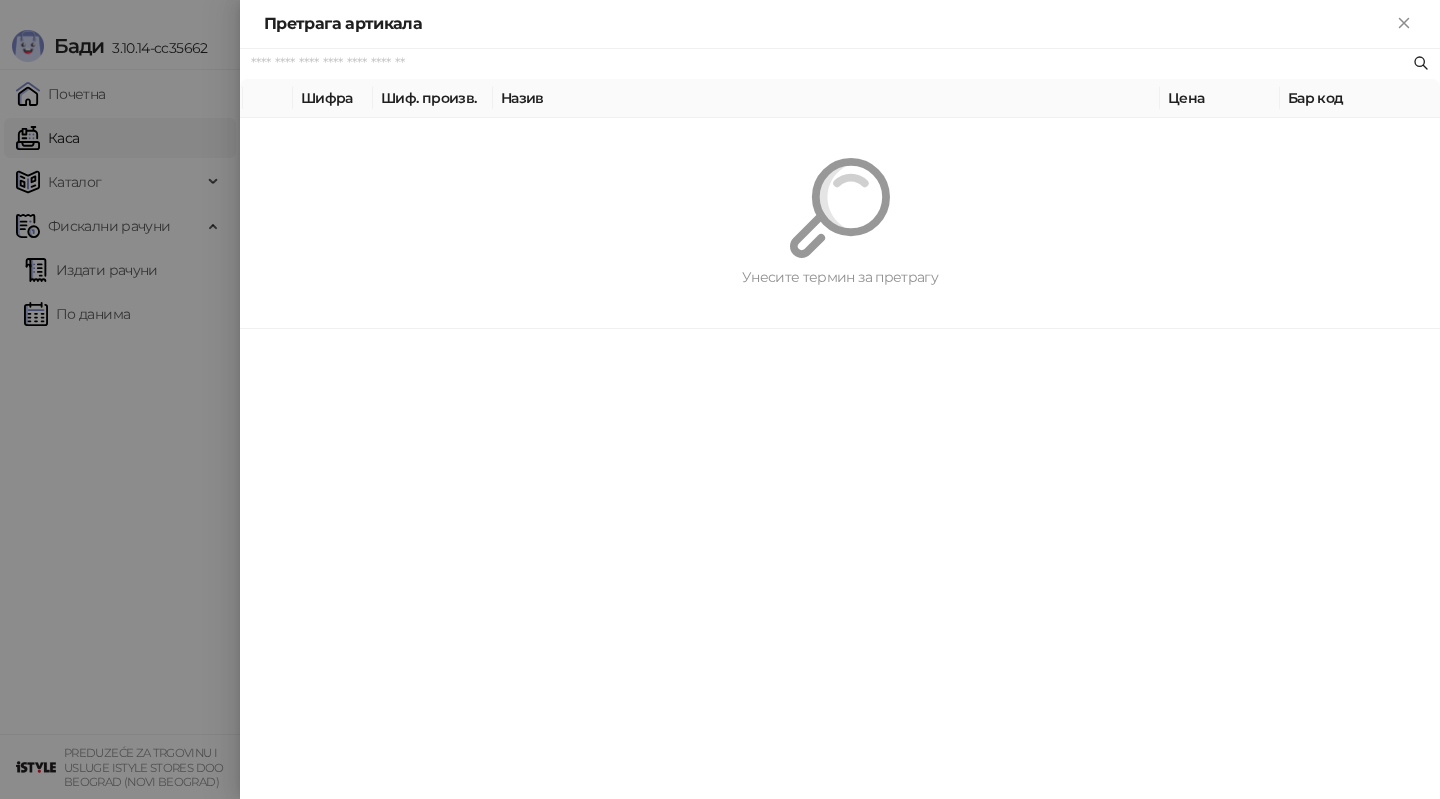 paste on "**********" 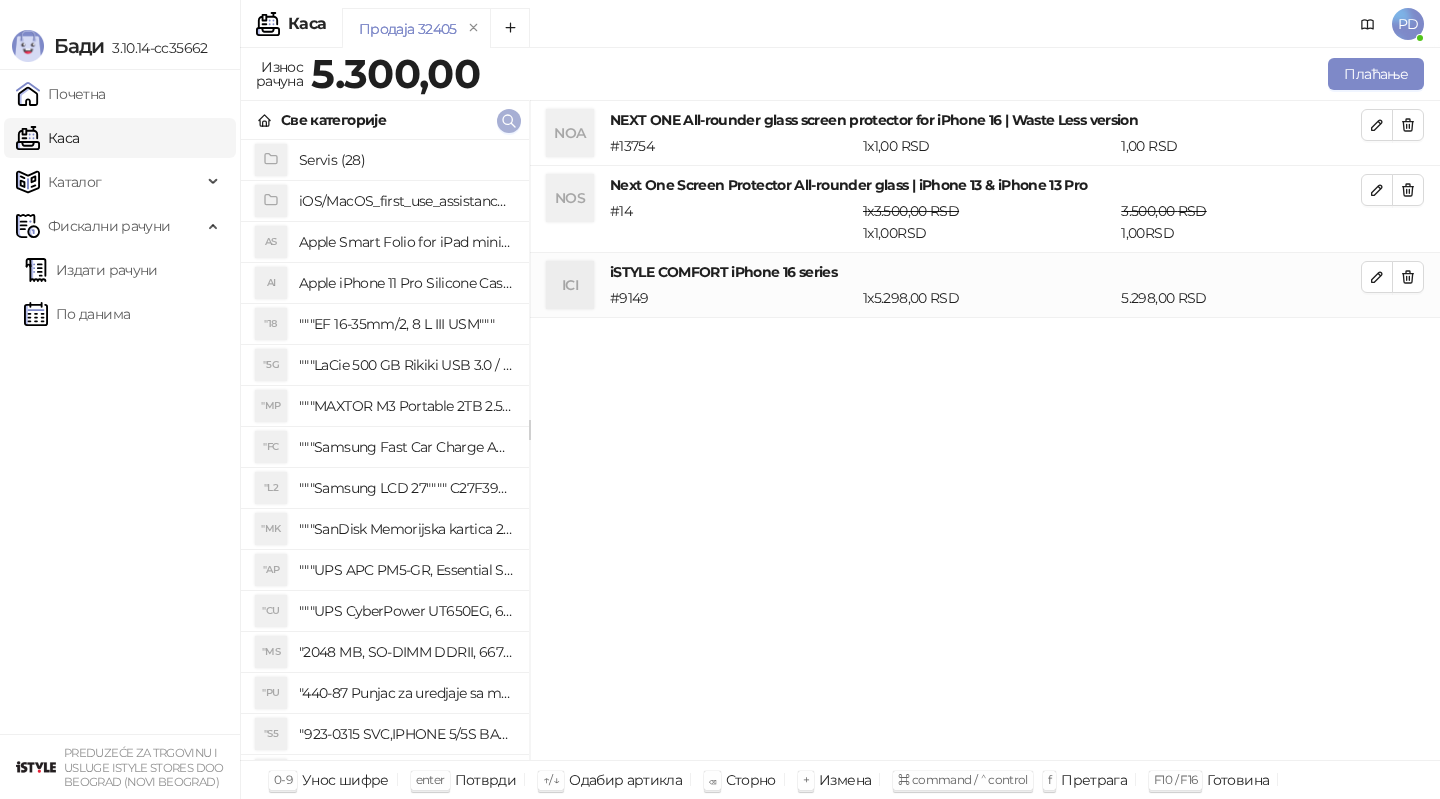 click 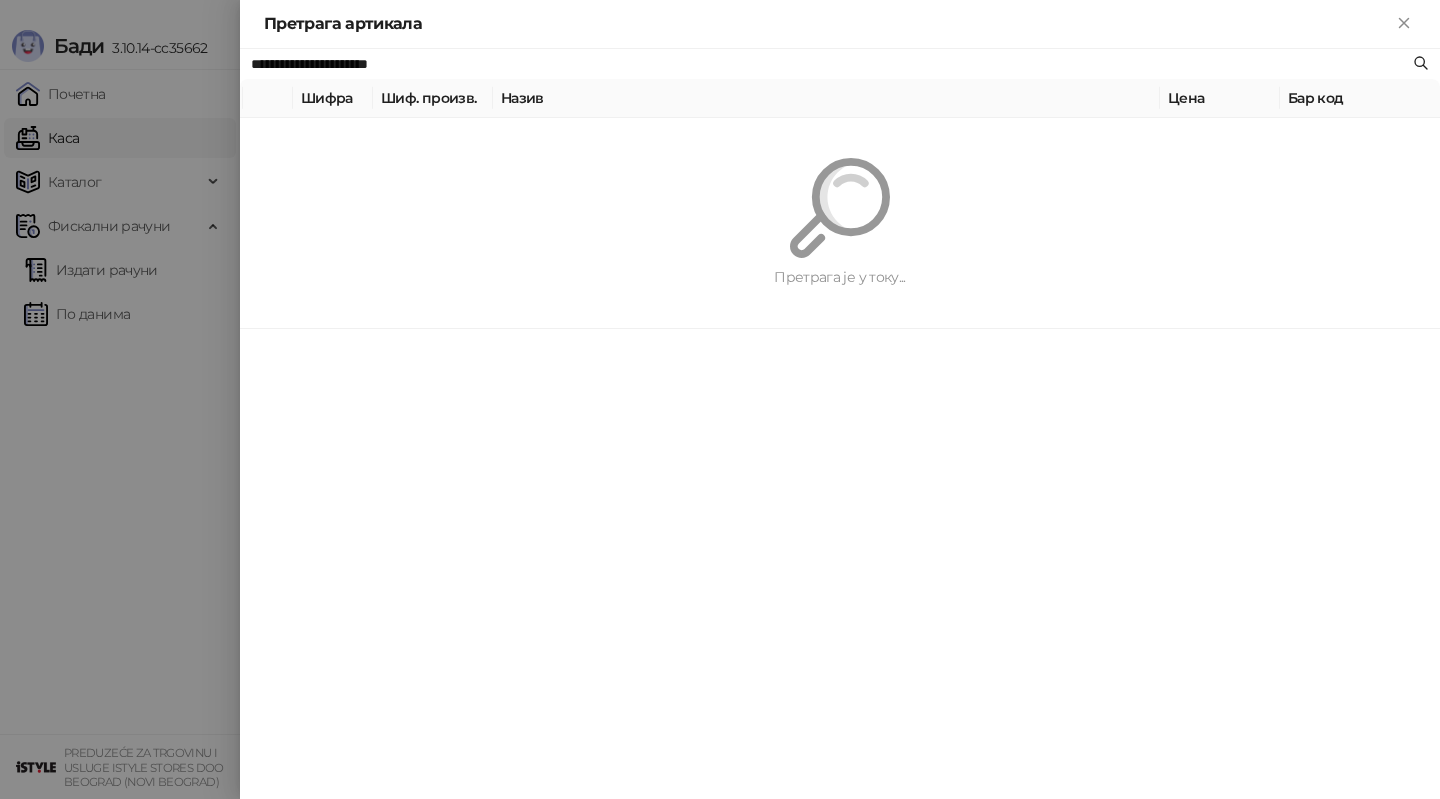 paste on "**" 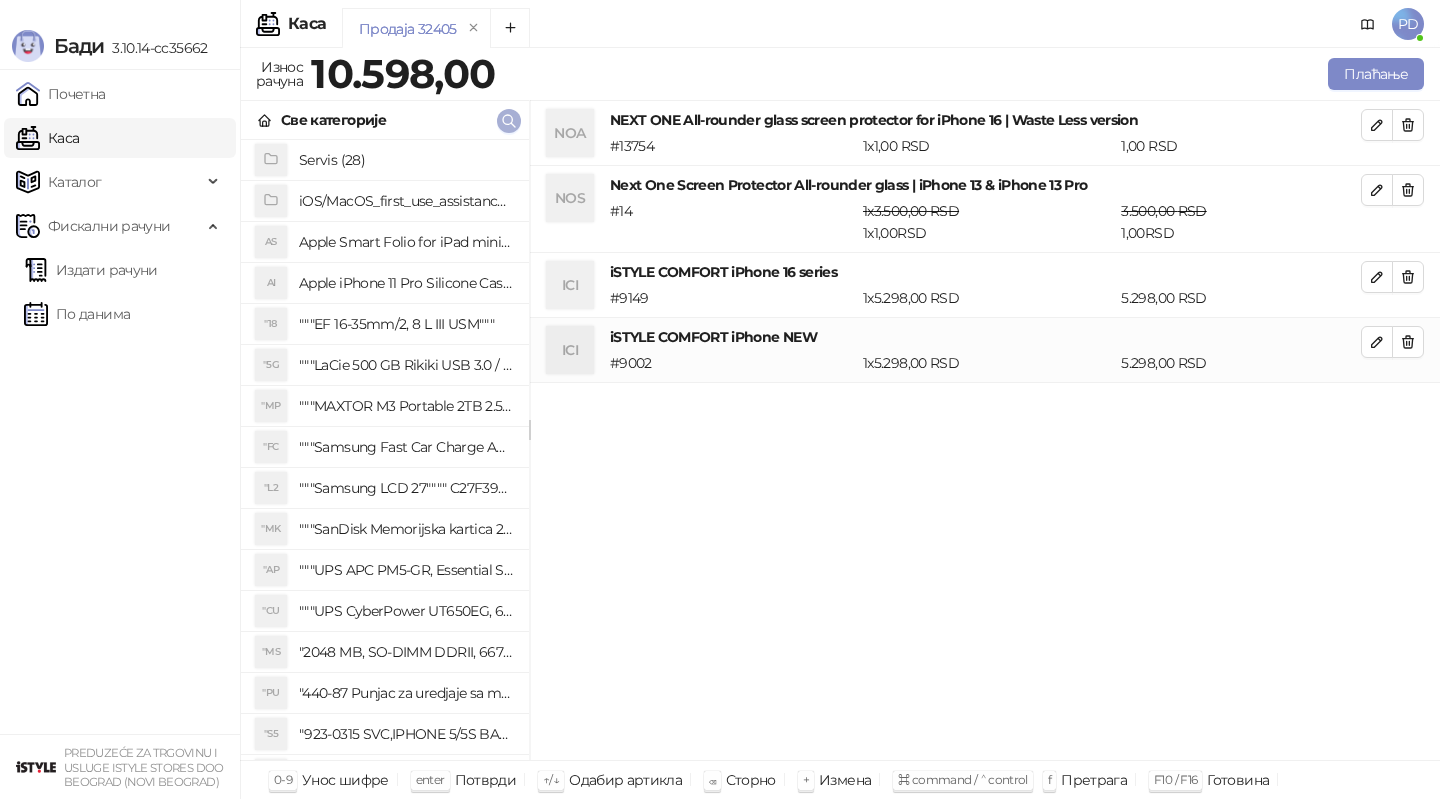 click 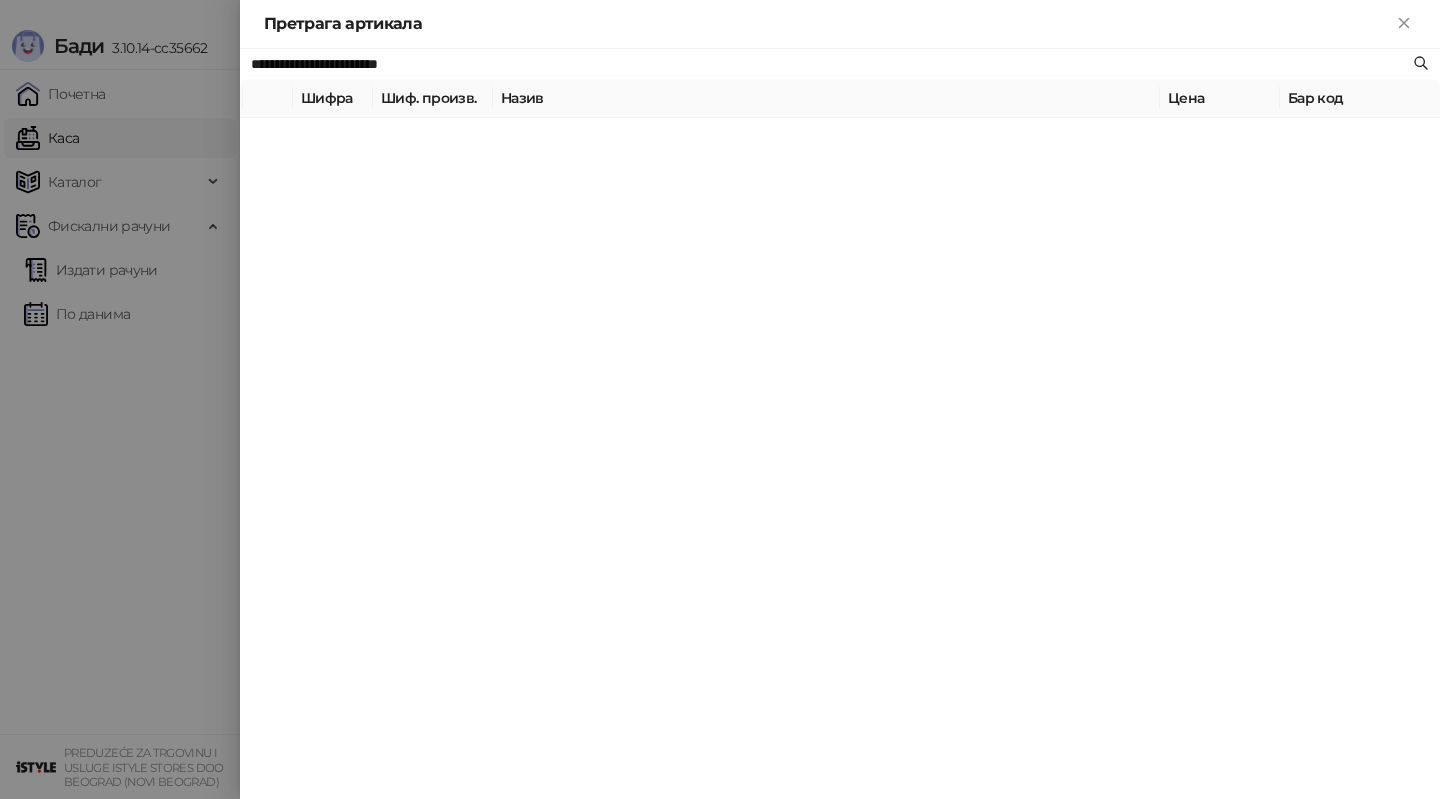 paste 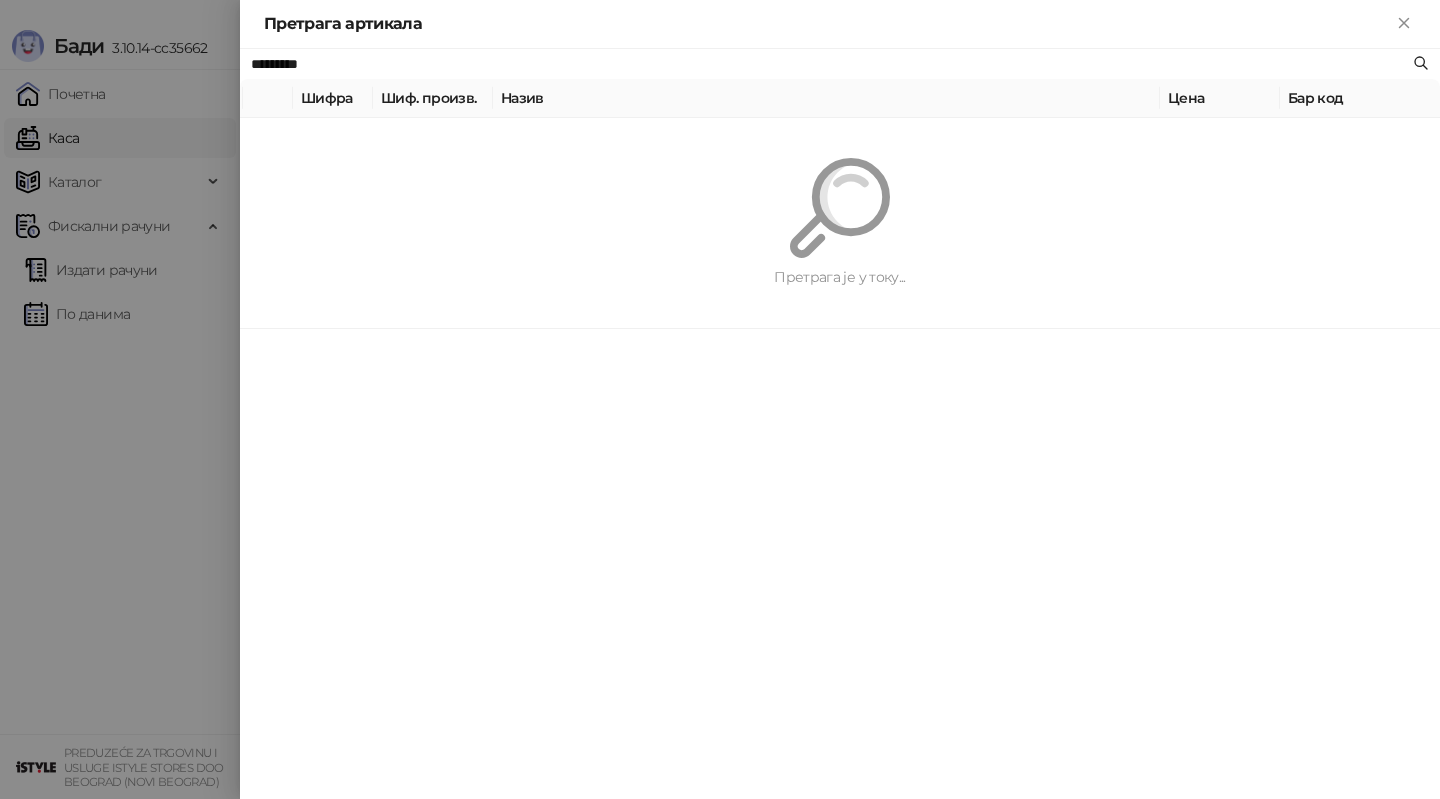 type on "*********" 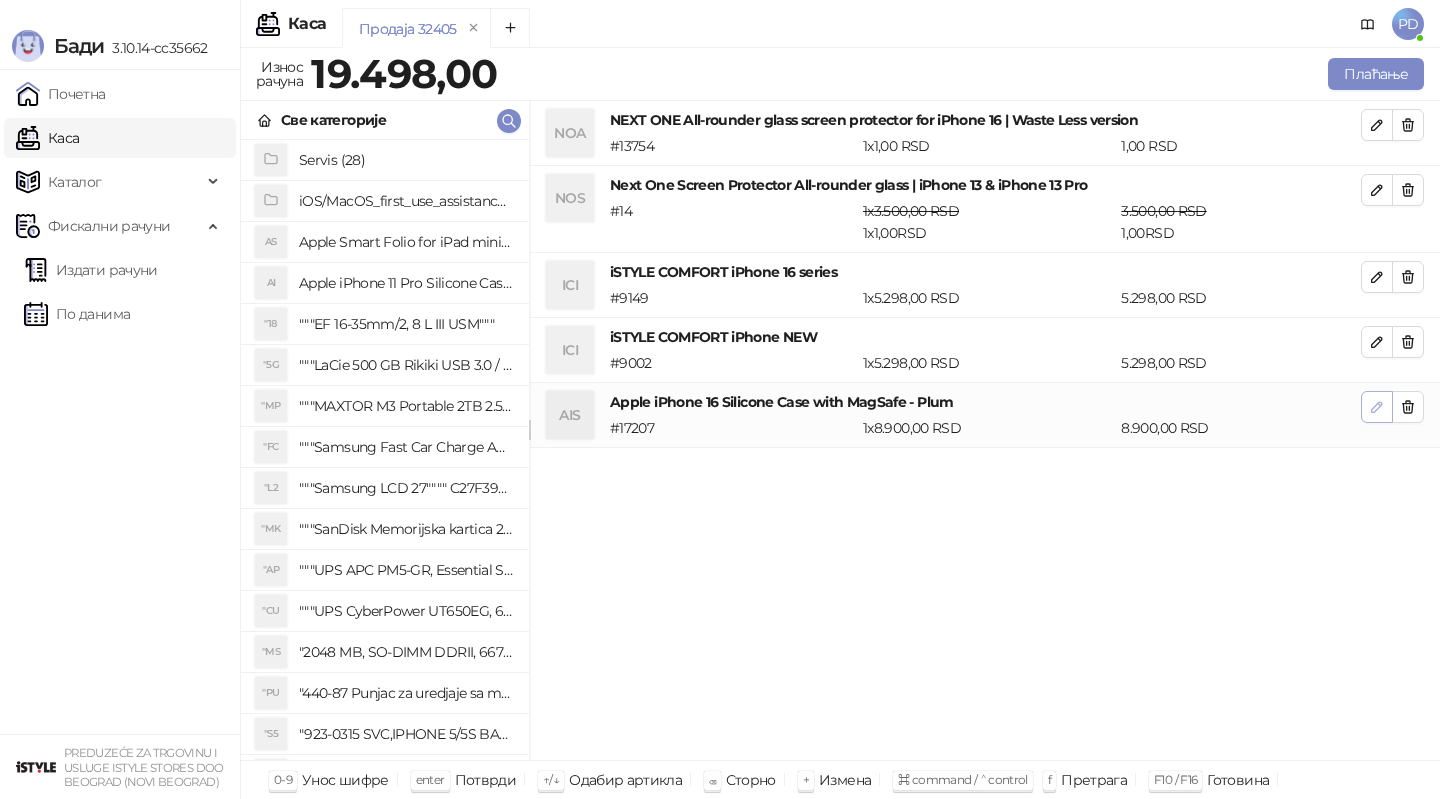 click at bounding box center [1377, 406] 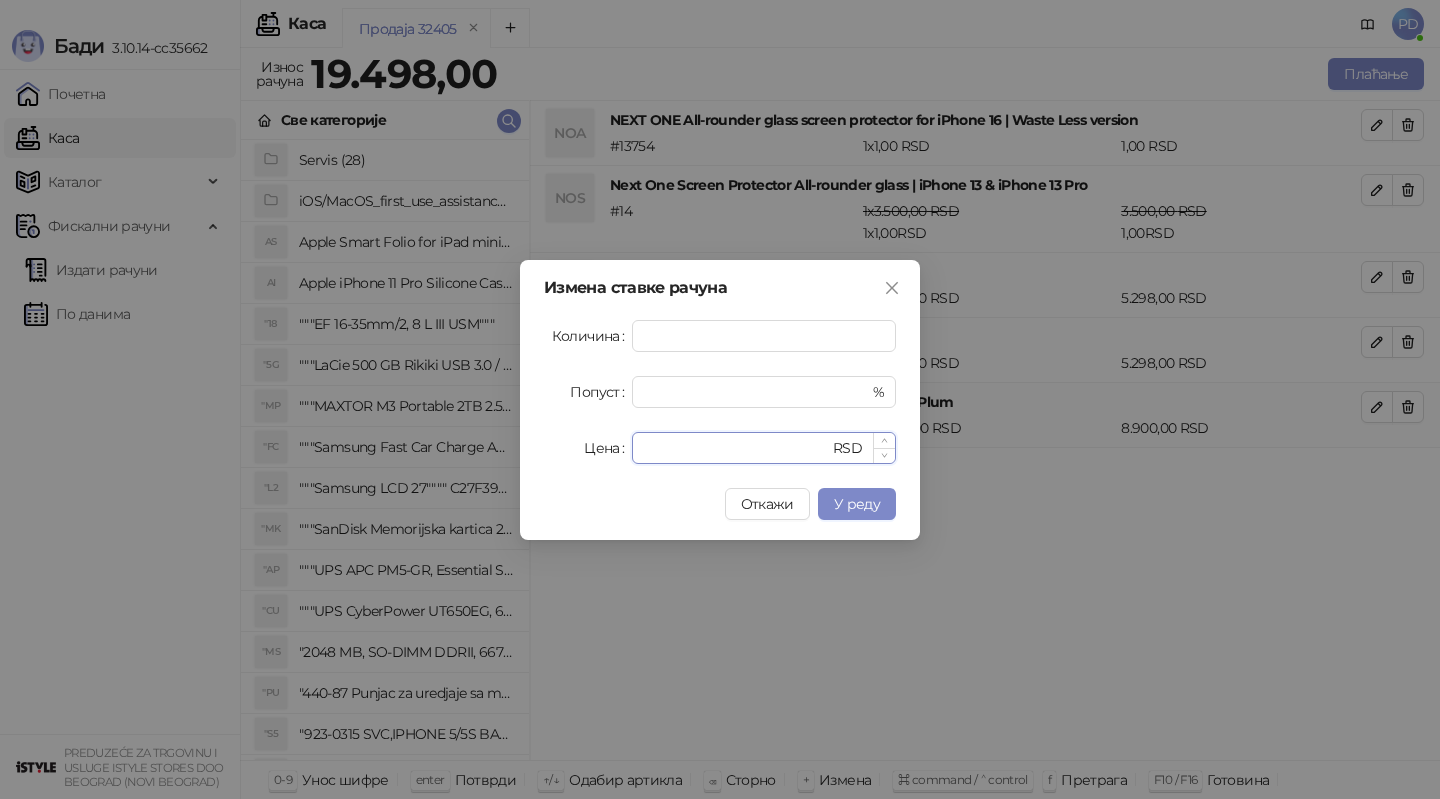 click on "****" at bounding box center (736, 448) 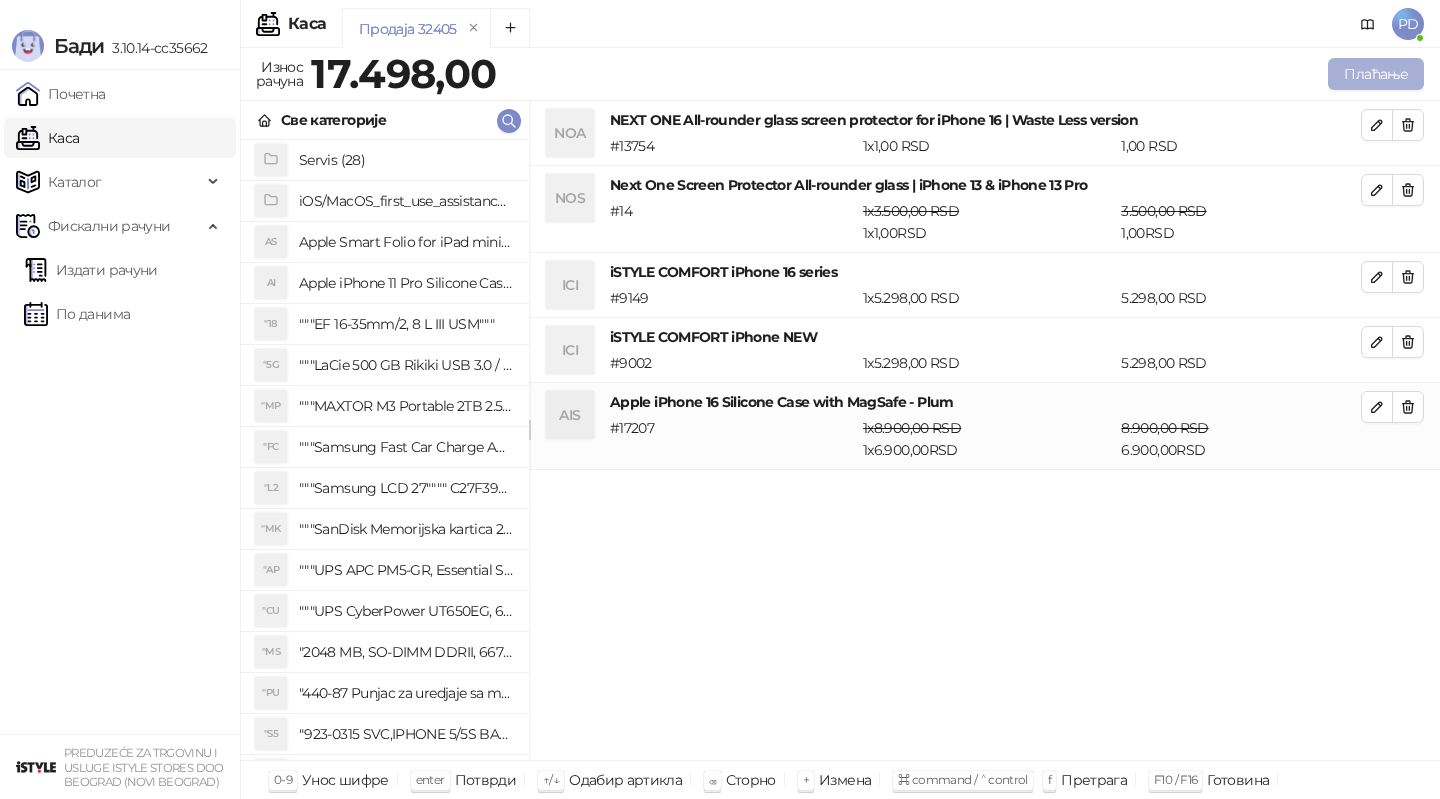 click on "Плаћање" at bounding box center [1376, 74] 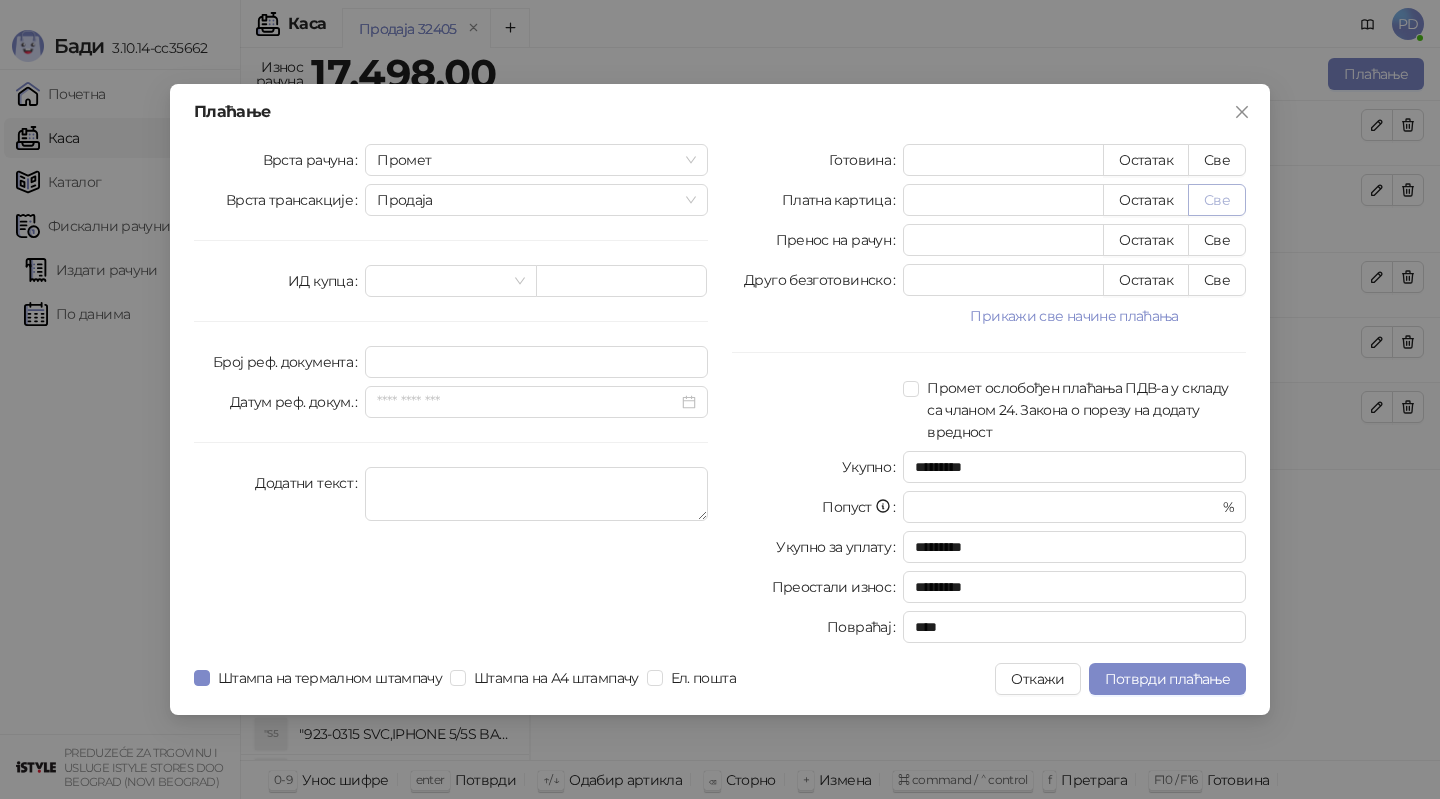 click on "Све" at bounding box center [1217, 200] 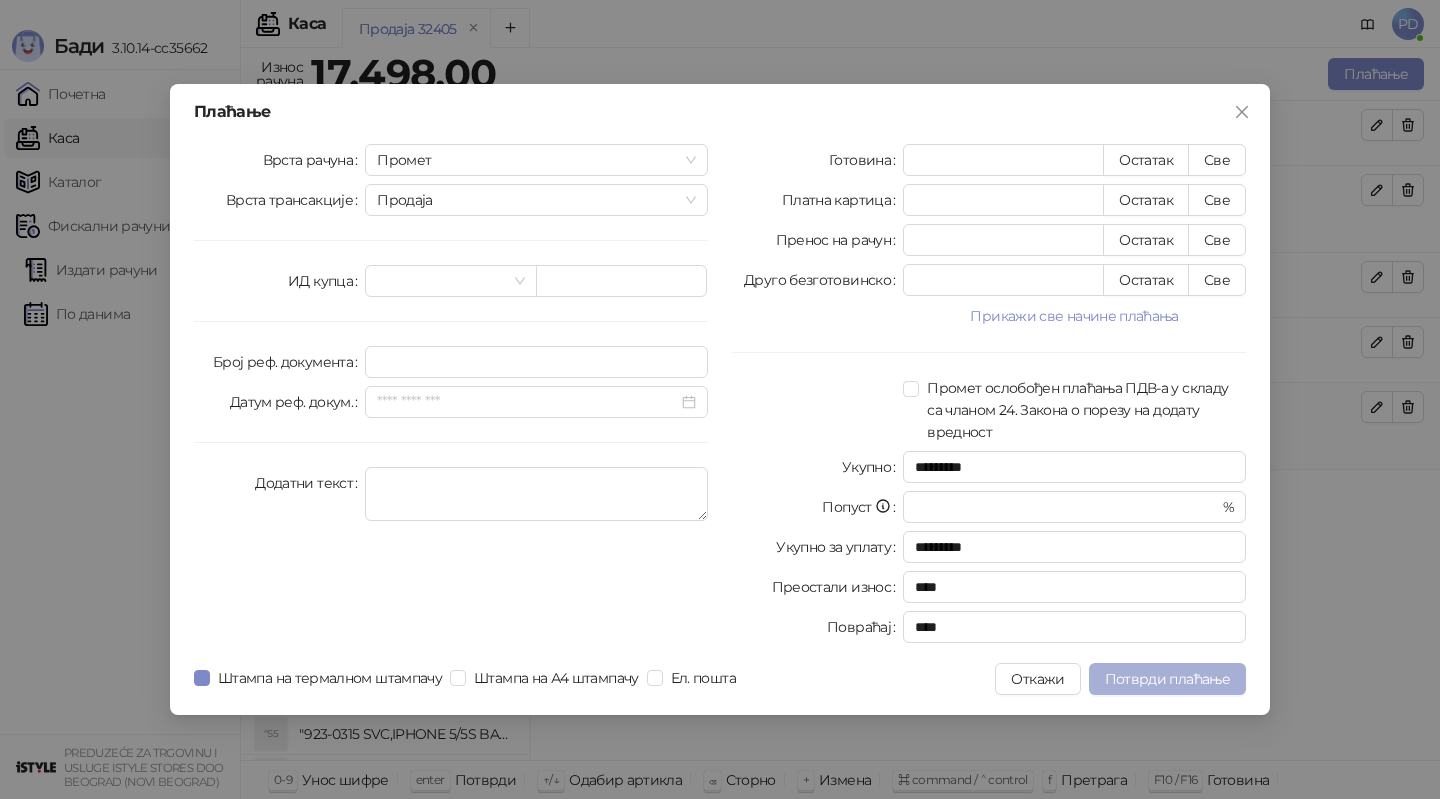 click on "Потврди плаћање" at bounding box center (1167, 679) 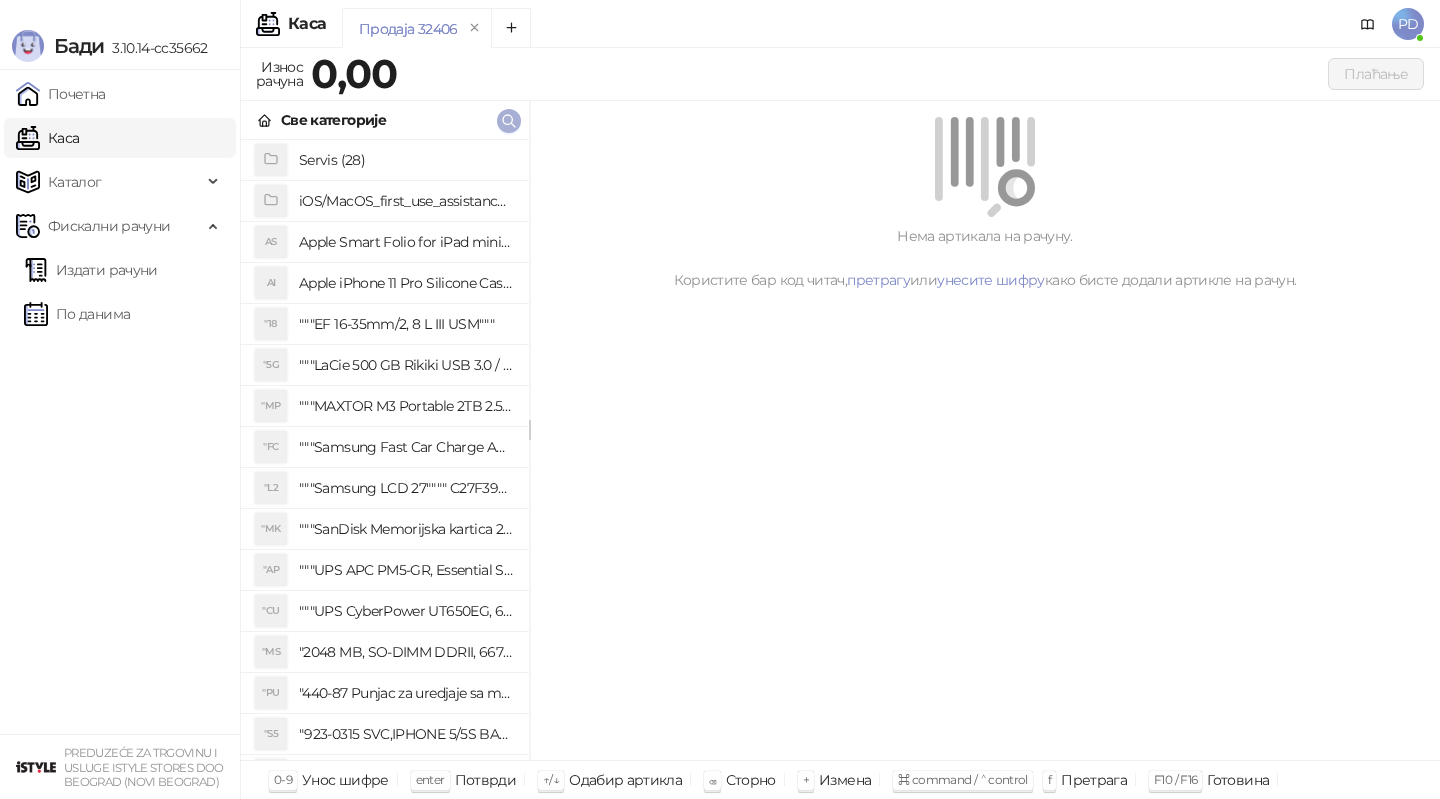 click 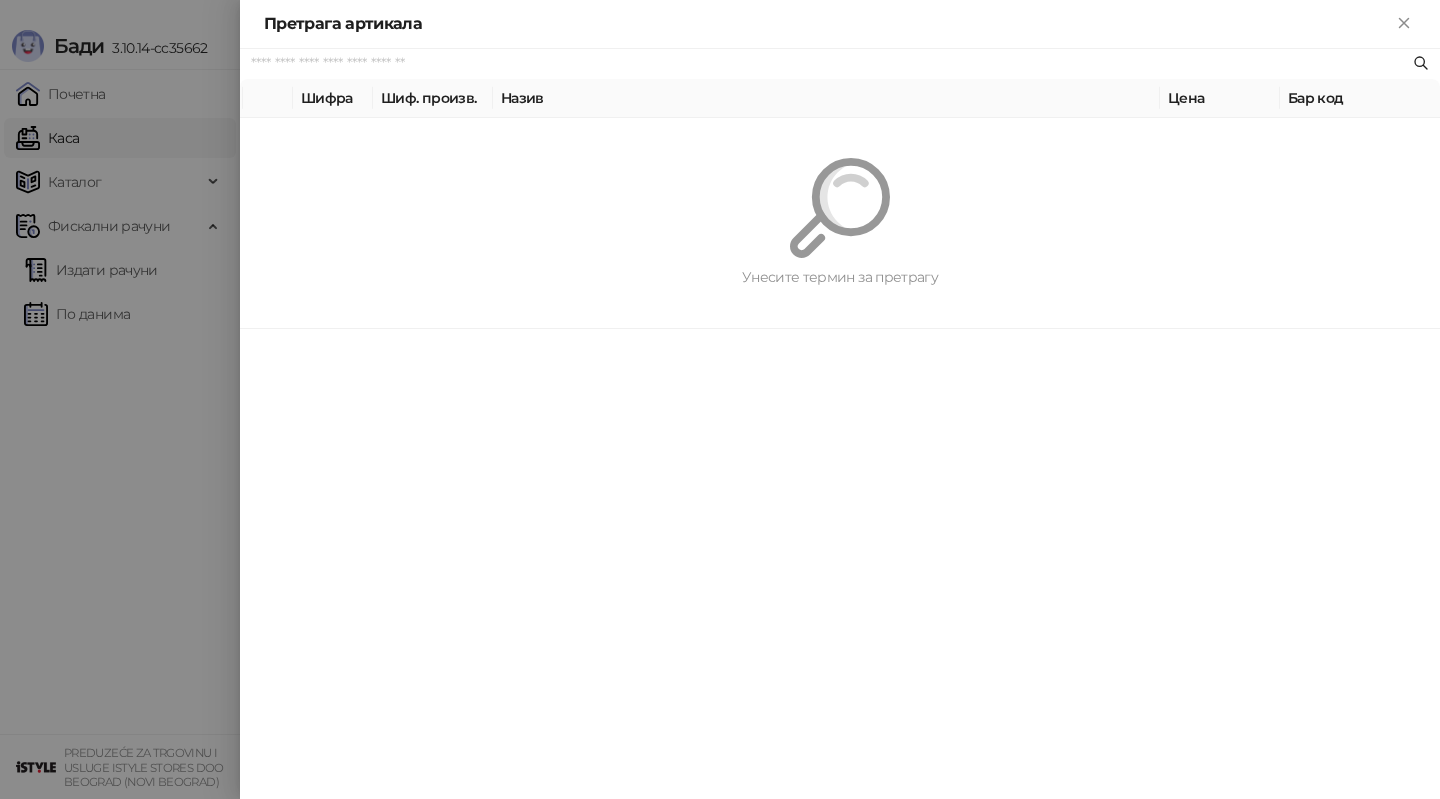 paste on "*********" 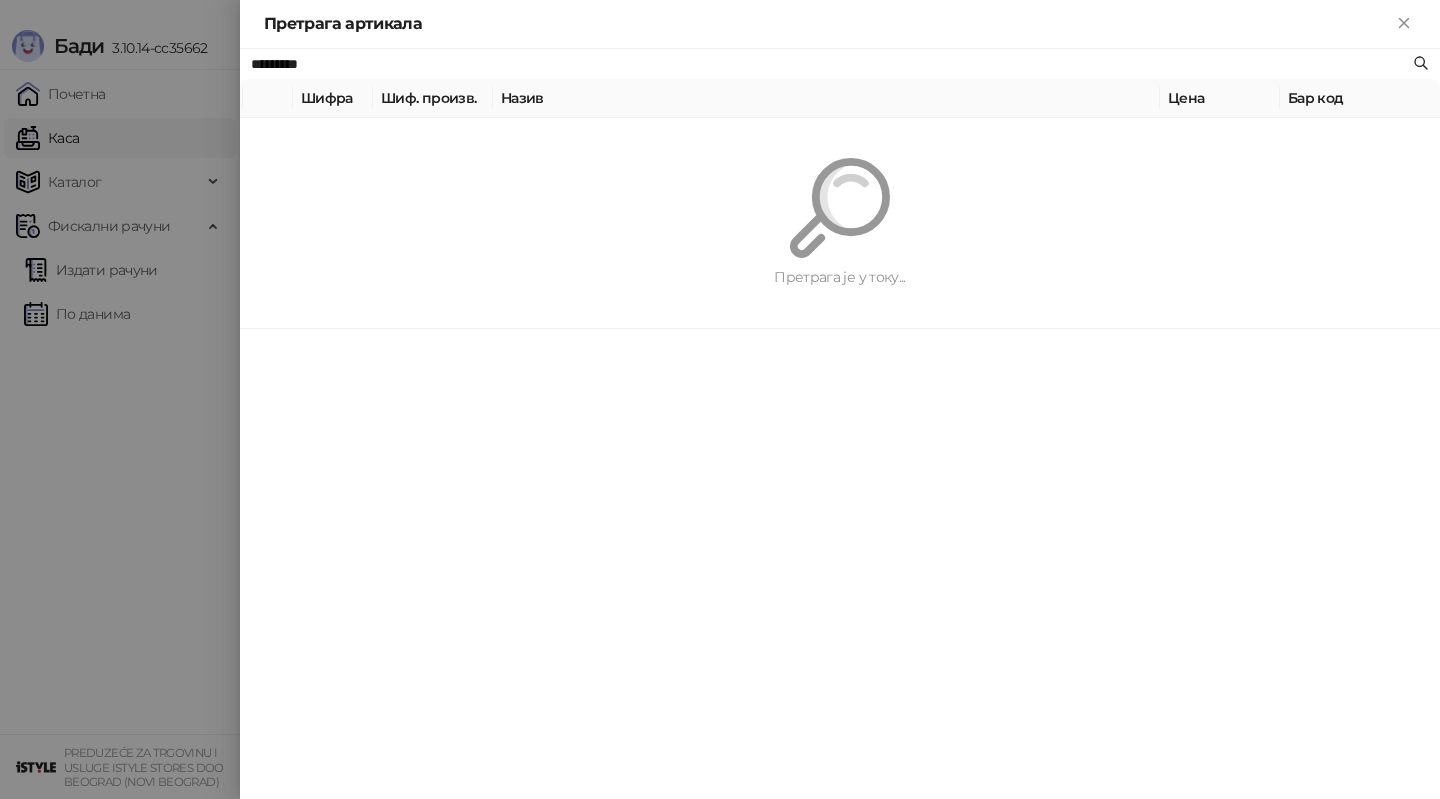 type on "*********" 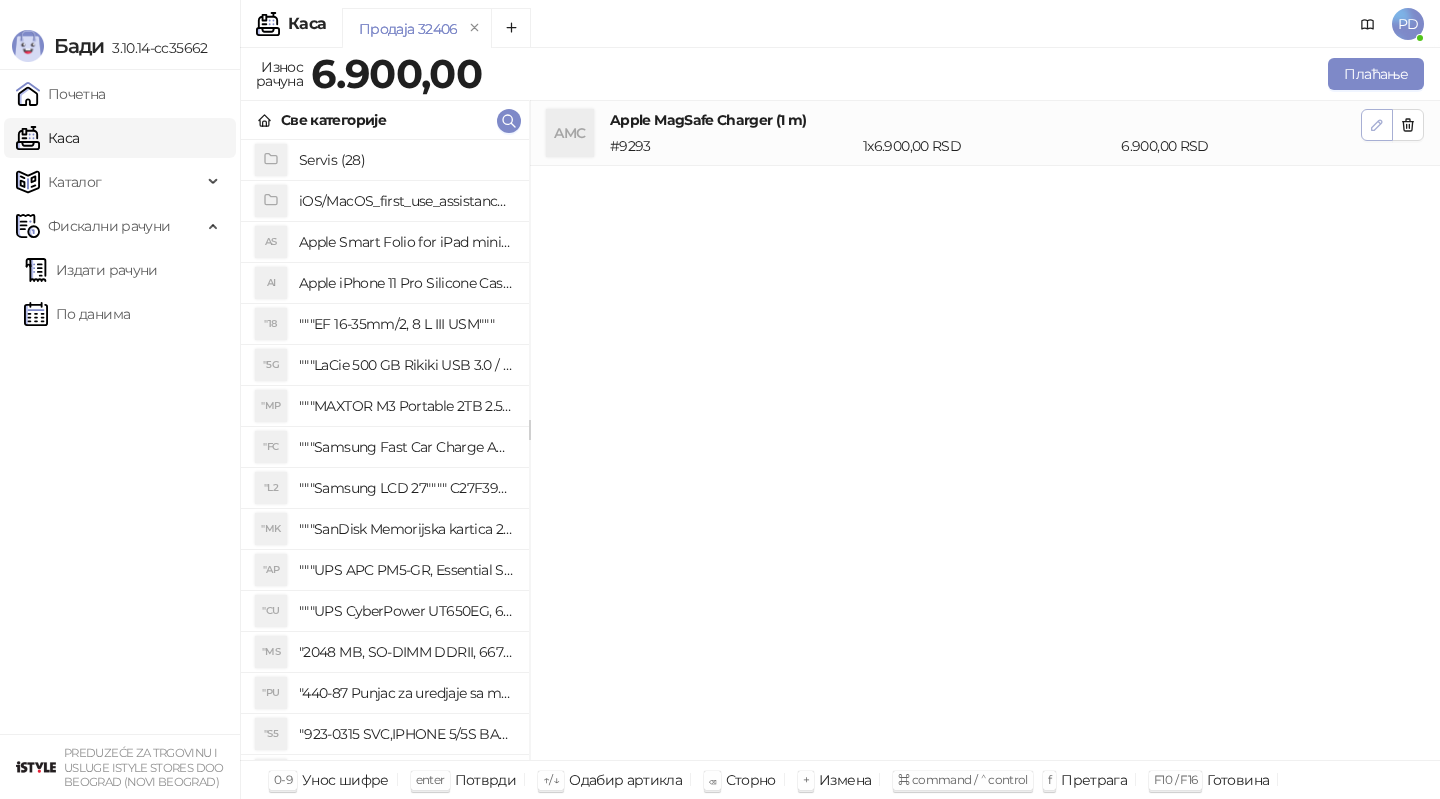 click at bounding box center (1377, 124) 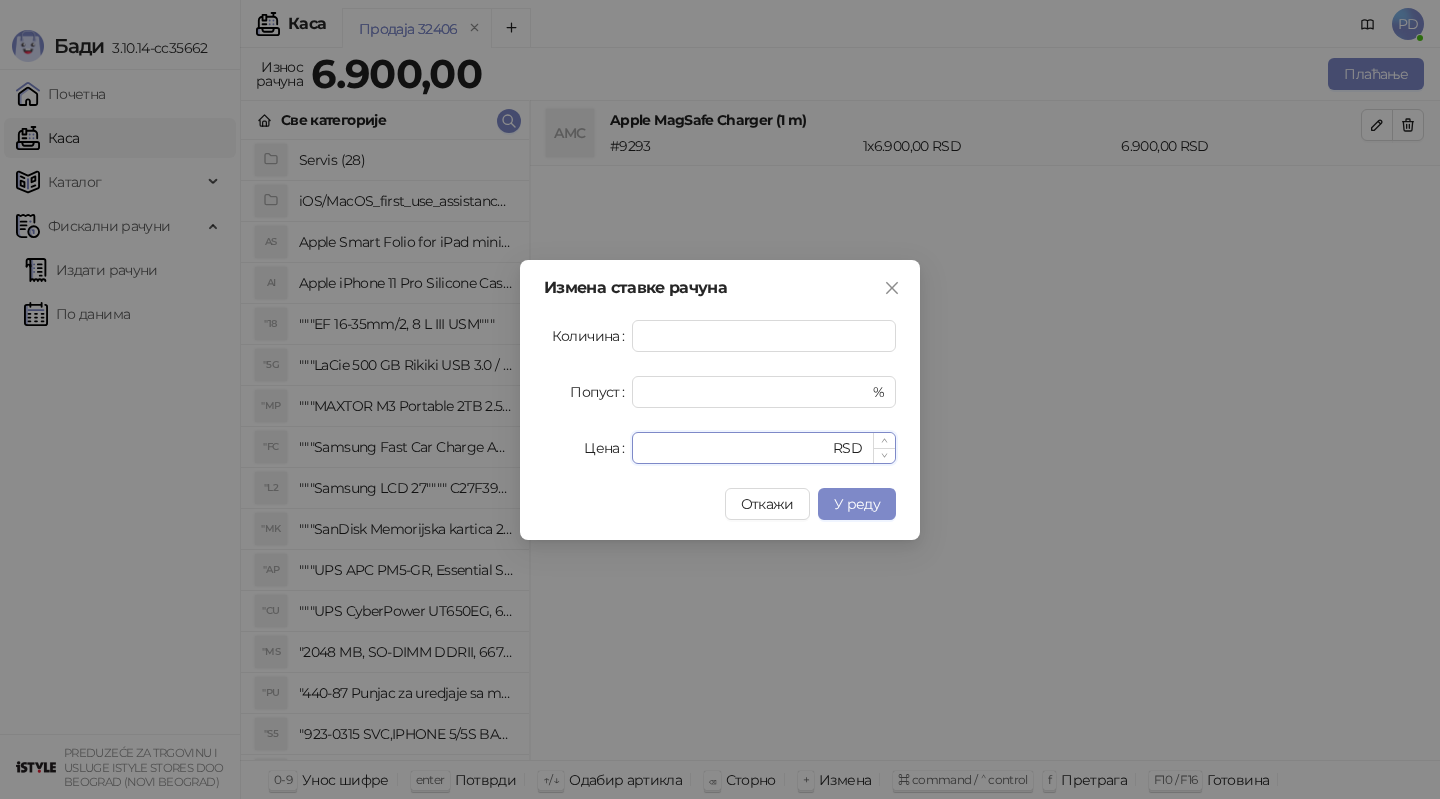 click on "****" at bounding box center [736, 448] 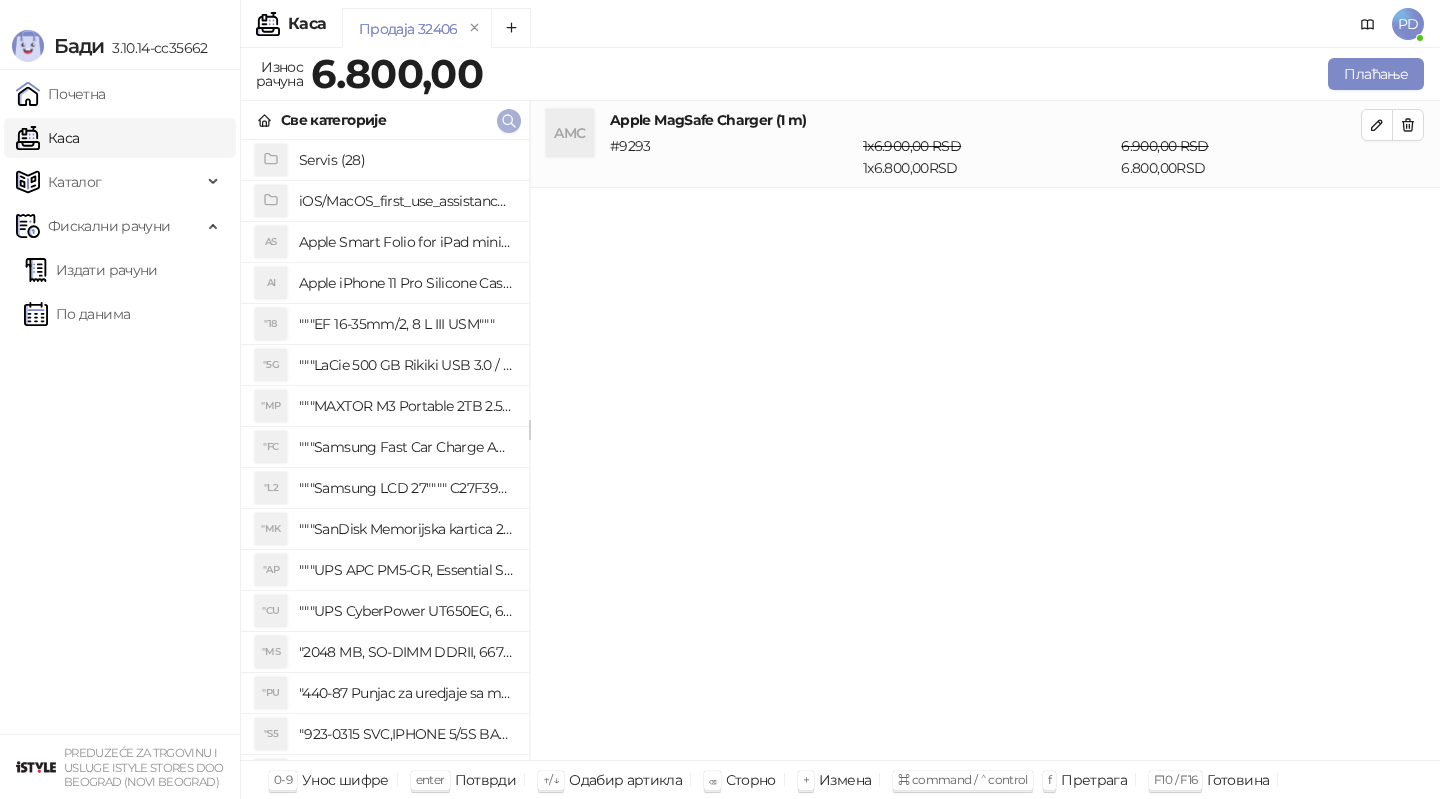 click 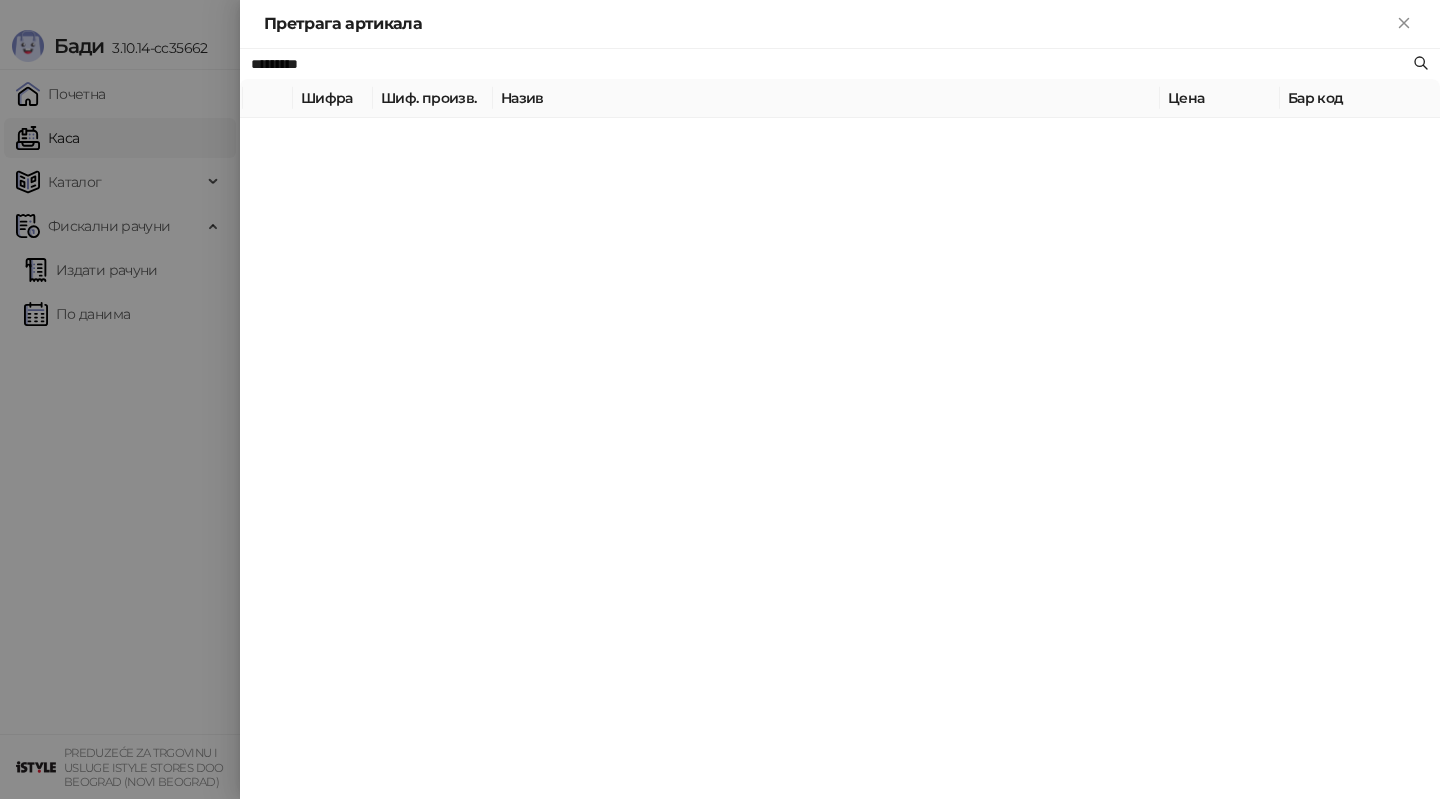 paste on "**********" 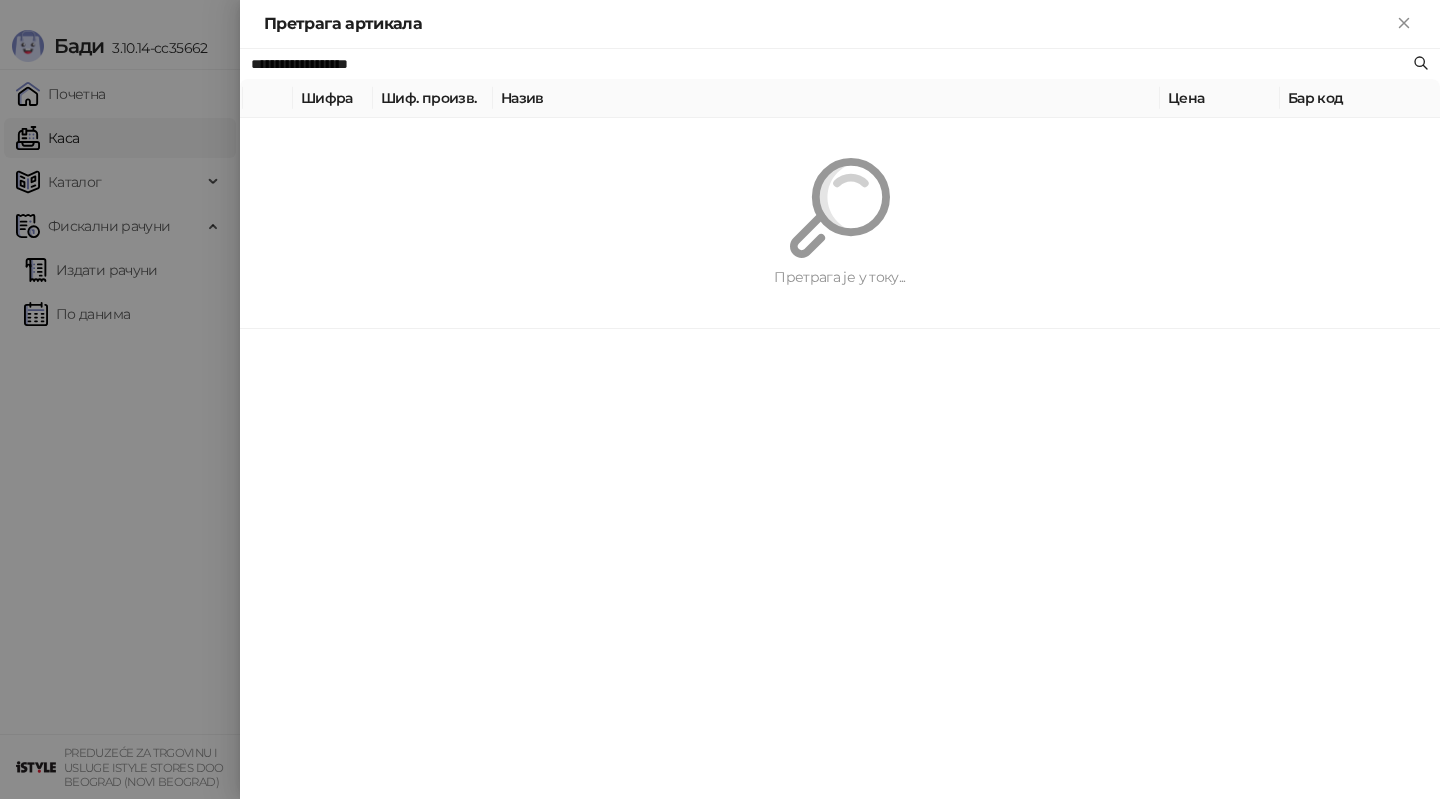 type on "**********" 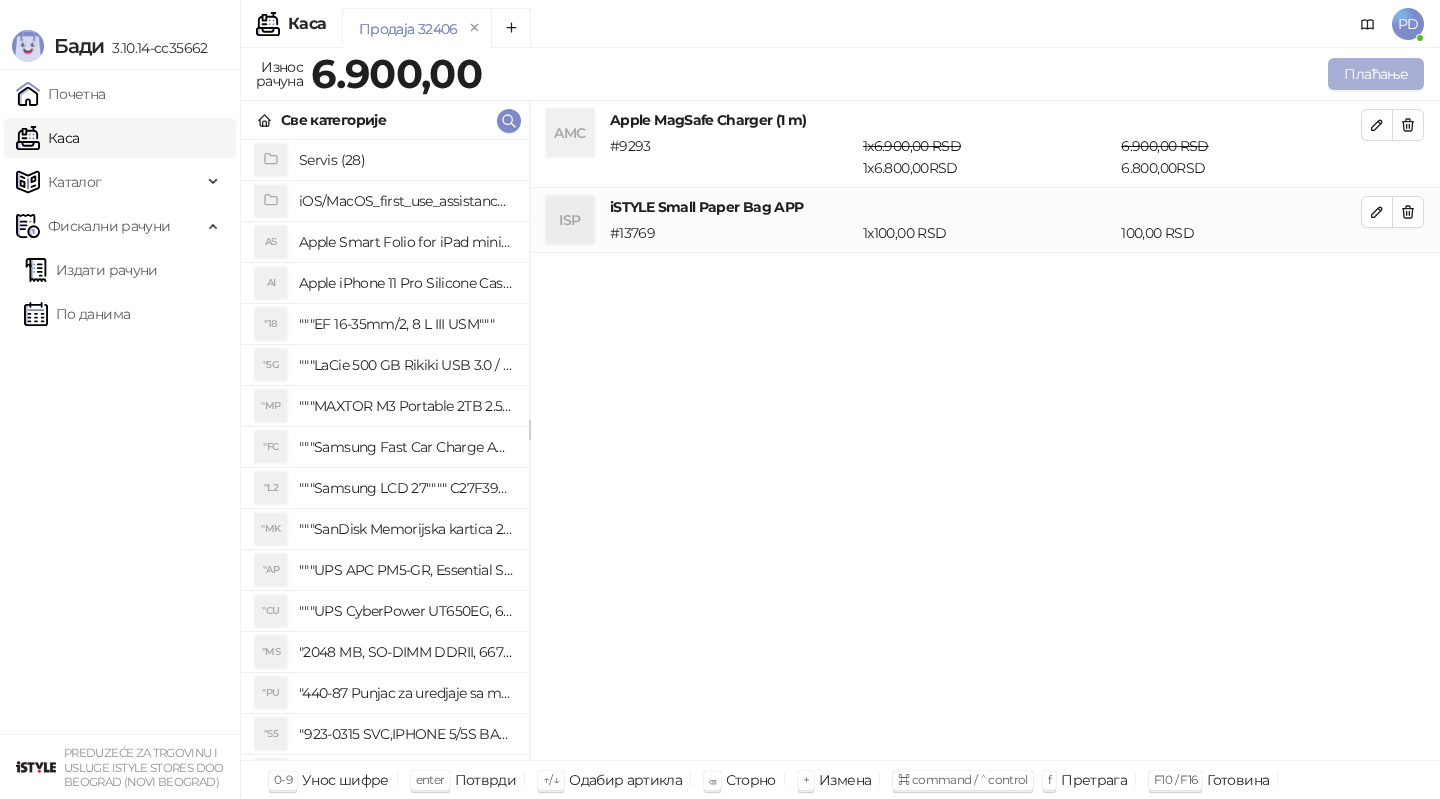 click on "Плаћање" at bounding box center (1376, 74) 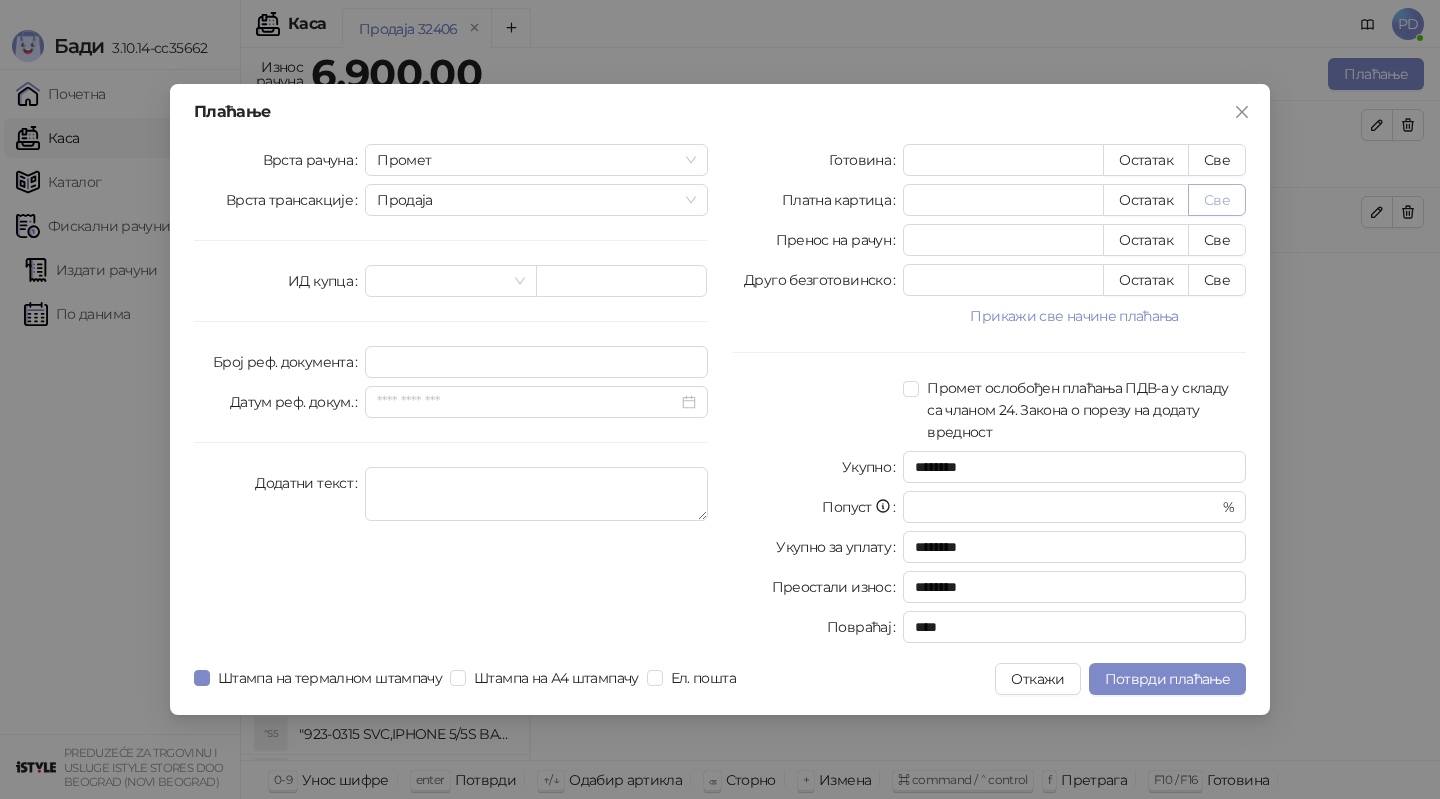 click on "Све" at bounding box center (1217, 200) 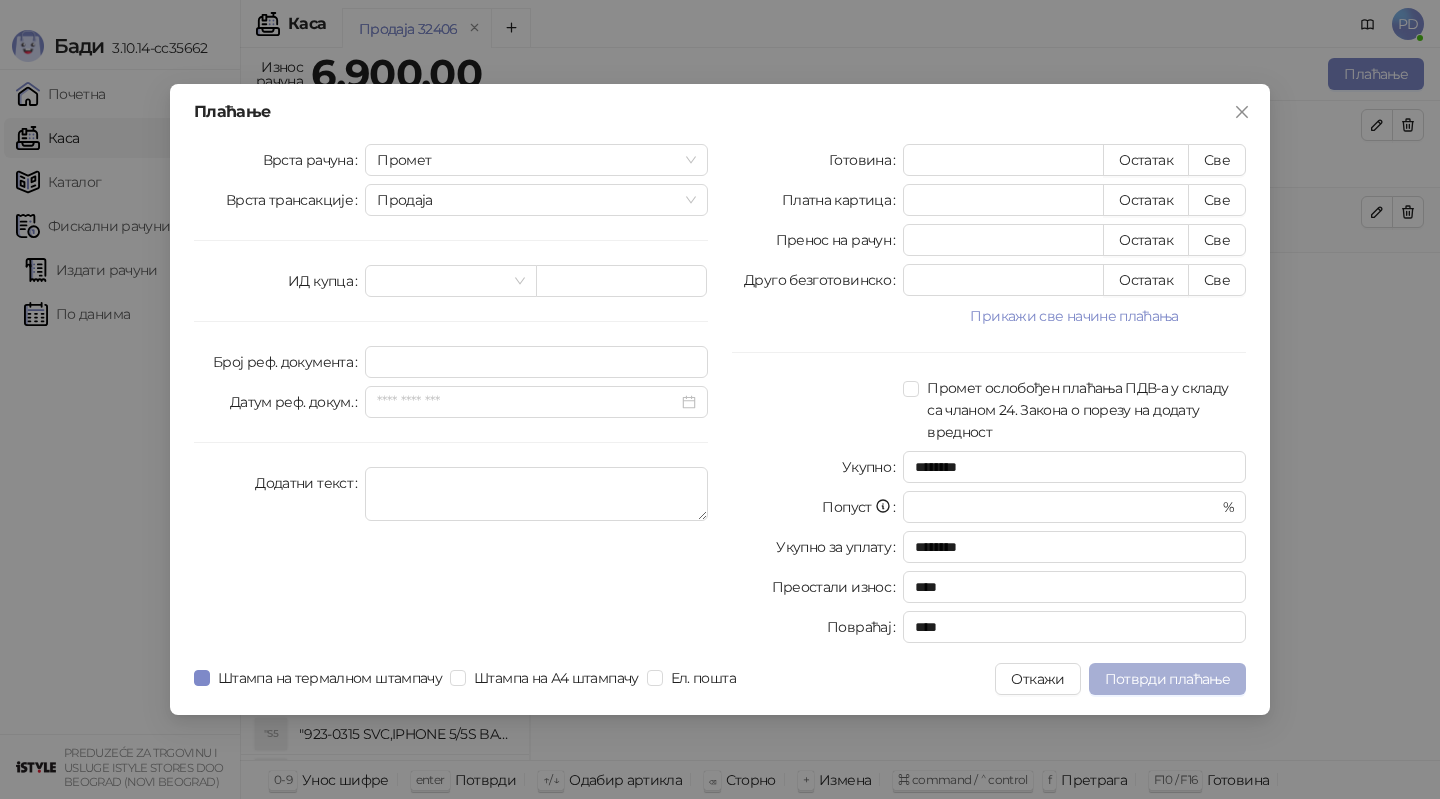 click on "Потврди плаћање" at bounding box center (1167, 679) 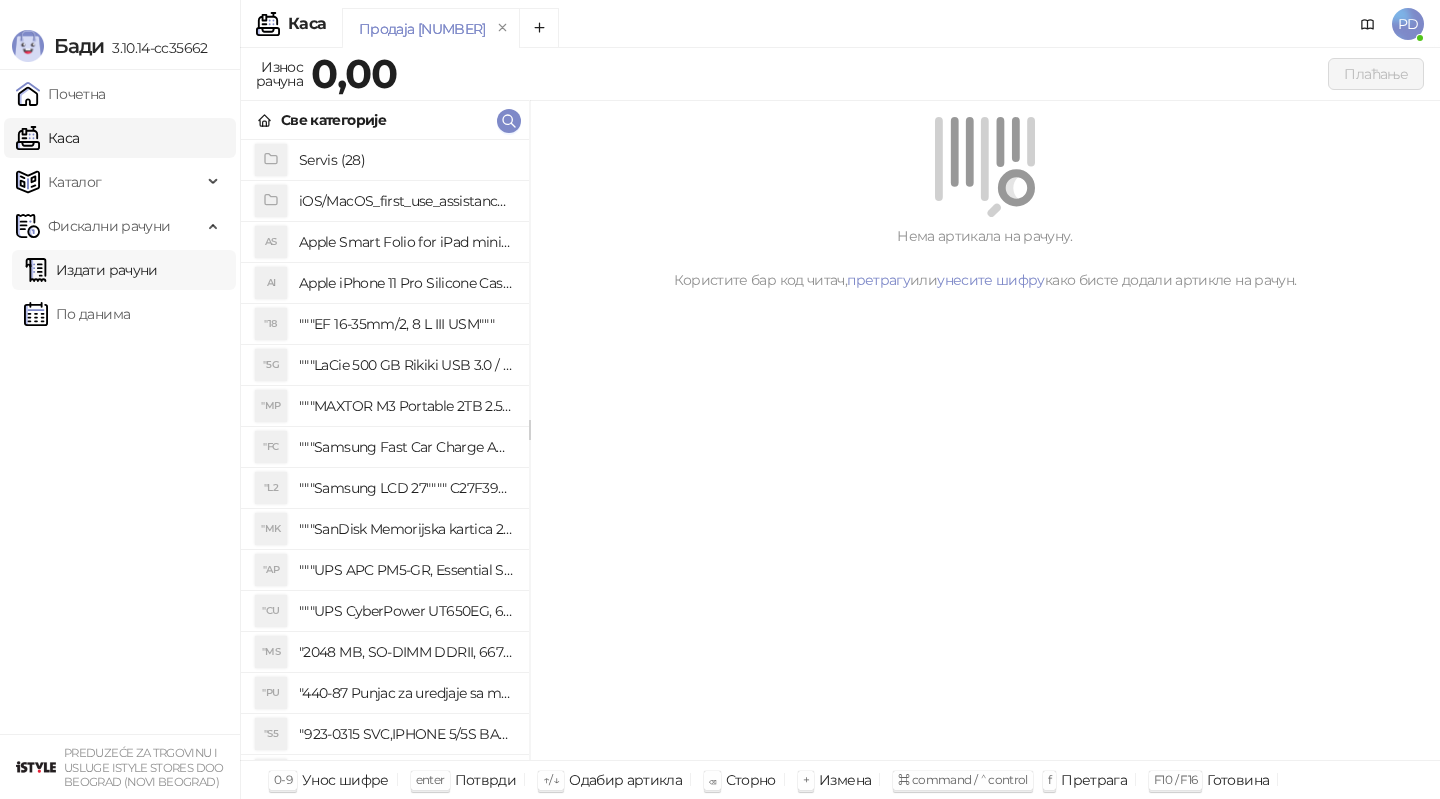 click on "Издати рачуни" at bounding box center (91, 270) 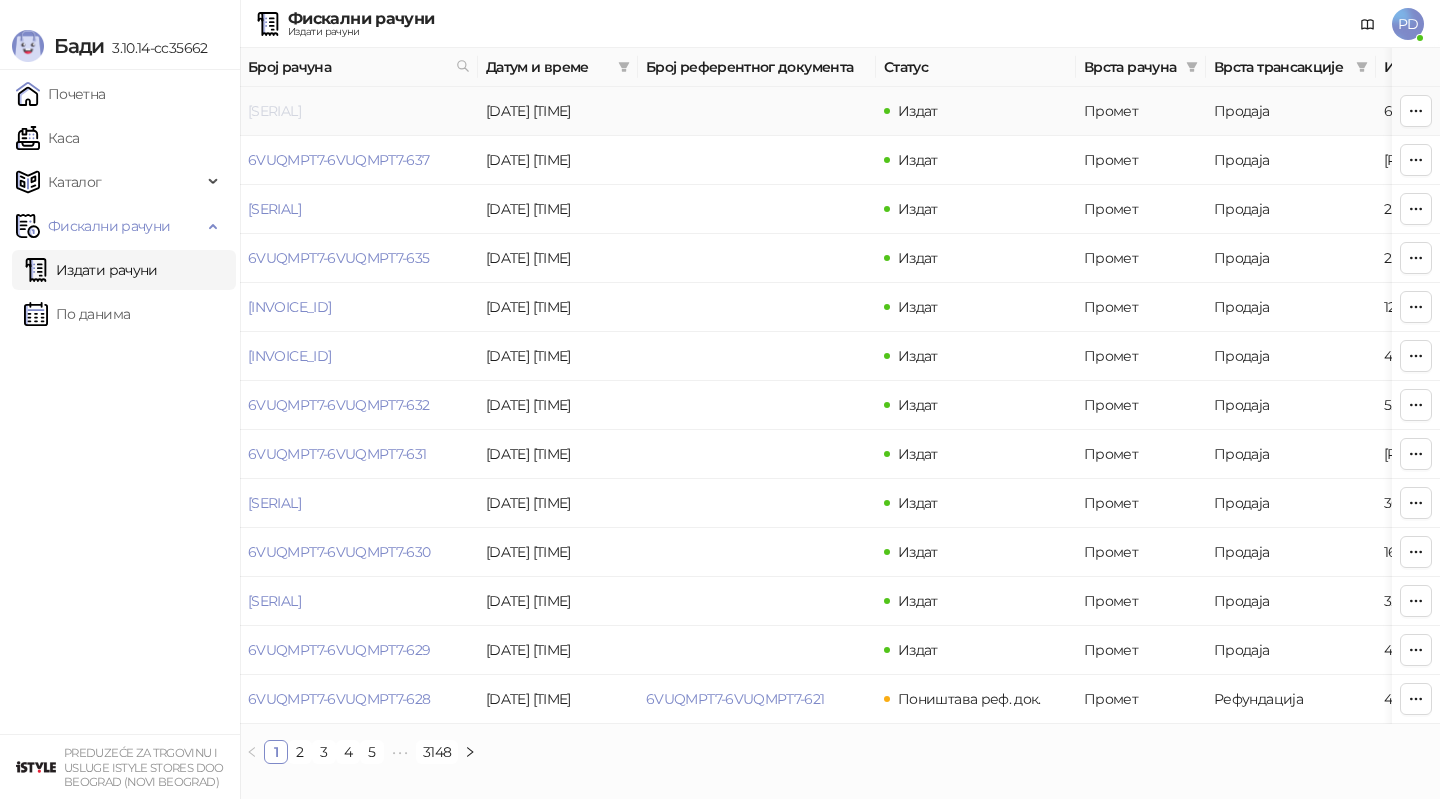 click on "[SERIAL]" at bounding box center [274, 111] 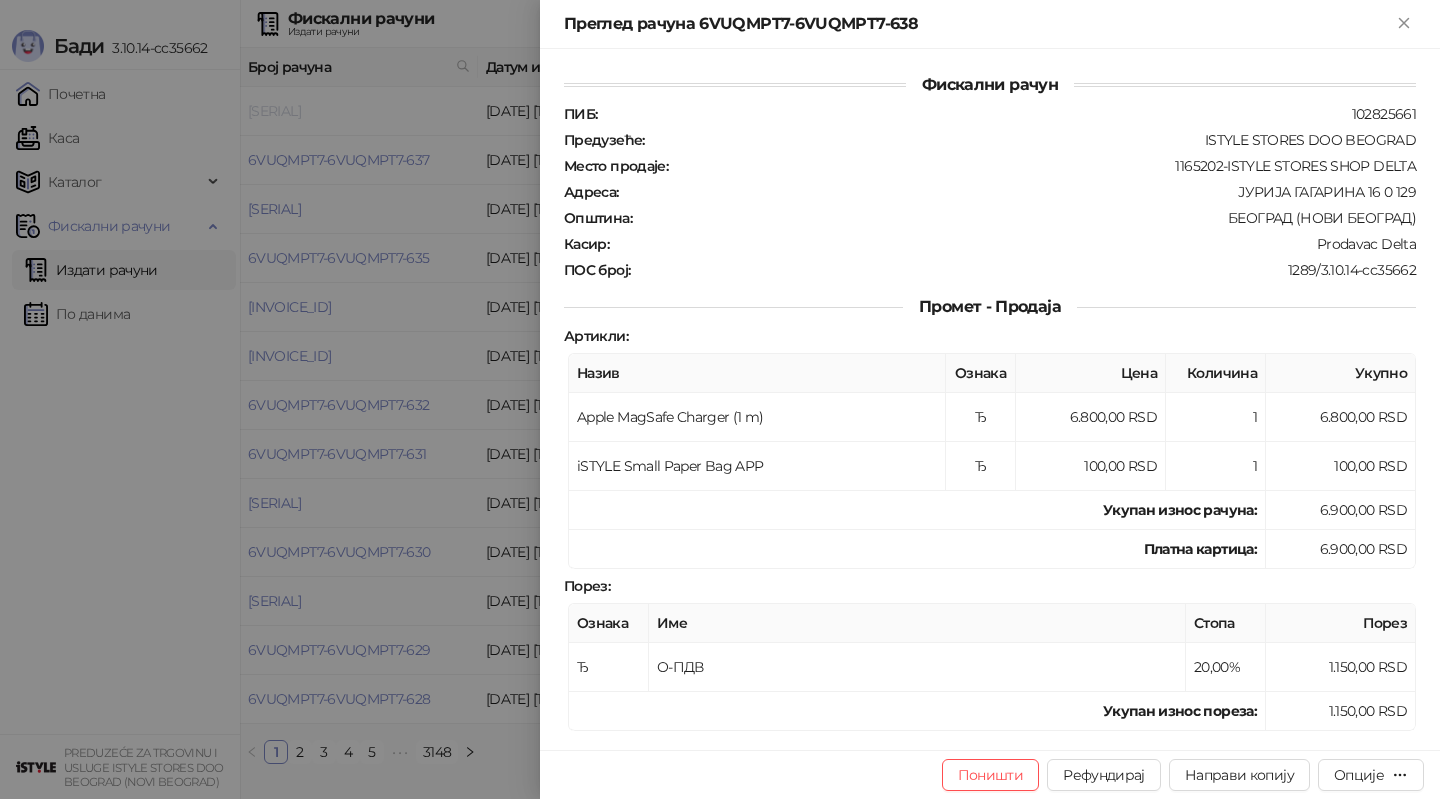 click at bounding box center (720, 399) 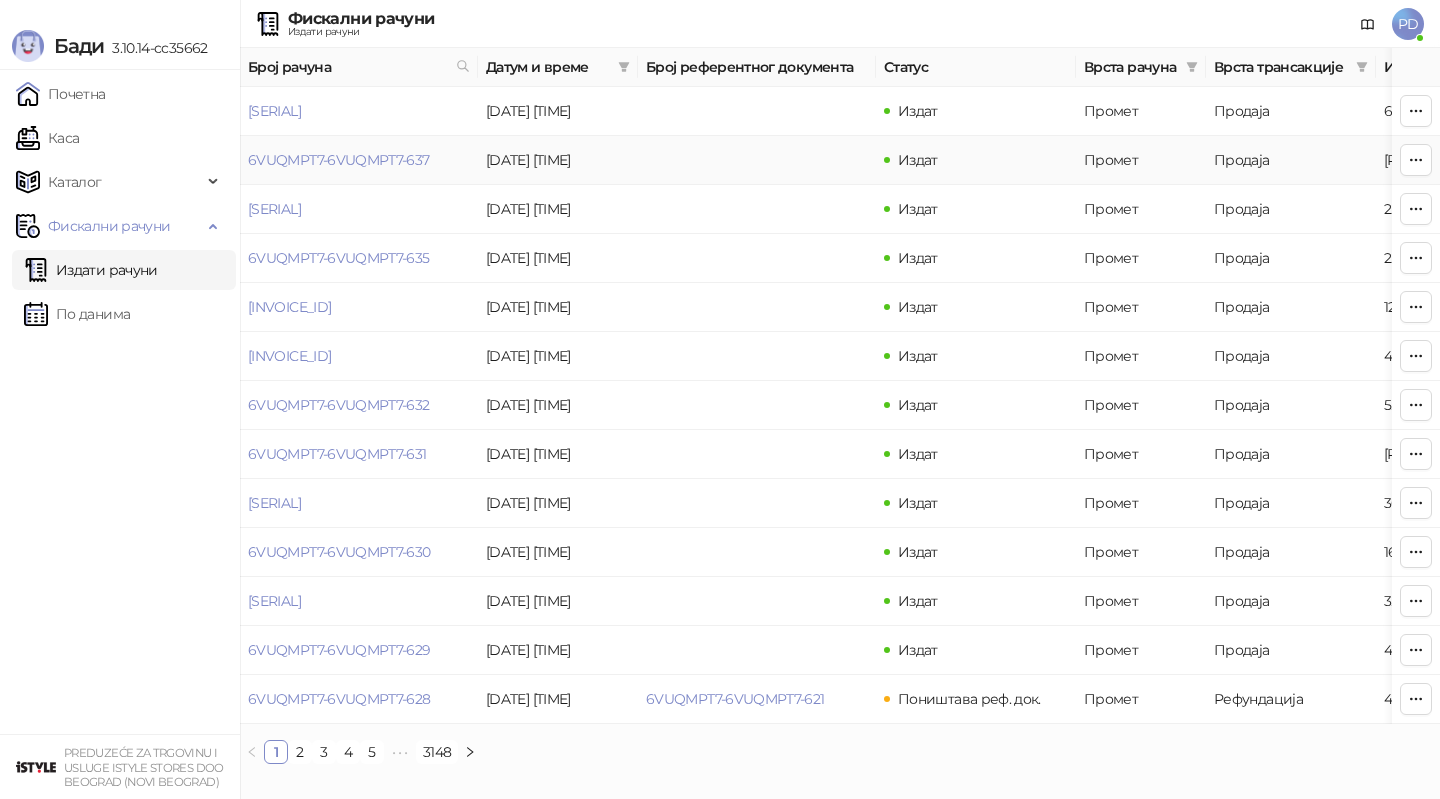 click on "6VUQMPT7-6VUQMPT7-637" at bounding box center [359, 160] 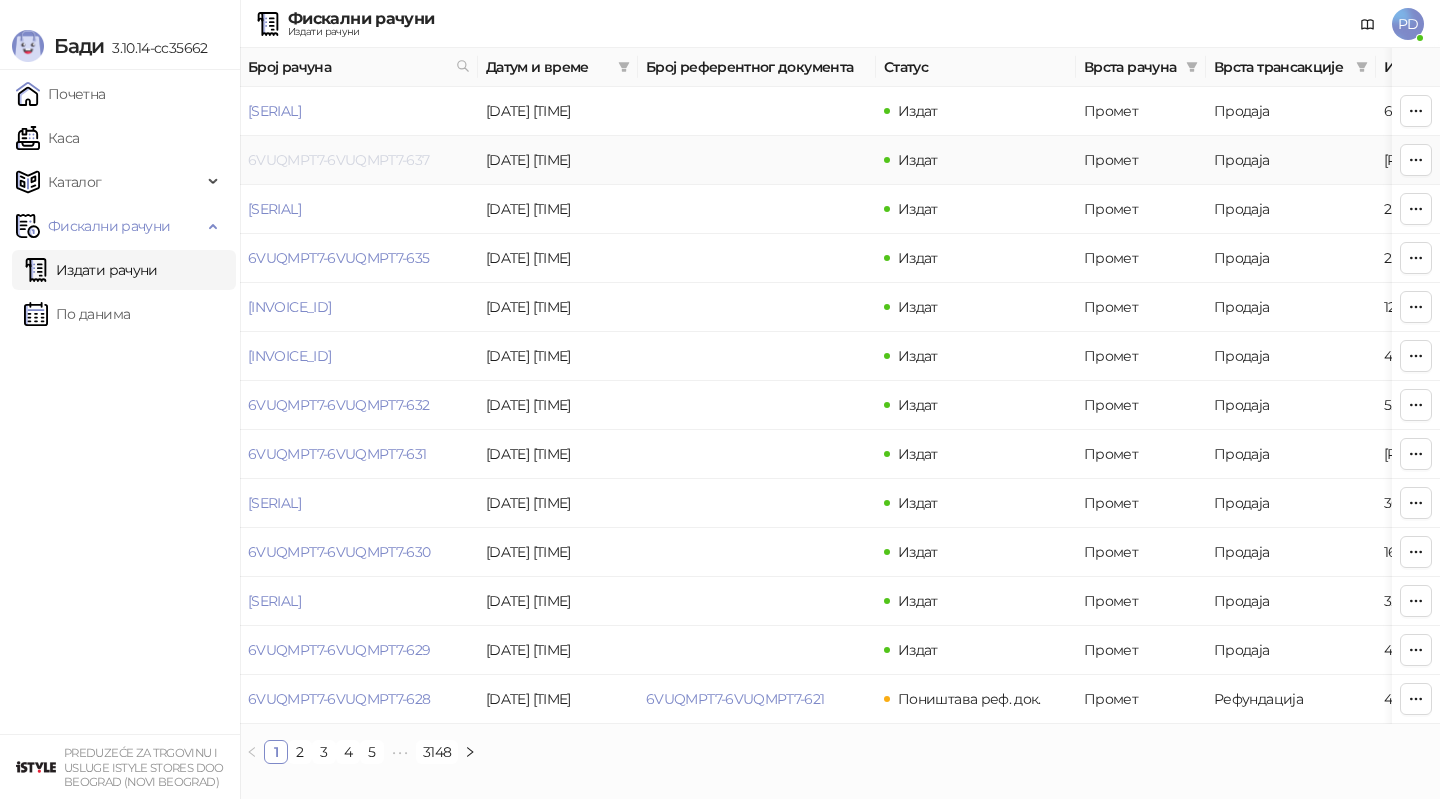 click on "6VUQMPT7-6VUQMPT7-637" at bounding box center (339, 160) 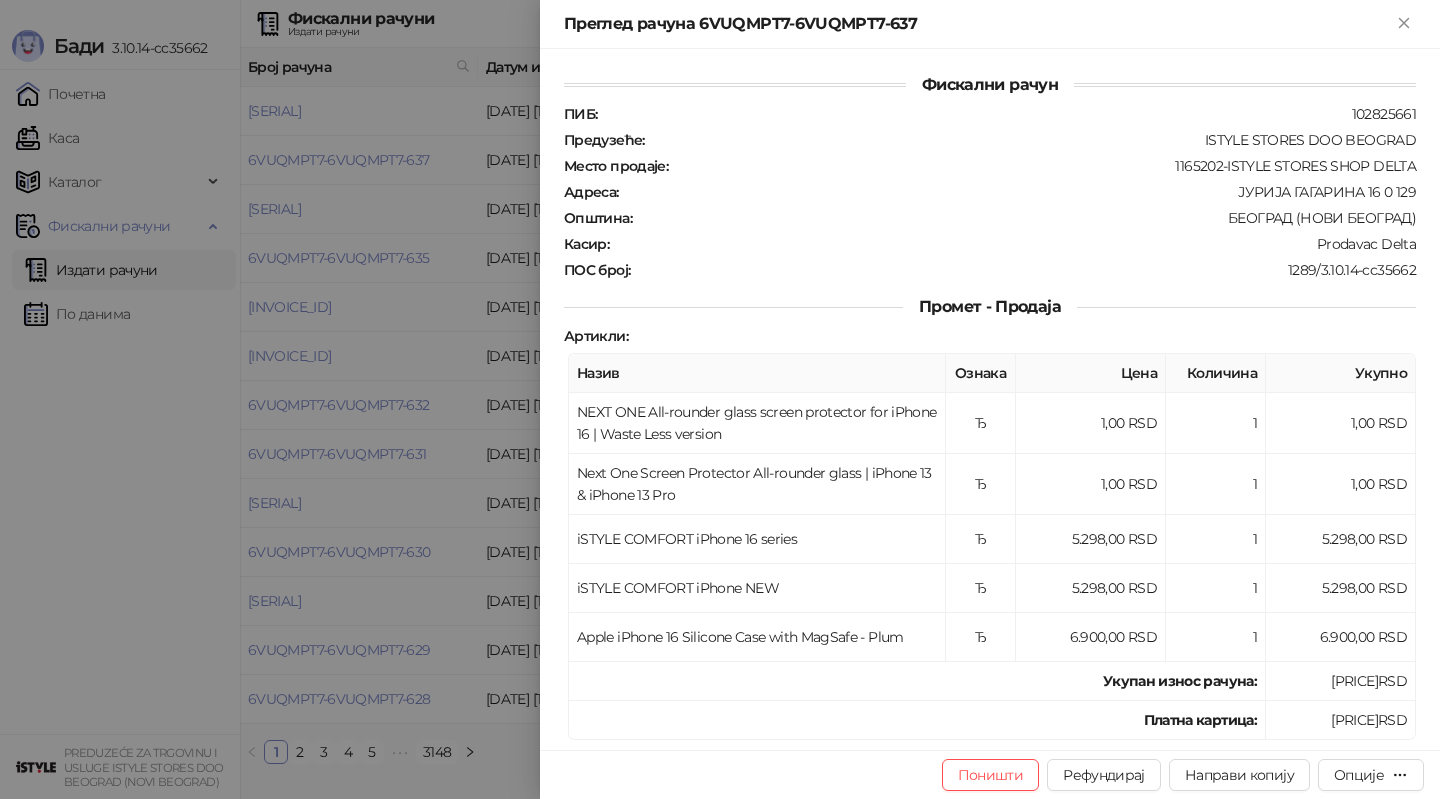 click at bounding box center (720, 399) 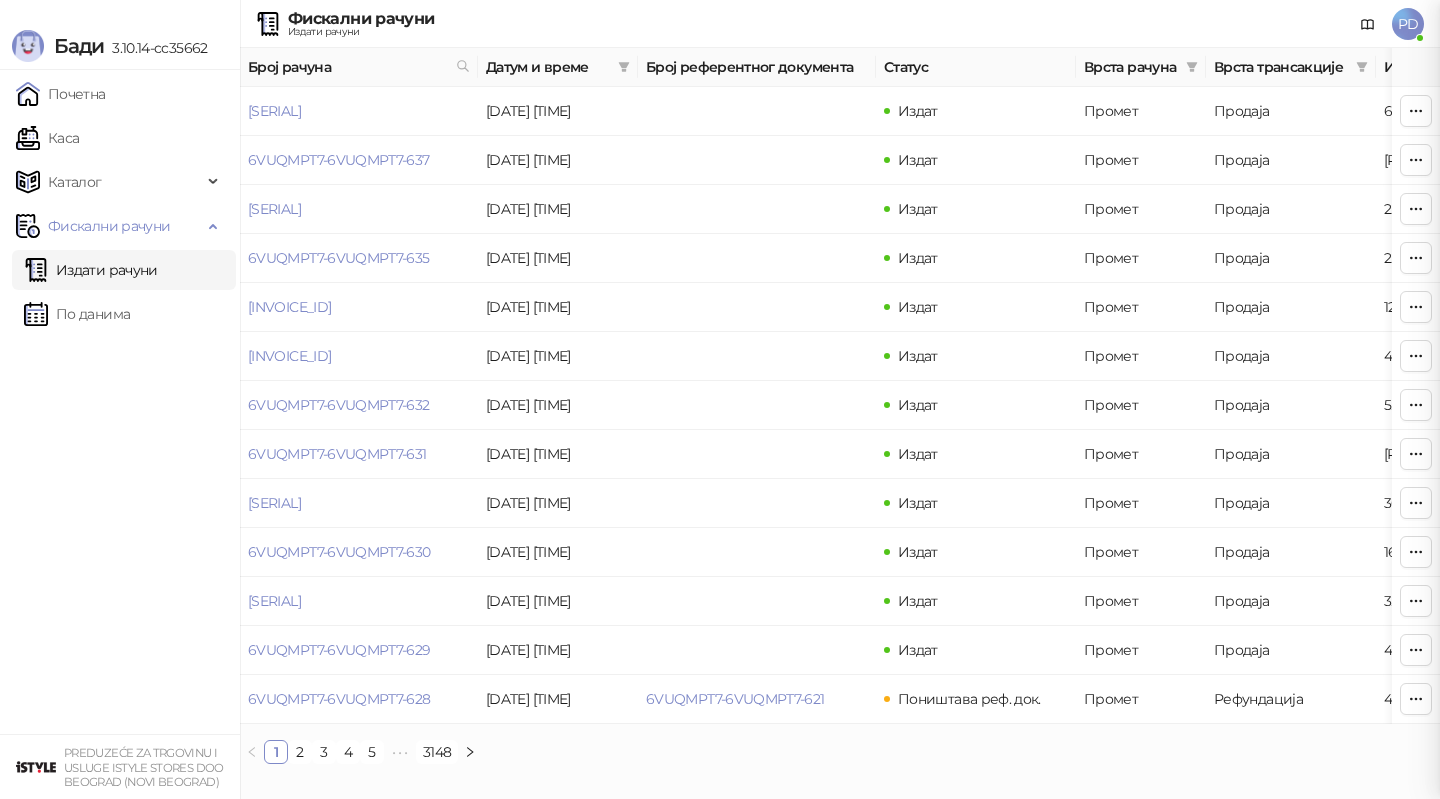 click at bounding box center (720, 399) 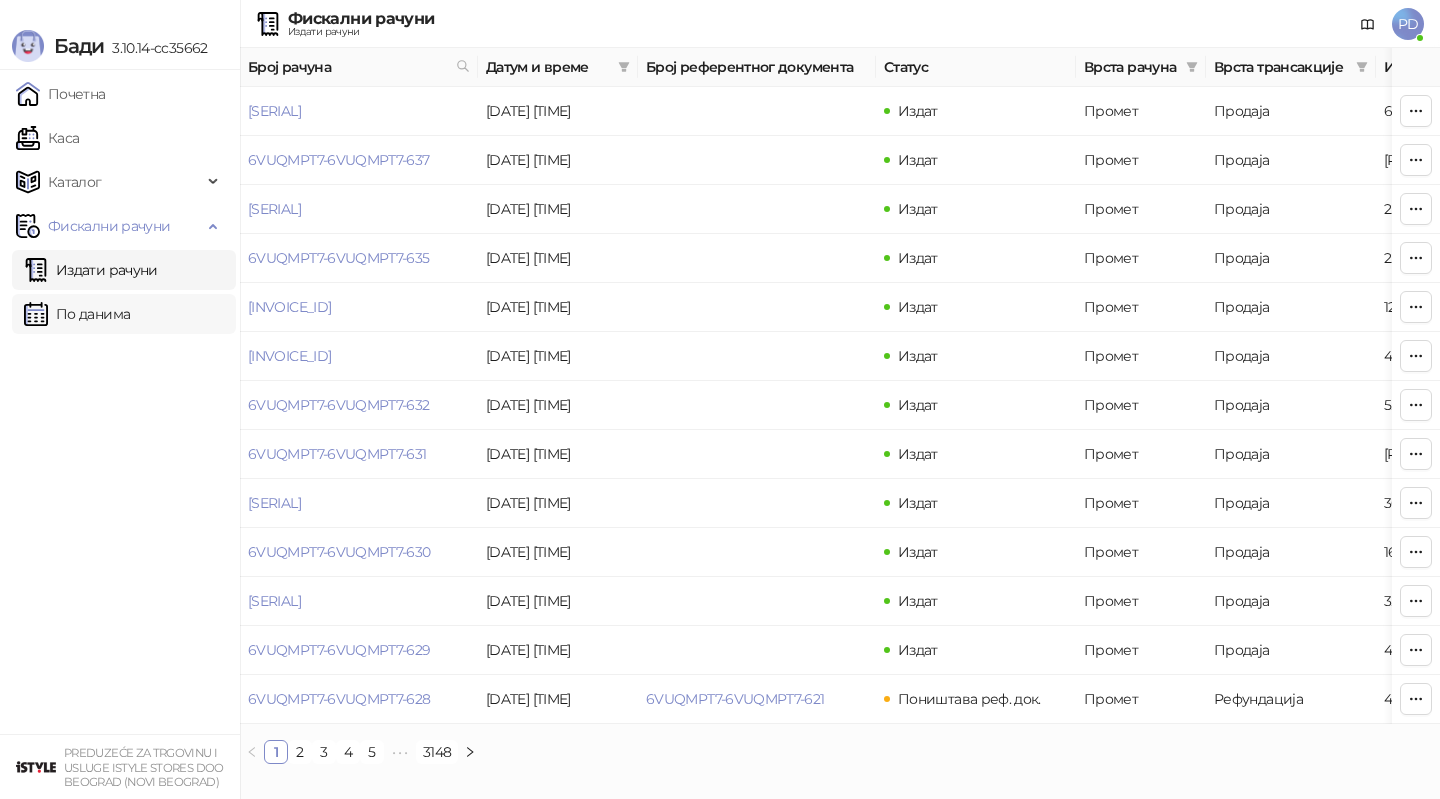 click on "По данима" at bounding box center (77, 314) 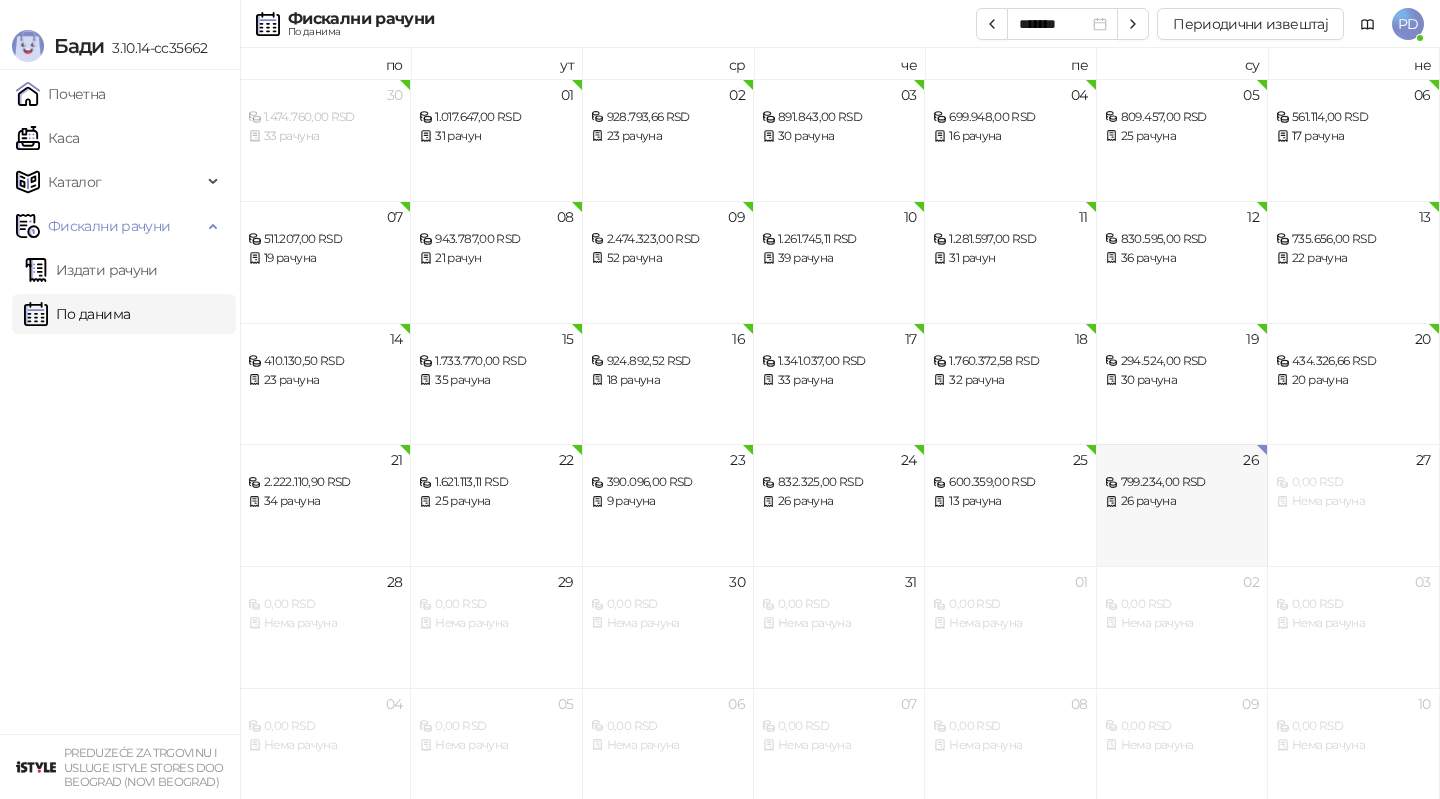 click on "26 рачуна" at bounding box center [1182, 501] 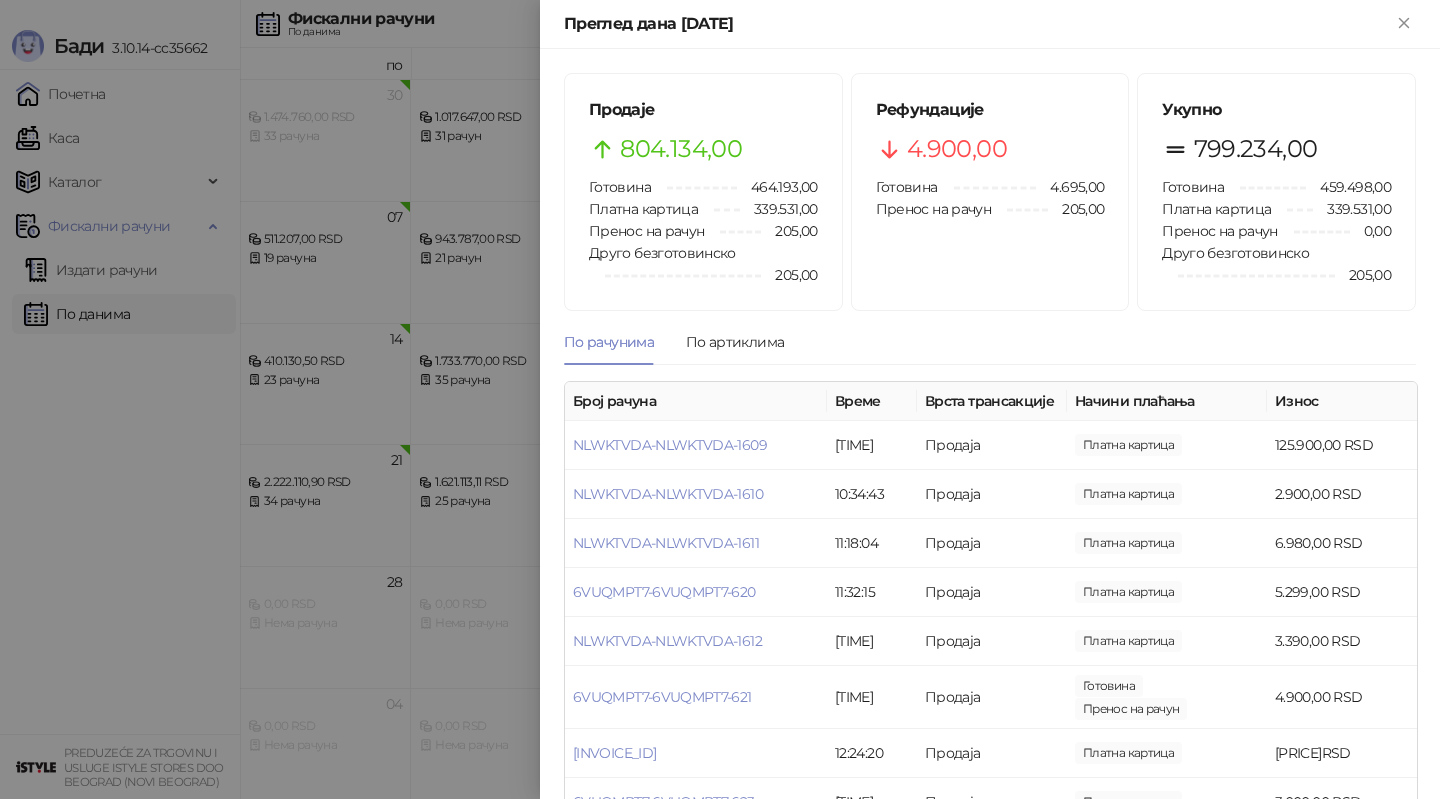 click at bounding box center (720, 399) 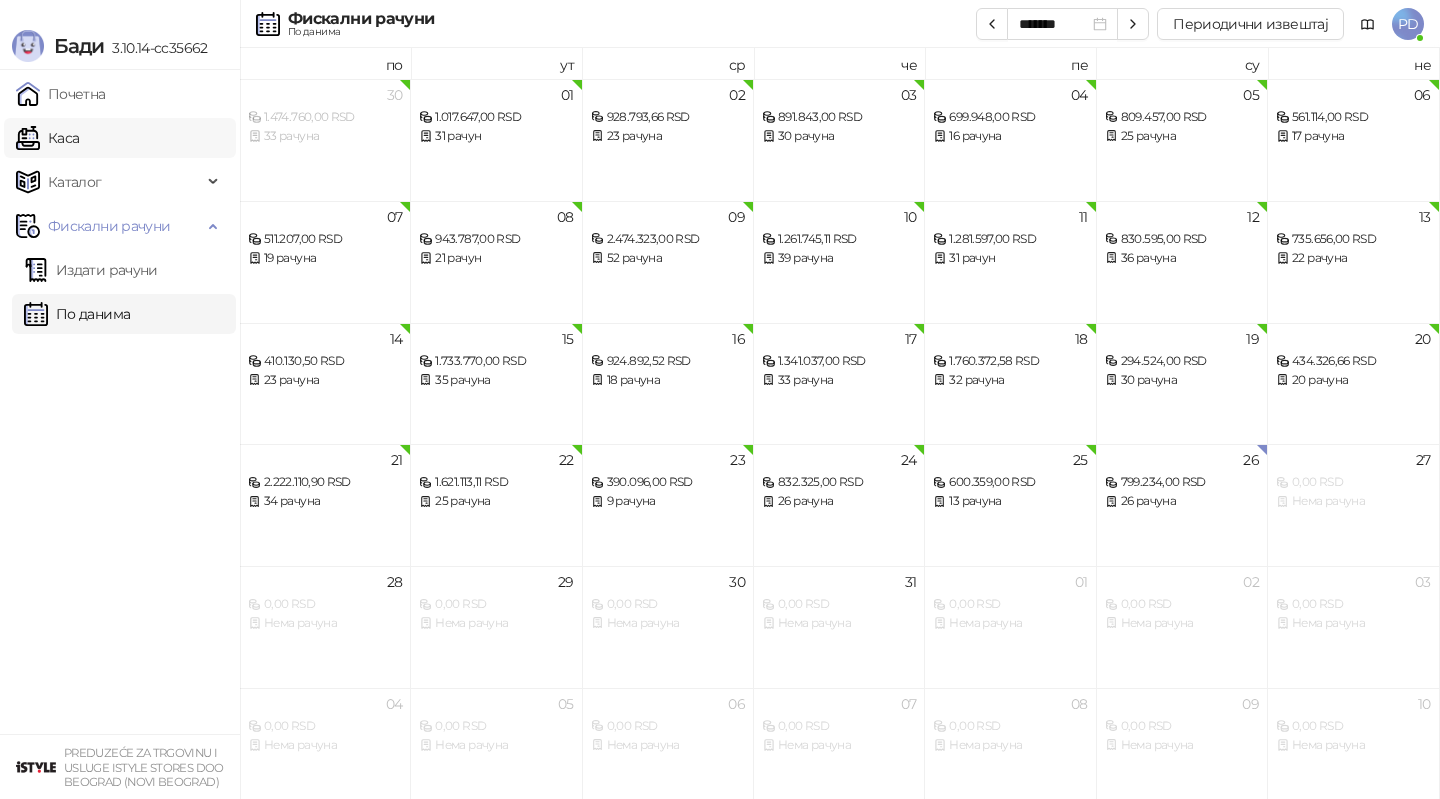 click on "Каса" at bounding box center (47, 138) 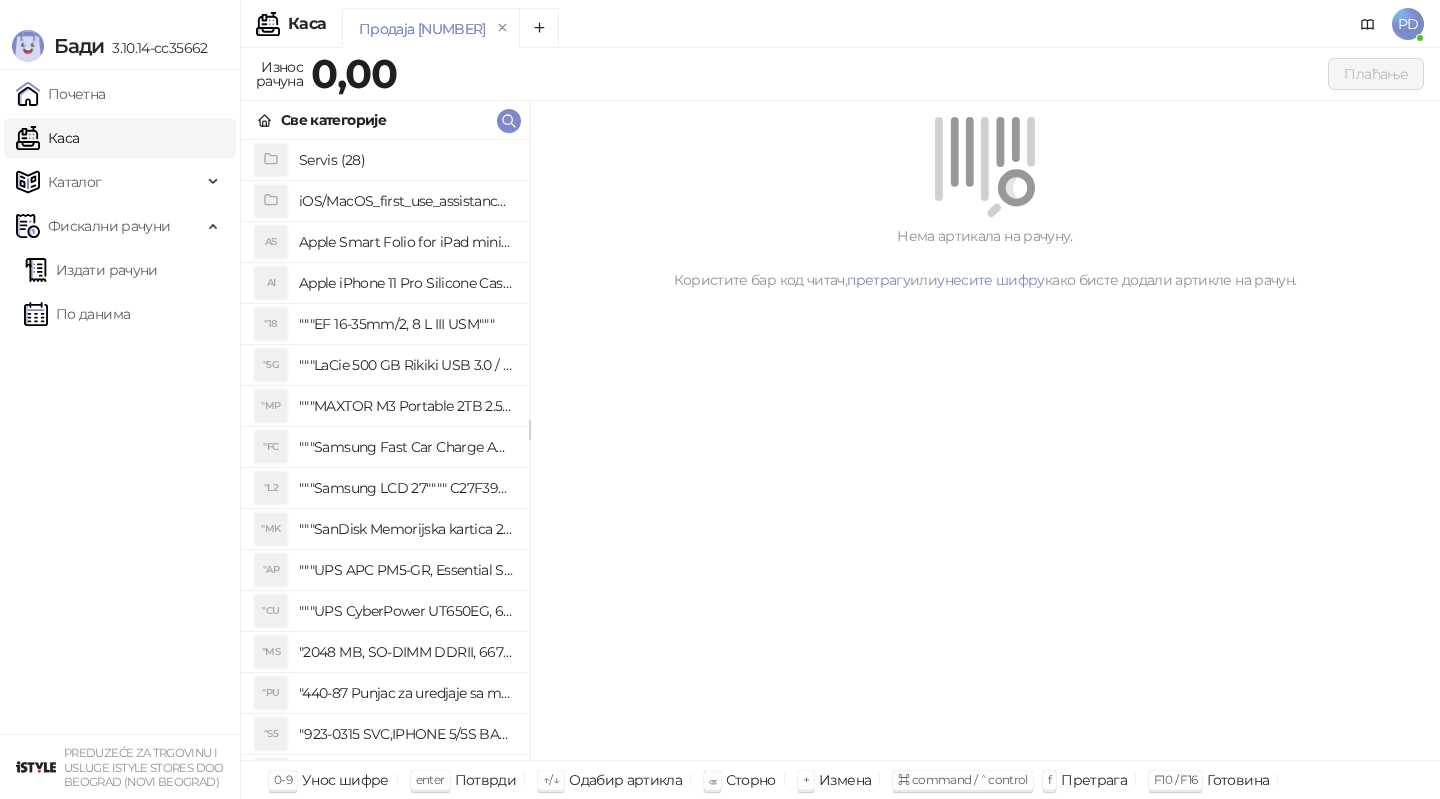 click on "Нема артикала на рачуну.  Користите бар код читач,  претрагу  или  унесите шифру  како бисте додали артикле на рачун." at bounding box center (985, 258) 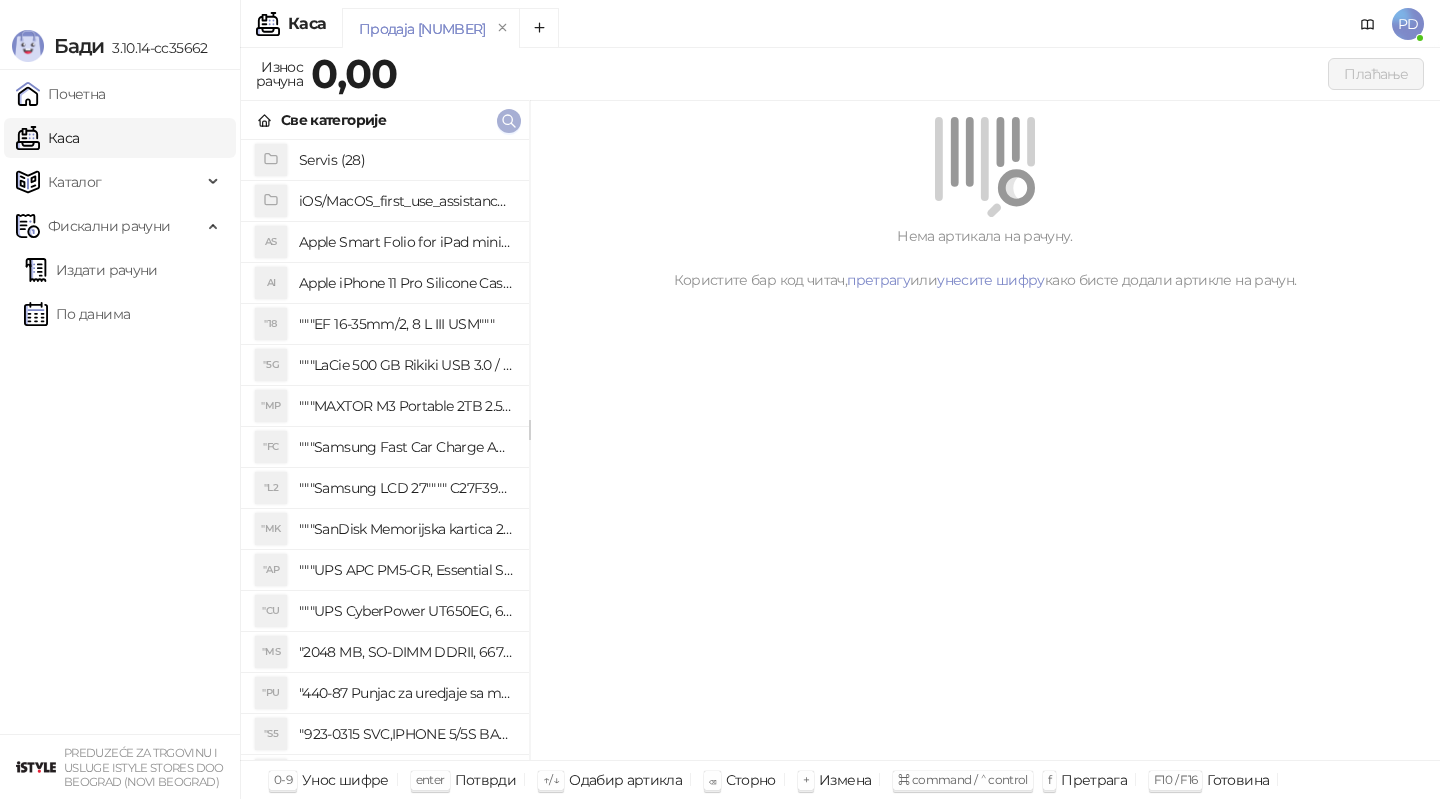 click 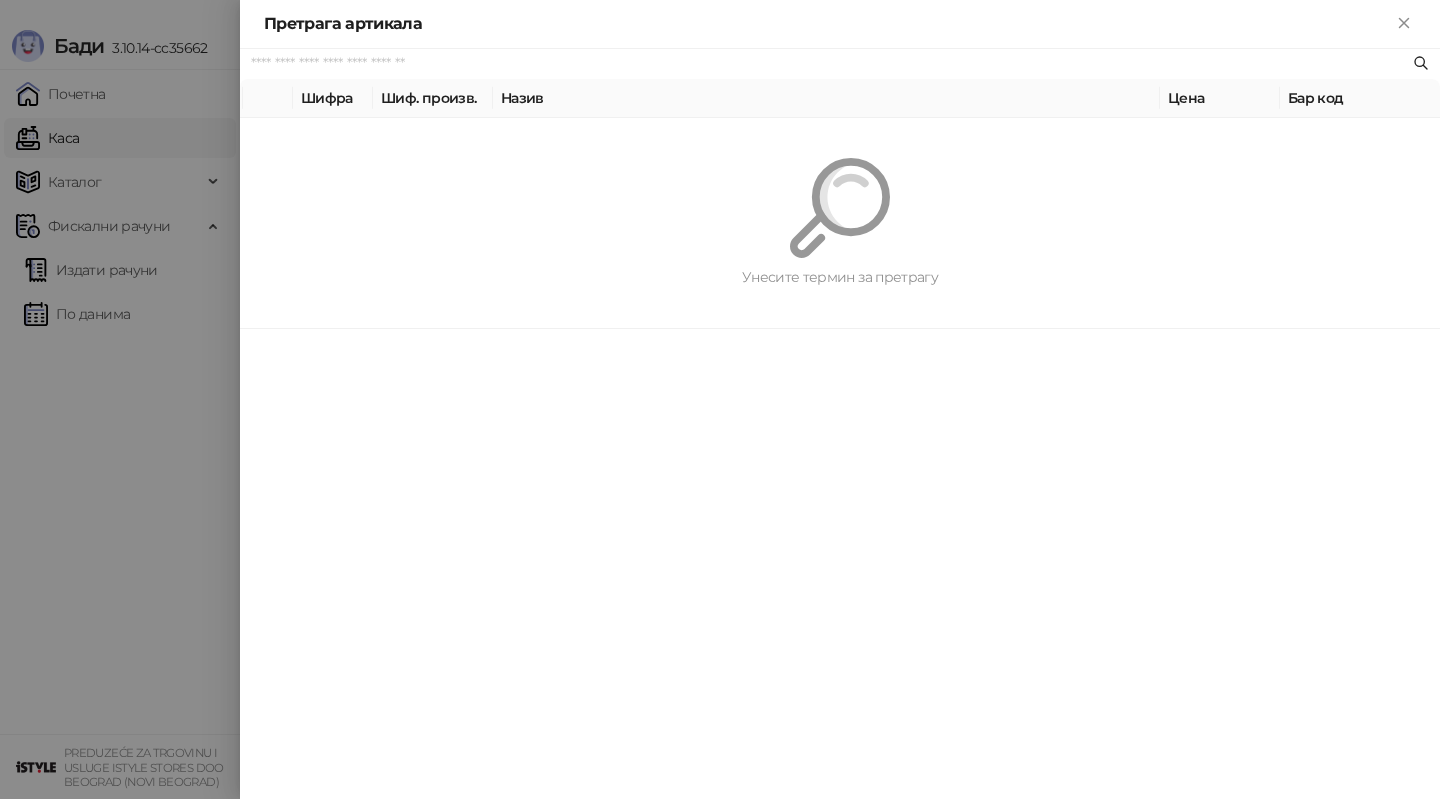 paste on "*********" 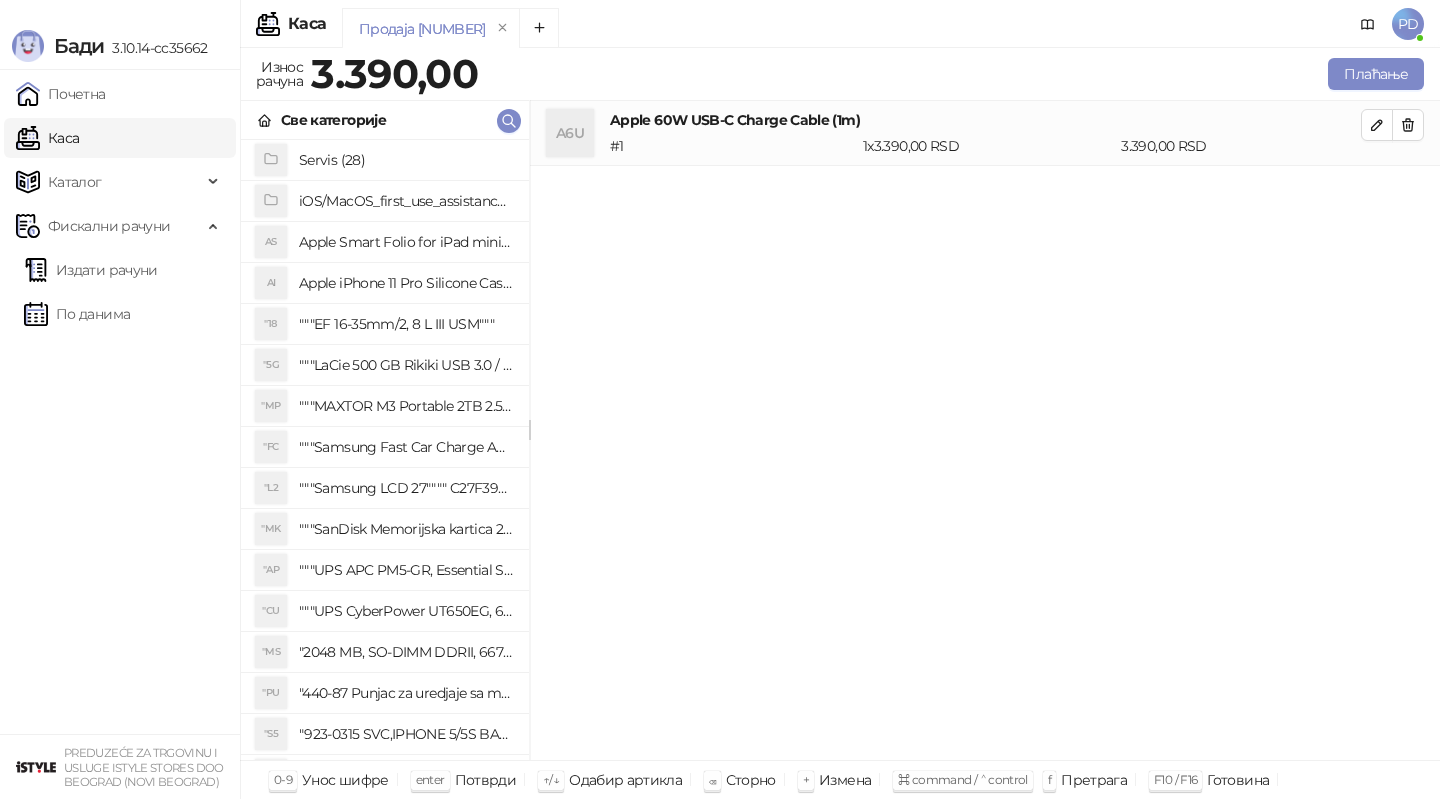 click on "Све категорије" at bounding box center (385, 120) 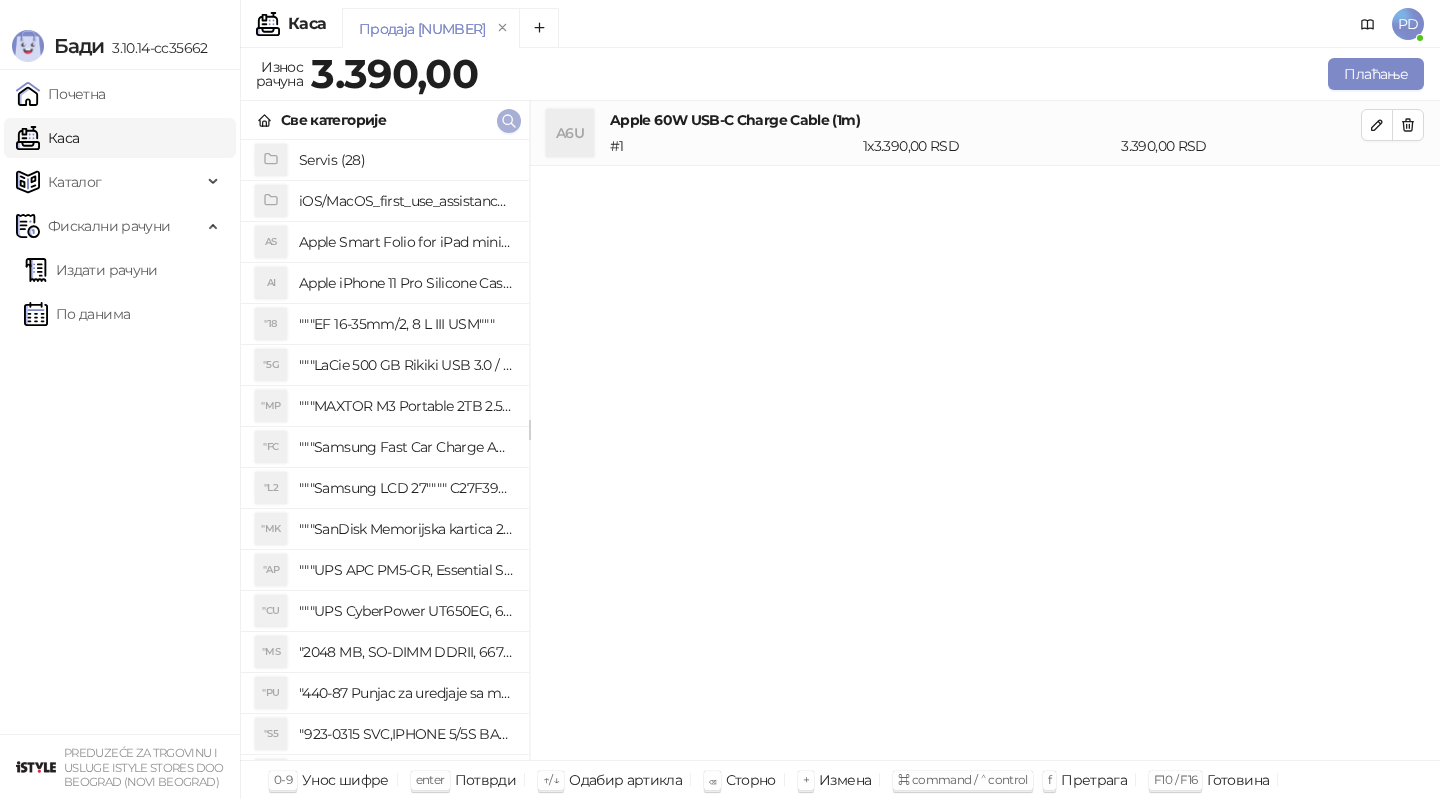 click 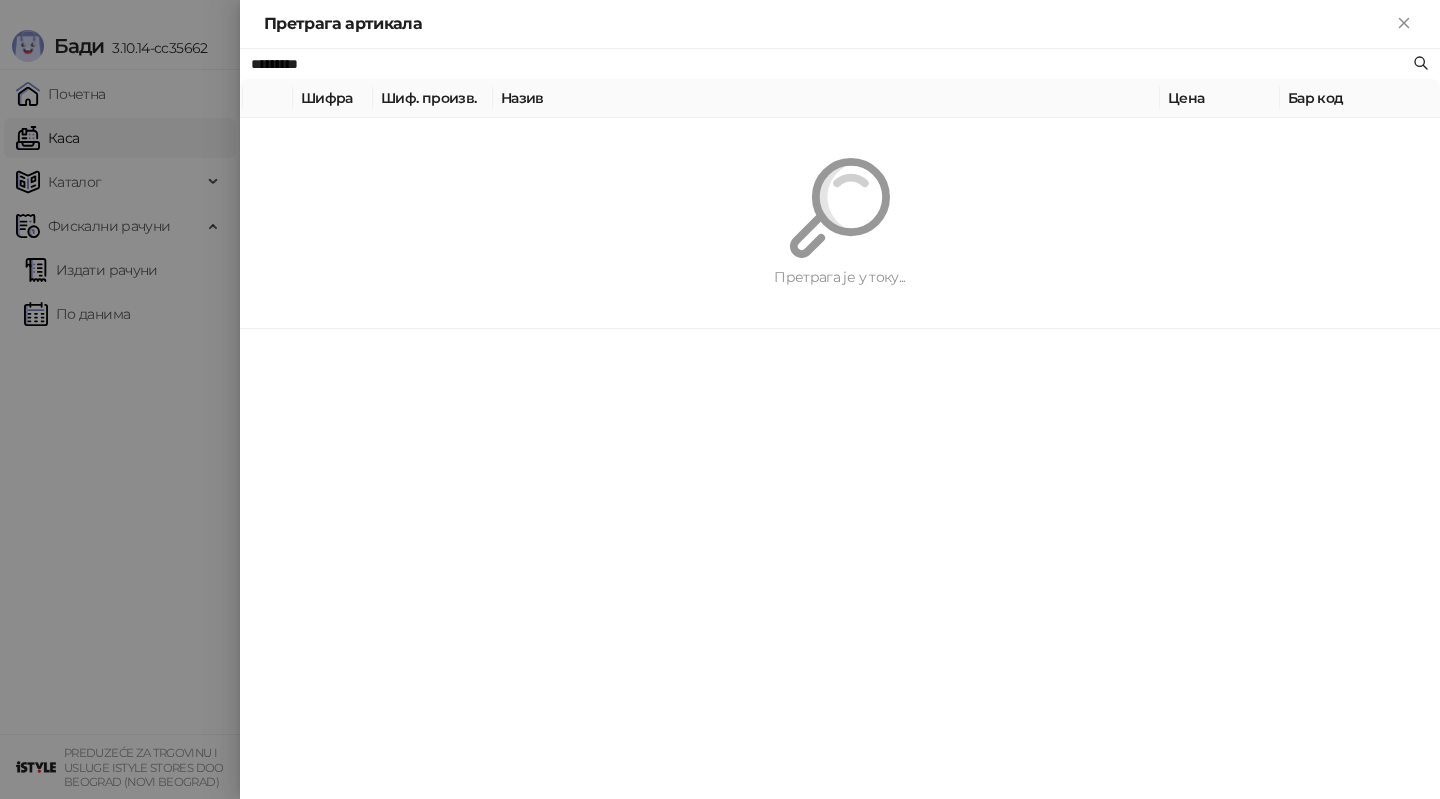 paste 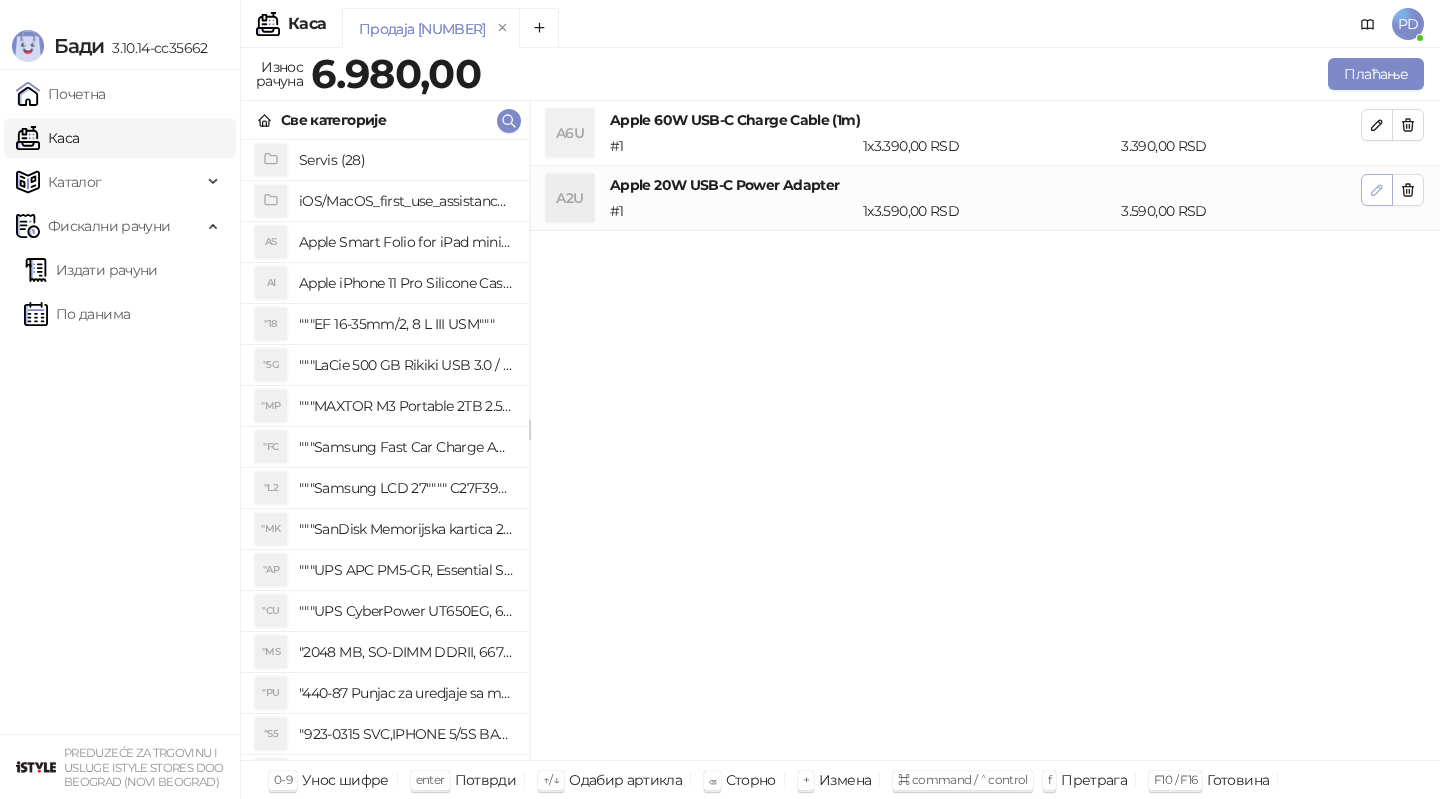 click 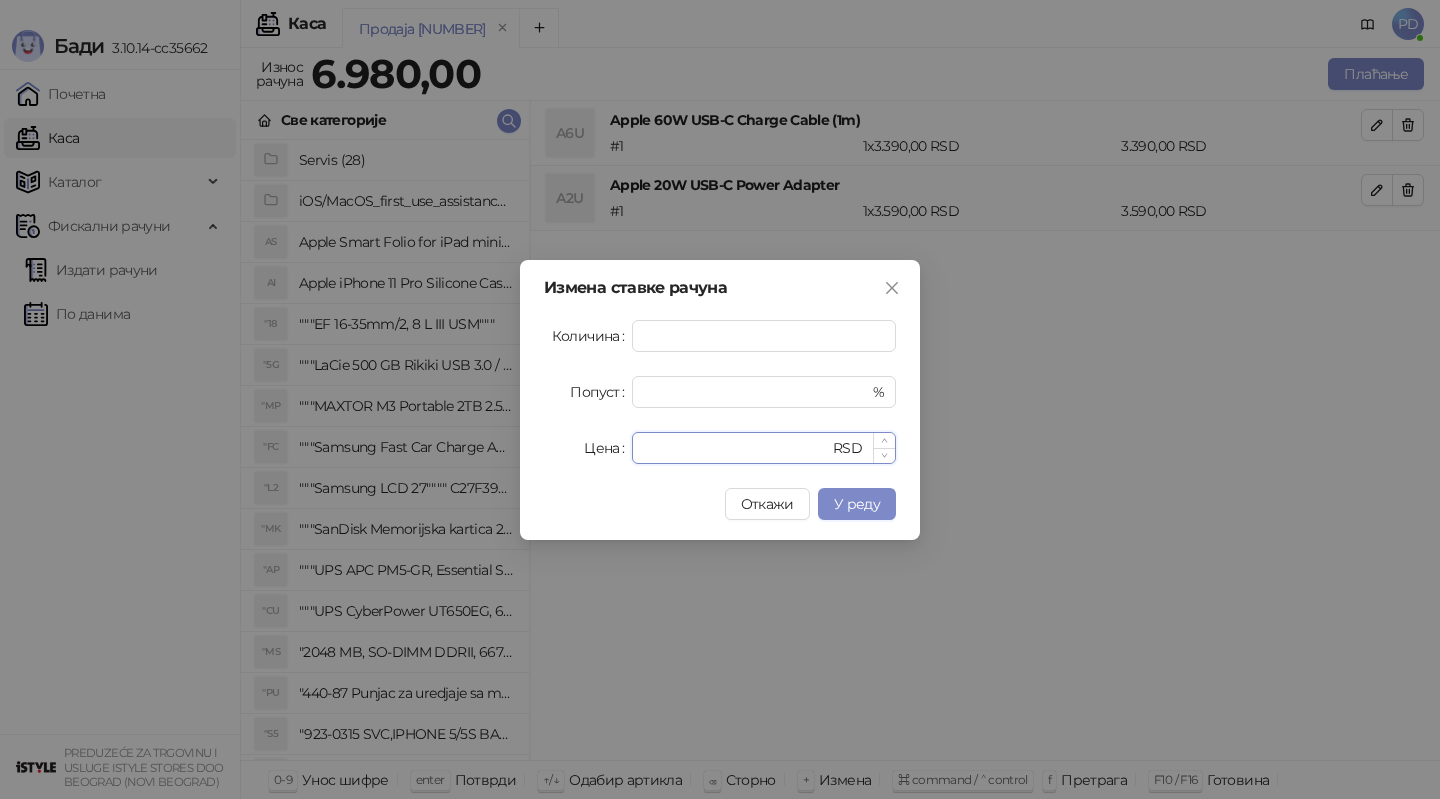 click on "****" at bounding box center [736, 448] 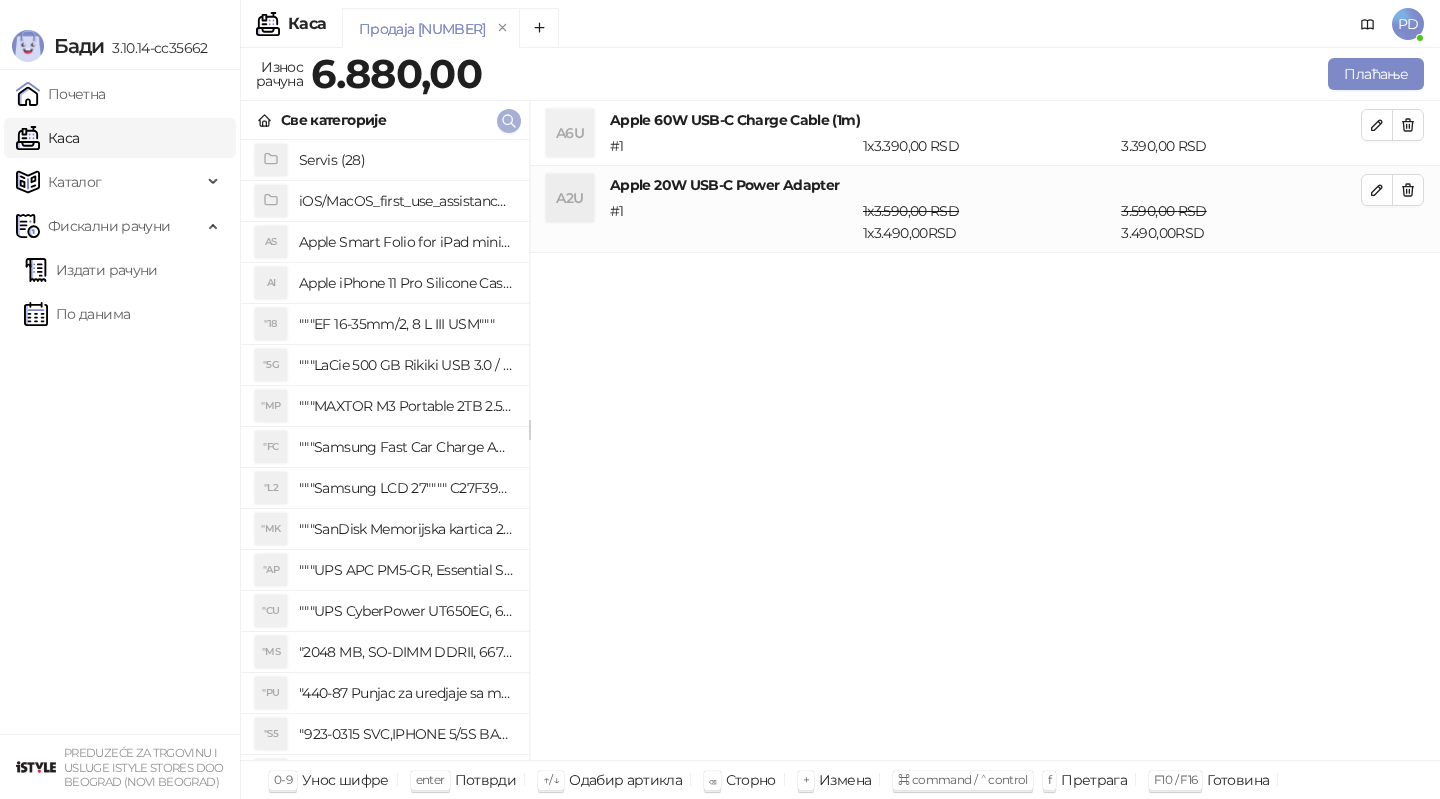 click 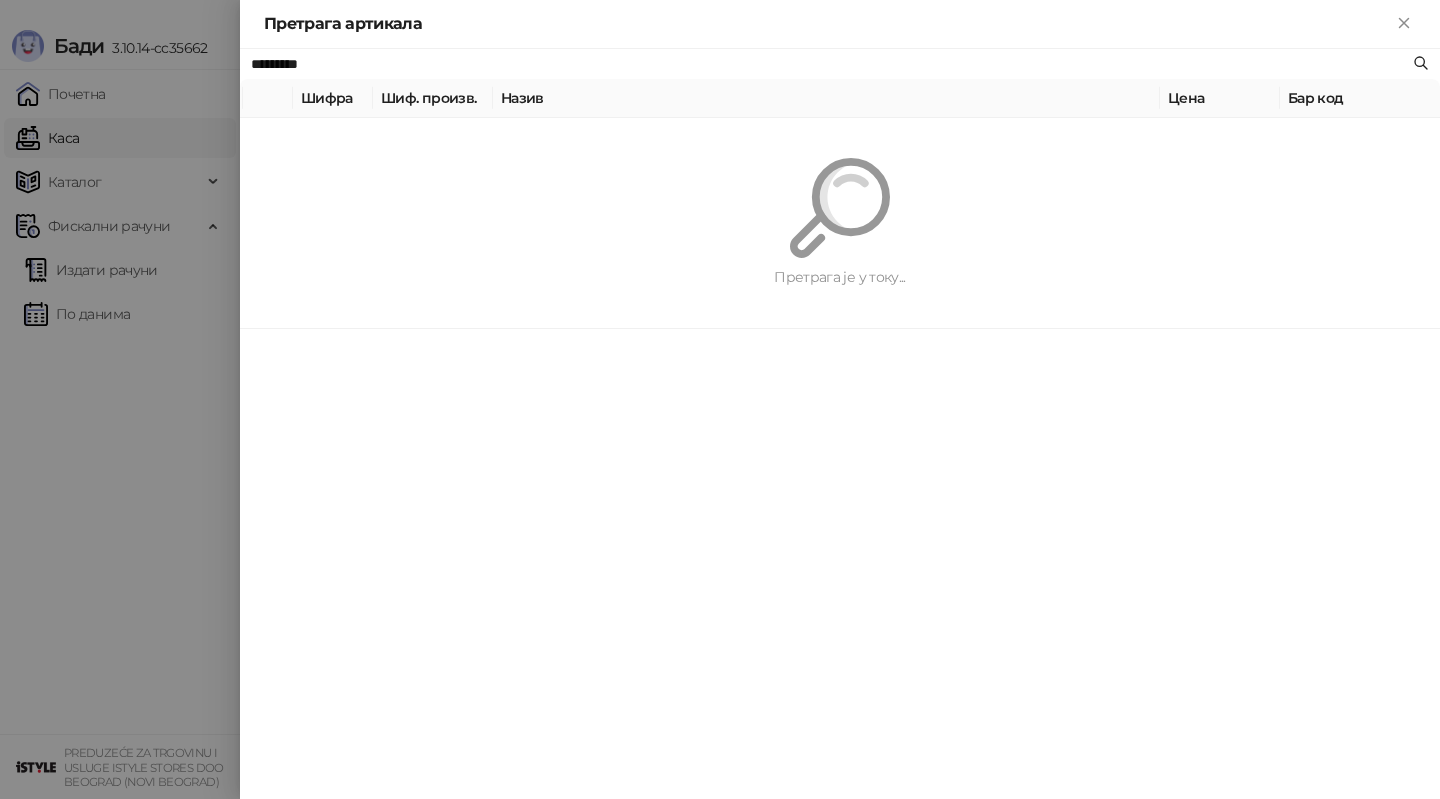 paste on "**********" 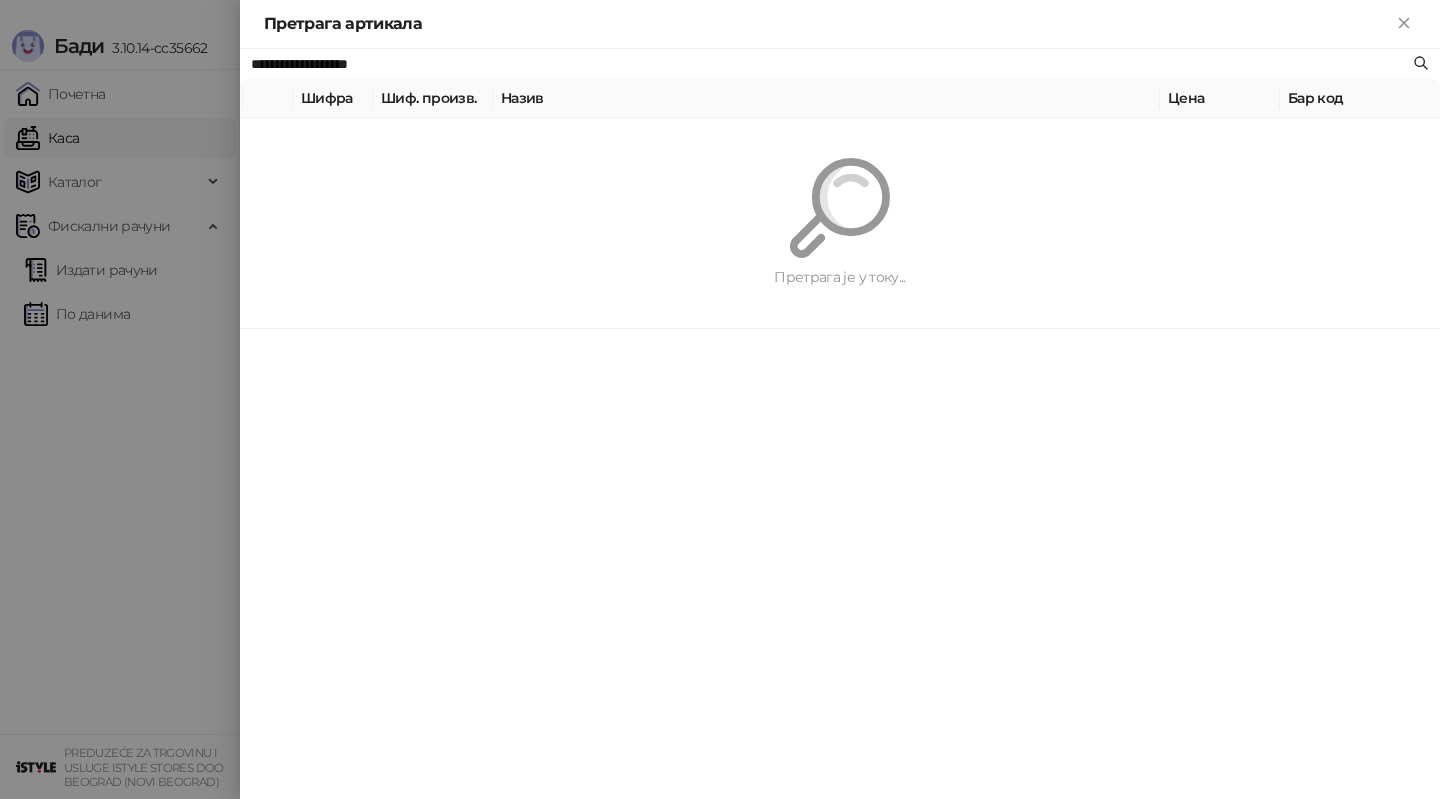 type on "**********" 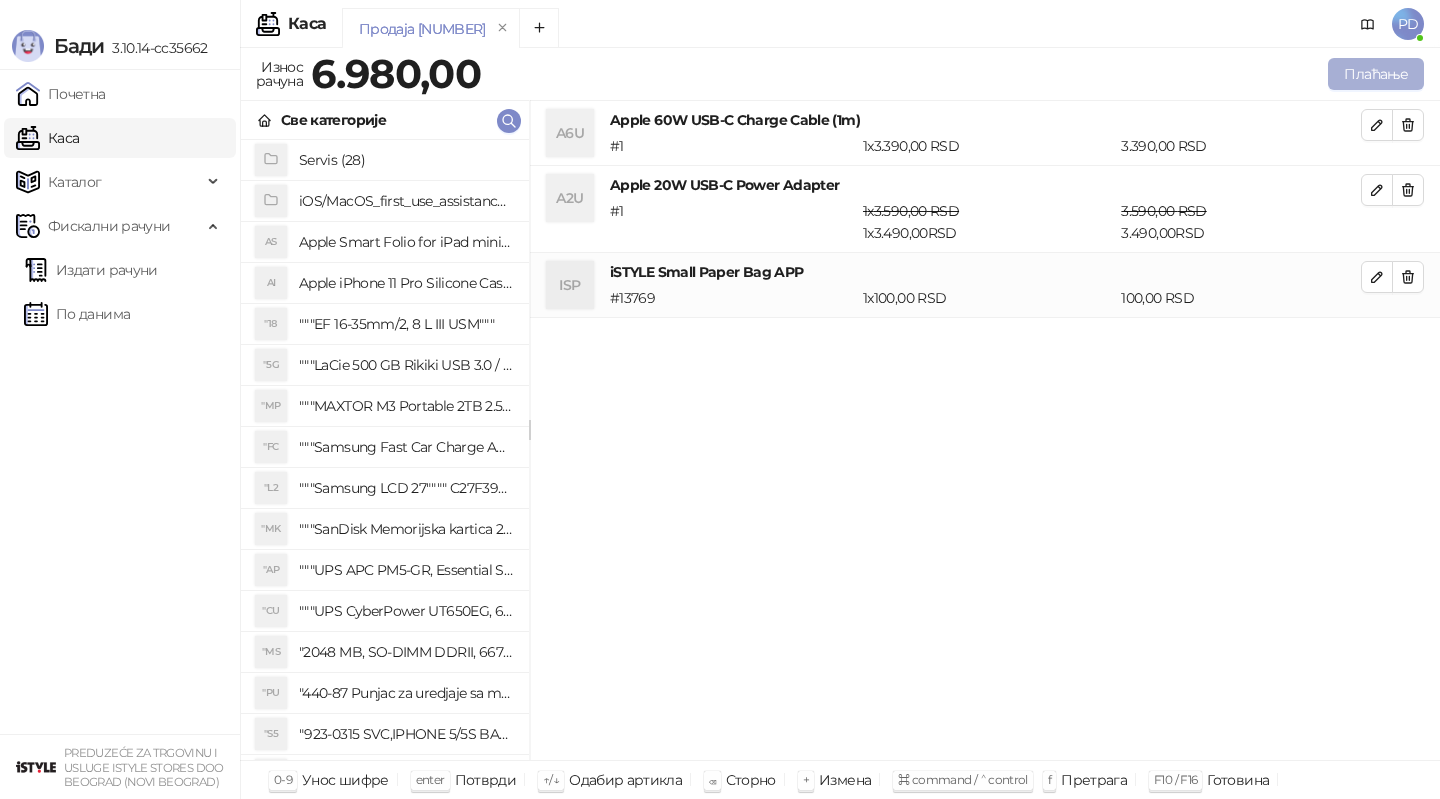 click on "Плаћање" at bounding box center [1376, 74] 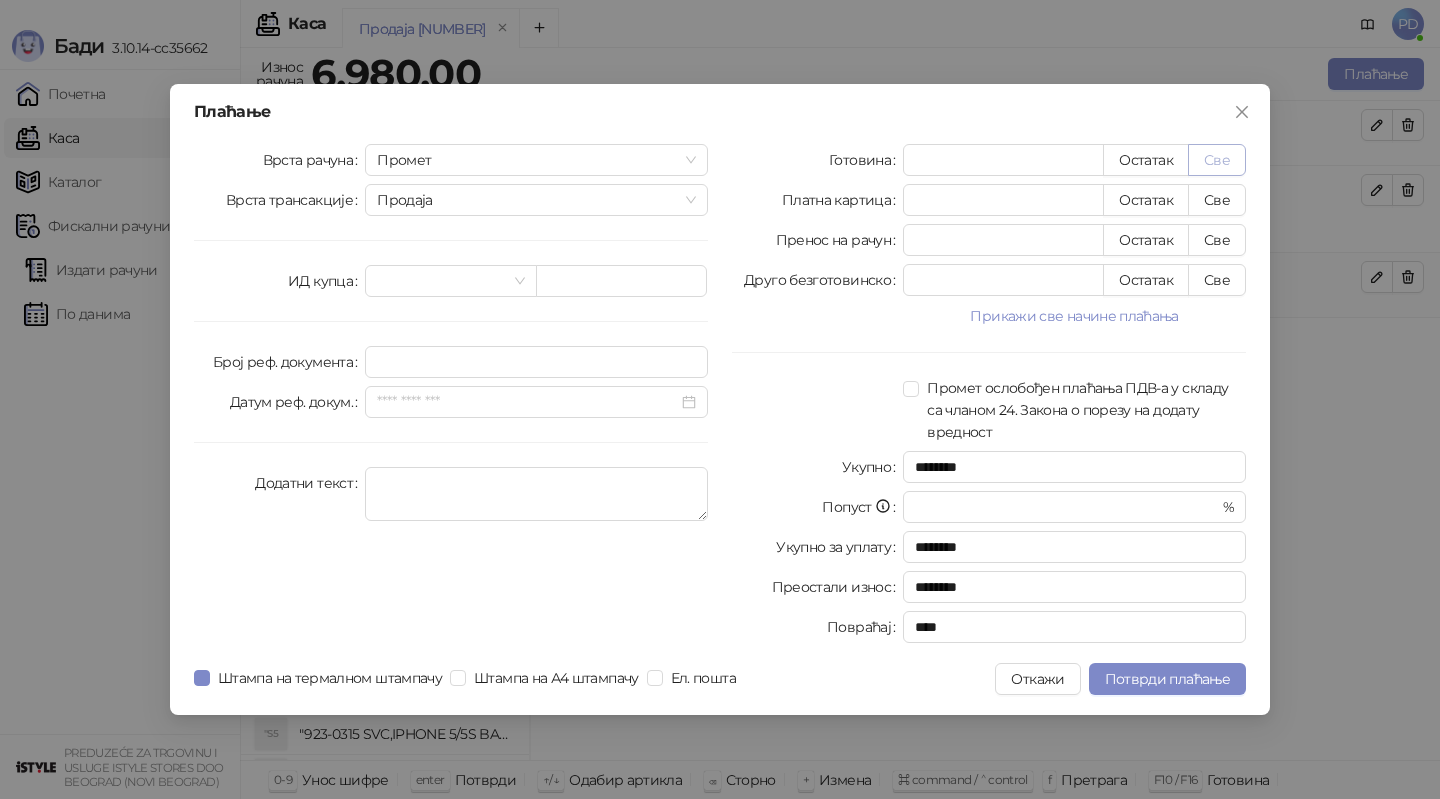 click on "Све" at bounding box center [1217, 160] 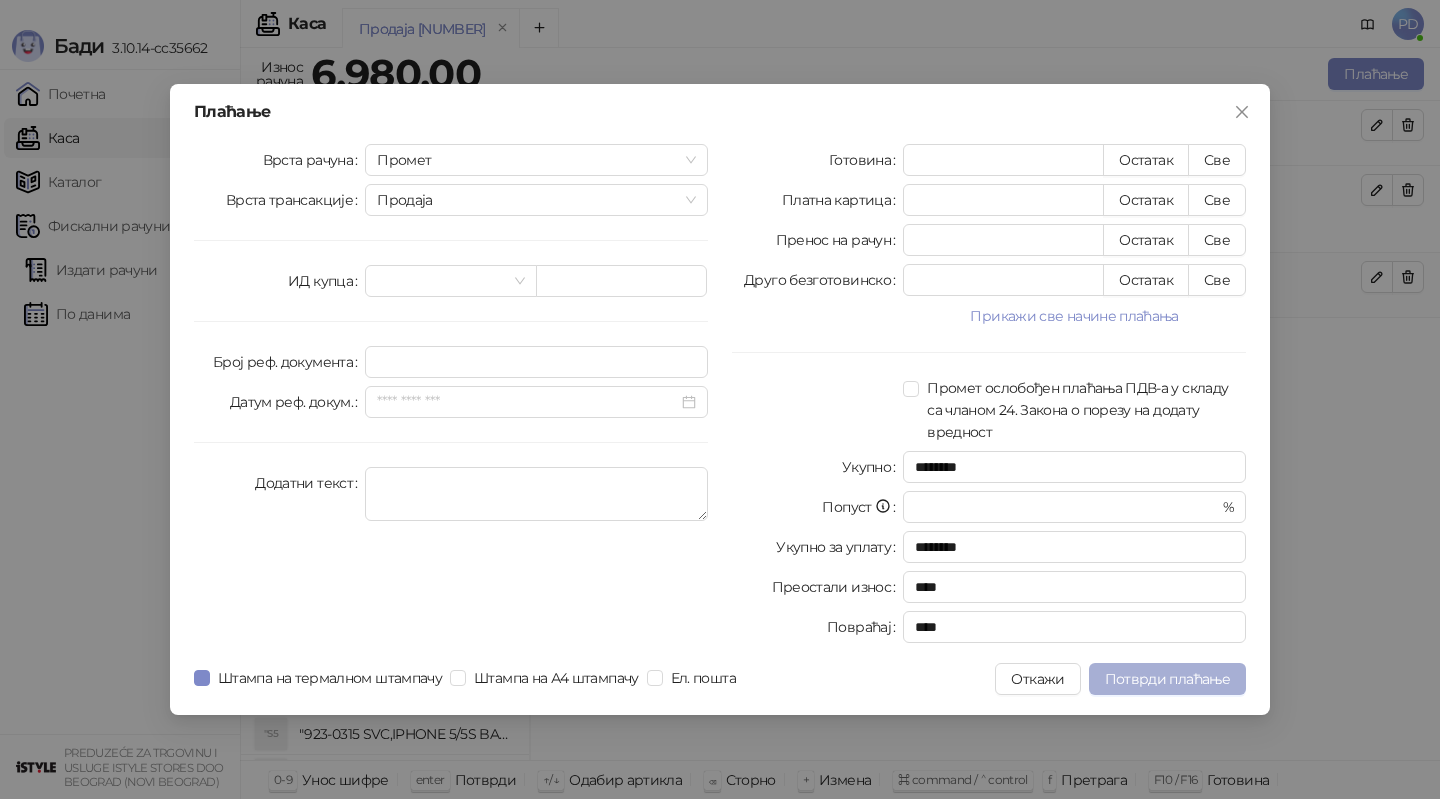 click on "Потврди плаћање" at bounding box center [1167, 679] 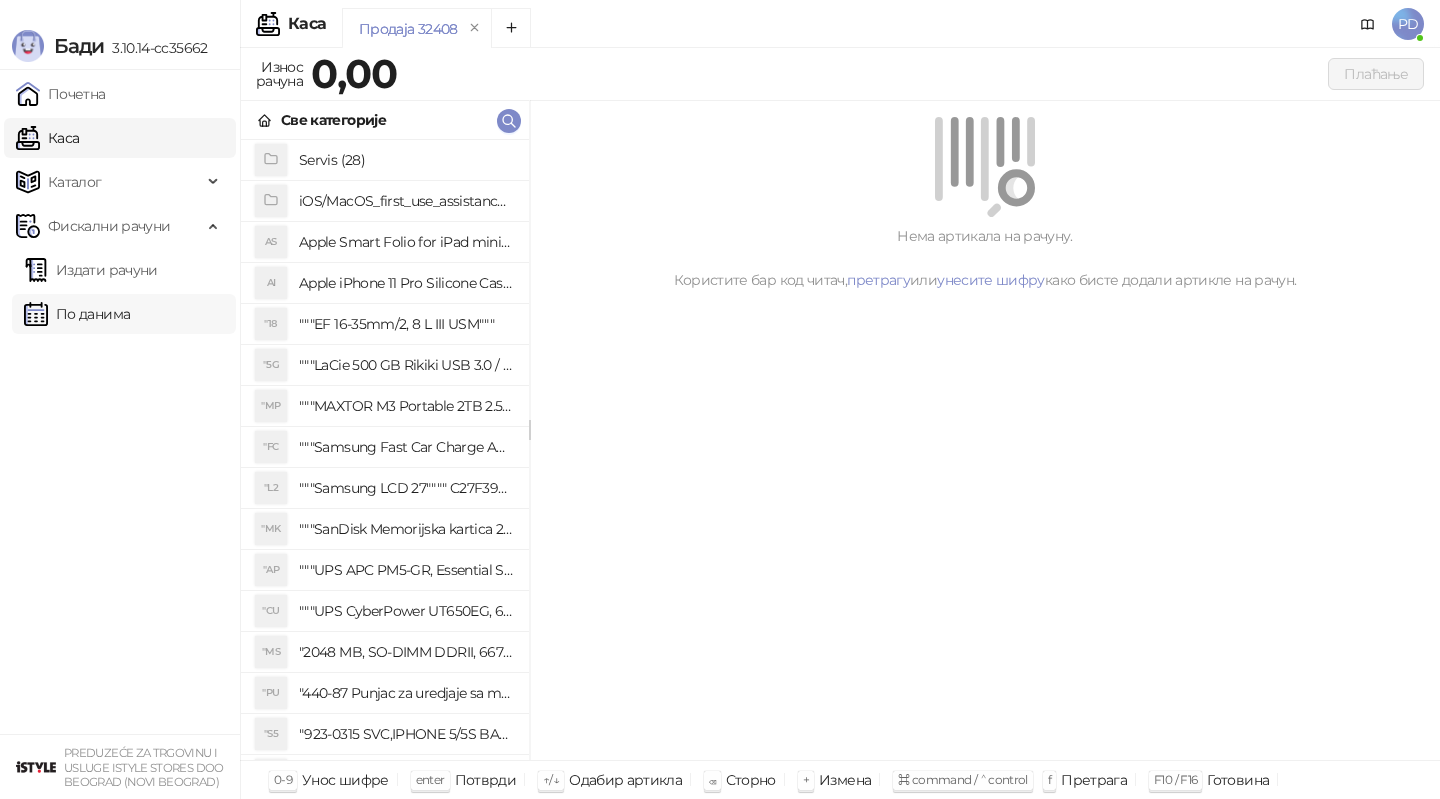 click on "По данима" at bounding box center (77, 314) 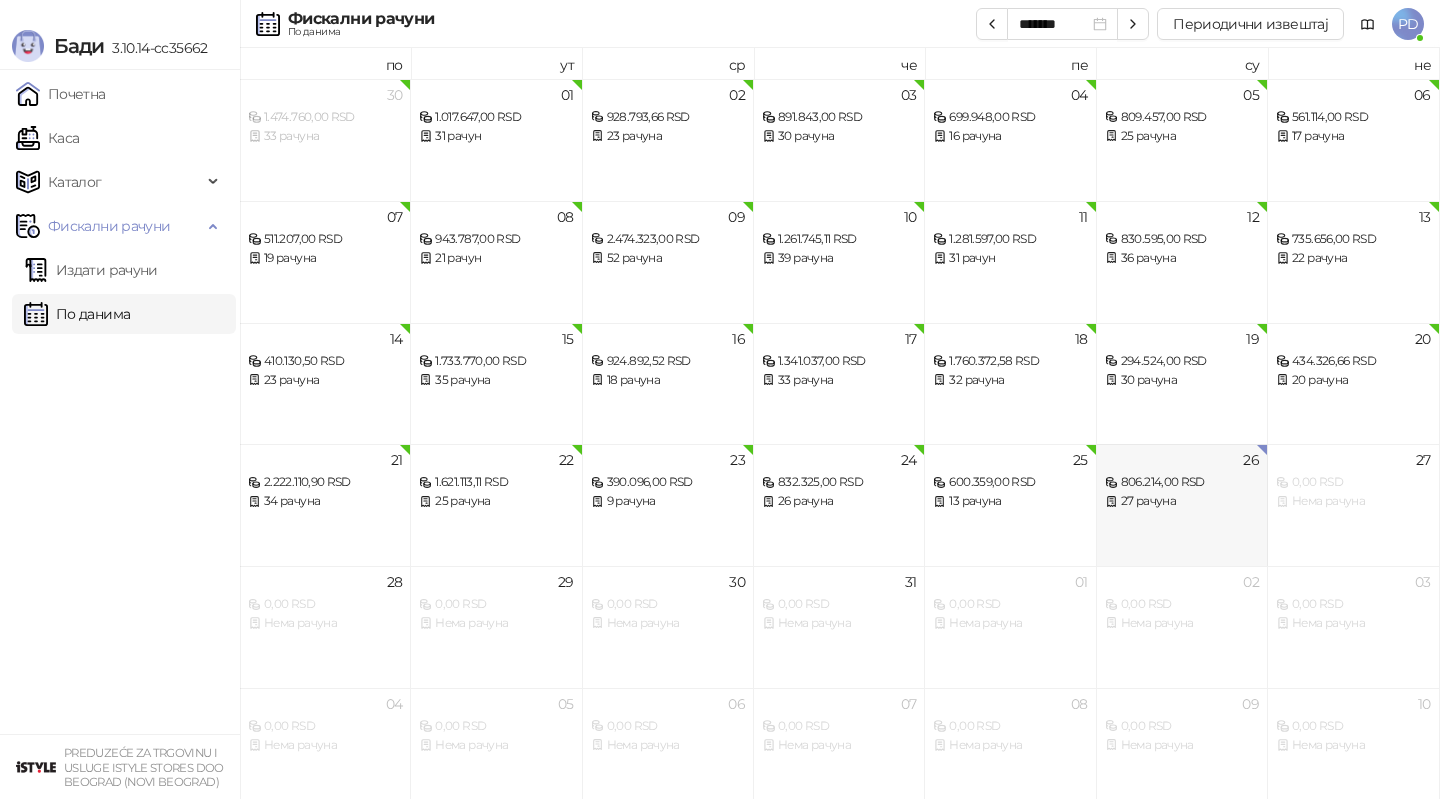 click on "[DATE]   [PRICE]RSD   [NUMBER] рачуна" at bounding box center [1182, 505] 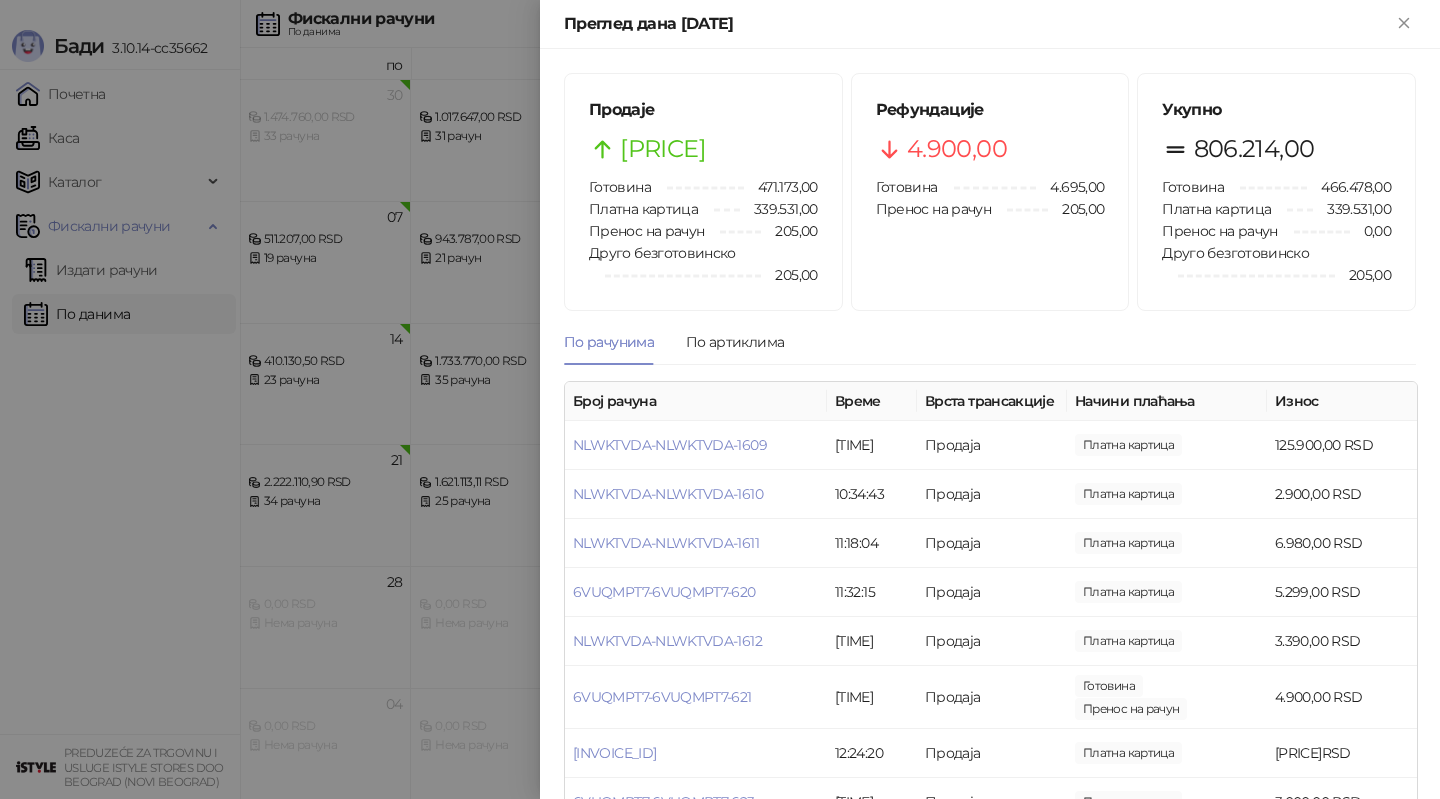 click at bounding box center (720, 399) 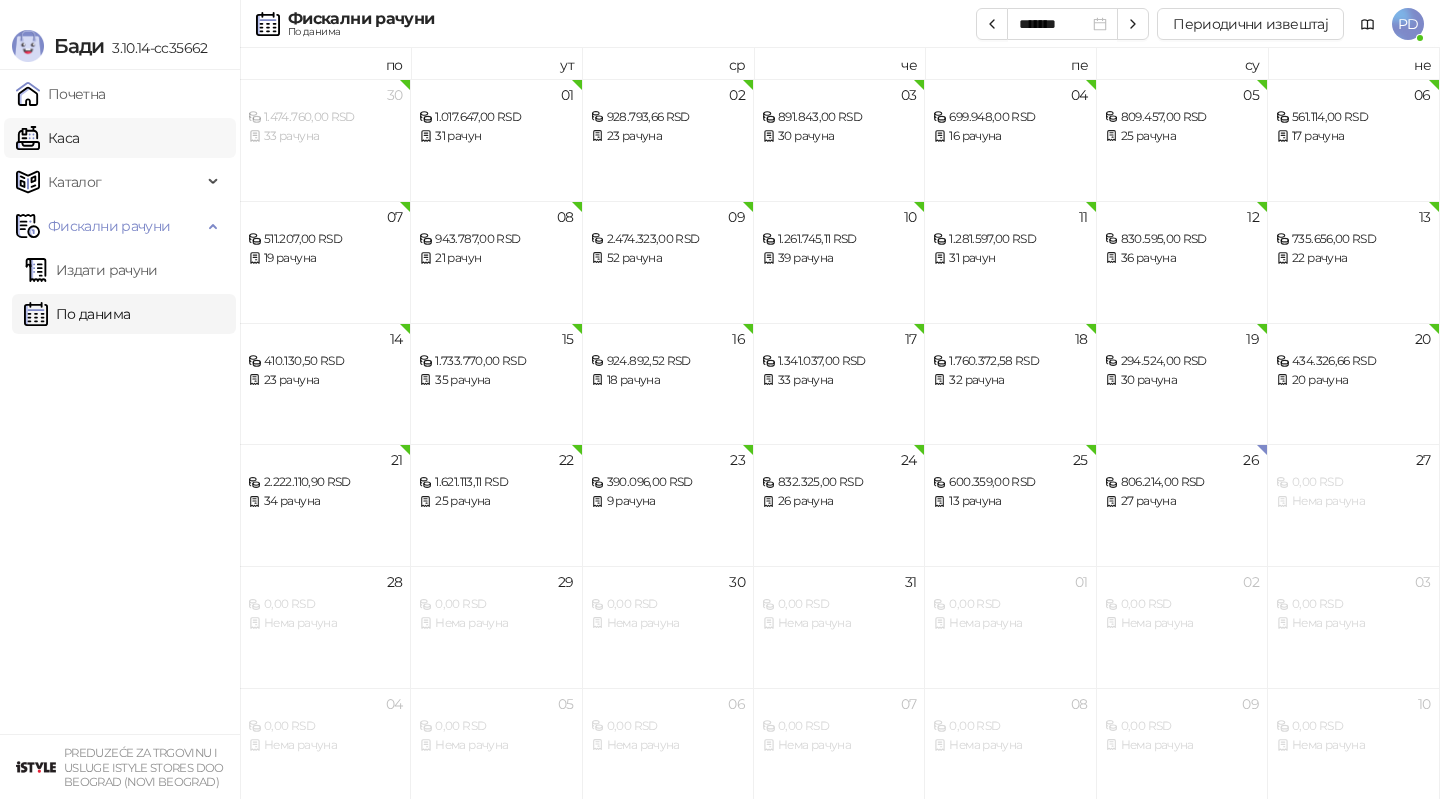 click on "Каса" at bounding box center [47, 138] 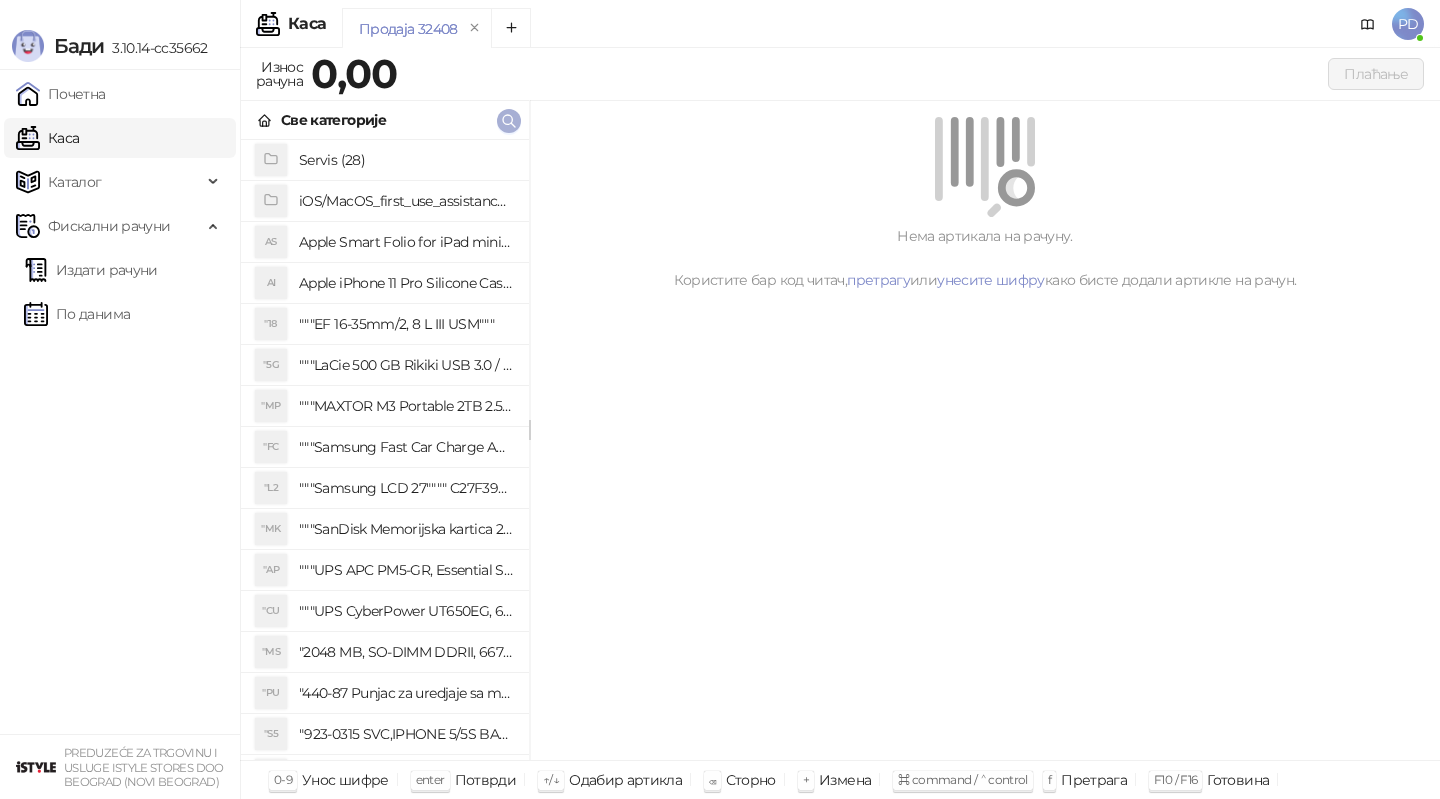 click 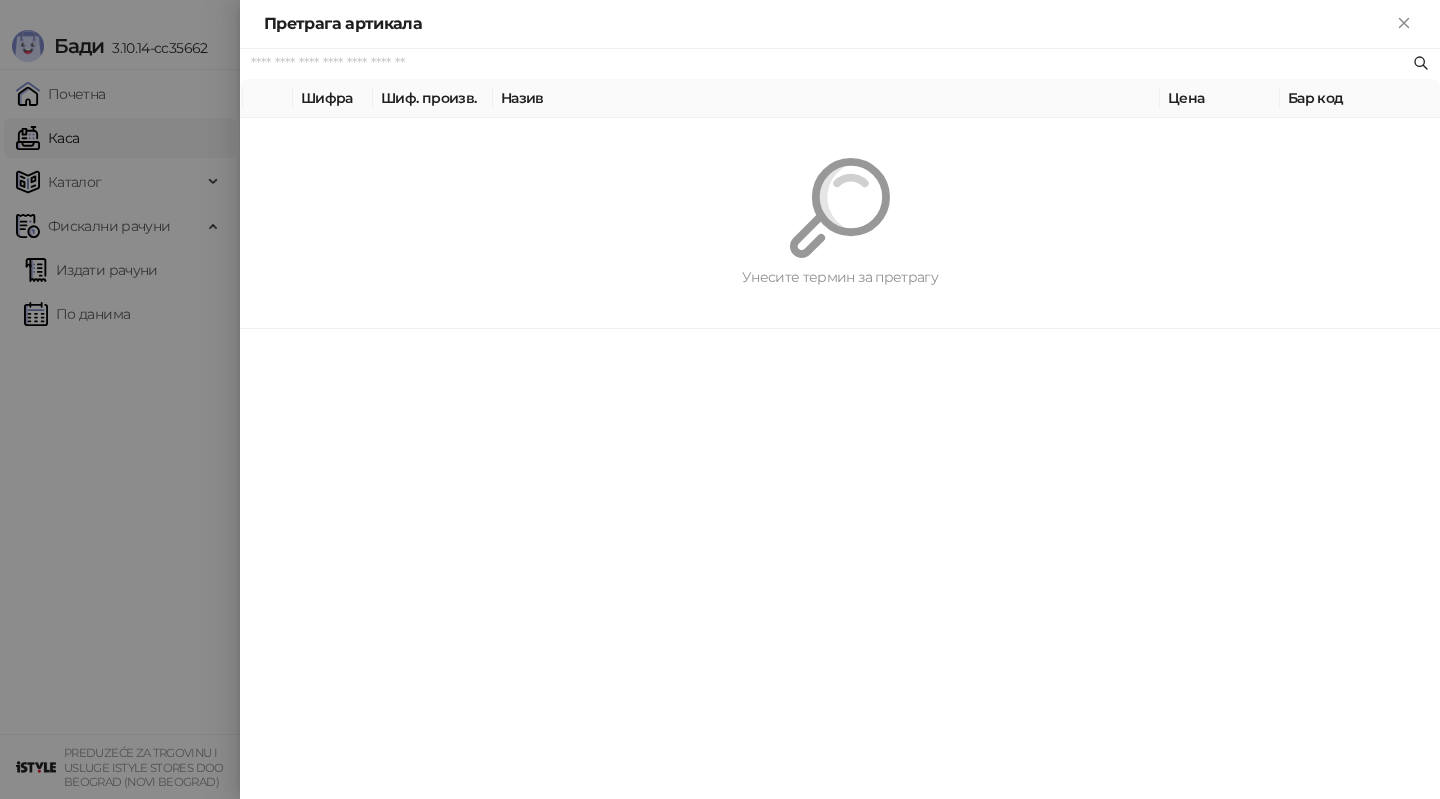 paste on "*********" 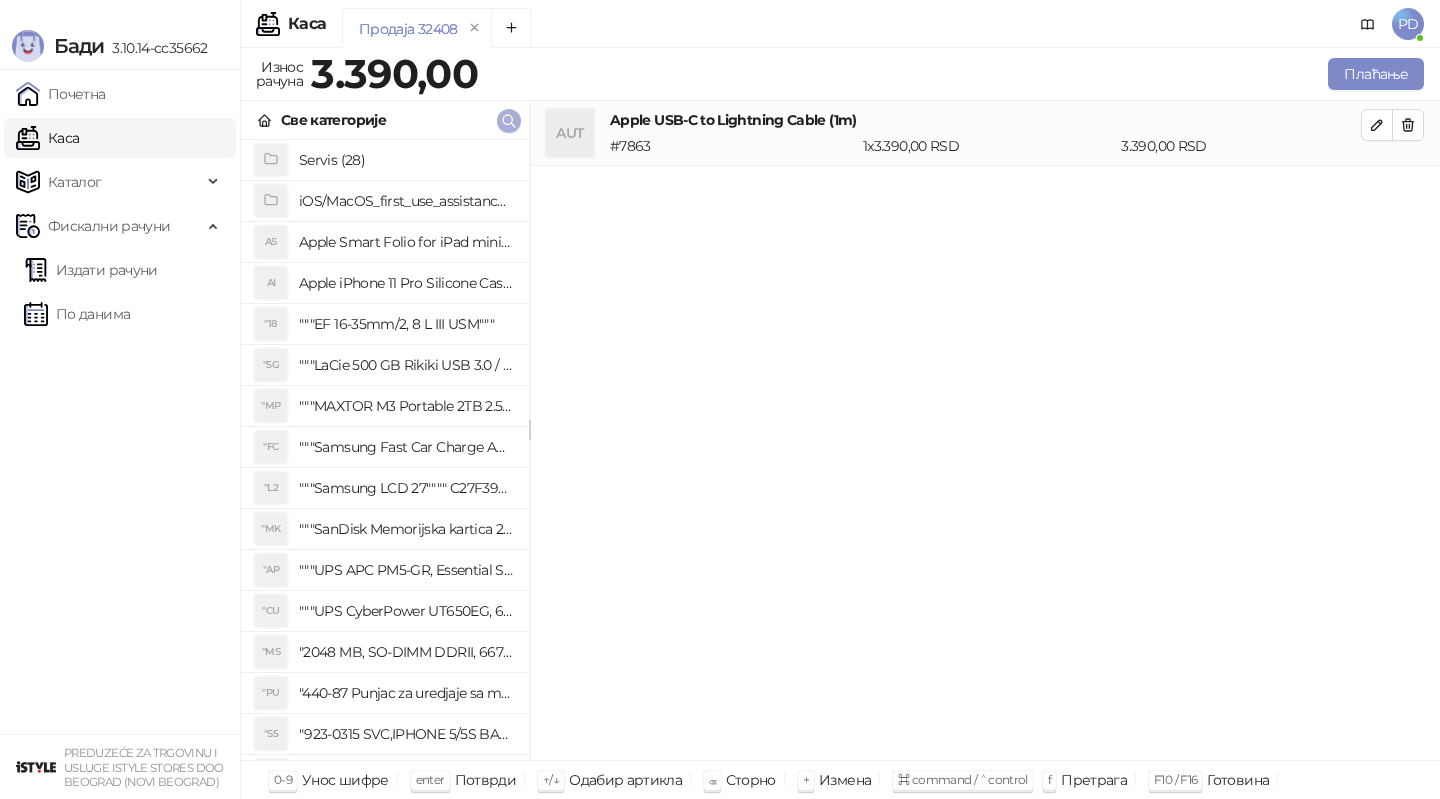 click 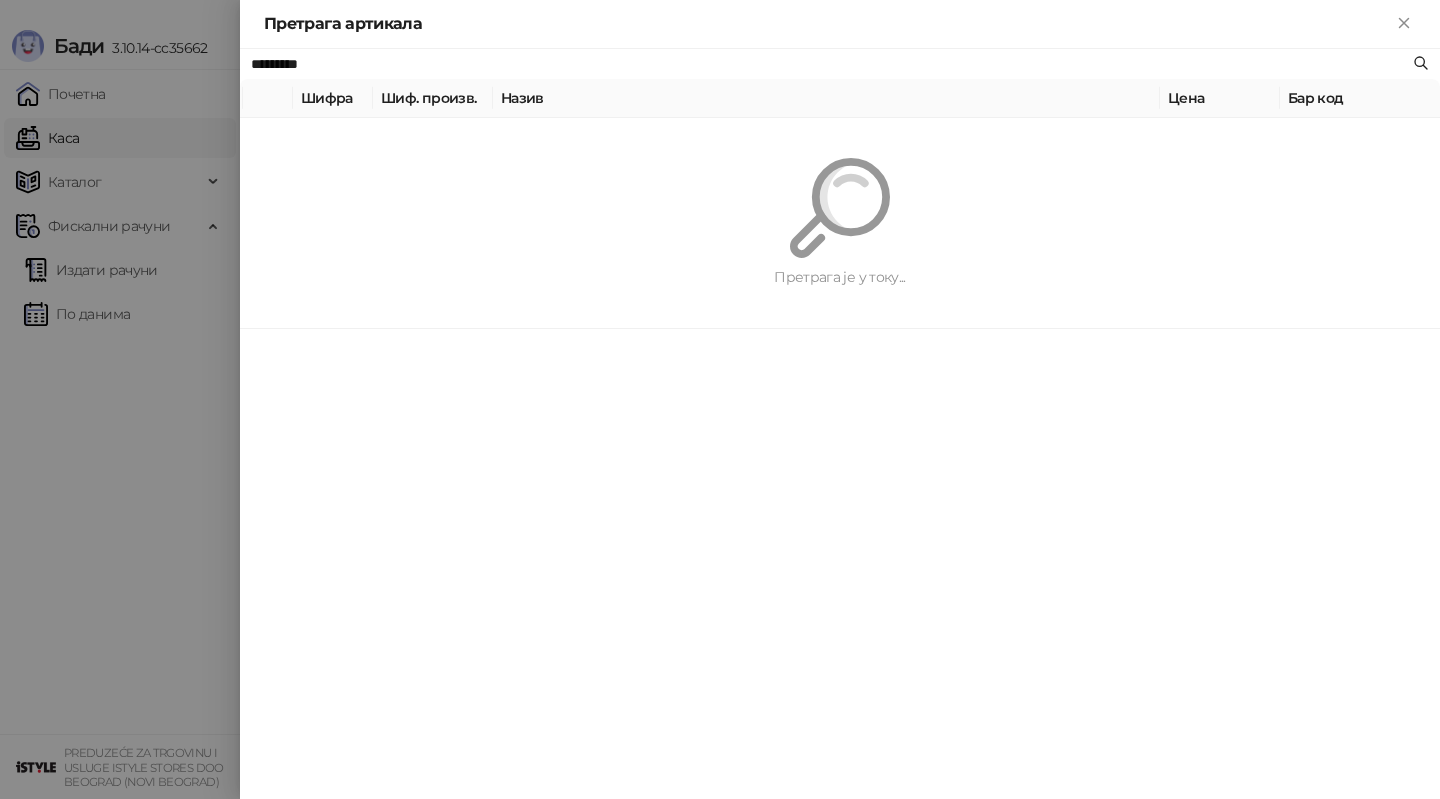 paste 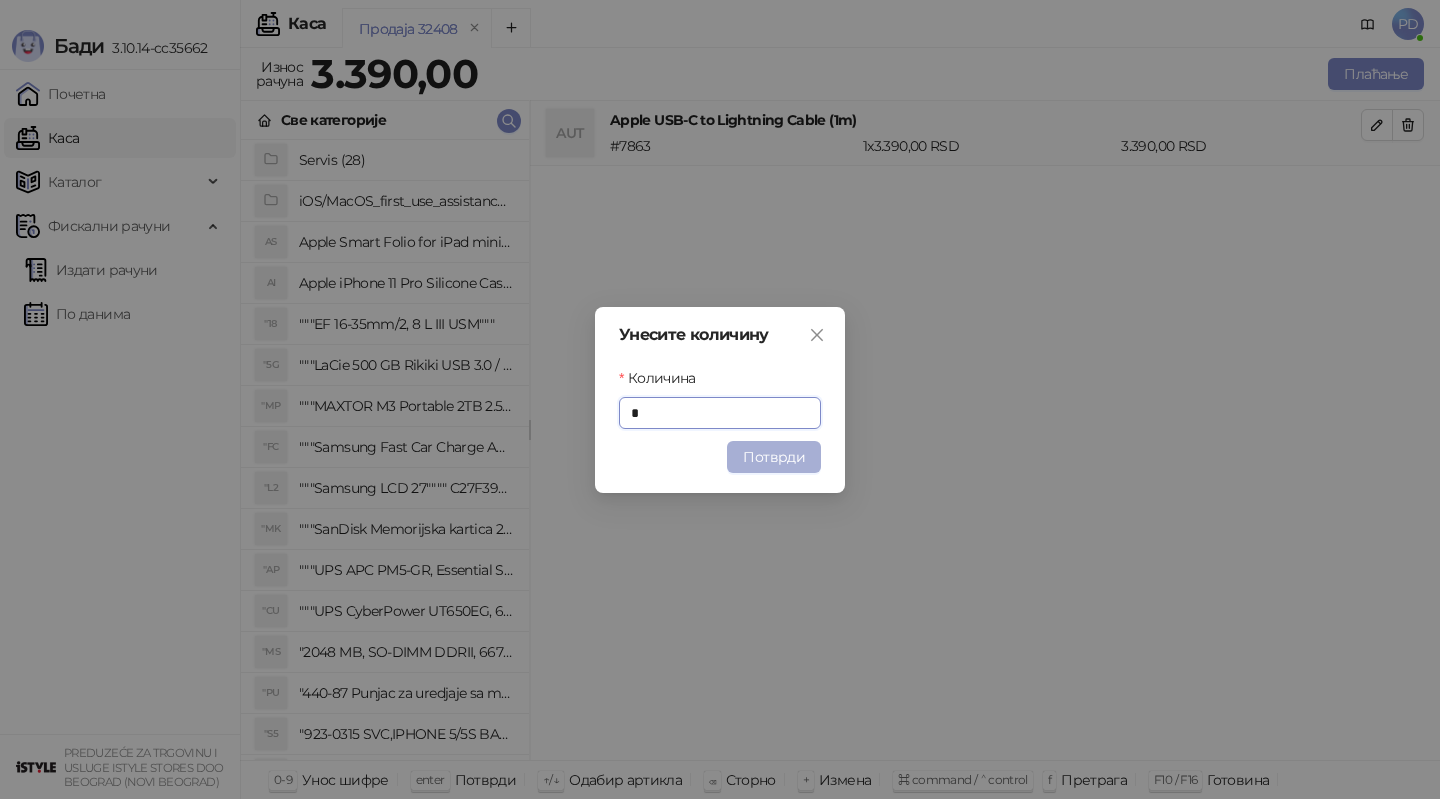click on "Потврди" at bounding box center (774, 457) 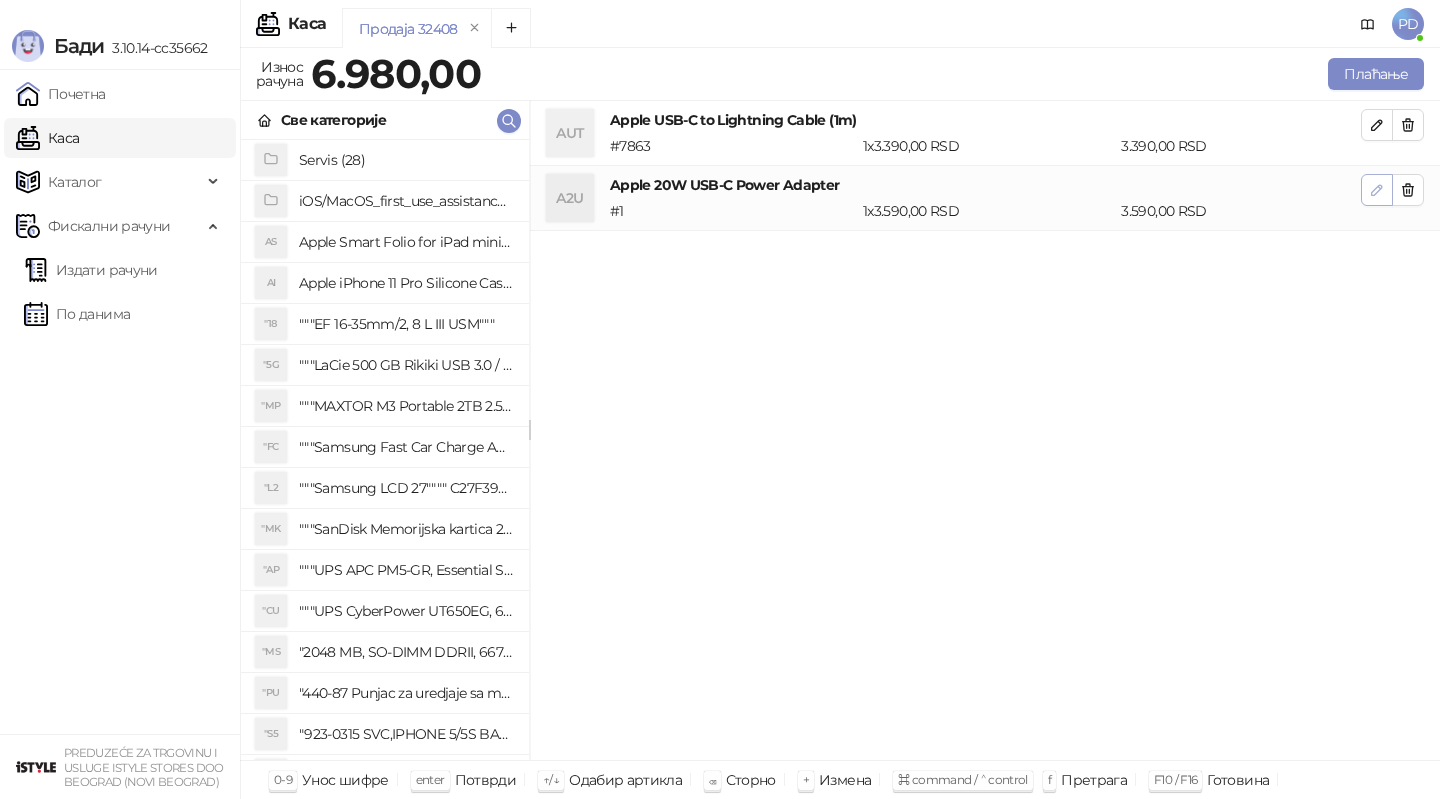 click 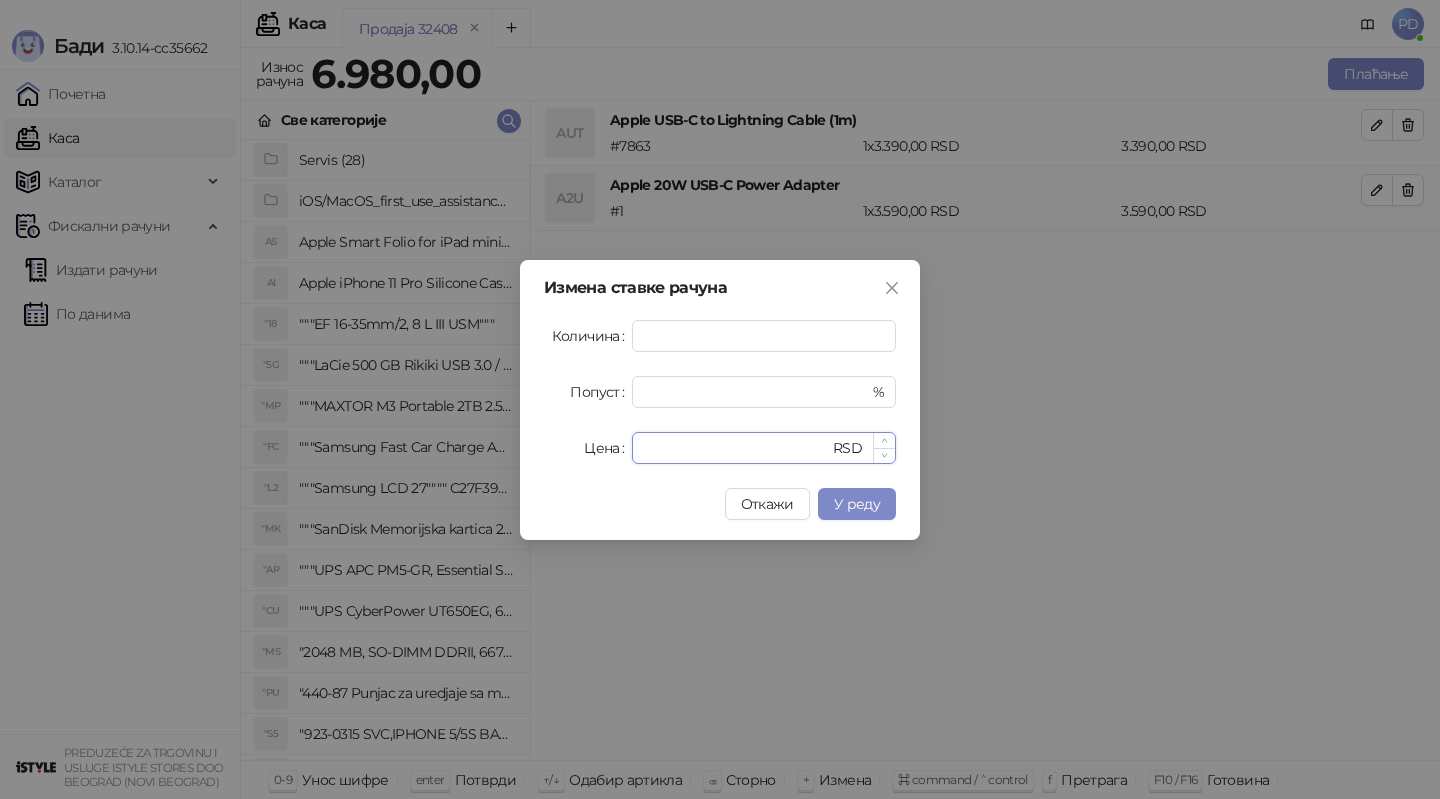 click on "****" at bounding box center [736, 448] 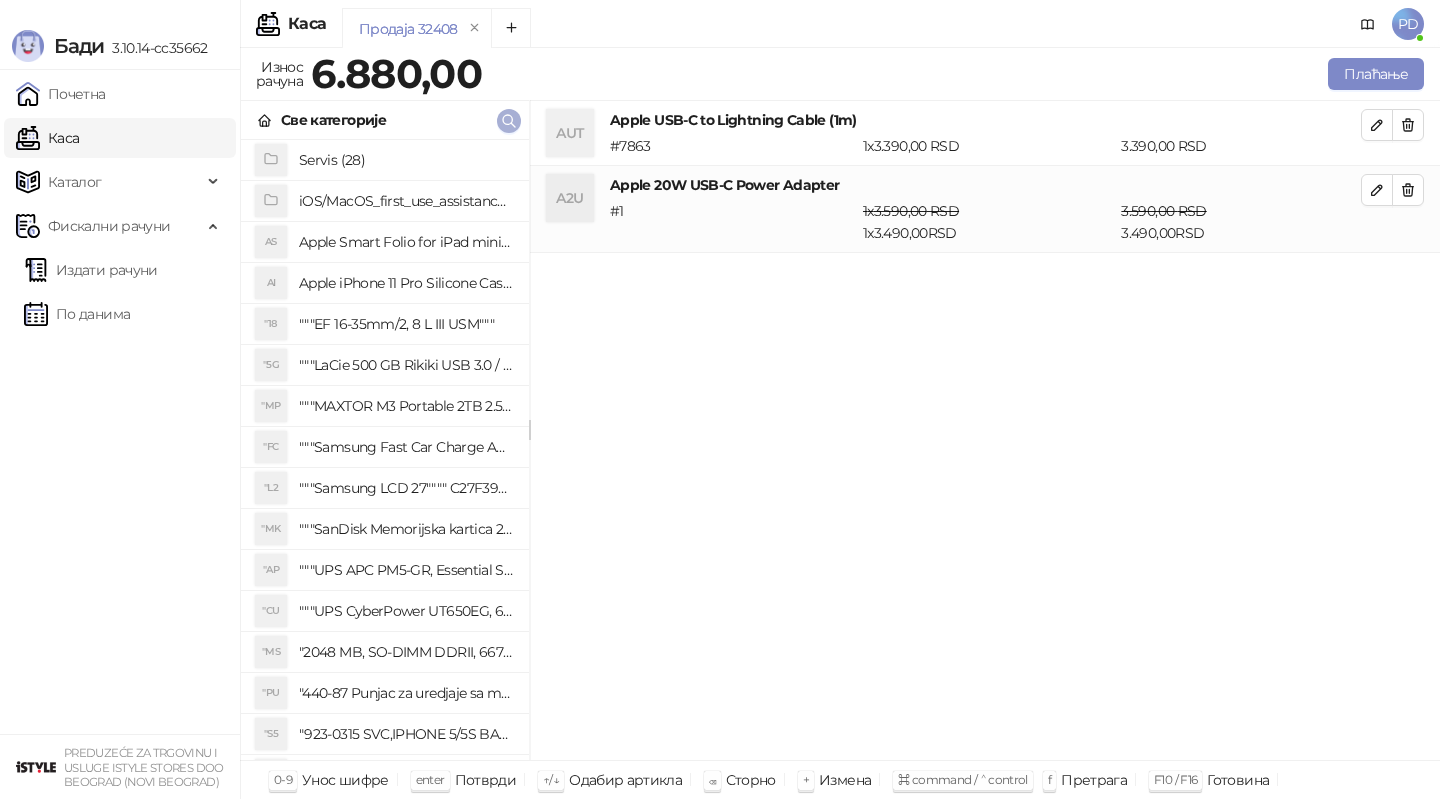 click 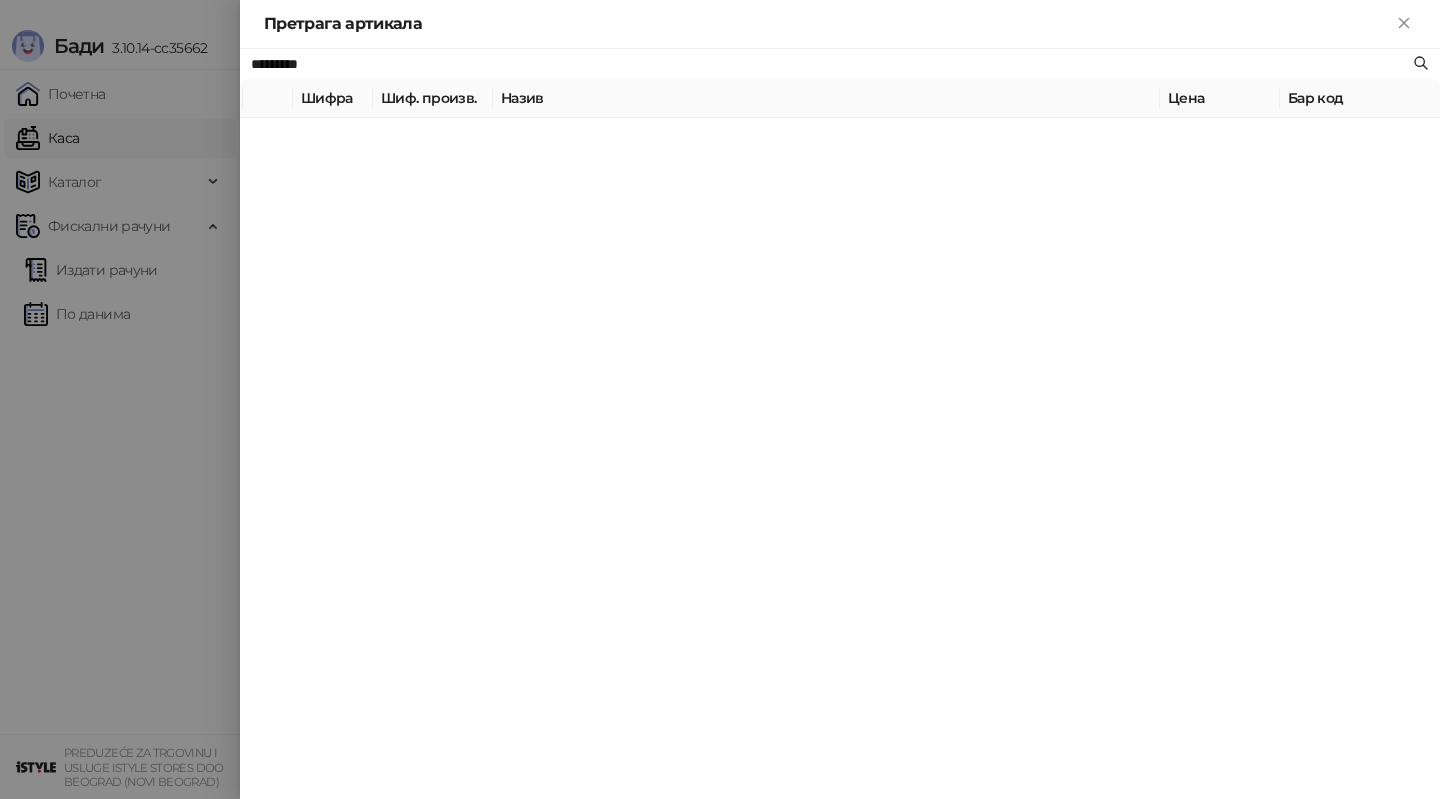 paste on "**********" 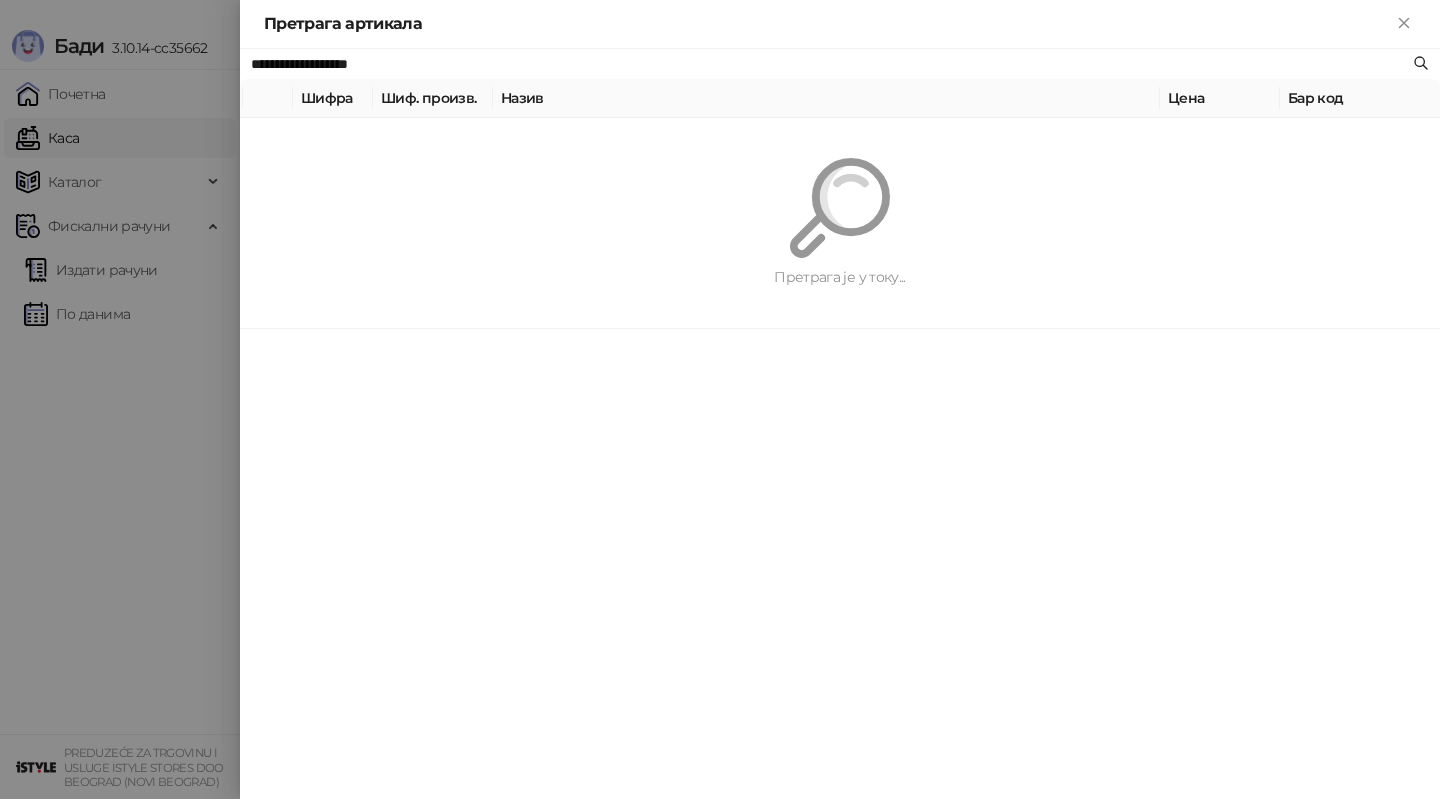 type on "**********" 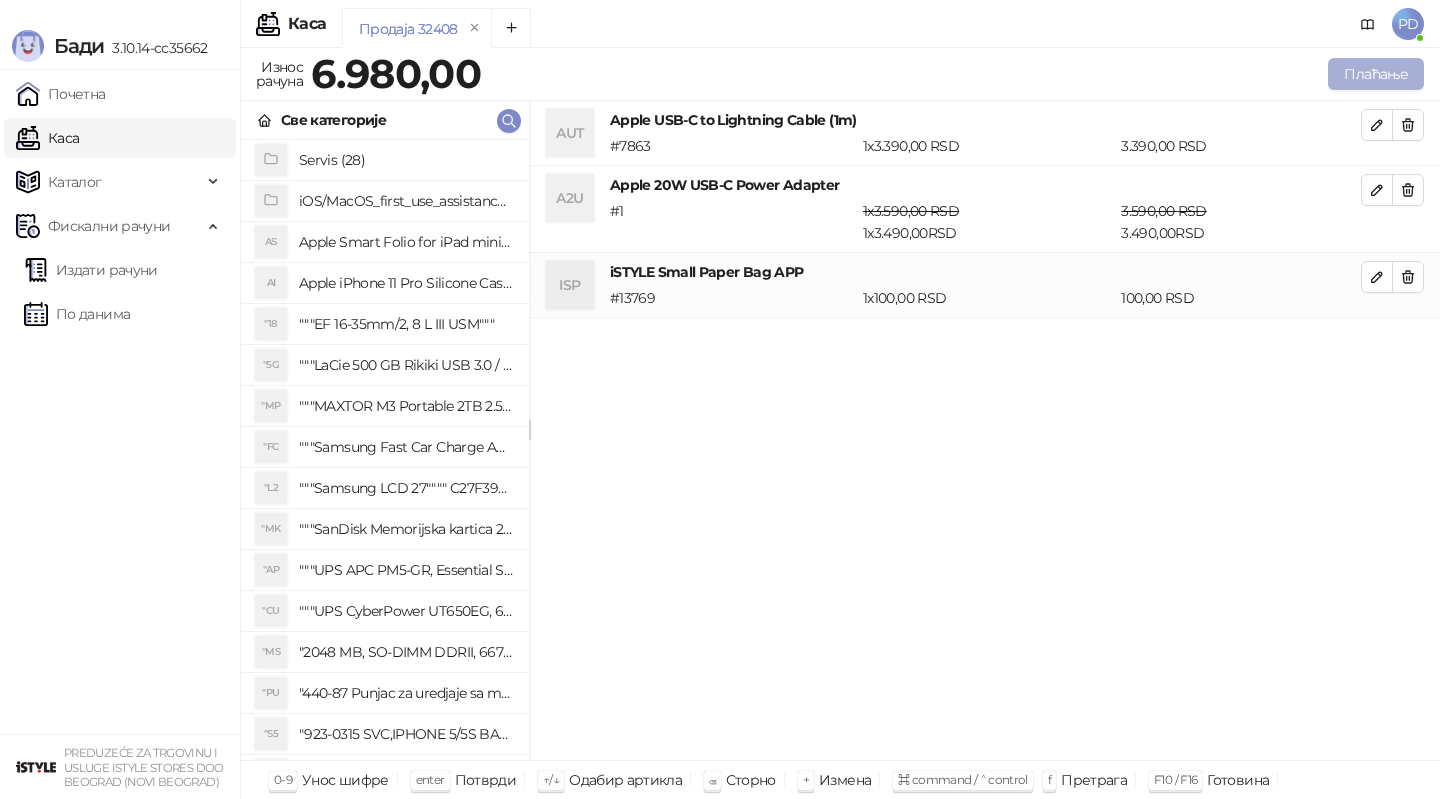 click on "Плаћање" at bounding box center (1376, 74) 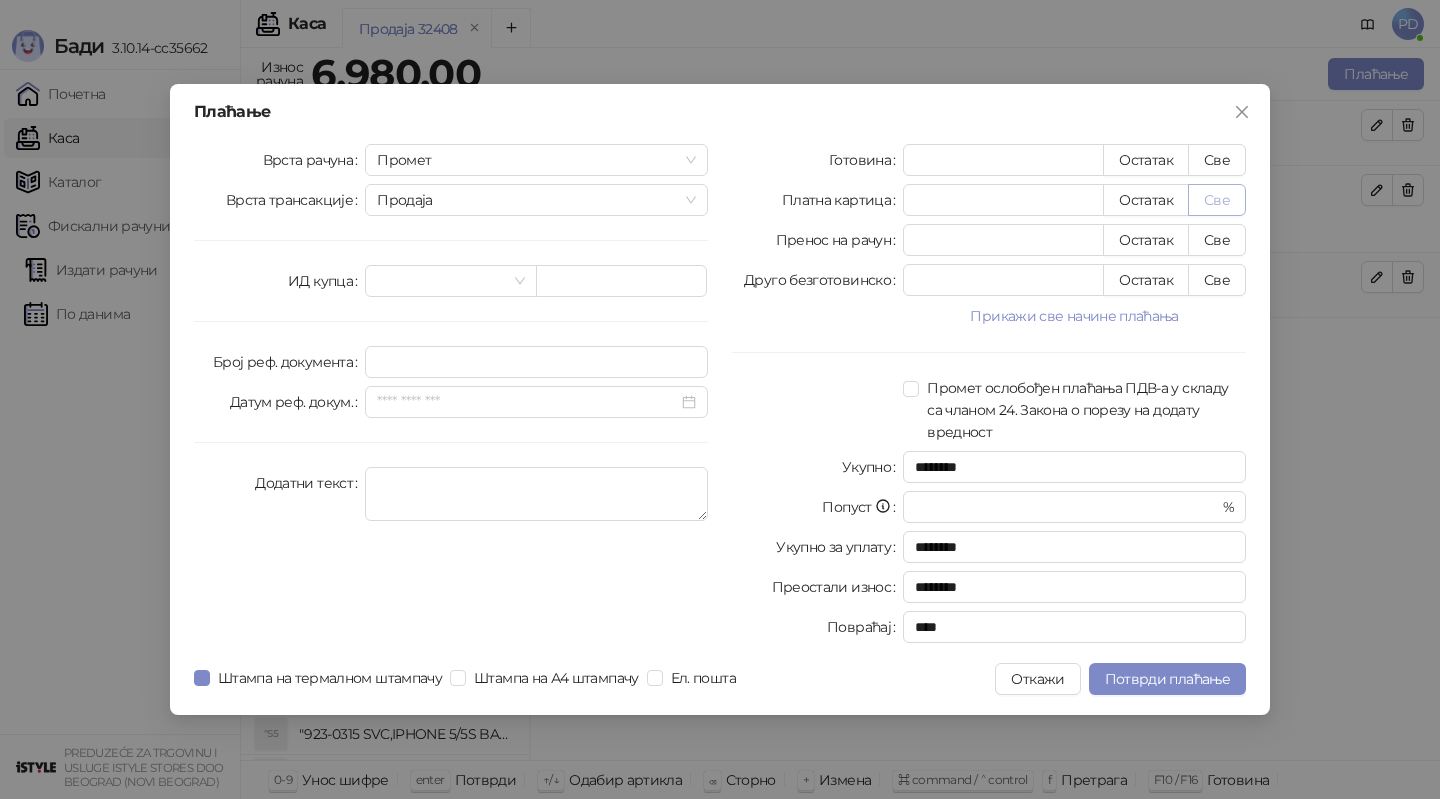 click on "Све" at bounding box center [1217, 200] 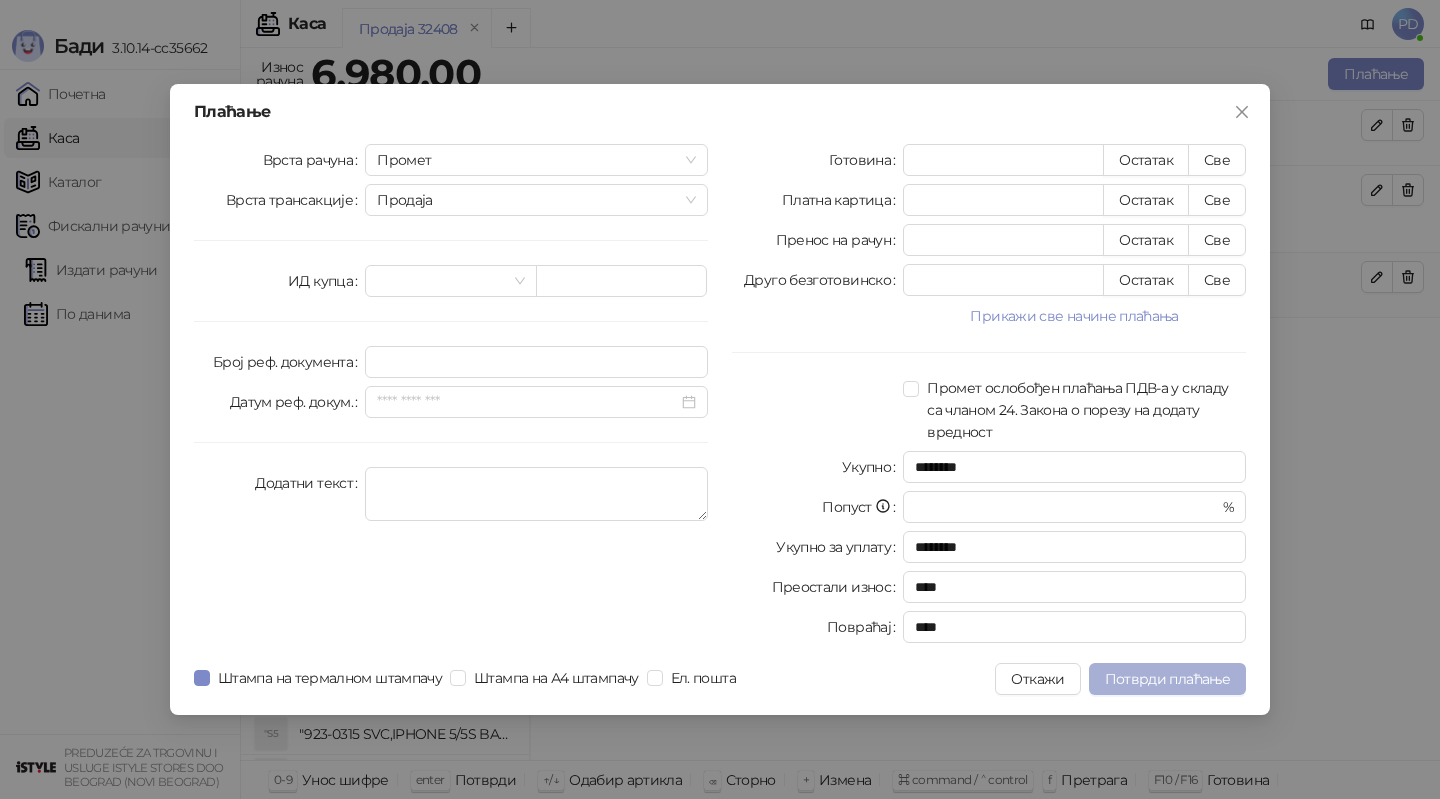 click on "Потврди плаћање" at bounding box center [1167, 679] 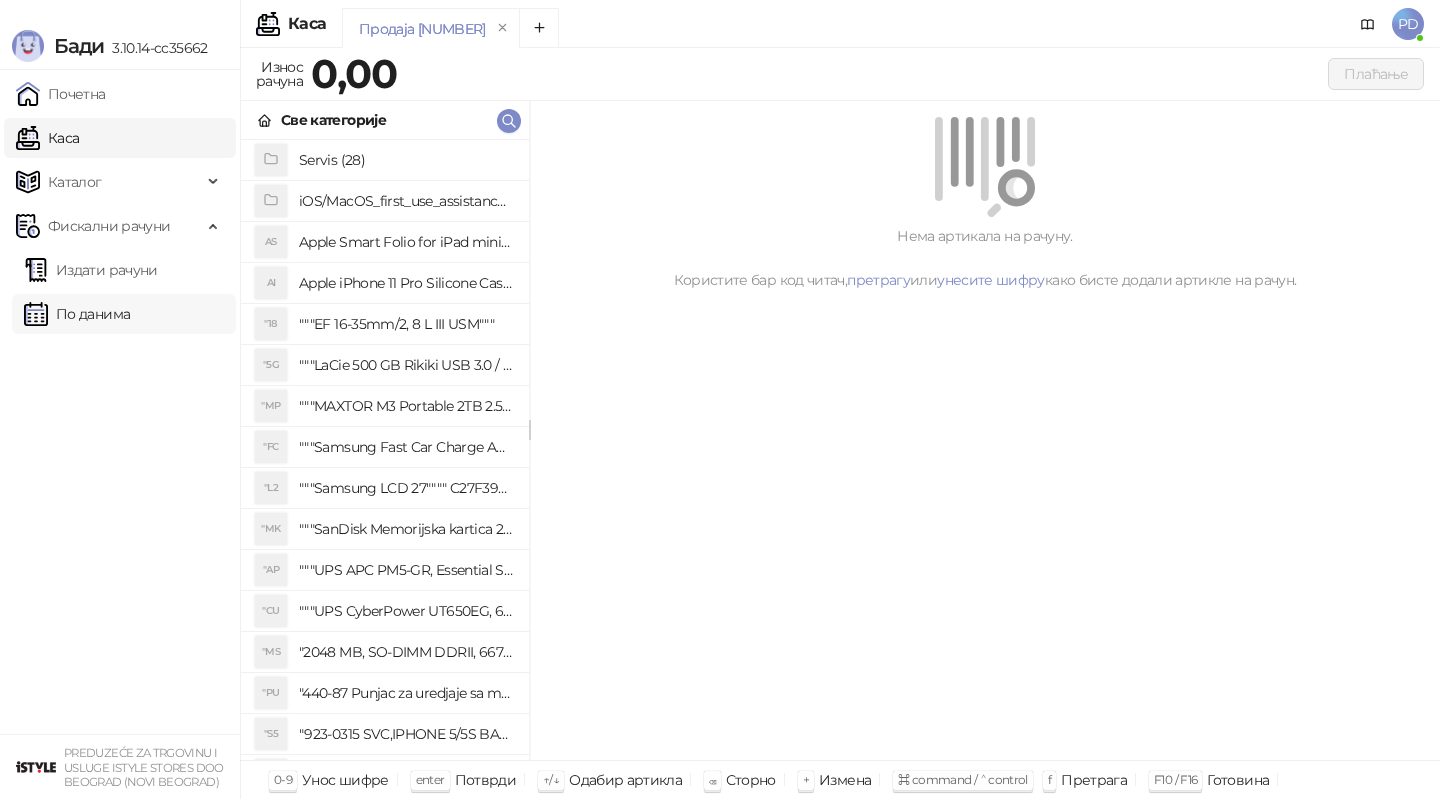 click on "По данима" at bounding box center (77, 314) 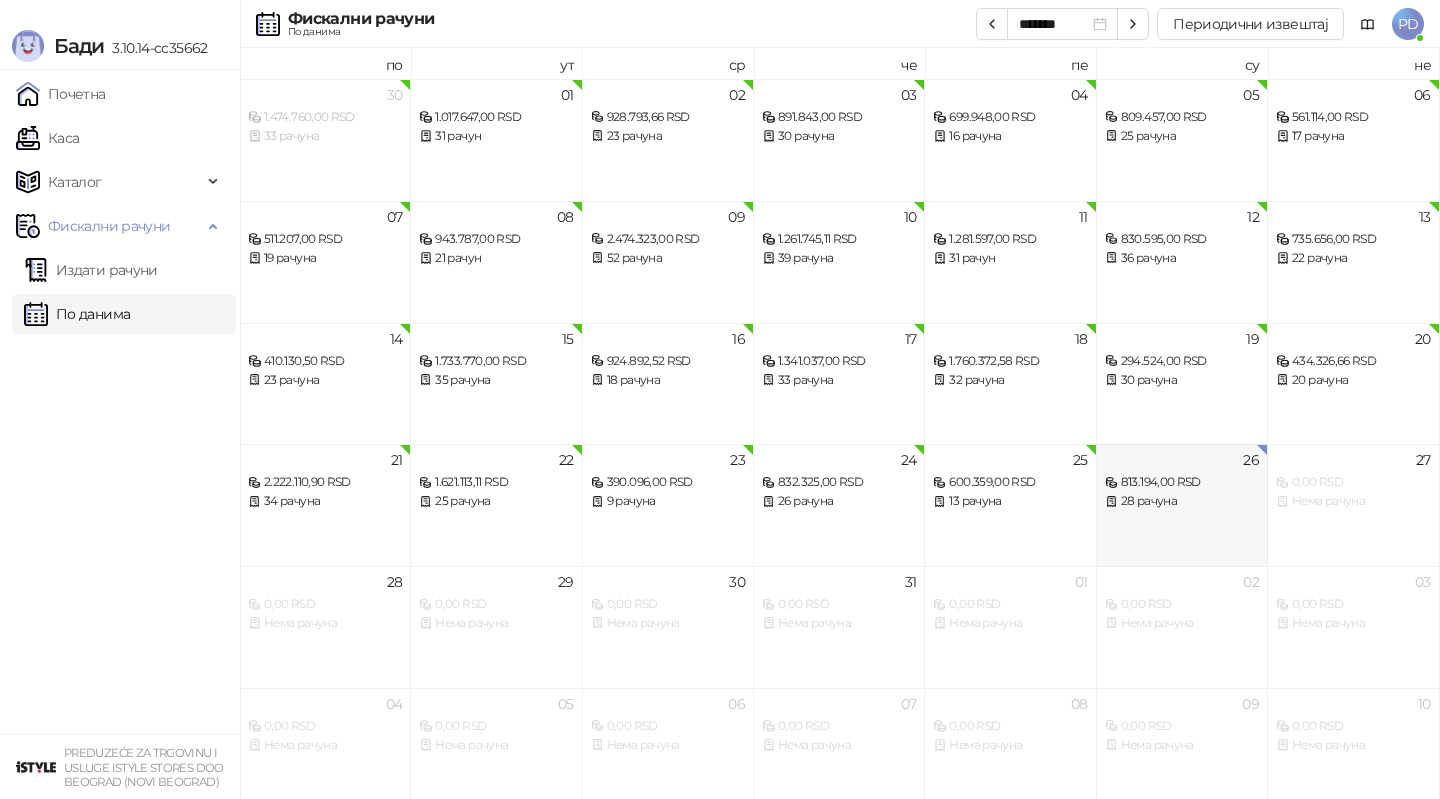click on "813.194,00 RSD" at bounding box center (1182, 482) 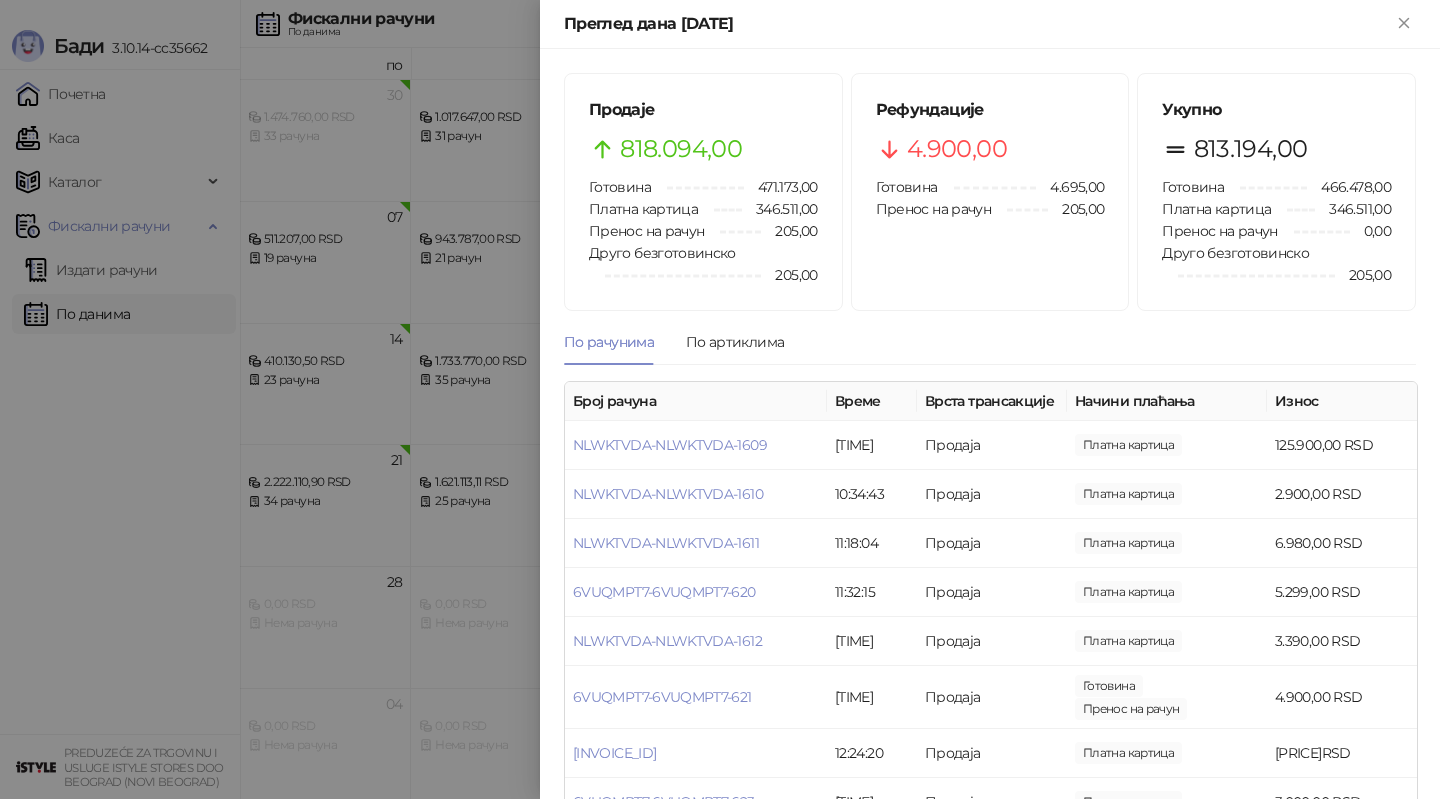 click at bounding box center [720, 399] 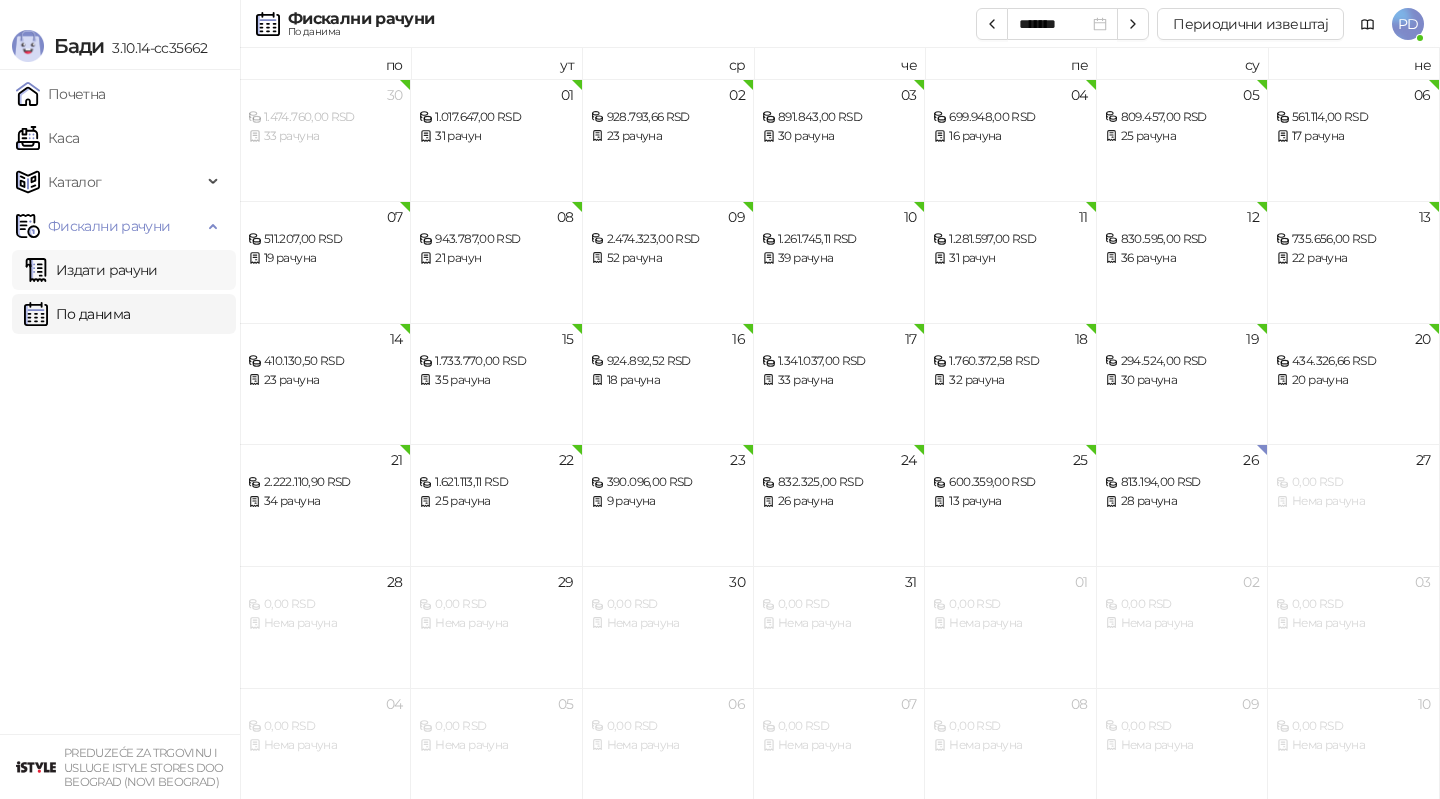 click on "Издати рачуни" at bounding box center (91, 270) 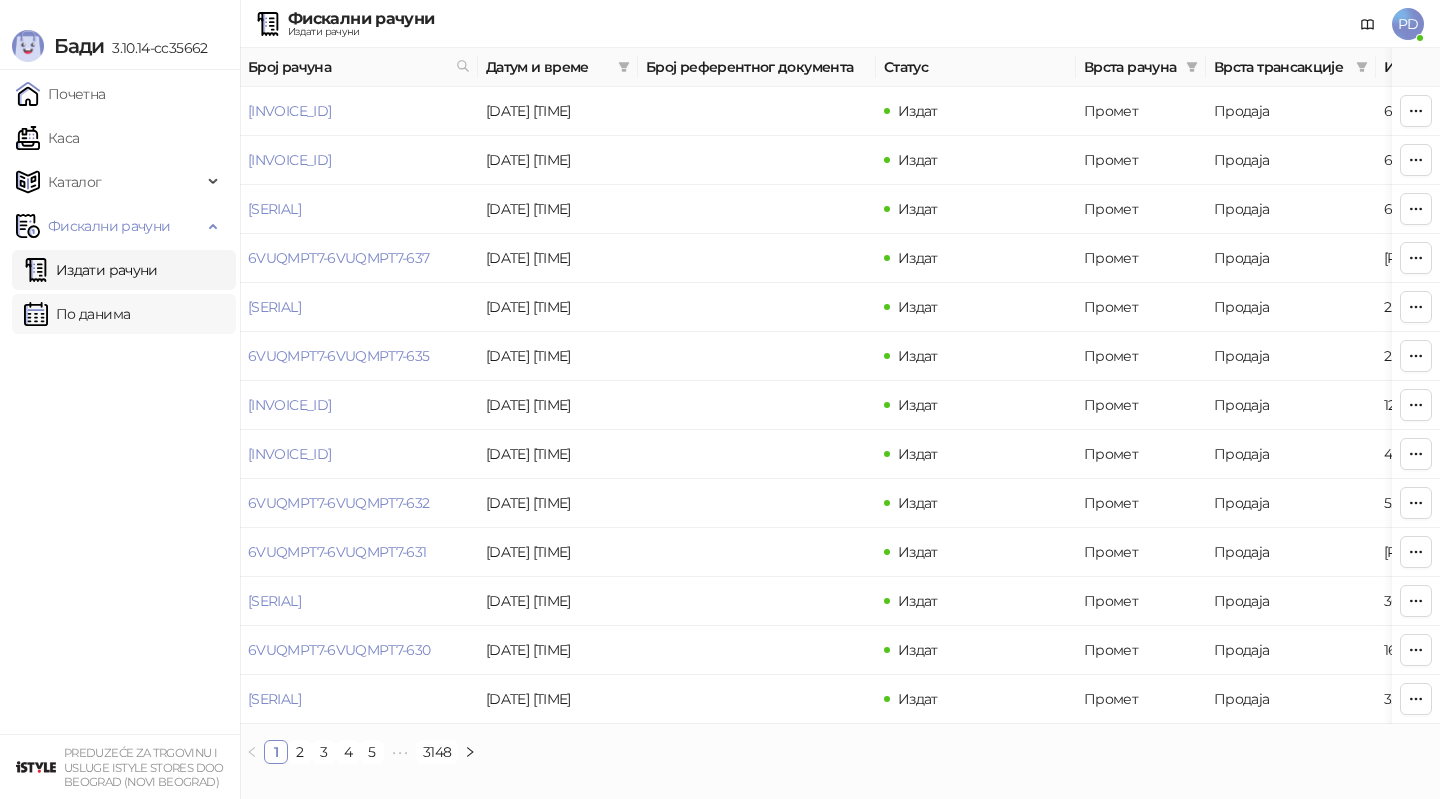 click on "По данима" at bounding box center (77, 314) 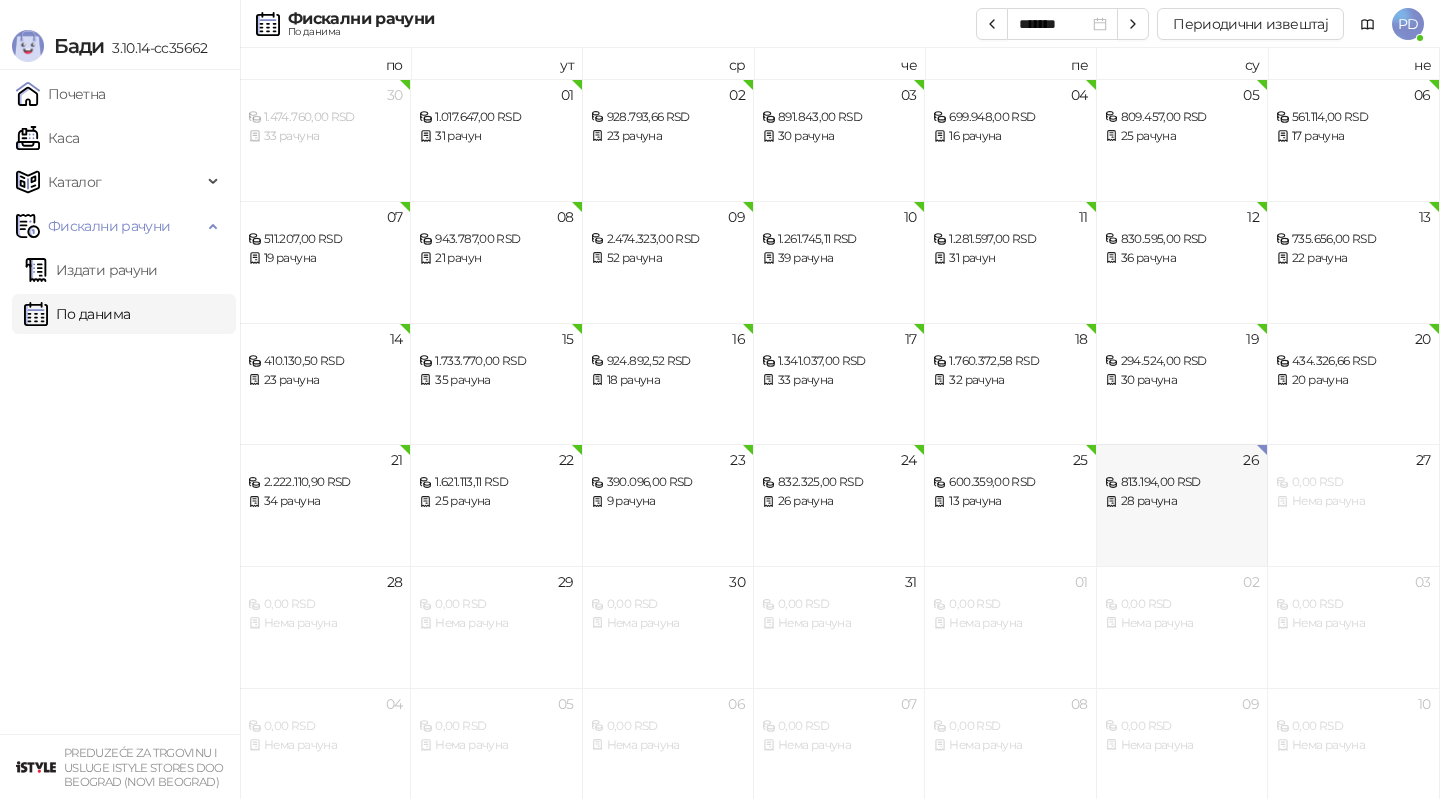 click on "28 рачуна" at bounding box center [1182, 501] 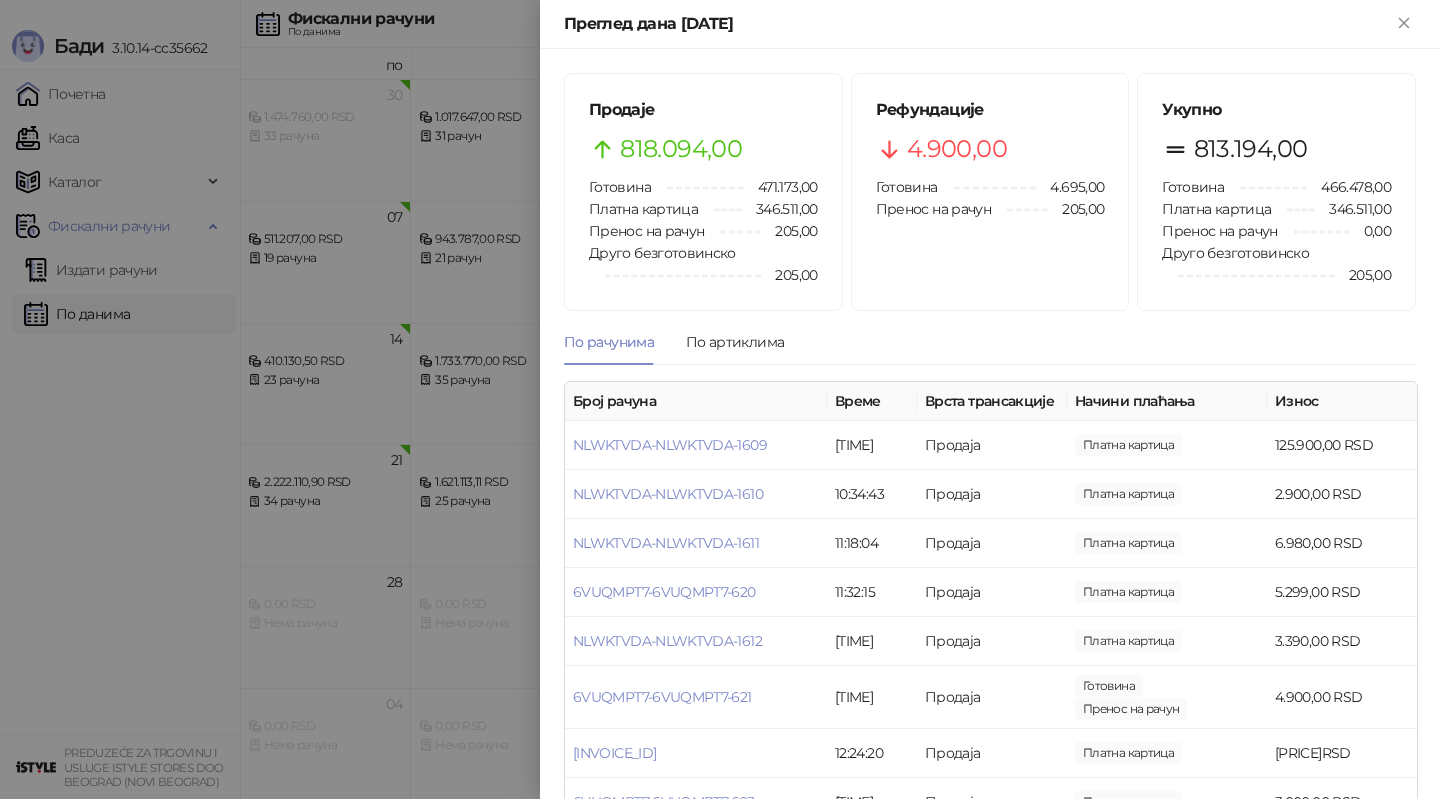 click at bounding box center (720, 399) 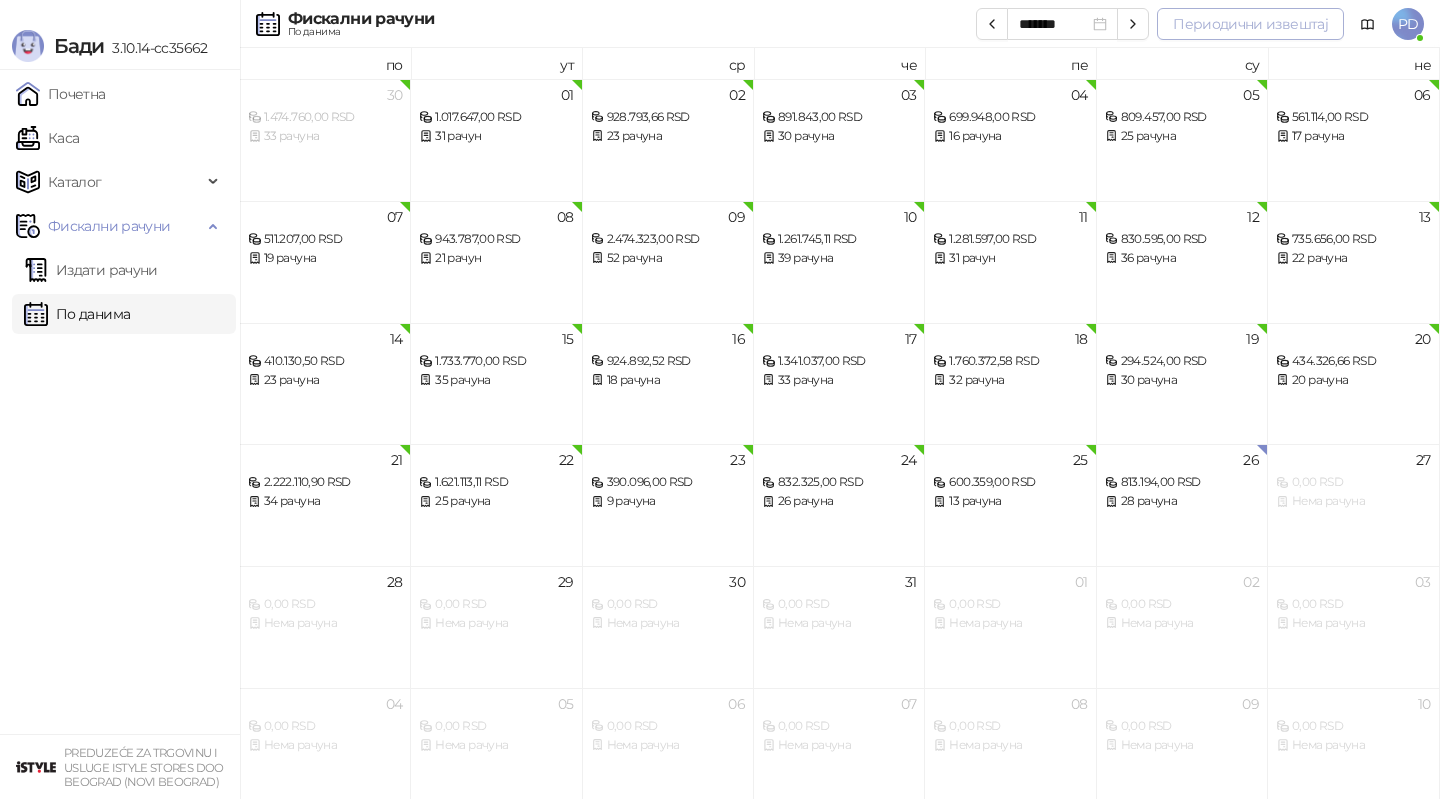 click on "Периодични извештај" at bounding box center [1250, 24] 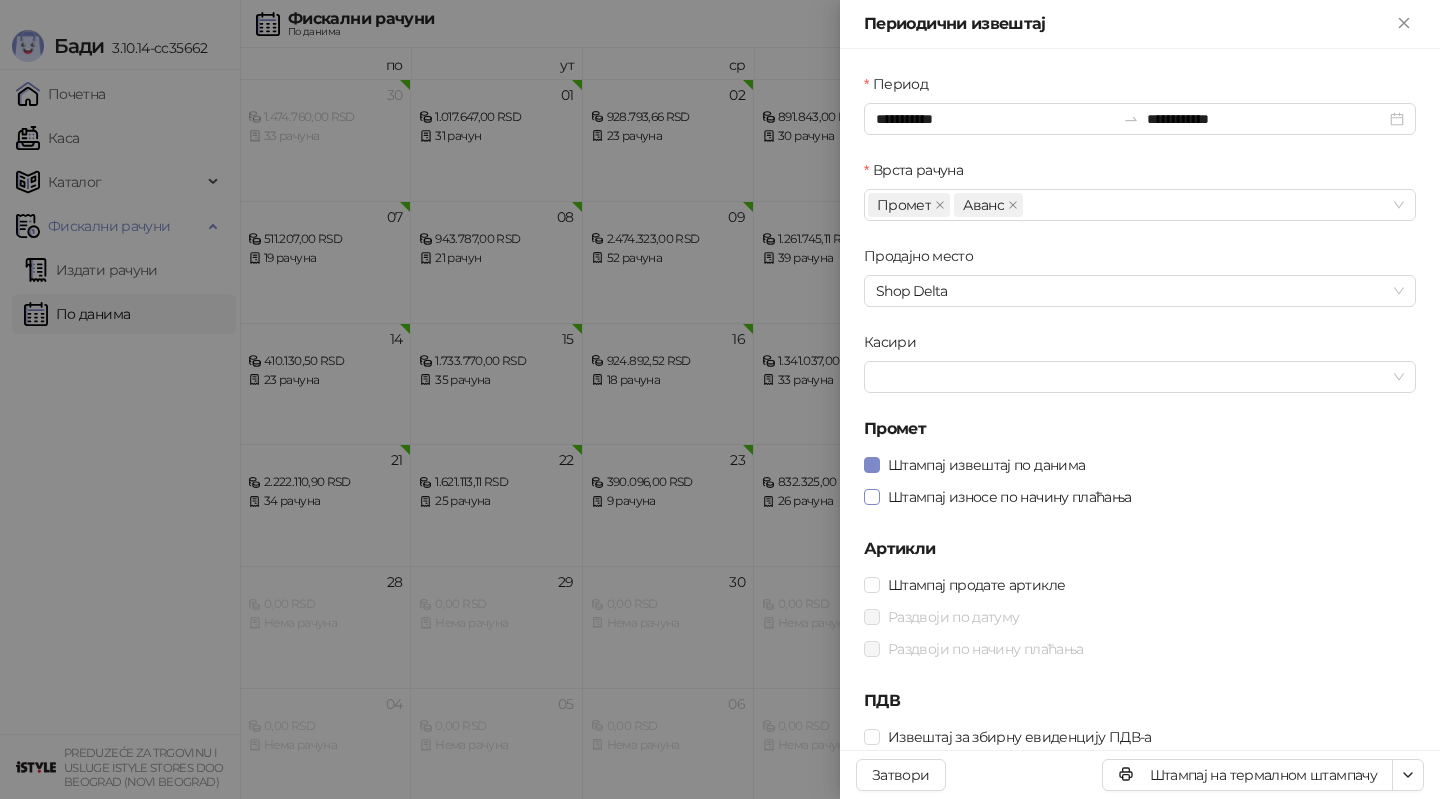click on "Штампај износе по начину плаћања" at bounding box center (1010, 497) 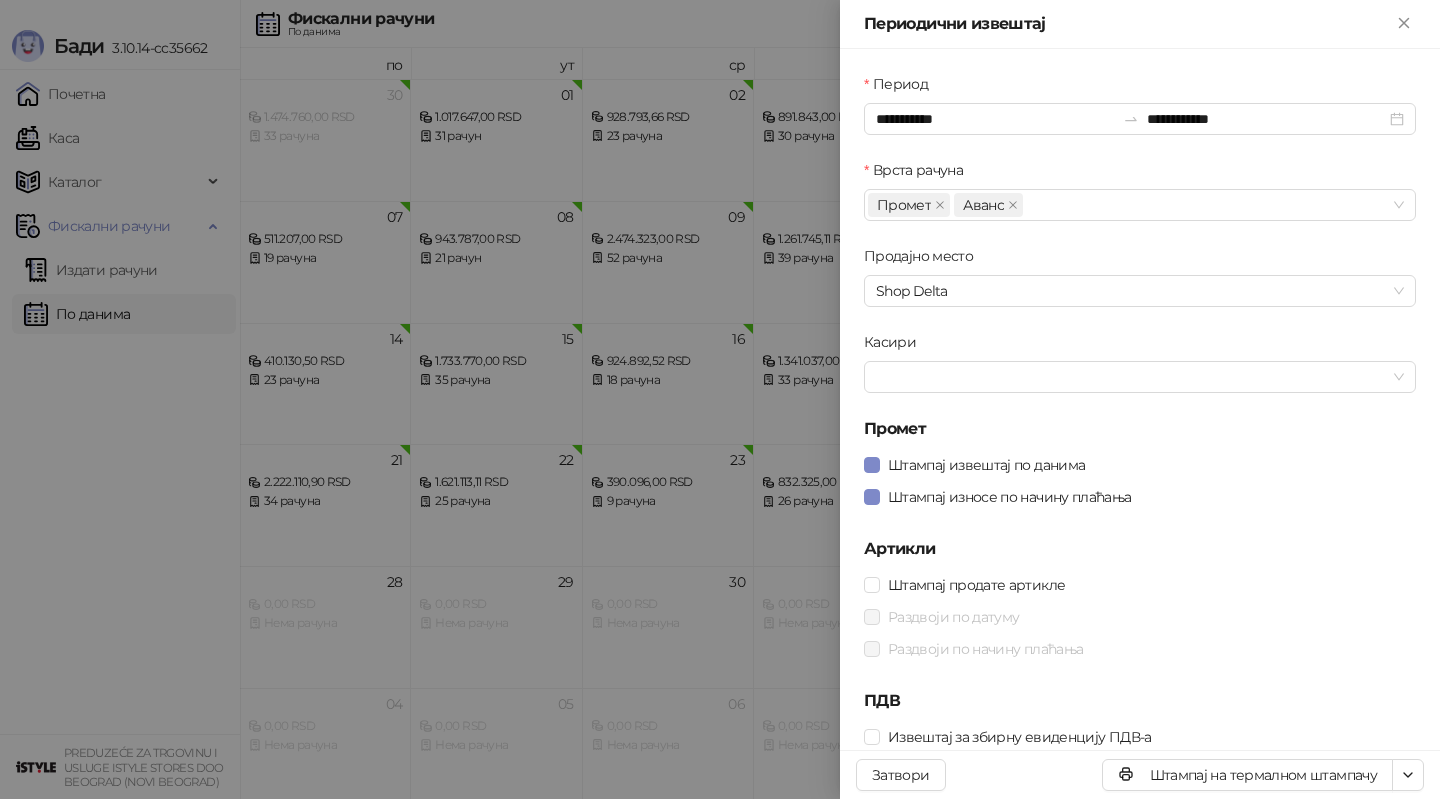 click on "Период" at bounding box center (1140, 88) 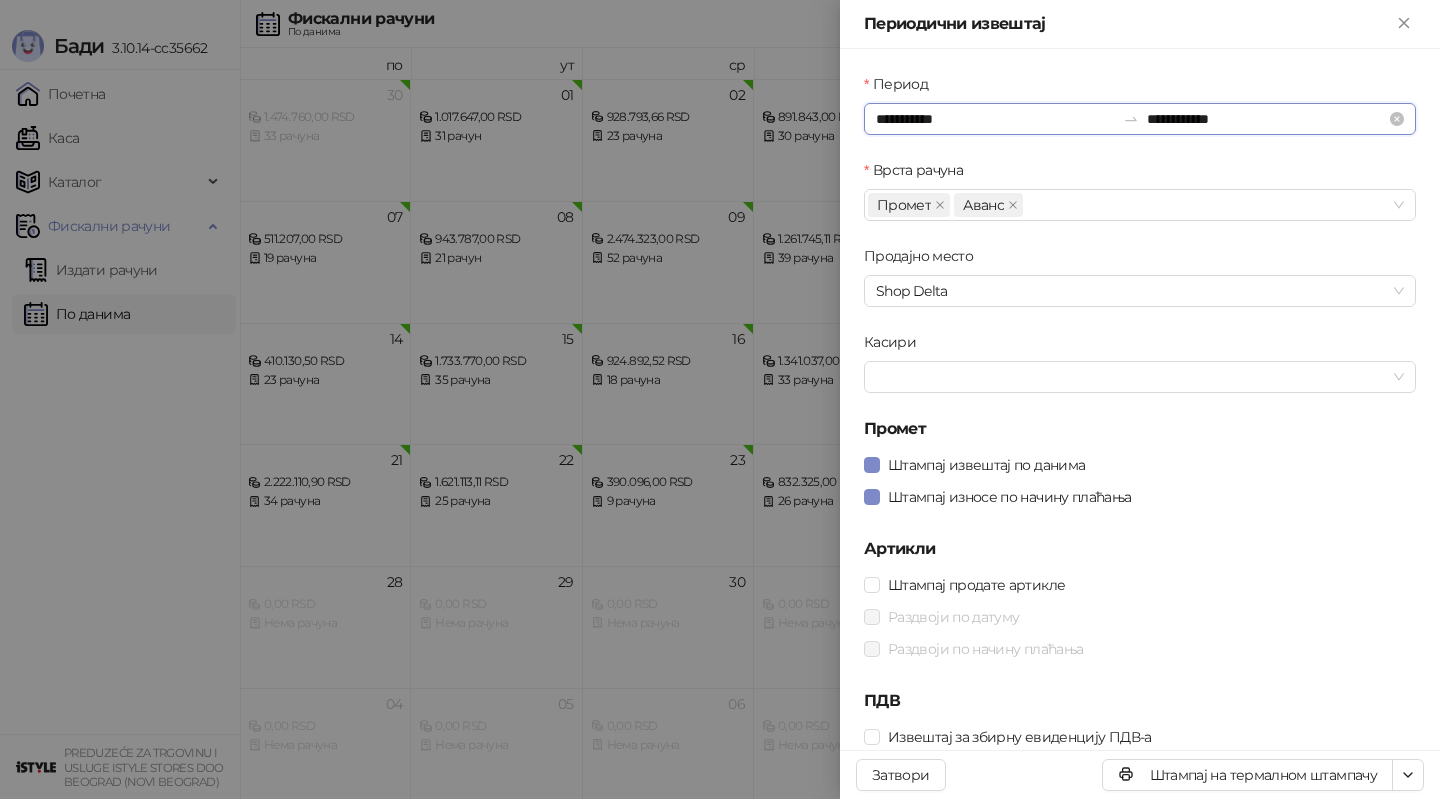 click on "**********" at bounding box center [995, 119] 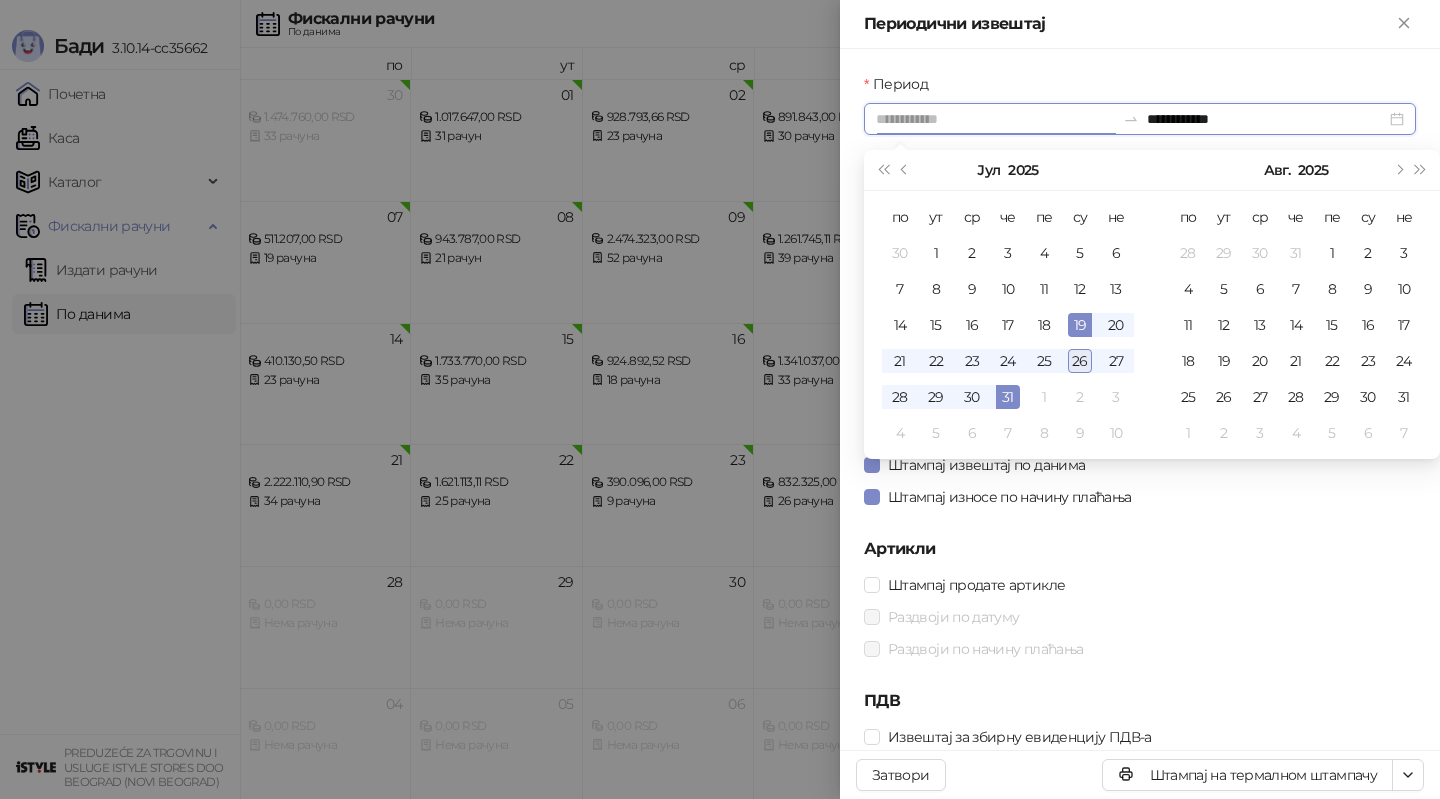 type on "**********" 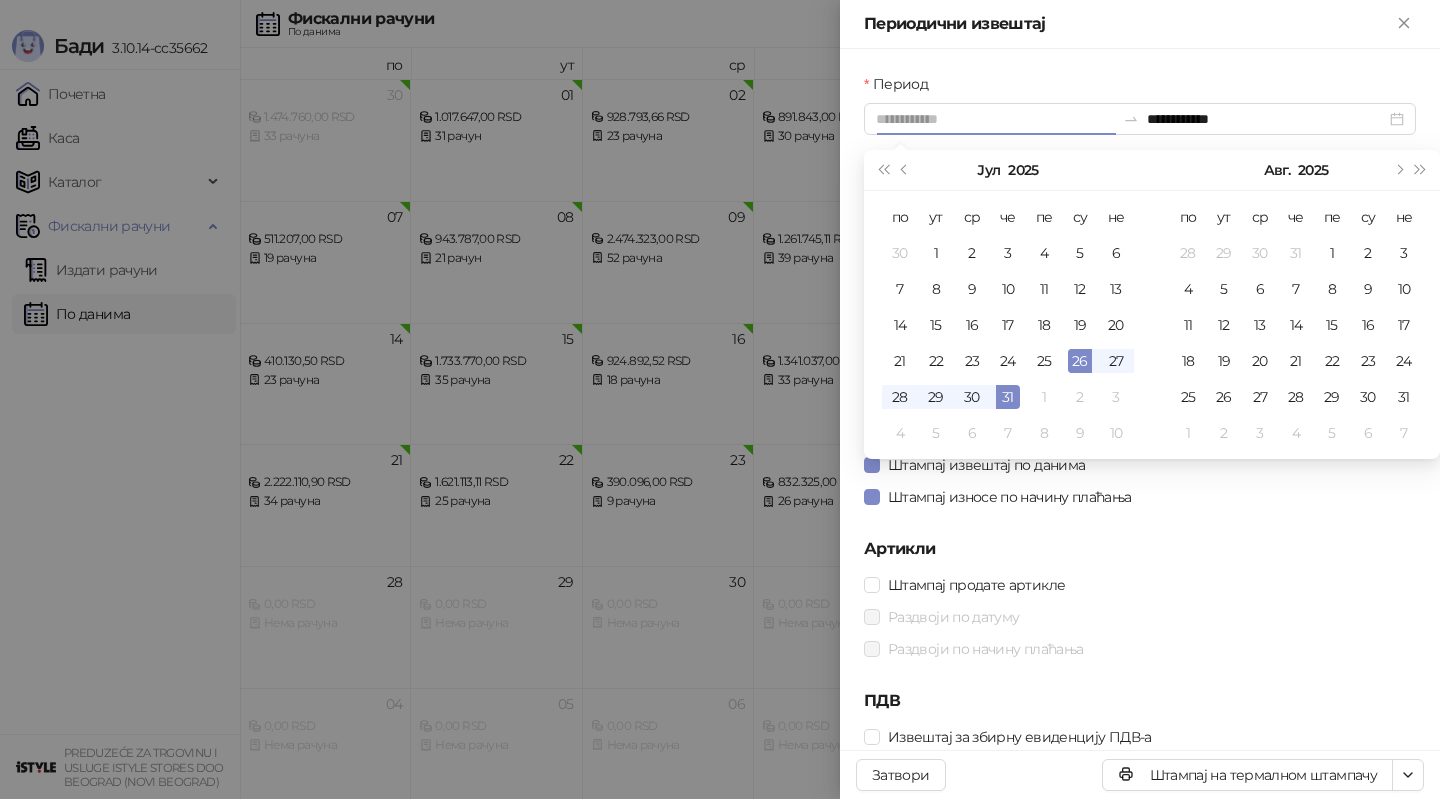 click on "26" at bounding box center (1080, 361) 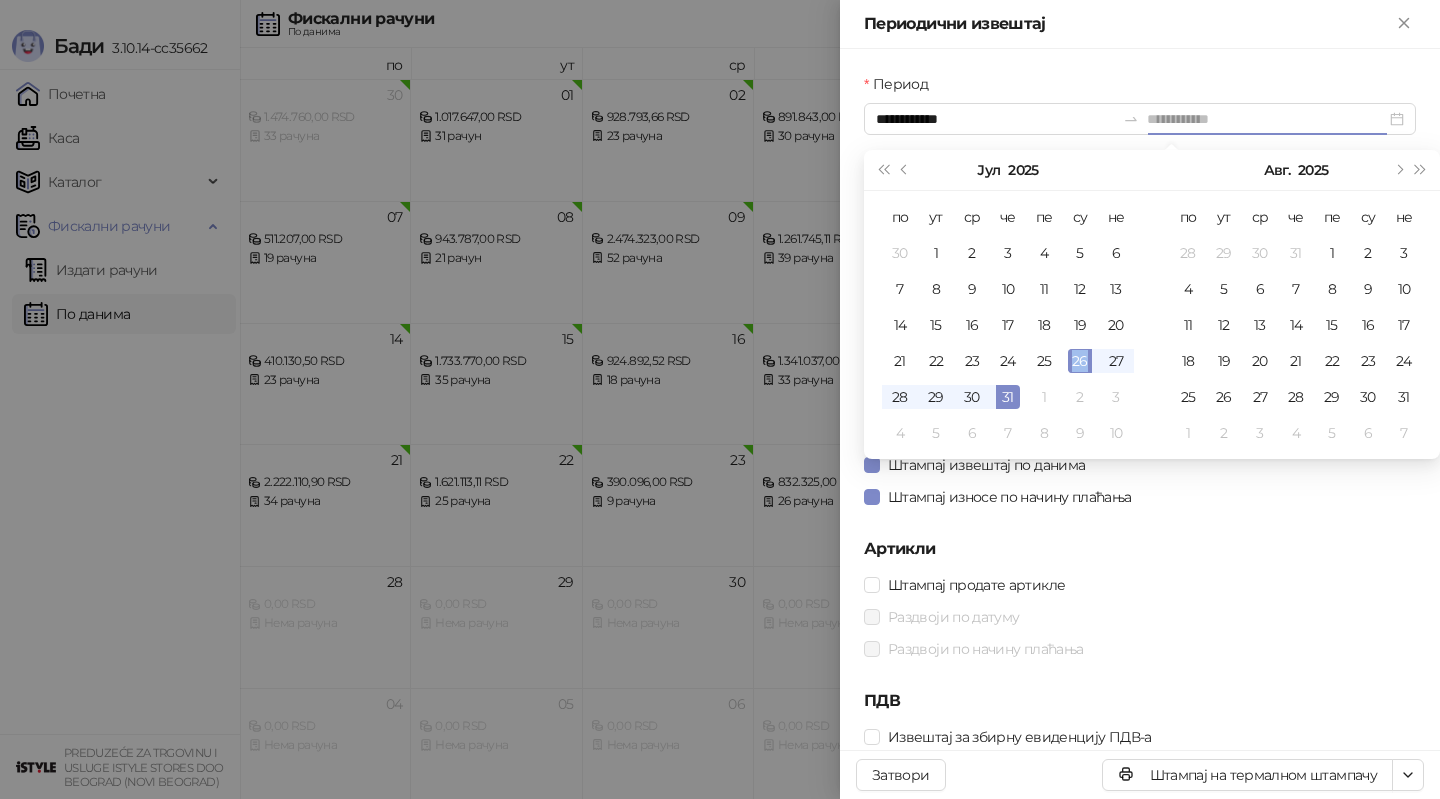 click on "26" at bounding box center (1080, 361) 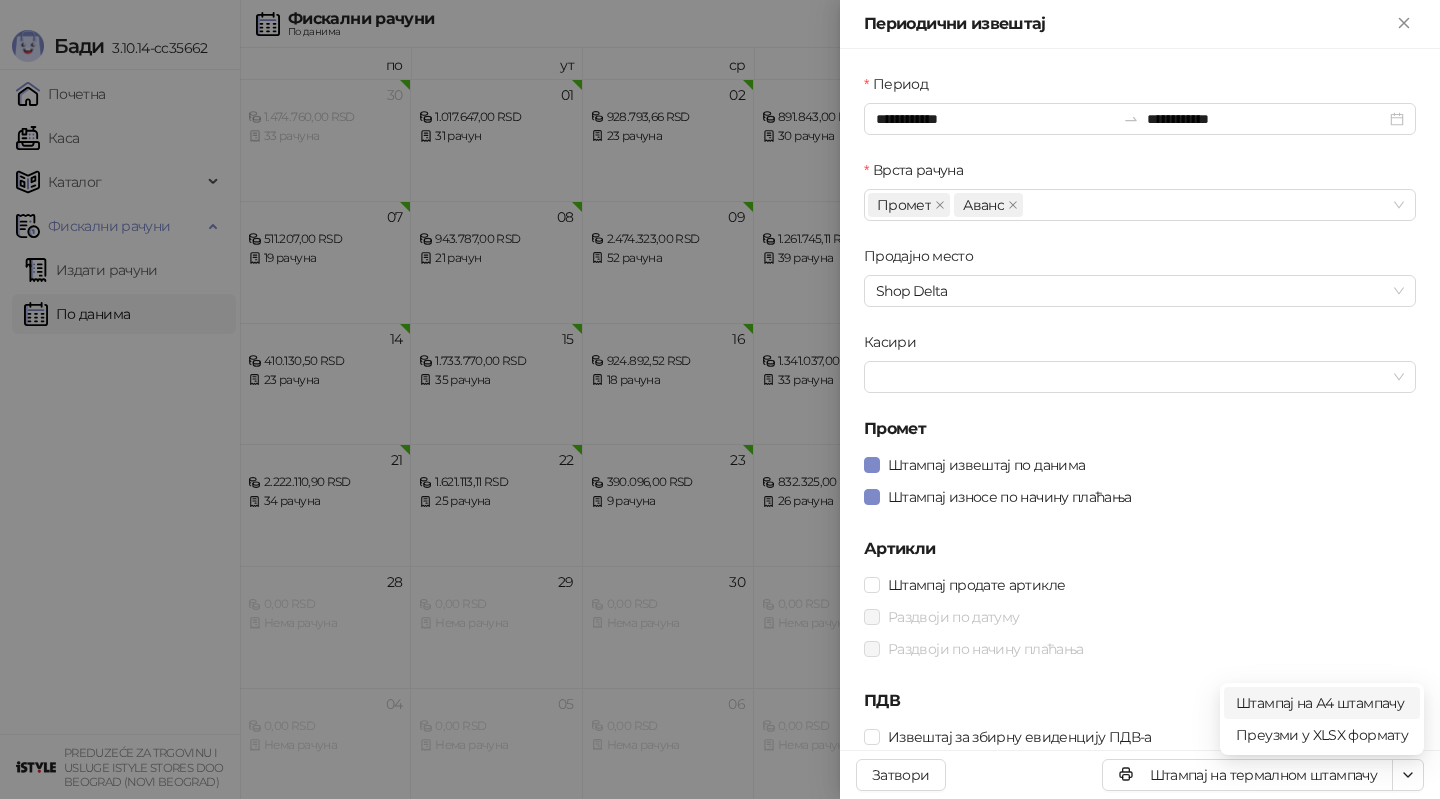 click on "Штампај на А4 штампачу" at bounding box center (1322, 703) 